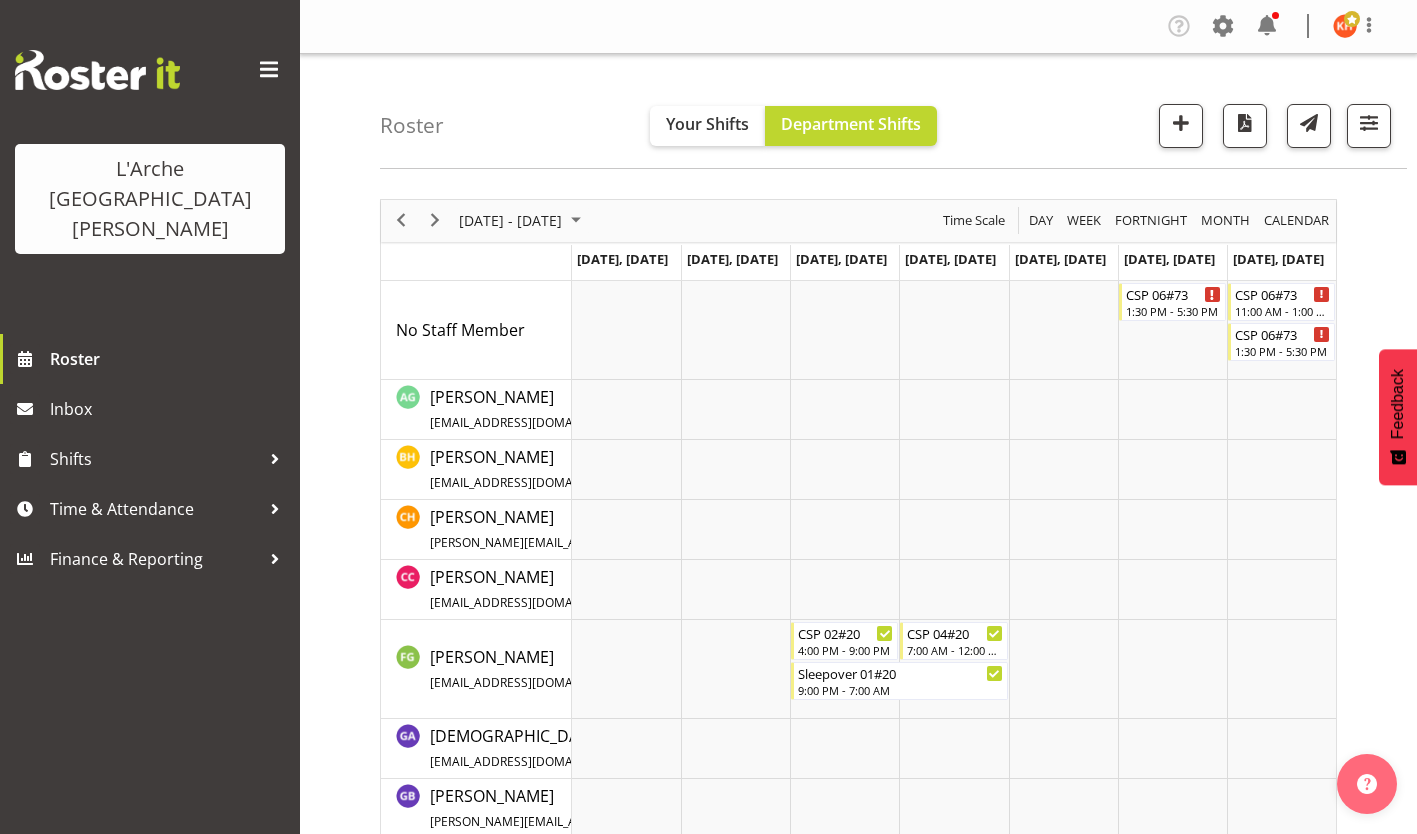 scroll, scrollTop: 466, scrollLeft: 0, axis: vertical 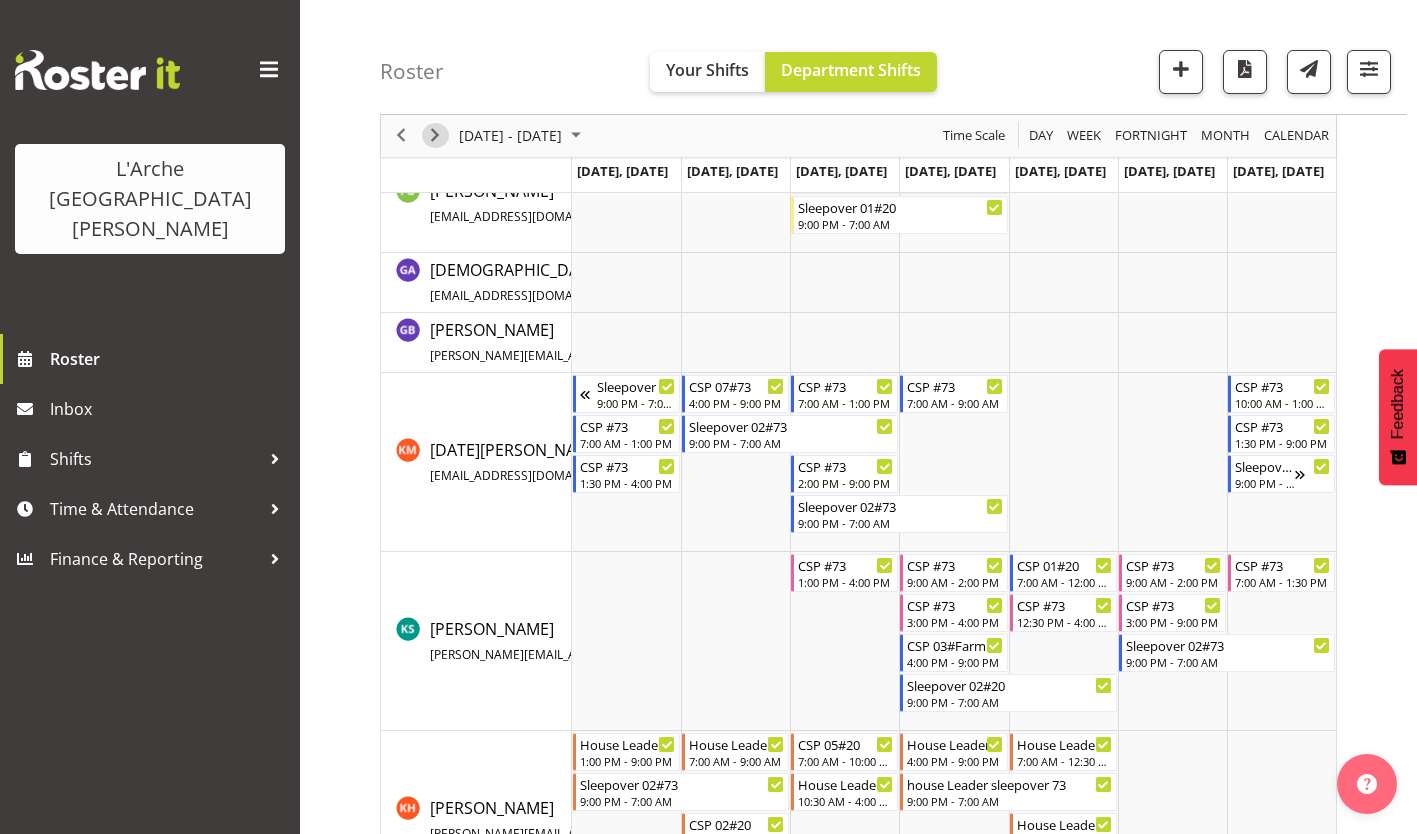 click at bounding box center [435, 136] 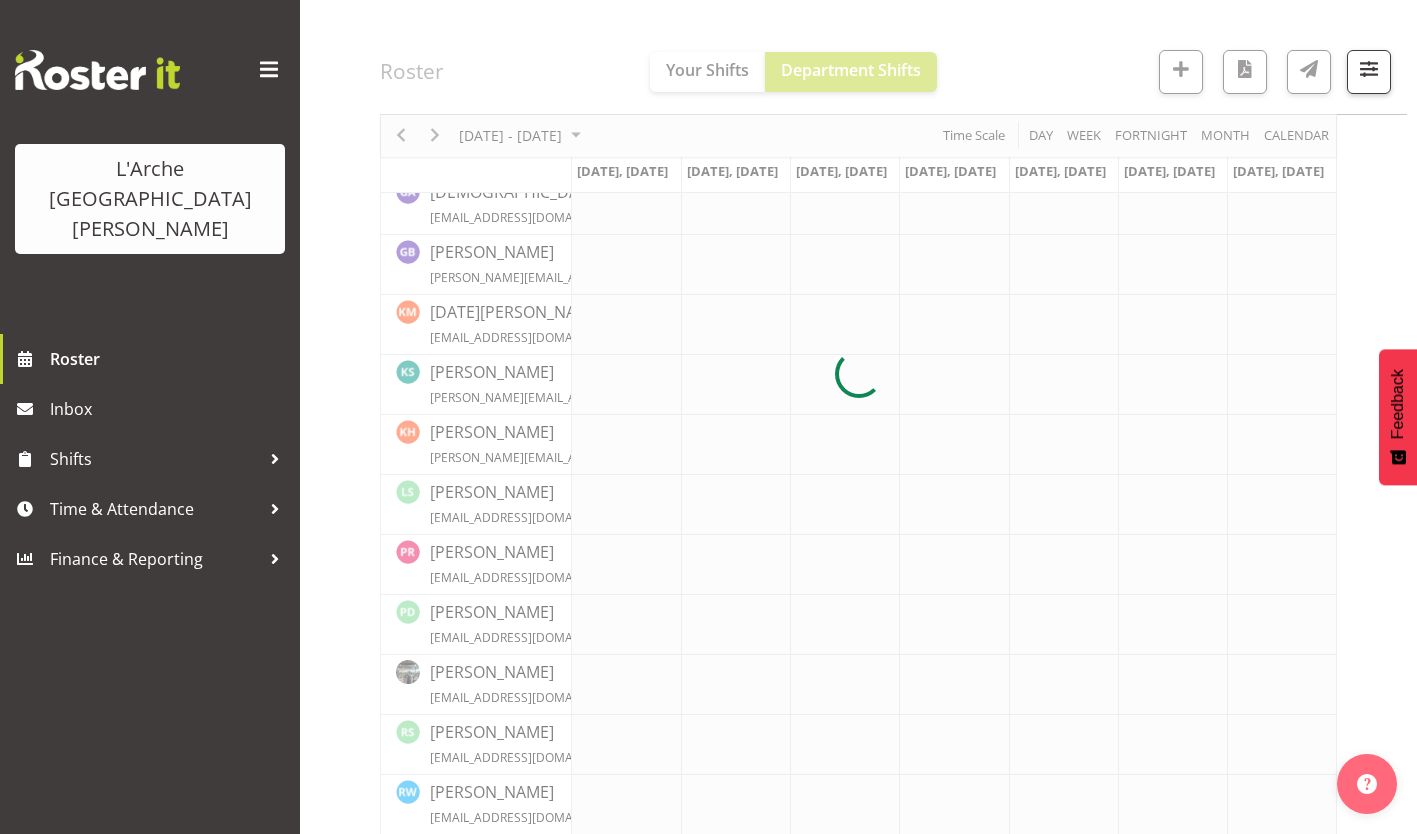 scroll, scrollTop: 0, scrollLeft: 0, axis: both 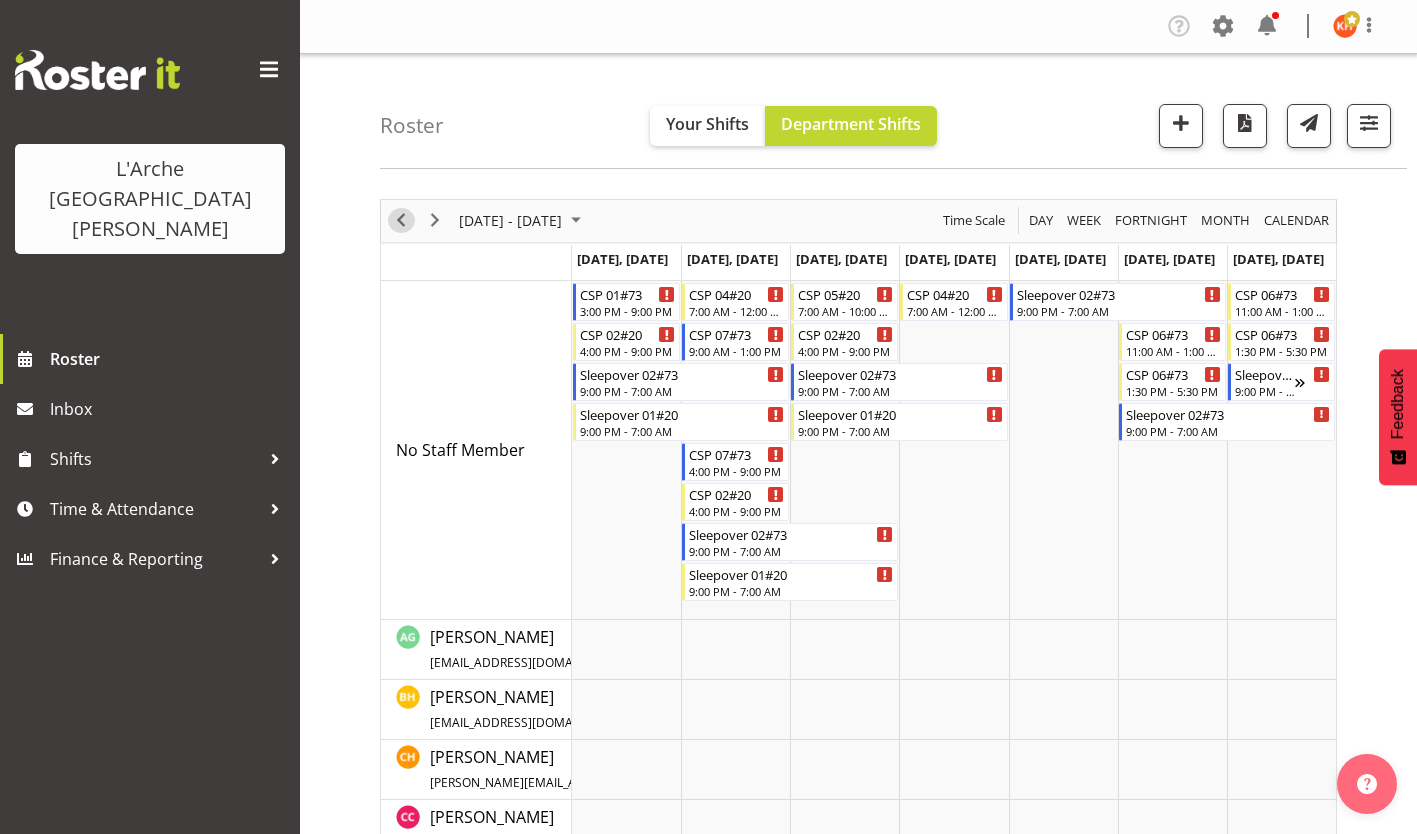 click at bounding box center (401, 220) 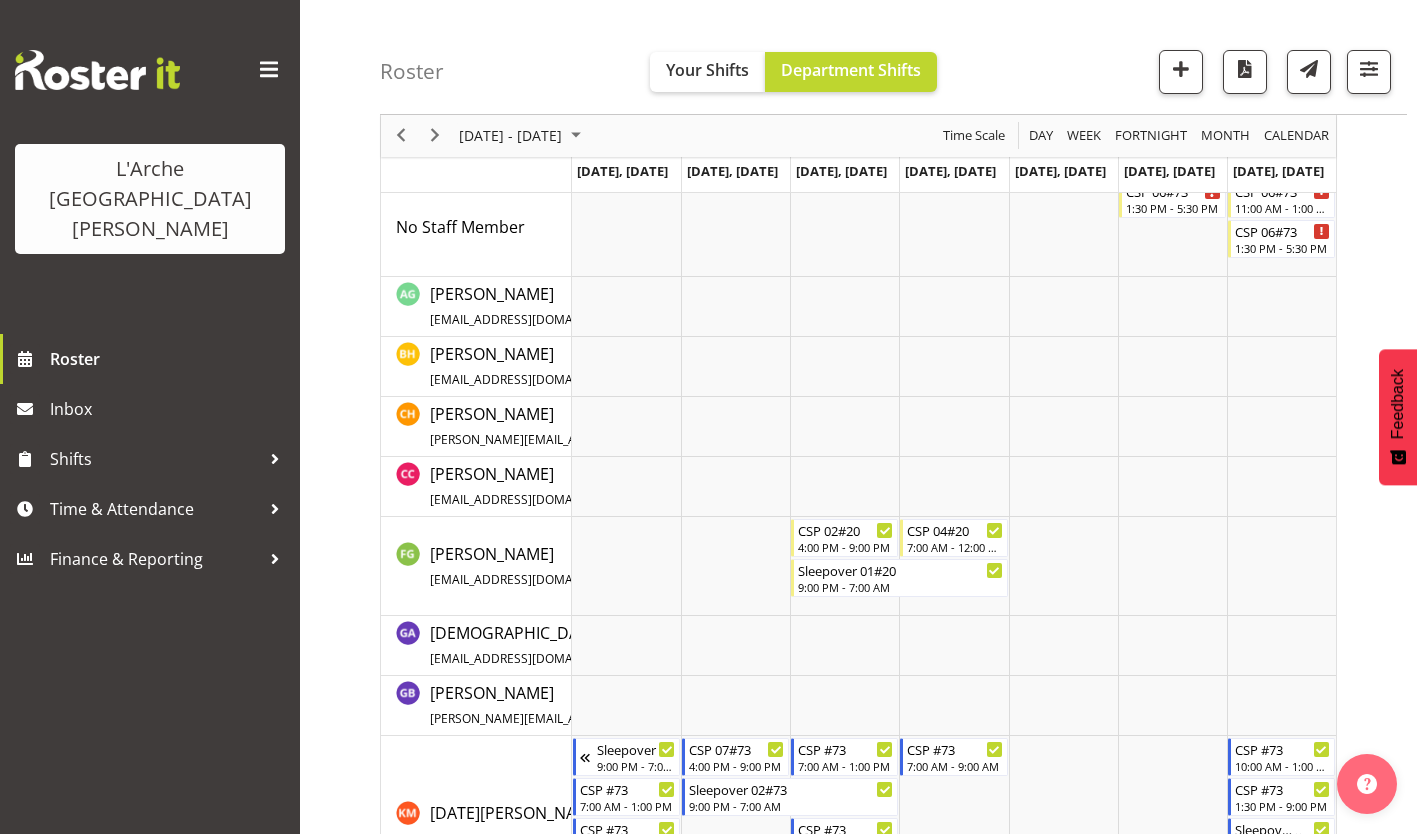 scroll, scrollTop: 93, scrollLeft: 0, axis: vertical 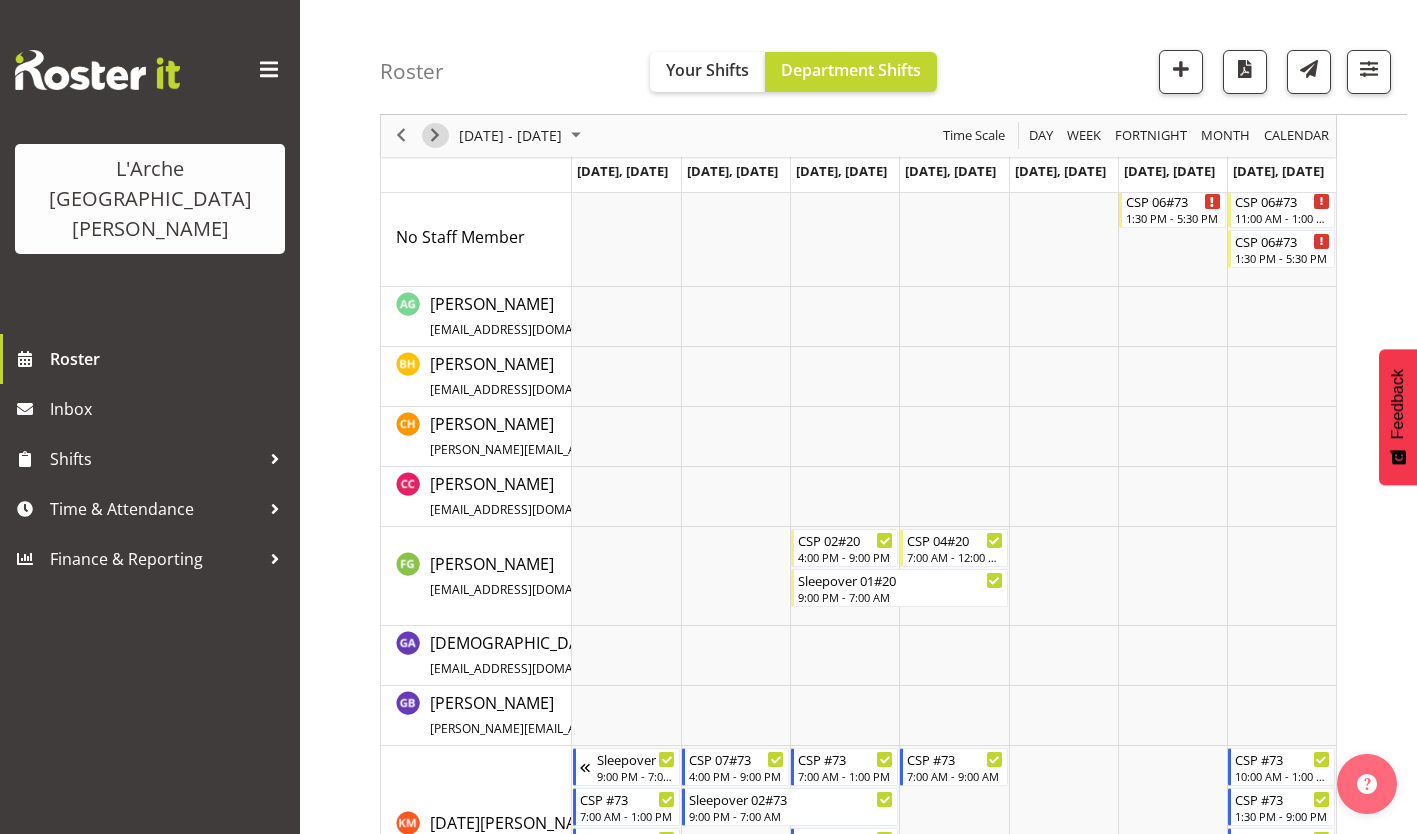 click at bounding box center [435, 136] 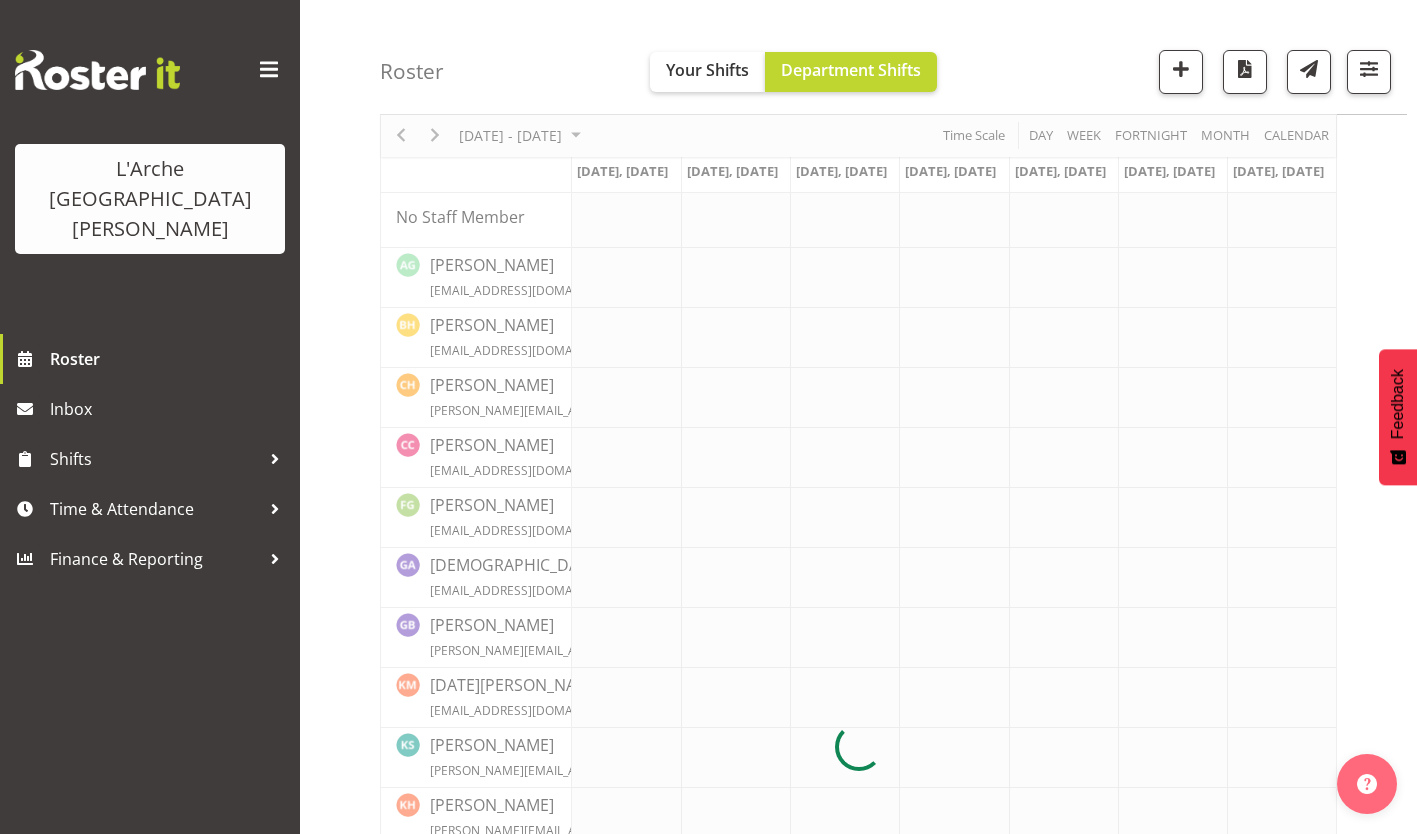 click on "[DATE] - [DATE] [DATE] Day Week Fortnight Month calendar Month Agenda Time Scale [DATE], [DATE], [DATE], [DATE], [DATE], [DATE], [DATE], [DATE] No Staff Member [PERSON_NAME] [EMAIL_ADDRESS][DOMAIN_NAME]  /  0274 357 888 [PERSON_NAME] [EMAIL_ADDRESS][DOMAIN_NAME]  /  022 361 2940 [PERSON_NAME] [PERSON_NAME][EMAIL_ADDRESS][DOMAIN_NAME][PERSON_NAME]  /  0274 416 062 [PERSON_NAME] [PERSON_NAME][EMAIL_ADDRESS][DOMAIN_NAME]  /  020 4034 0884 [PERSON_NAME] [EMAIL_ADDRESS][DOMAIN_NAME]  /  0210 298 2818 [DEMOGRAPHIC_DATA] [PERSON_NAME] [EMAIL_ADDRESS][DOMAIN_NAME]  /  022 032 5884 [PERSON_NAME] [PERSON_NAME][EMAIL_ADDRESS][DOMAIN_NAME][PERSON_NAME]  /  027 271 8833 [DATE][PERSON_NAME] [EMAIL_ADDRESS][DOMAIN_NAME]  /  020 4067 5564 [PERSON_NAME] [PERSON_NAME][EMAIL_ADDRESS][DOMAIN_NAME]  /  022 407 4898 [PERSON_NAME] [PERSON_NAME][EMAIL_ADDRESS][DOMAIN_NAME]  /  020 483 2559 [PERSON_NAME] [EMAIL_ADDRESS][DOMAIN_NAME]  /  027 311 1478 [PERSON_NAME] [EMAIL_ADDRESS][DOMAIN_NAME]  /  022 526 1409 [PERSON_NAME] [EMAIL_ADDRESS][DOMAIN_NAME]  /  0210 738 372 [PERSON_NAME] [EMAIL_ADDRESS][DOMAIN_NAME]  /  022 375 6134  /   /" at bounding box center [858, 747] 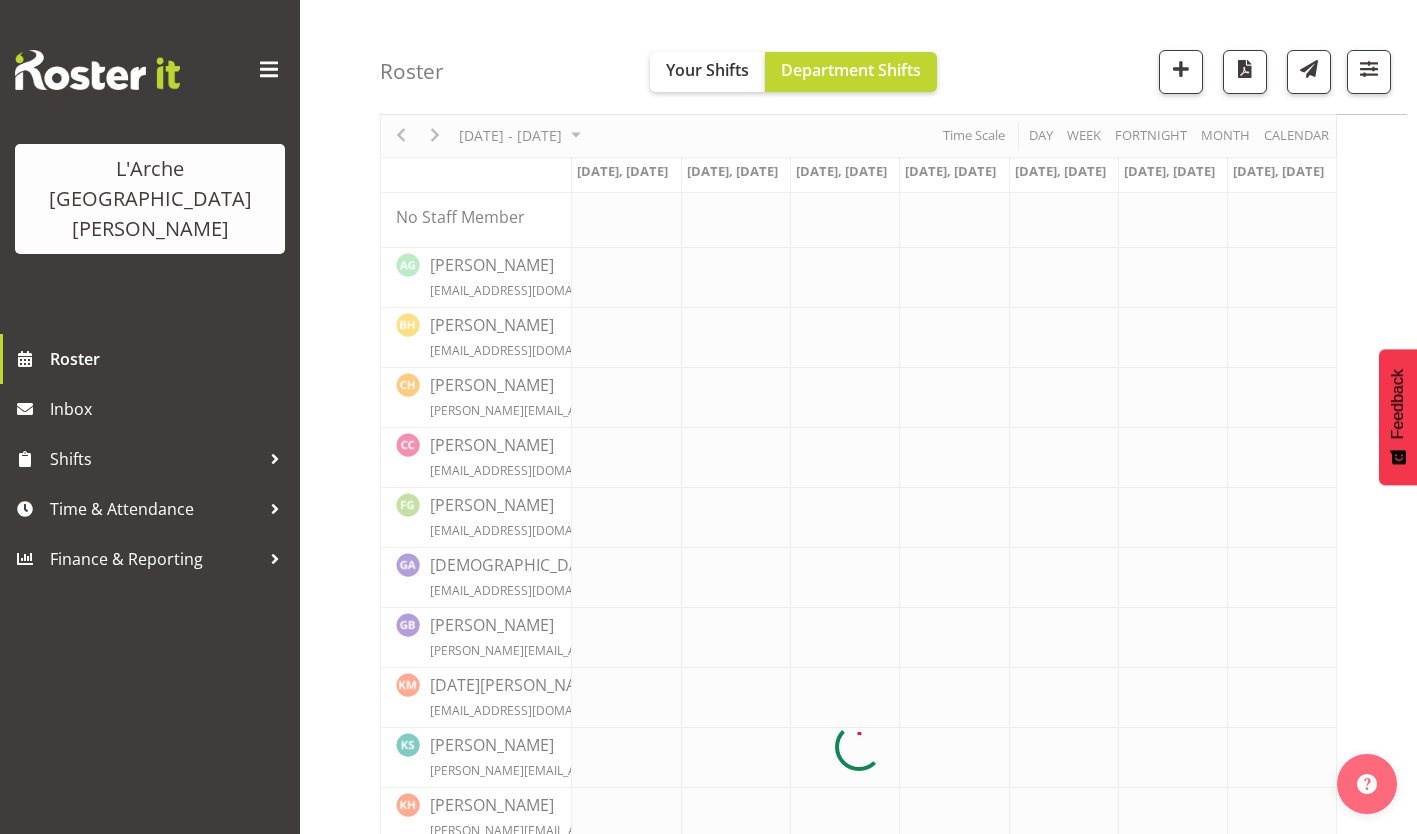 scroll, scrollTop: 0, scrollLeft: 0, axis: both 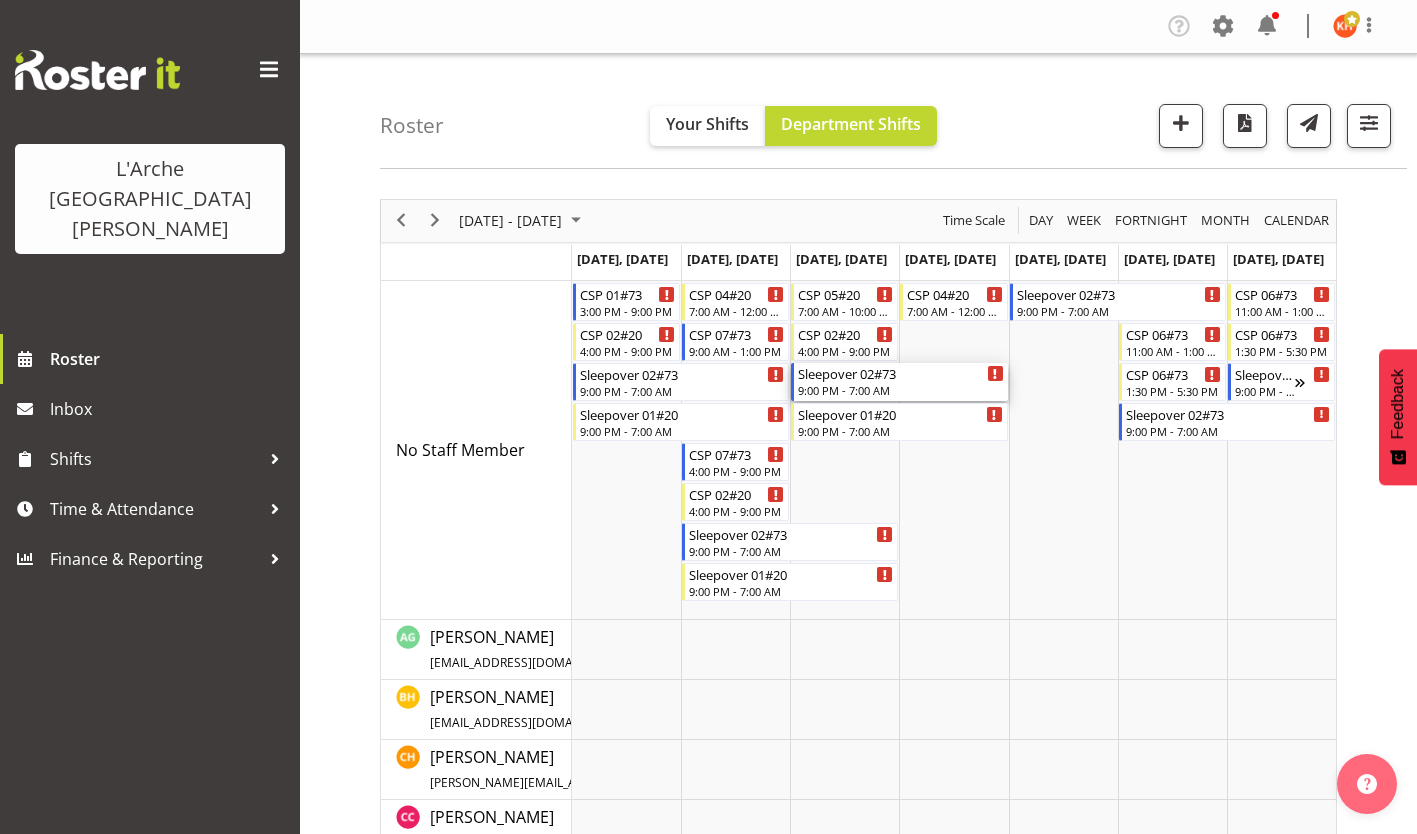 click on "9:00 PM - 7:00 AM" at bounding box center [900, 390] 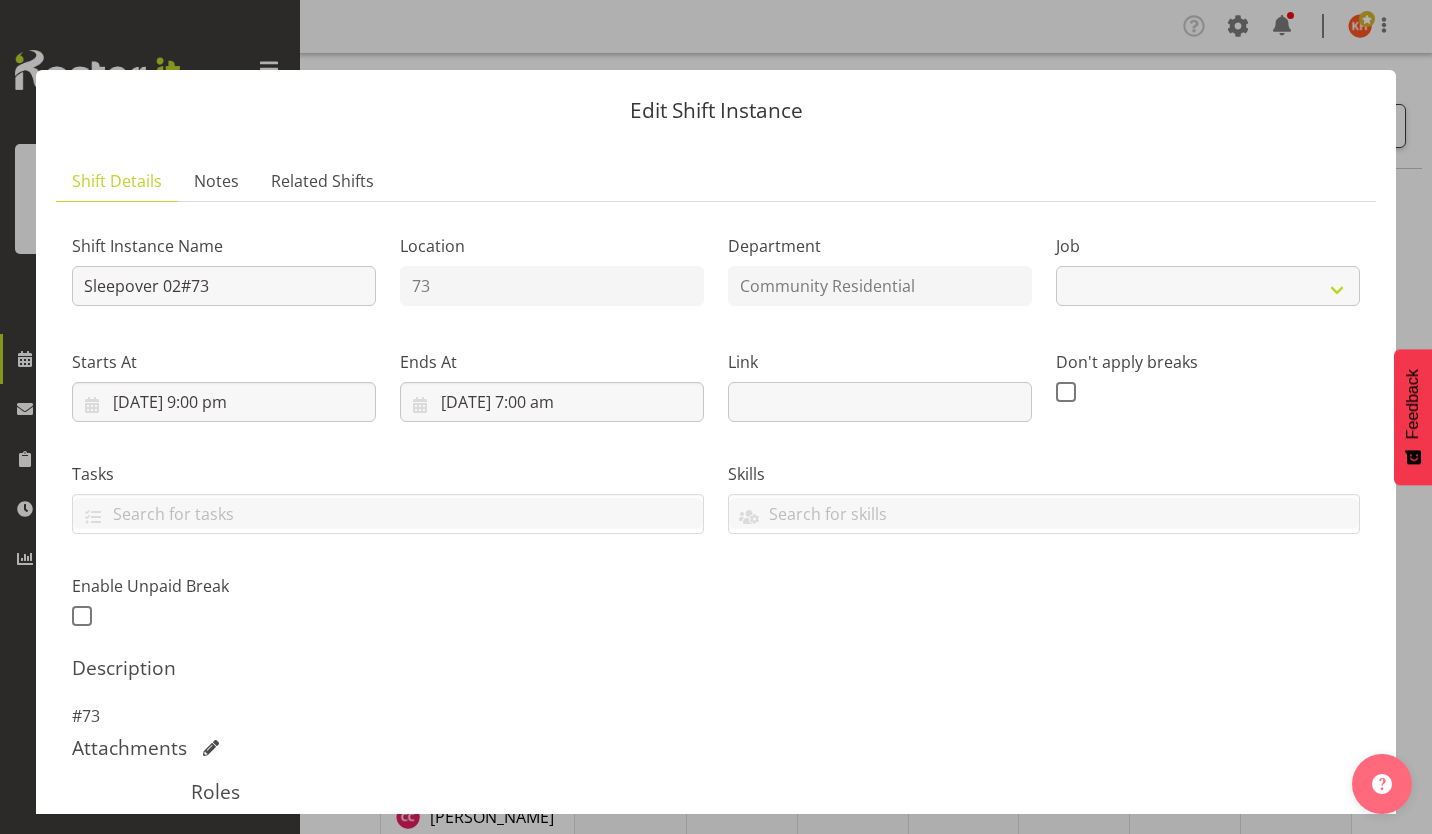 select on "2" 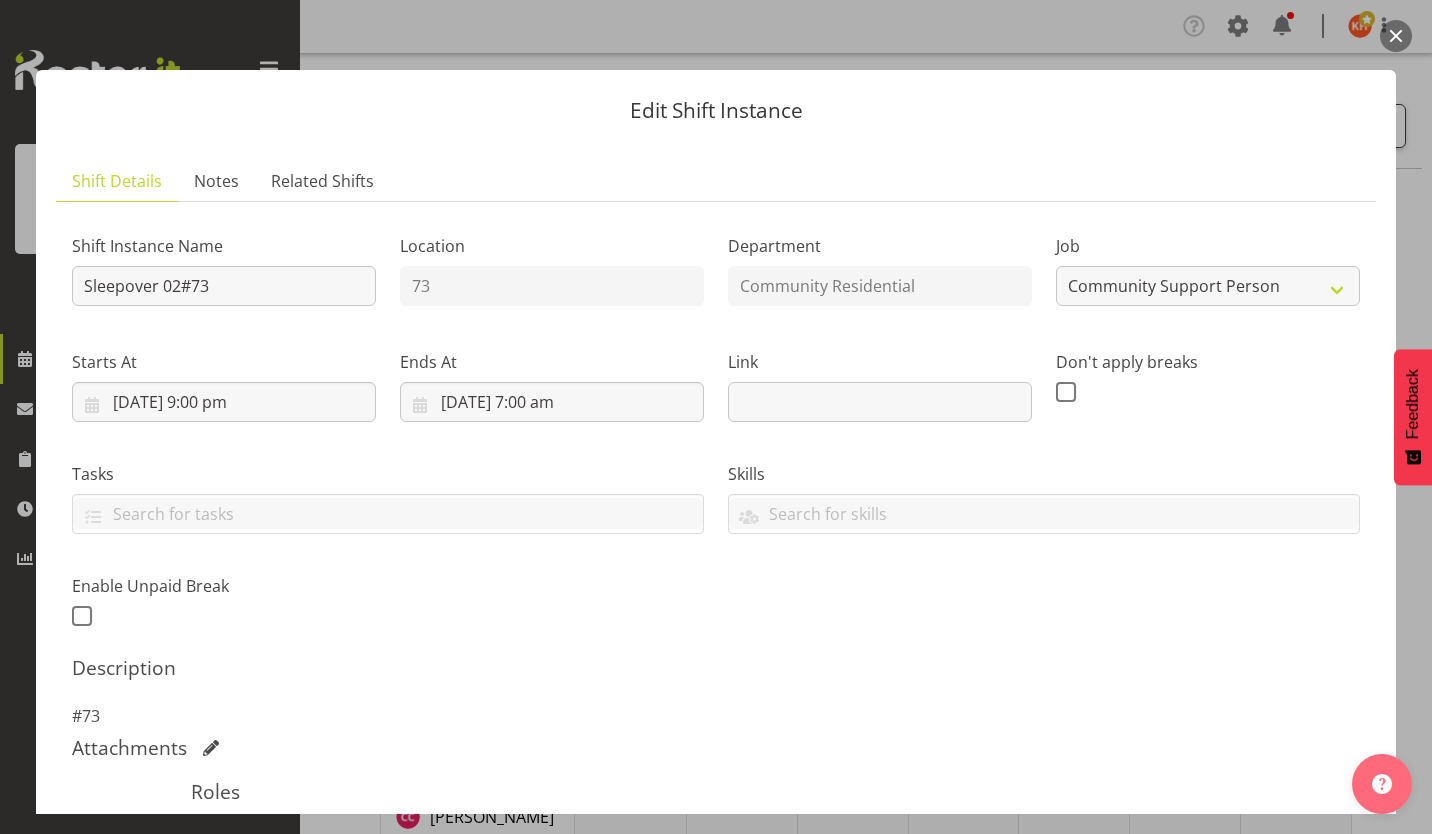 click on "Select Employee" at bounding box center [670, 866] 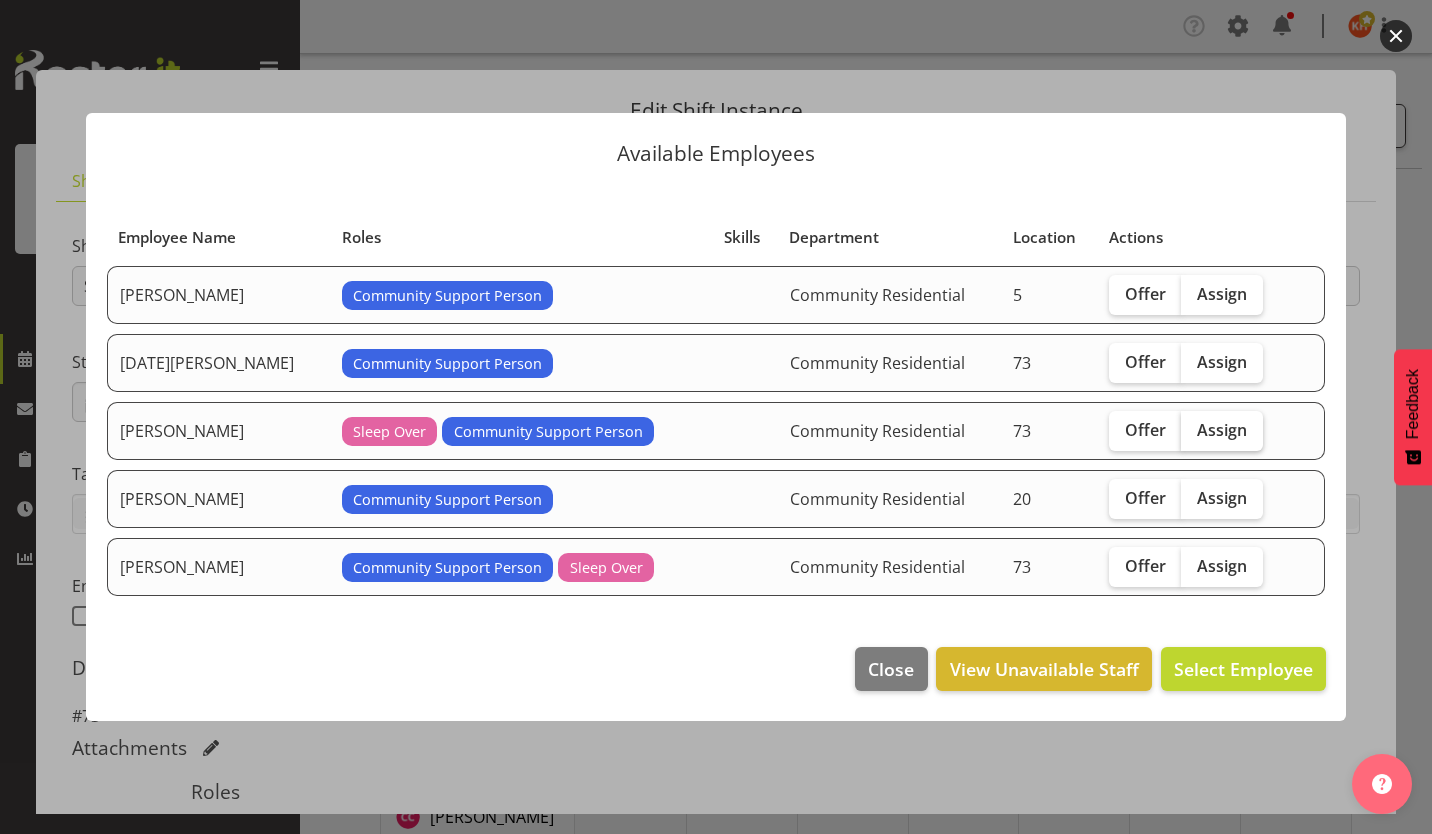 click on "Assign" at bounding box center (1222, 430) 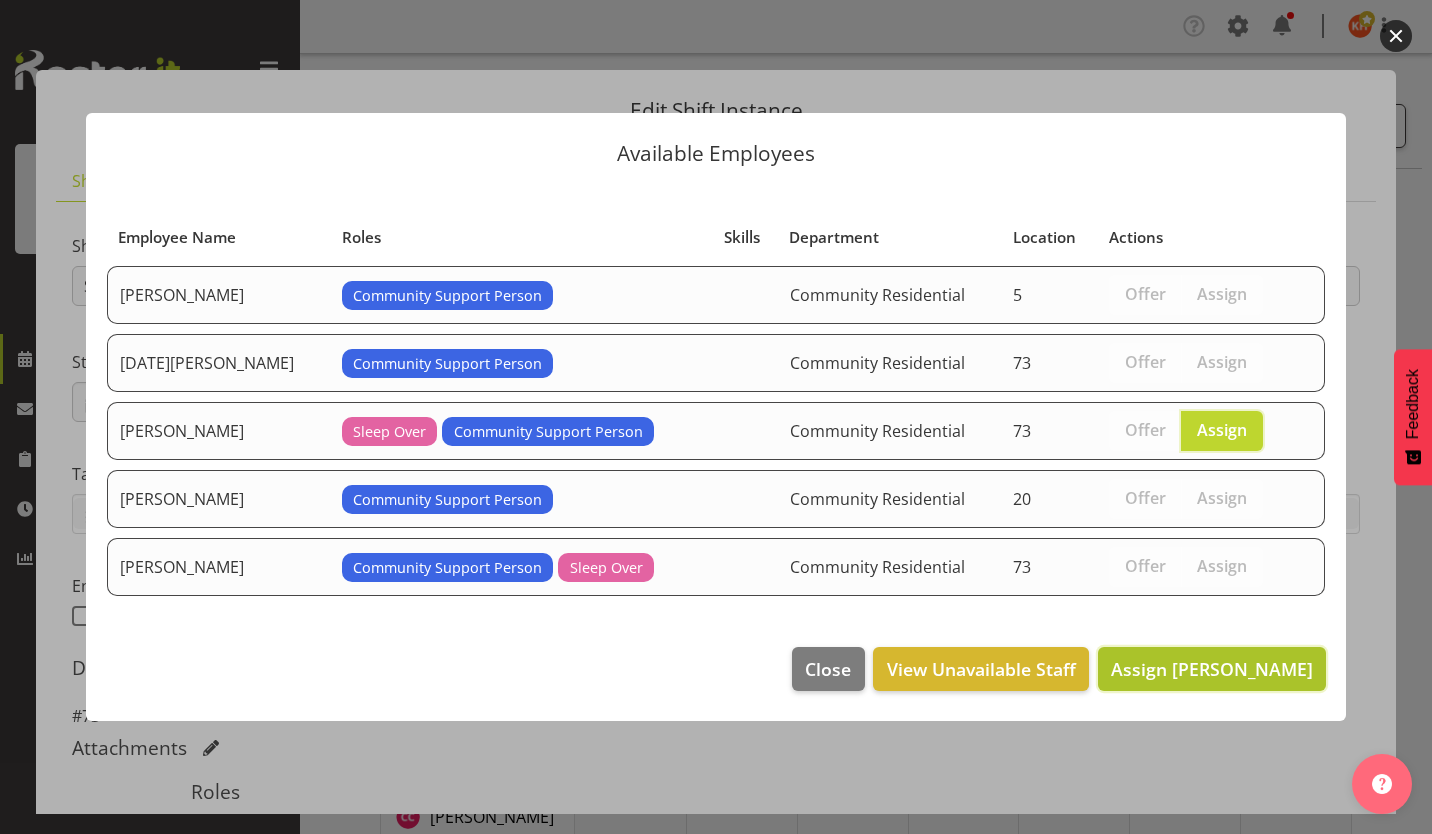 click on "Assign [PERSON_NAME]" at bounding box center [1212, 669] 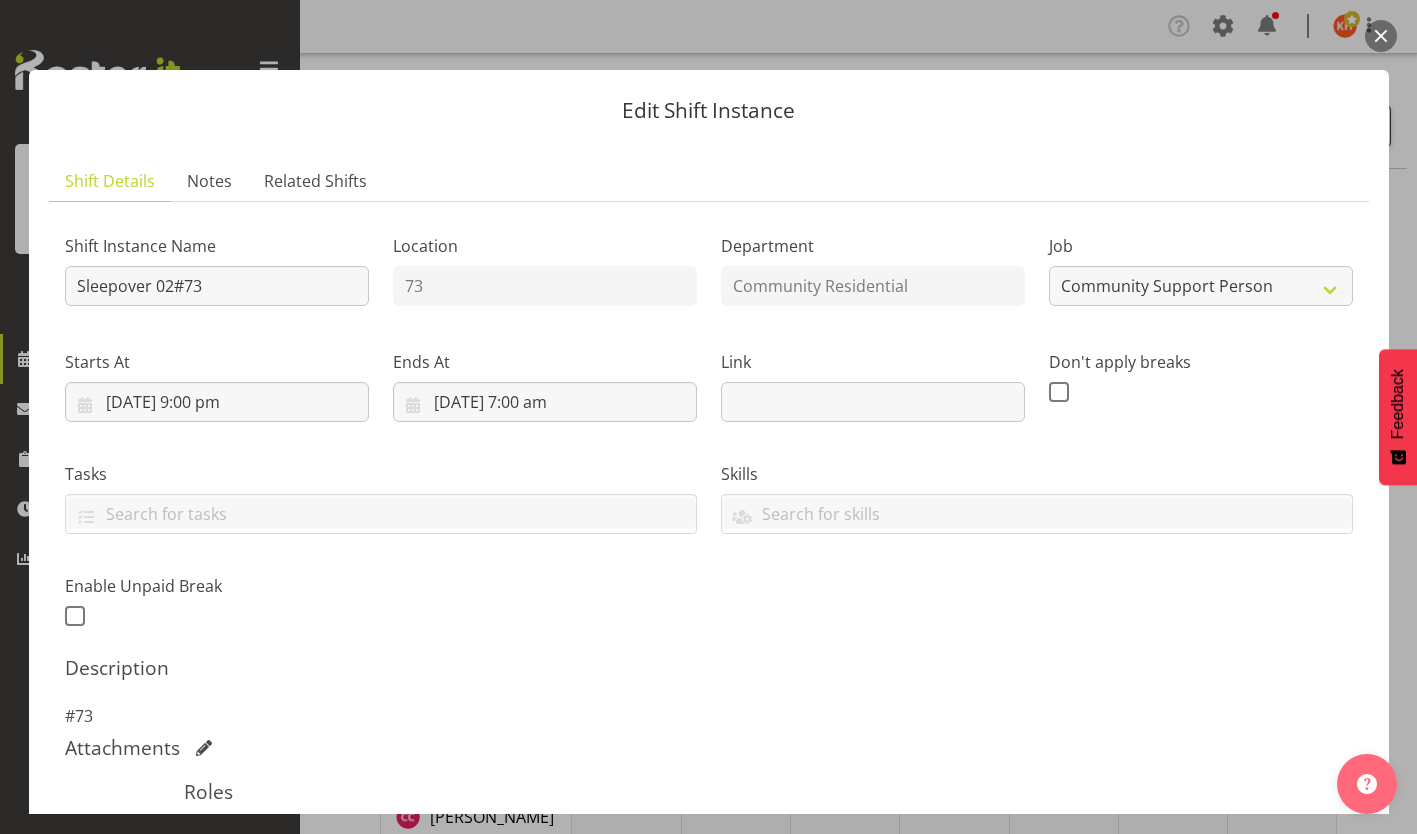 scroll, scrollTop: 219, scrollLeft: 0, axis: vertical 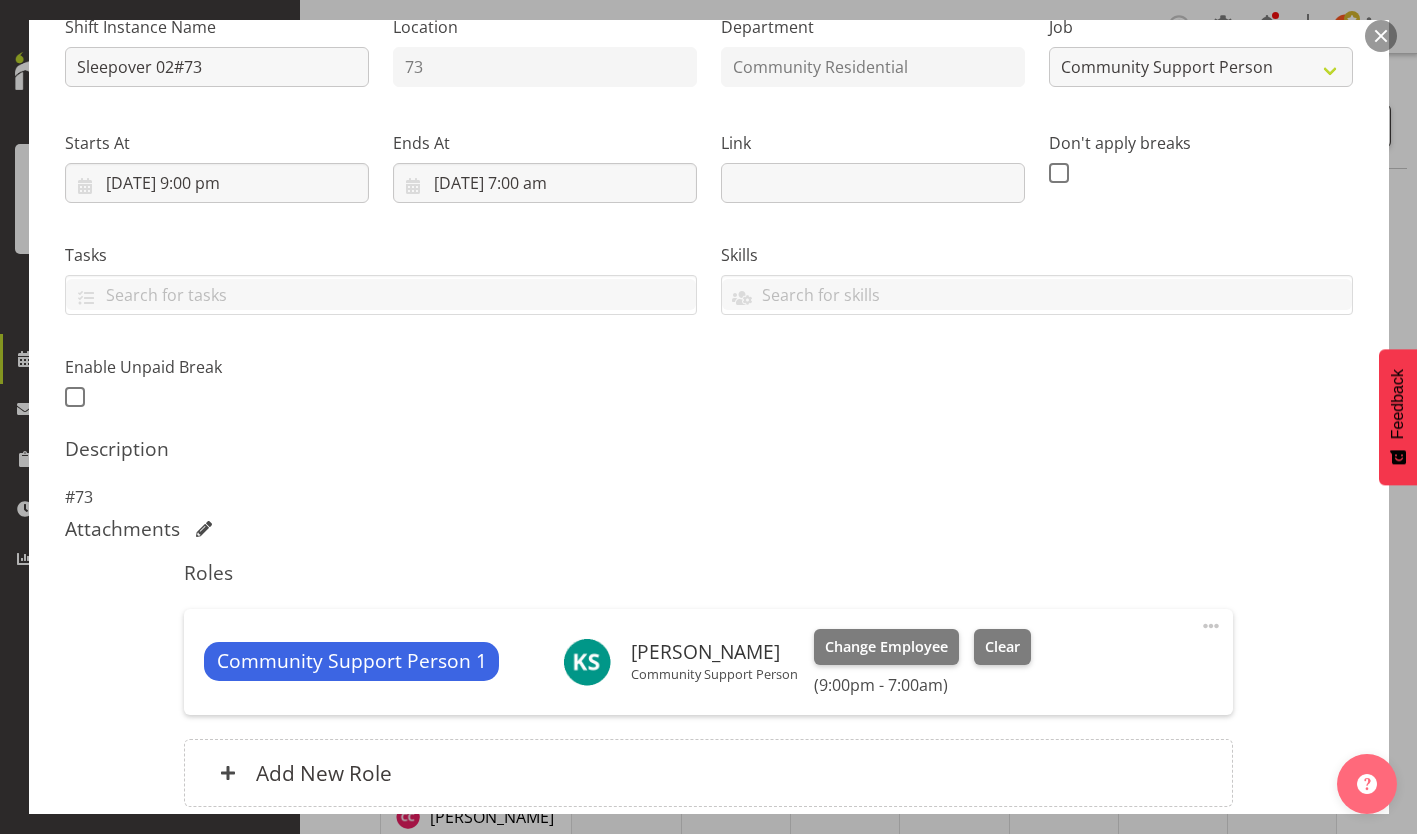 click on "Update Shift Instance" at bounding box center (1263, 932) 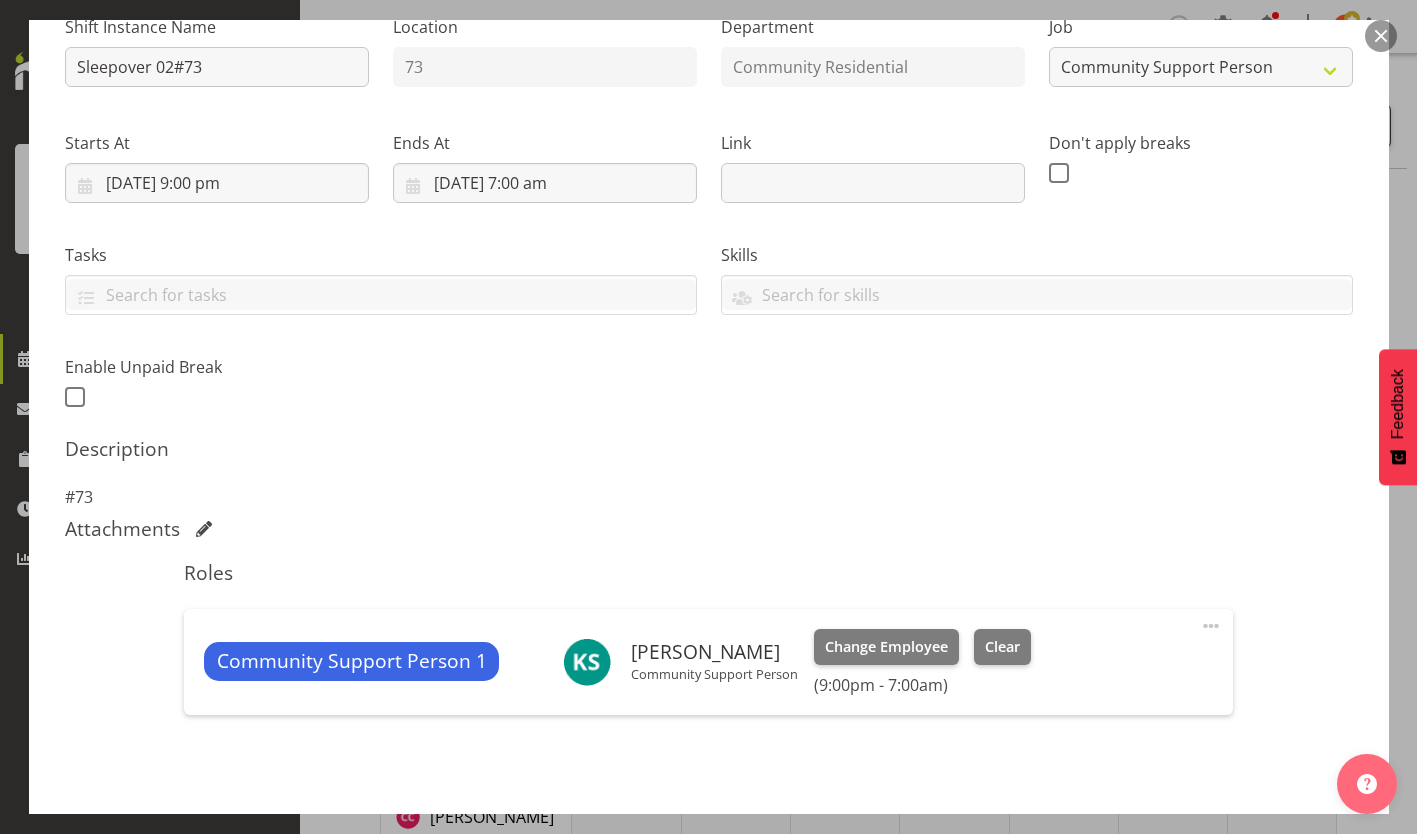 scroll, scrollTop: 146, scrollLeft: 0, axis: vertical 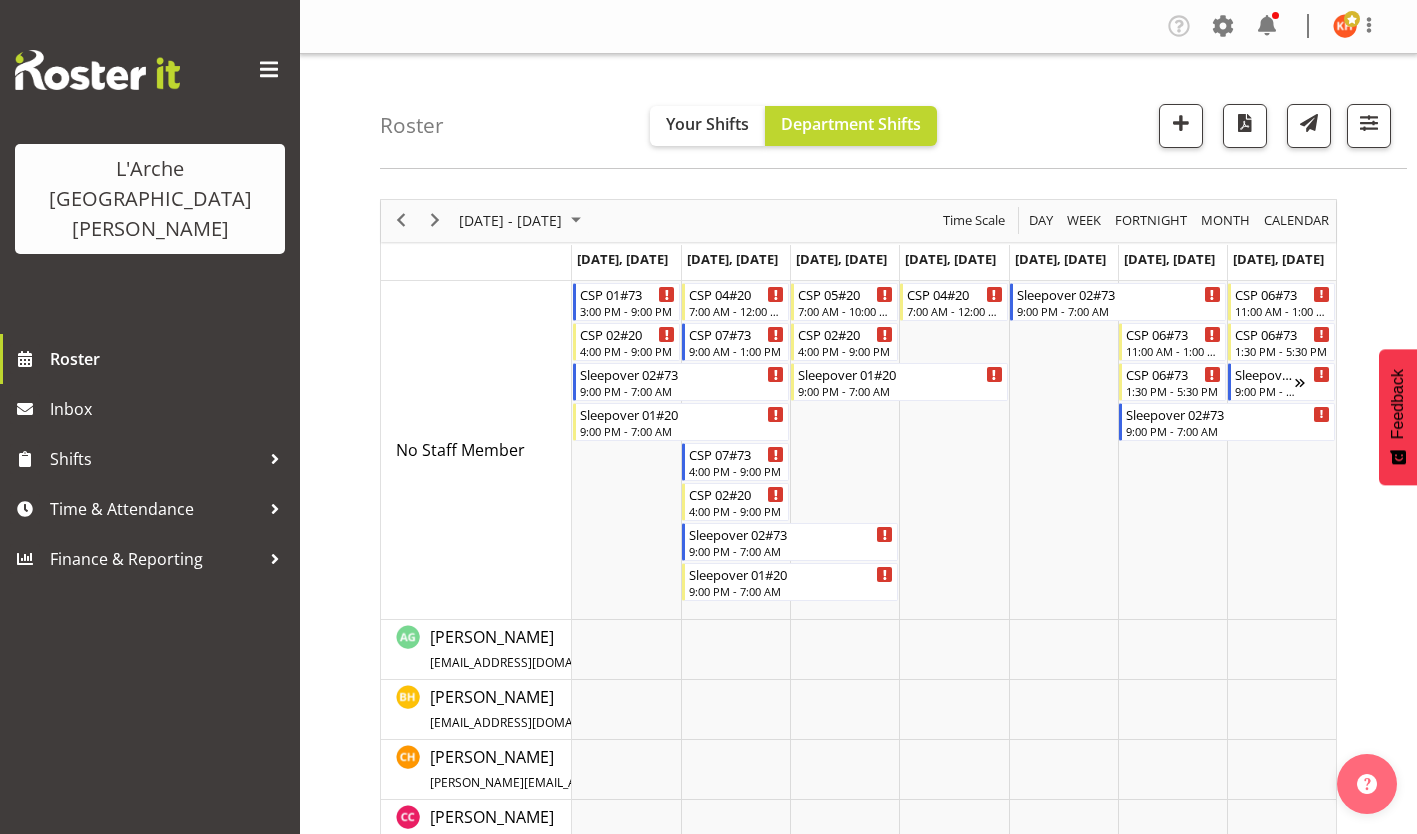 click at bounding box center (269, 70) 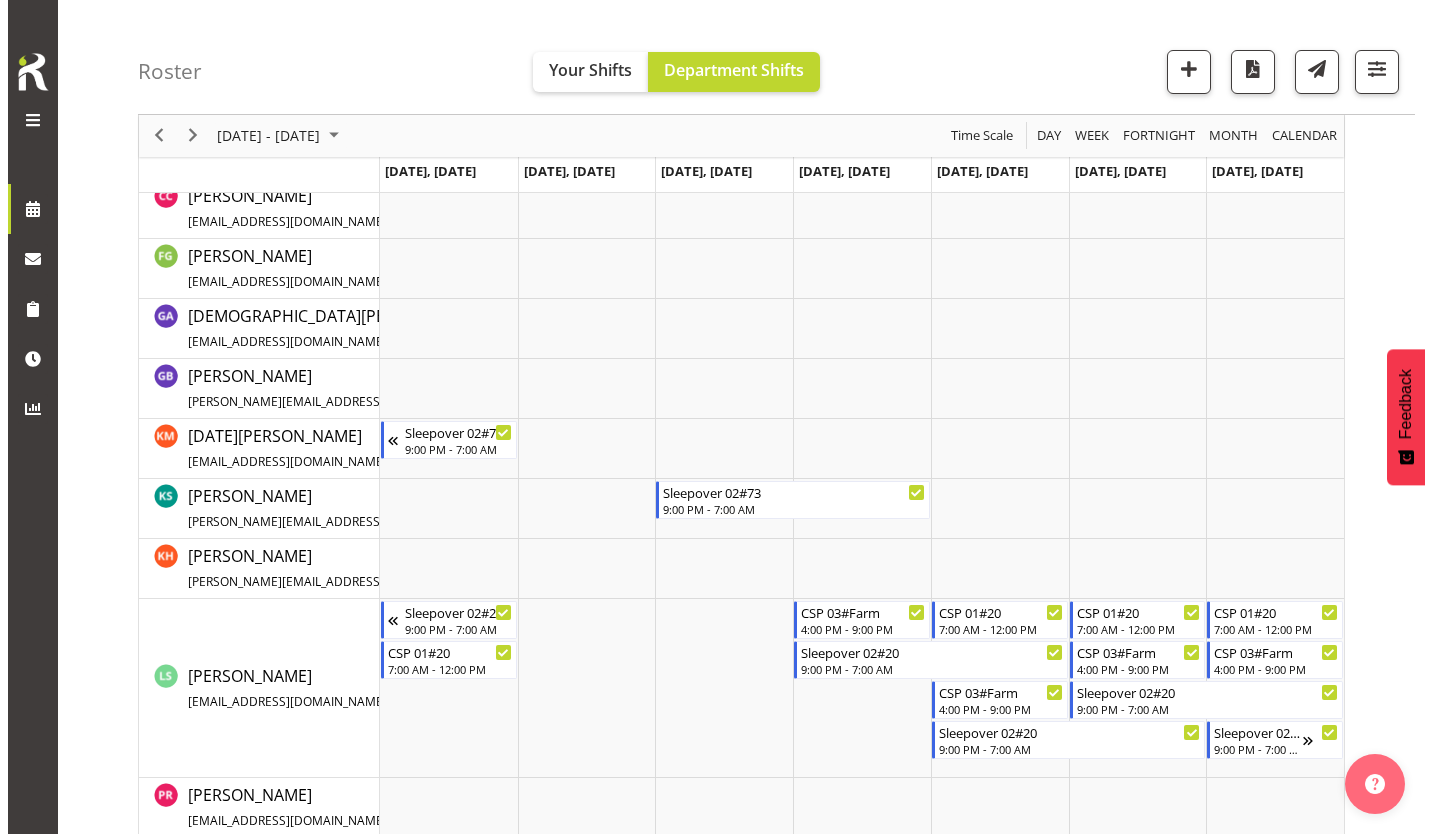 scroll, scrollTop: 622, scrollLeft: 0, axis: vertical 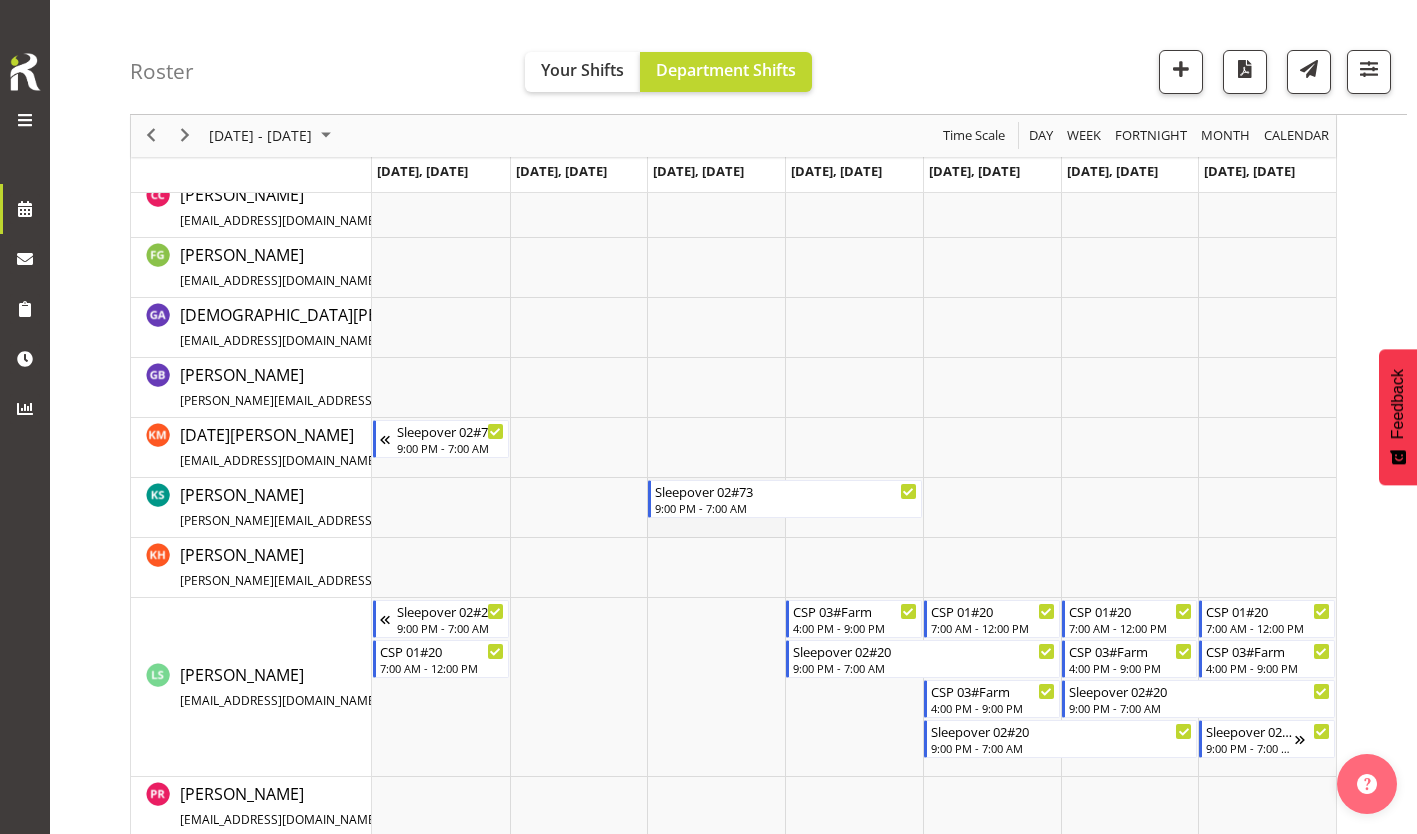 click at bounding box center (716, 508) 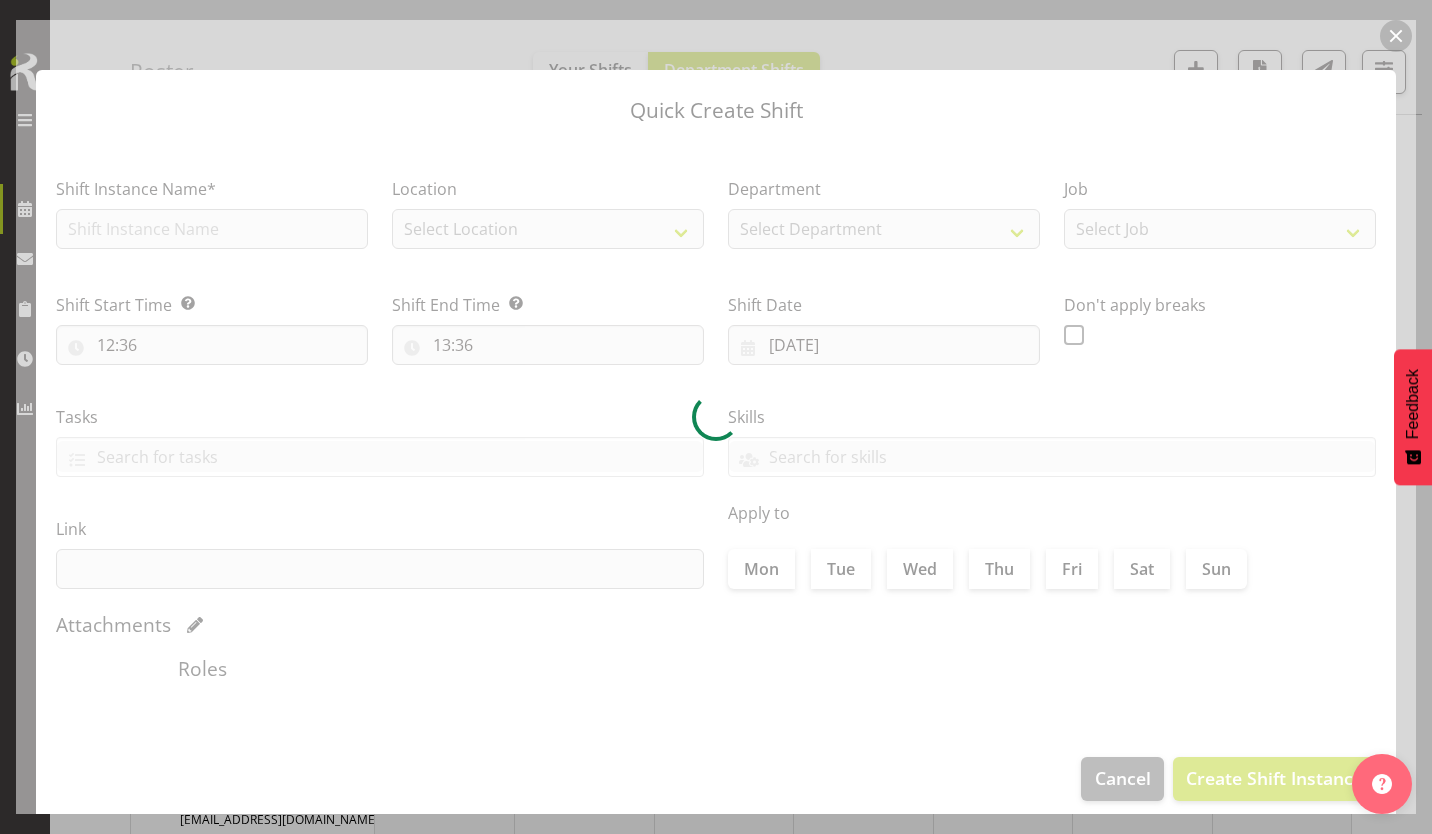 type on "[DATE]" 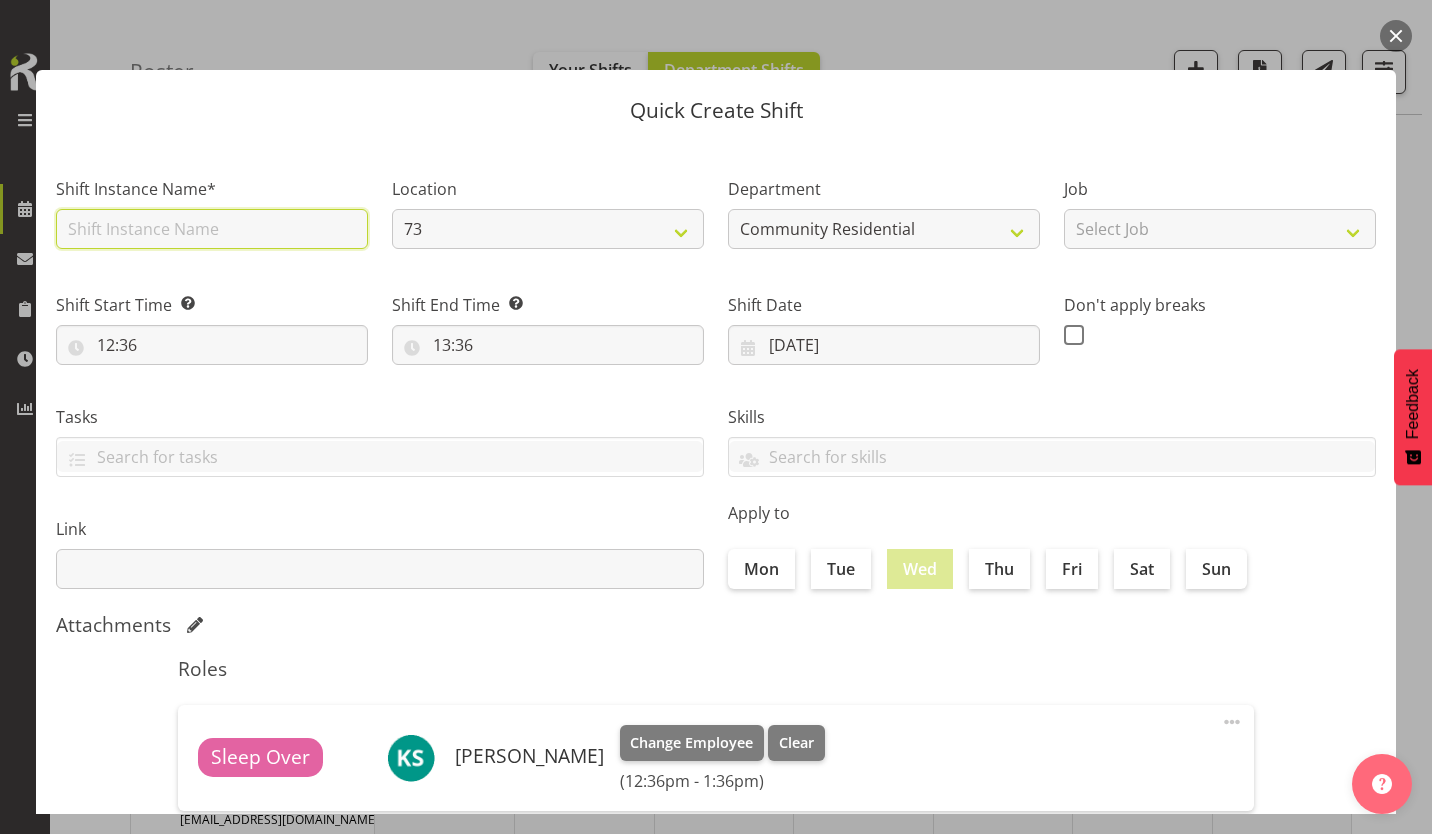 click at bounding box center (212, 229) 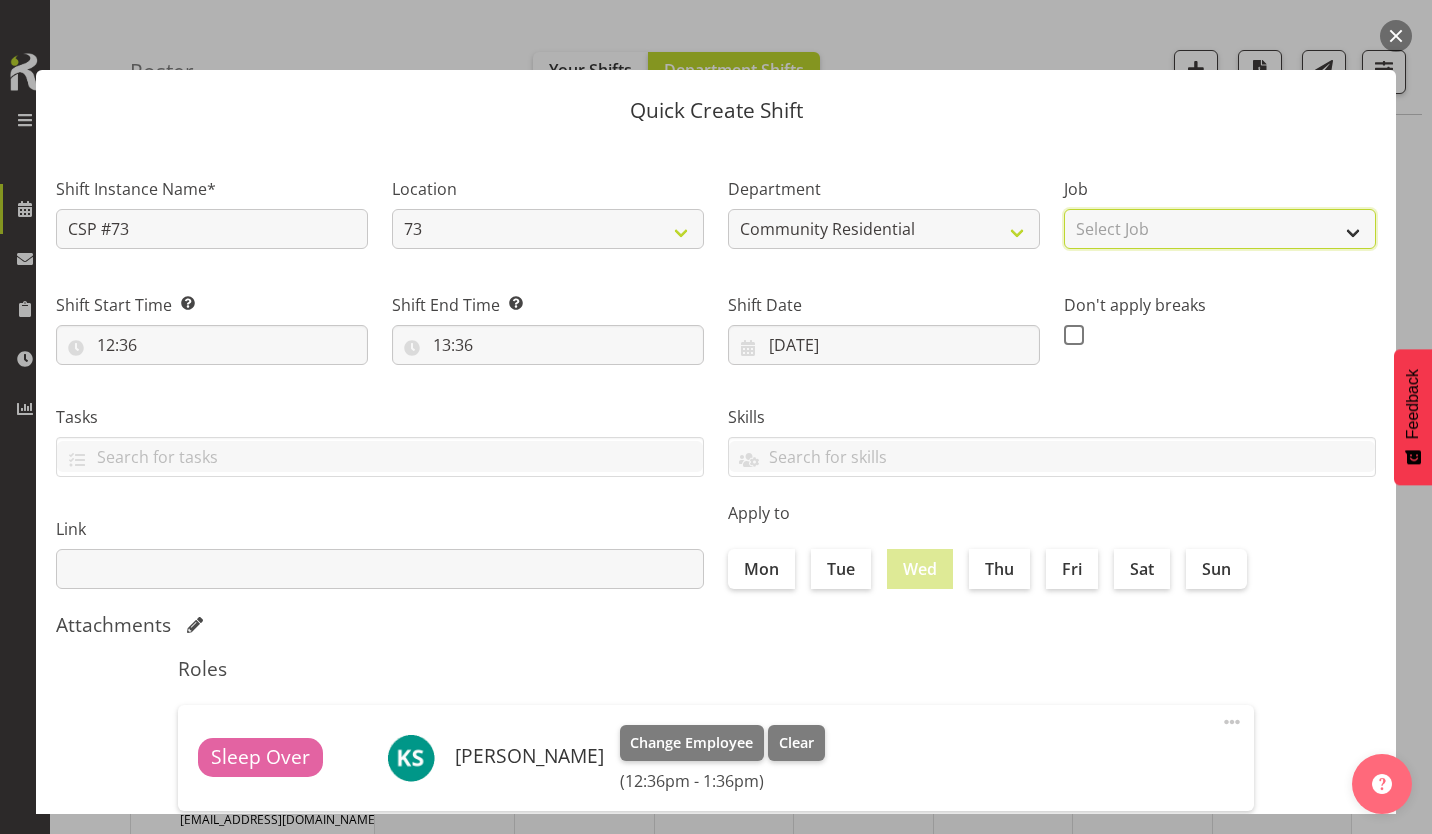 click on "Select Job  Accounts Admin Art Coordinator Community Leader Community Support Person Community Support Person-Casual House Leader Office Admin Senior Coordinator Service Manager Volunteer" at bounding box center [1220, 229] 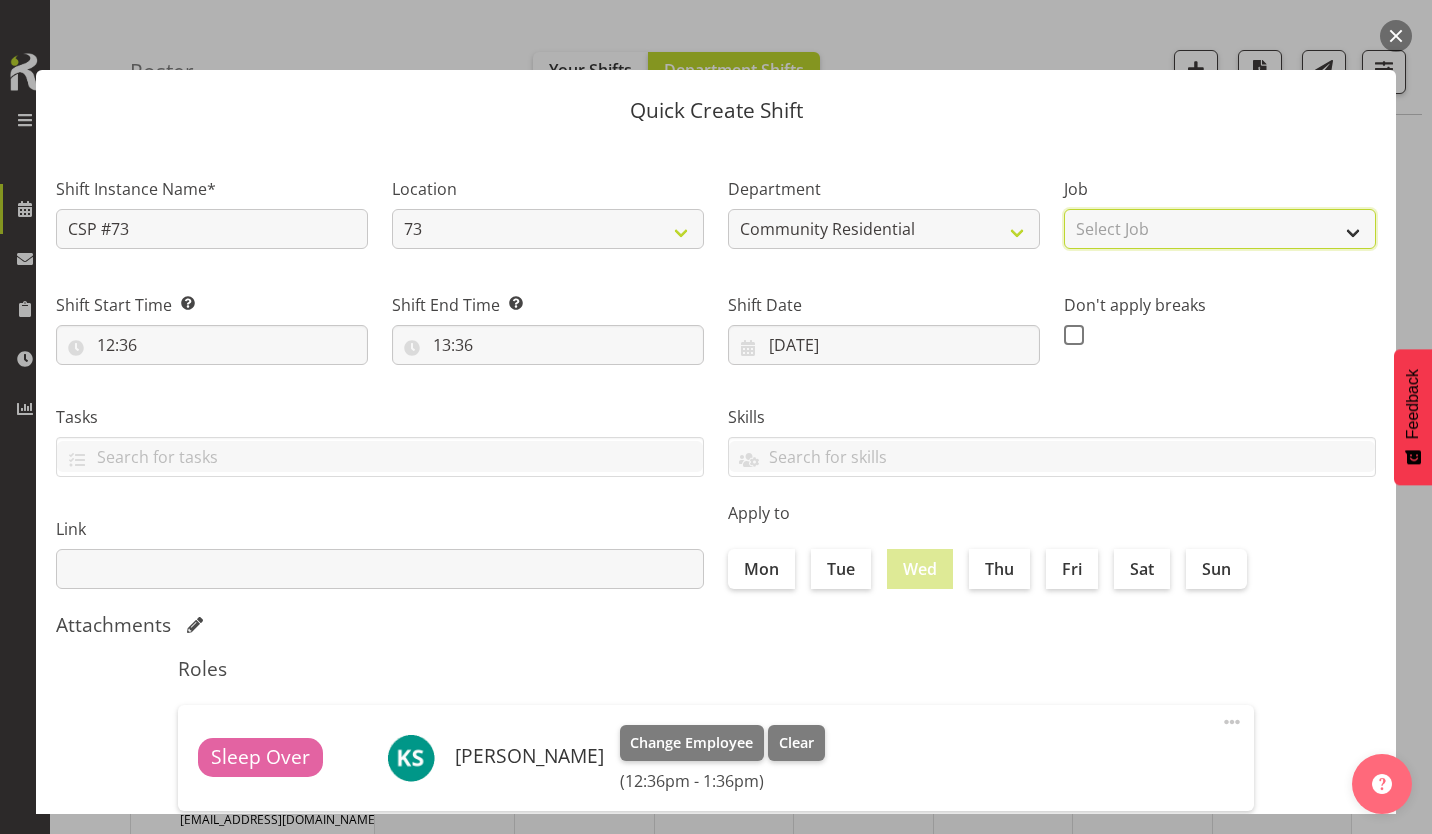 select on "2" 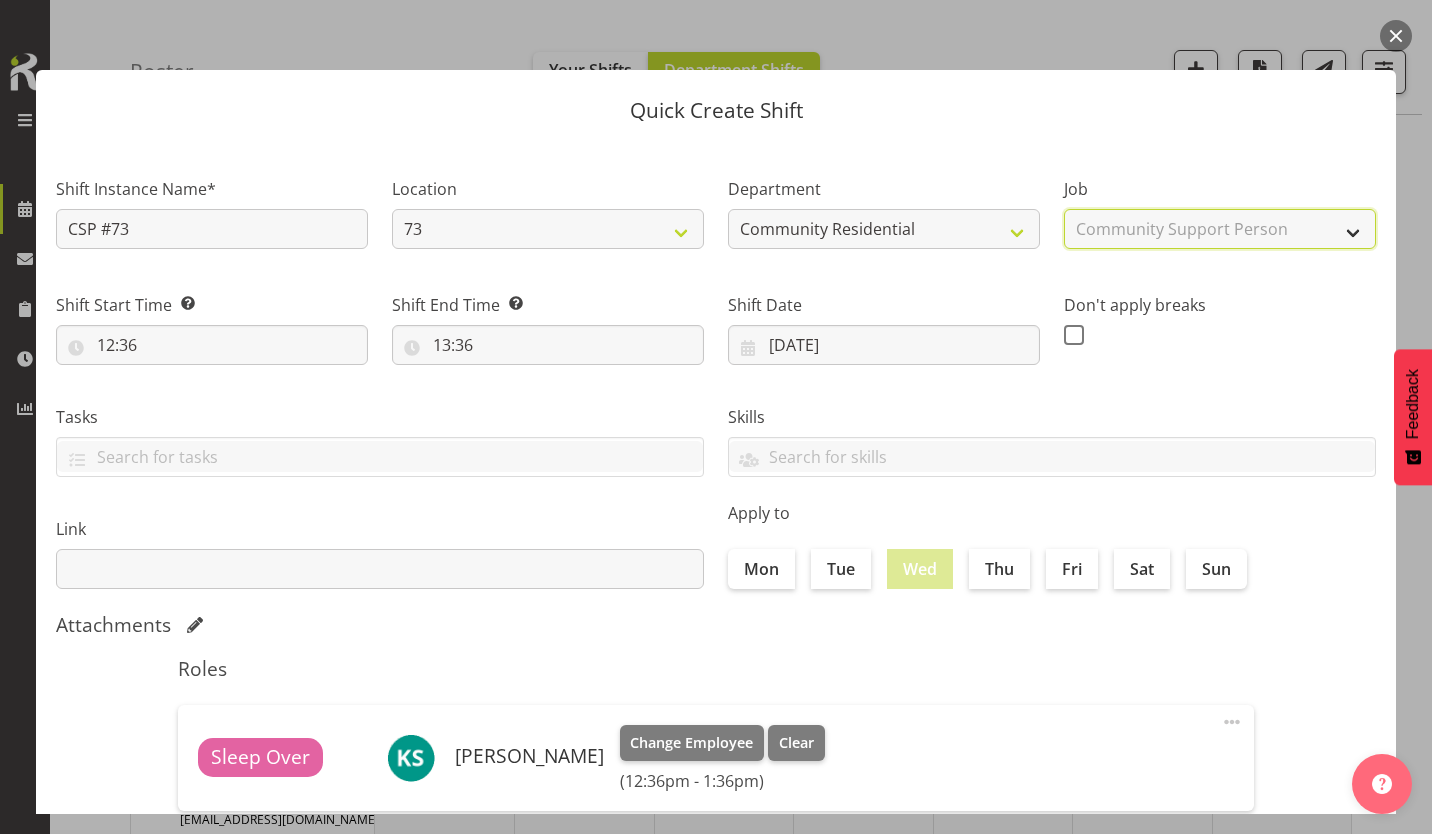 click on "Select Job  Accounts Admin Art Coordinator Community Leader Community Support Person Community Support Person-Casual House Leader Office Admin Senior Coordinator Service Manager Volunteer" at bounding box center (1220, 229) 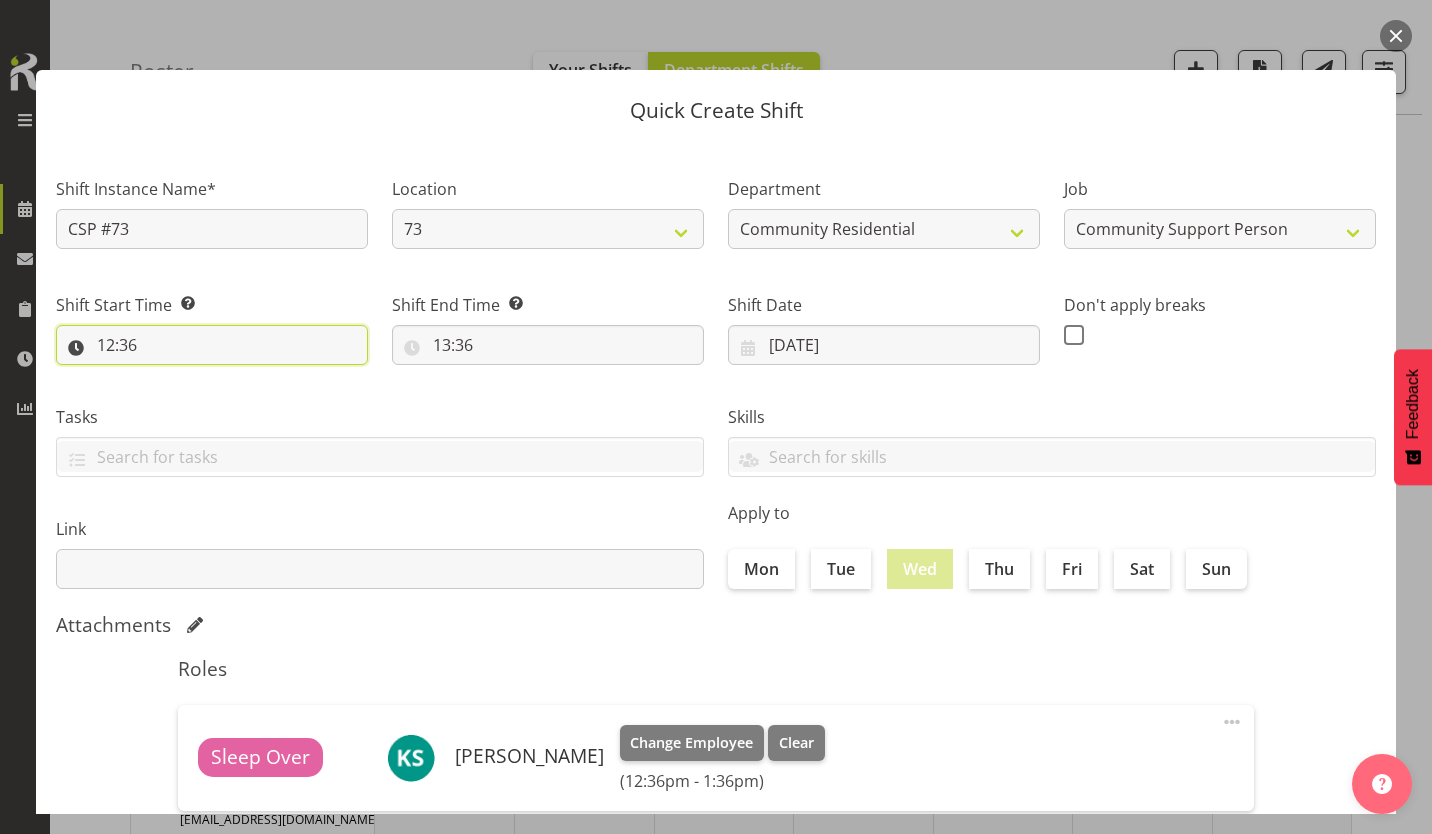 click on "12:36" at bounding box center [212, 345] 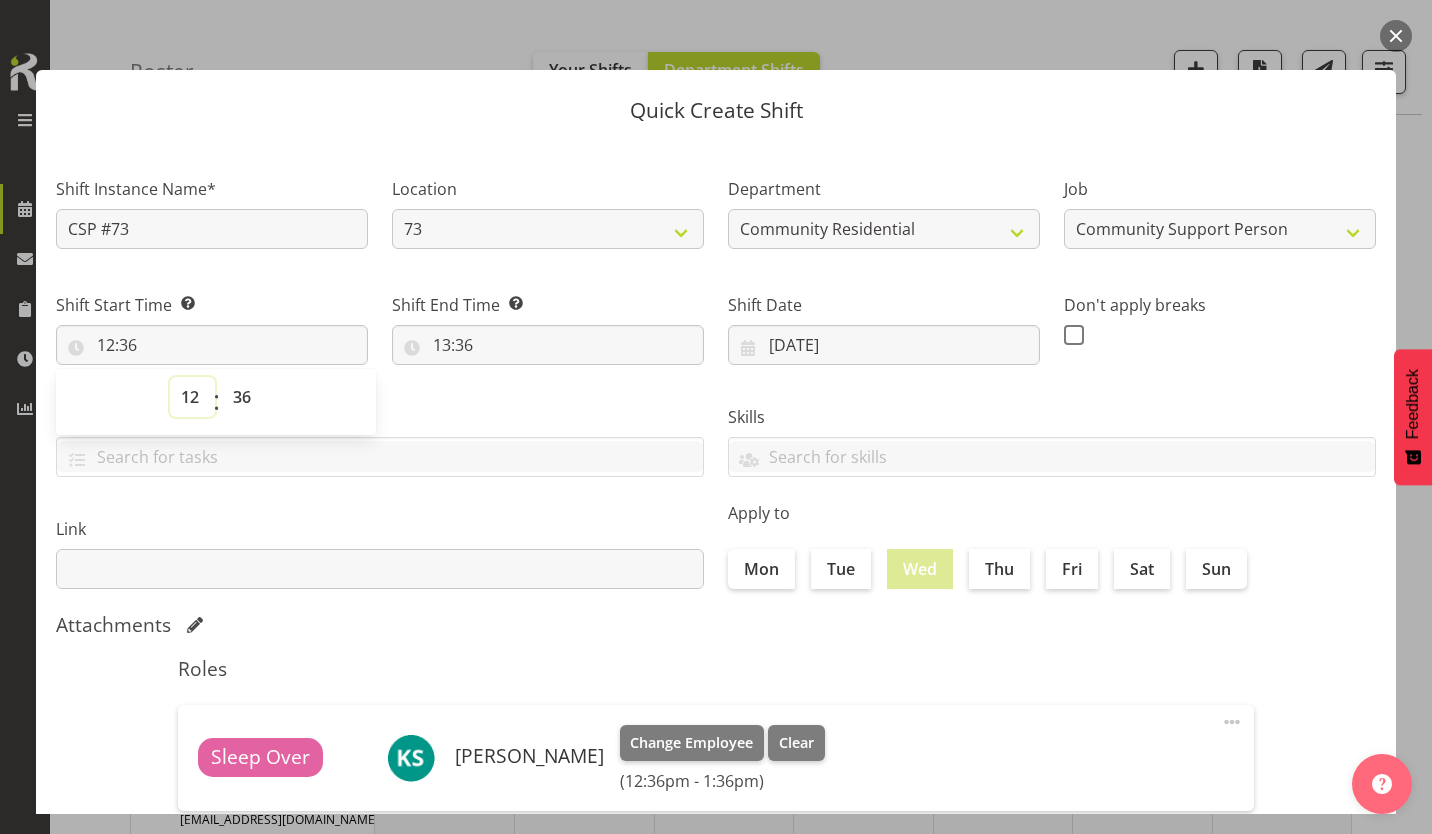 click on "00   01   02   03   04   05   06   07   08   09   10   11   12   13   14   15   16   17   18   19   20   21   22   23" at bounding box center [192, 397] 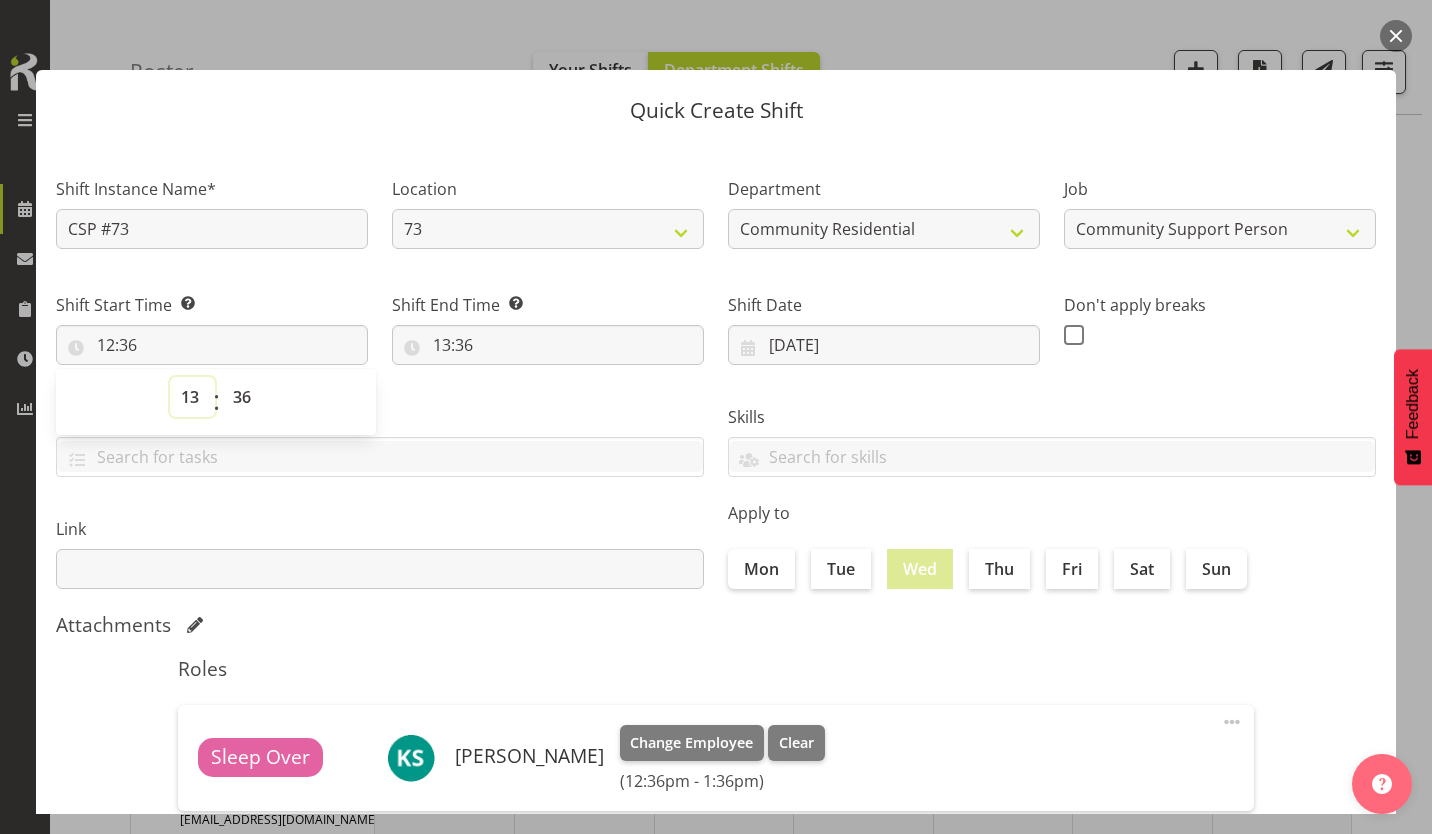 click on "00   01   02   03   04   05   06   07   08   09   10   11   12   13   14   15   16   17   18   19   20   21   22   23" at bounding box center (192, 397) 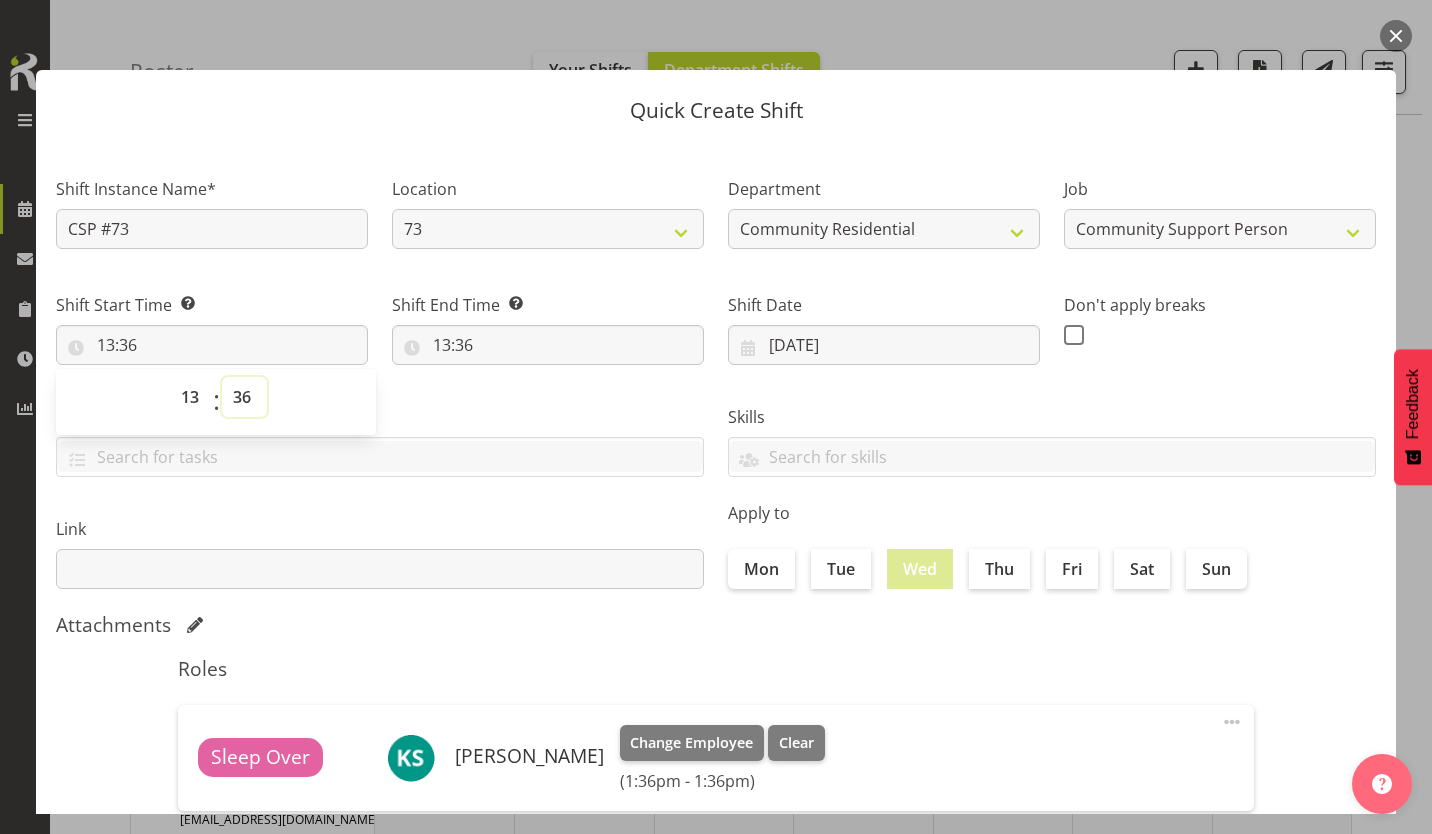 click on "00   01   02   03   04   05   06   07   08   09   10   11   12   13   14   15   16   17   18   19   20   21   22   23   24   25   26   27   28   29   30   31   32   33   34   35   36   37   38   39   40   41   42   43   44   45   46   47   48   49   50   51   52   53   54   55   56   57   58   59" at bounding box center [244, 397] 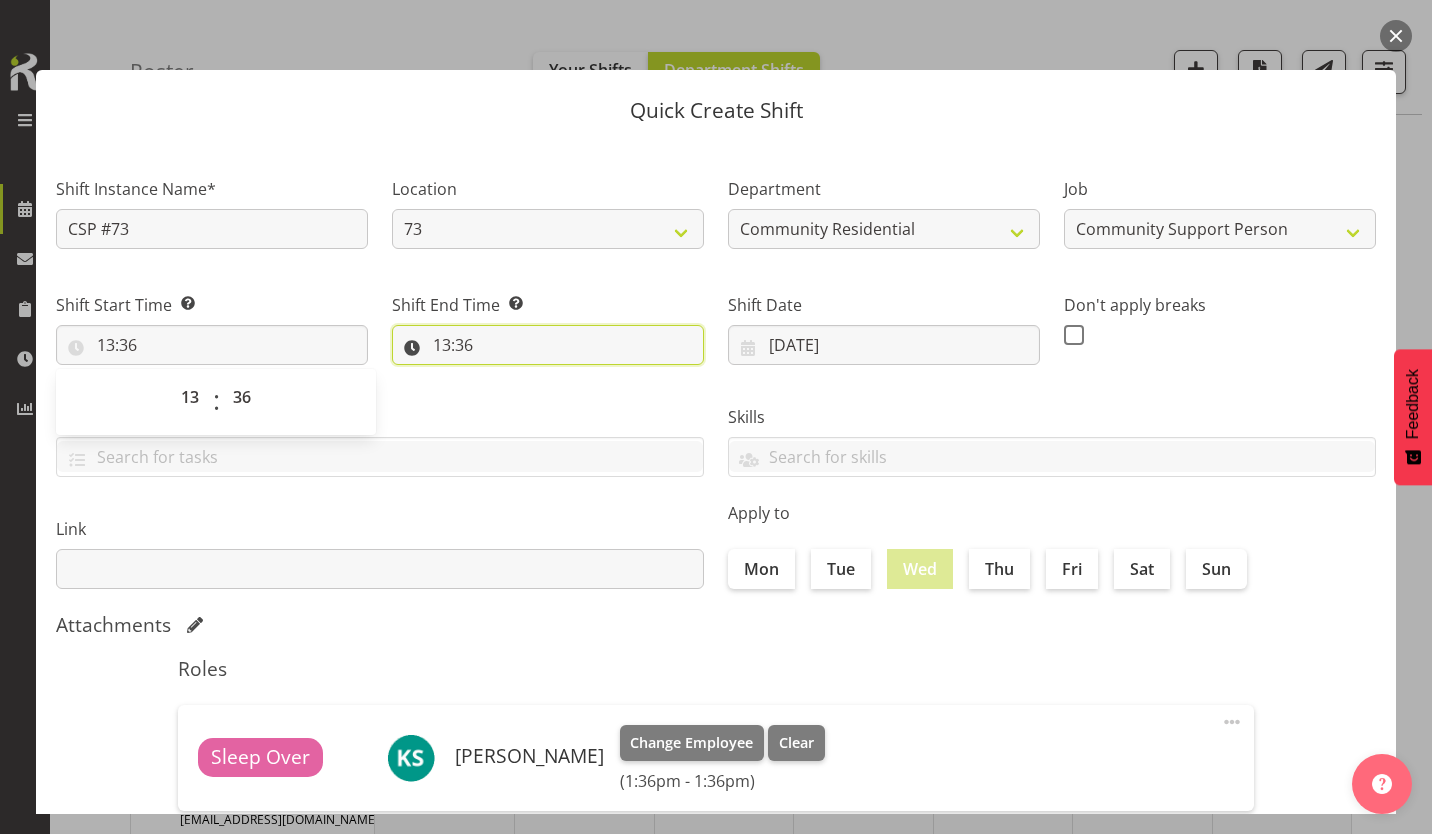 click on "13:36" at bounding box center [548, 345] 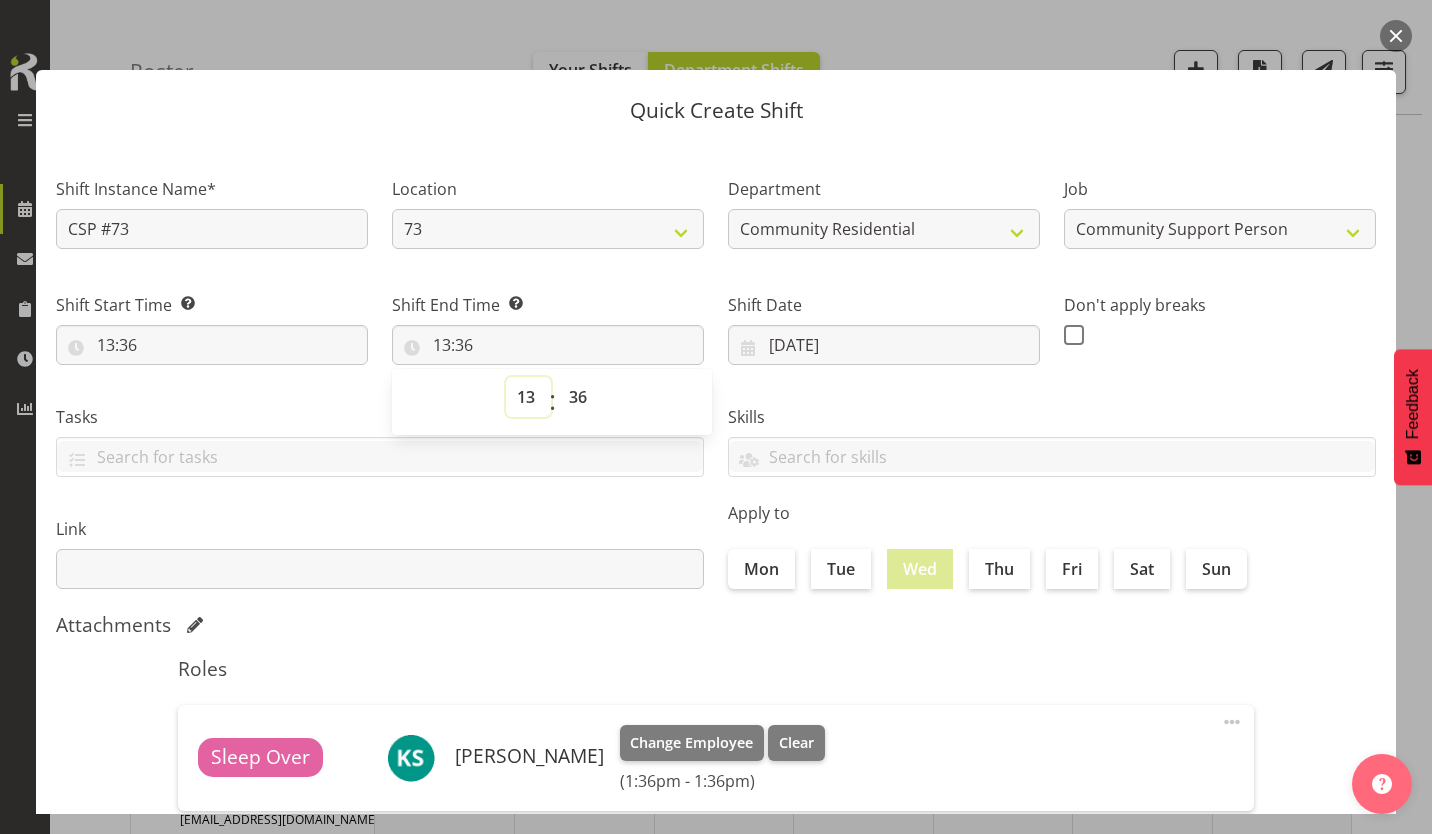 click on "00   01   02   03   04   05   06   07   08   09   10   11   12   13   14   15   16   17   18   19   20   21   22   23" at bounding box center (528, 397) 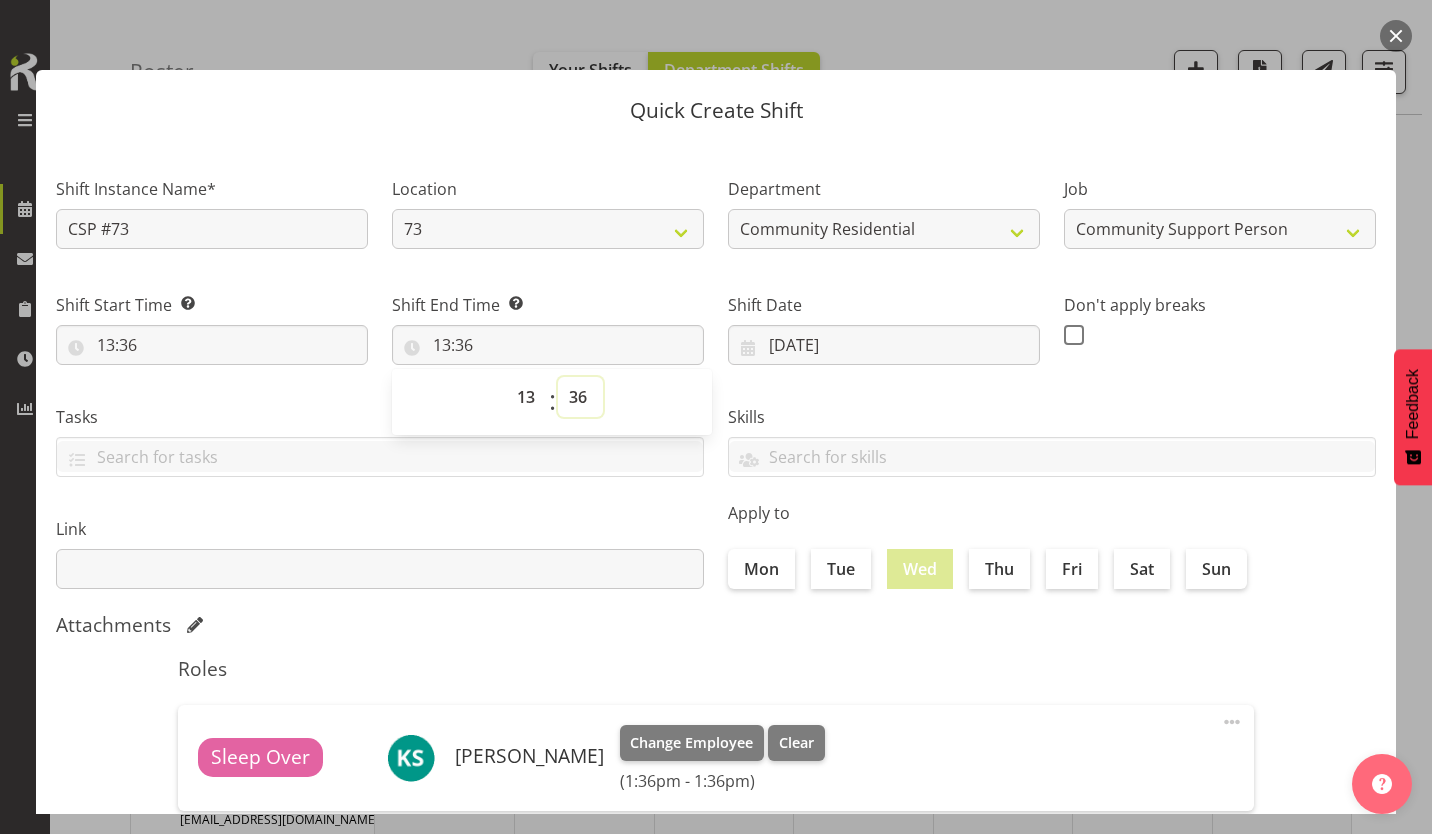 click on "00   01   02   03   04   05   06   07   08   09   10   11   12   13   14   15   16   17   18   19   20   21   22   23   24   25   26   27   28   29   30   31   32   33   34   35   36   37   38   39   40   41   42   43   44   45   46   47   48   49   50   51   52   53   54   55   56   57   58   59" at bounding box center (580, 397) 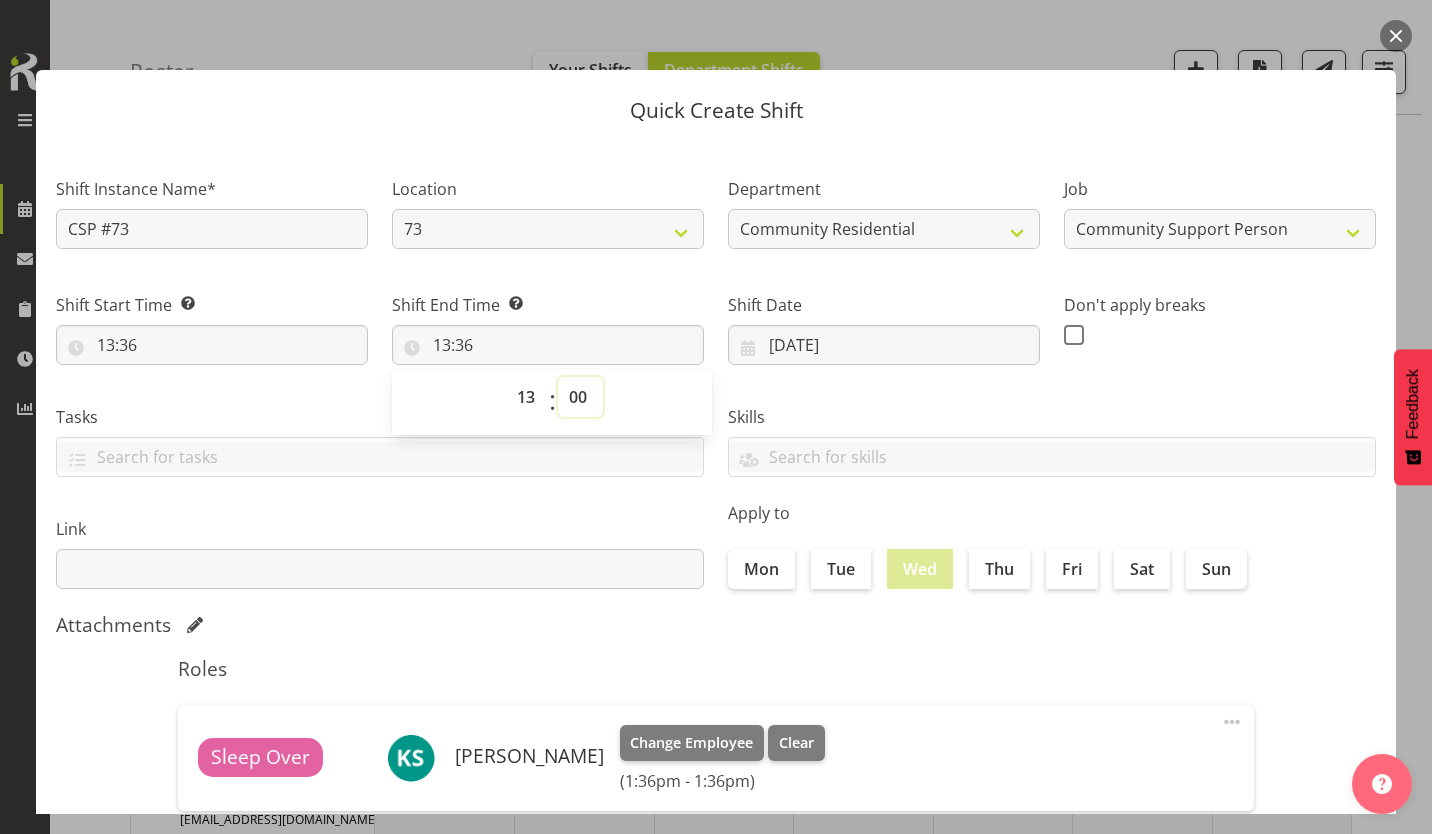 click on "00   01   02   03   04   05   06   07   08   09   10   11   12   13   14   15   16   17   18   19   20   21   22   23   24   25   26   27   28   29   30   31   32   33   34   35   36   37   38   39   40   41   42   43   44   45   46   47   48   49   50   51   52   53   54   55   56   57   58   59" at bounding box center [580, 397] 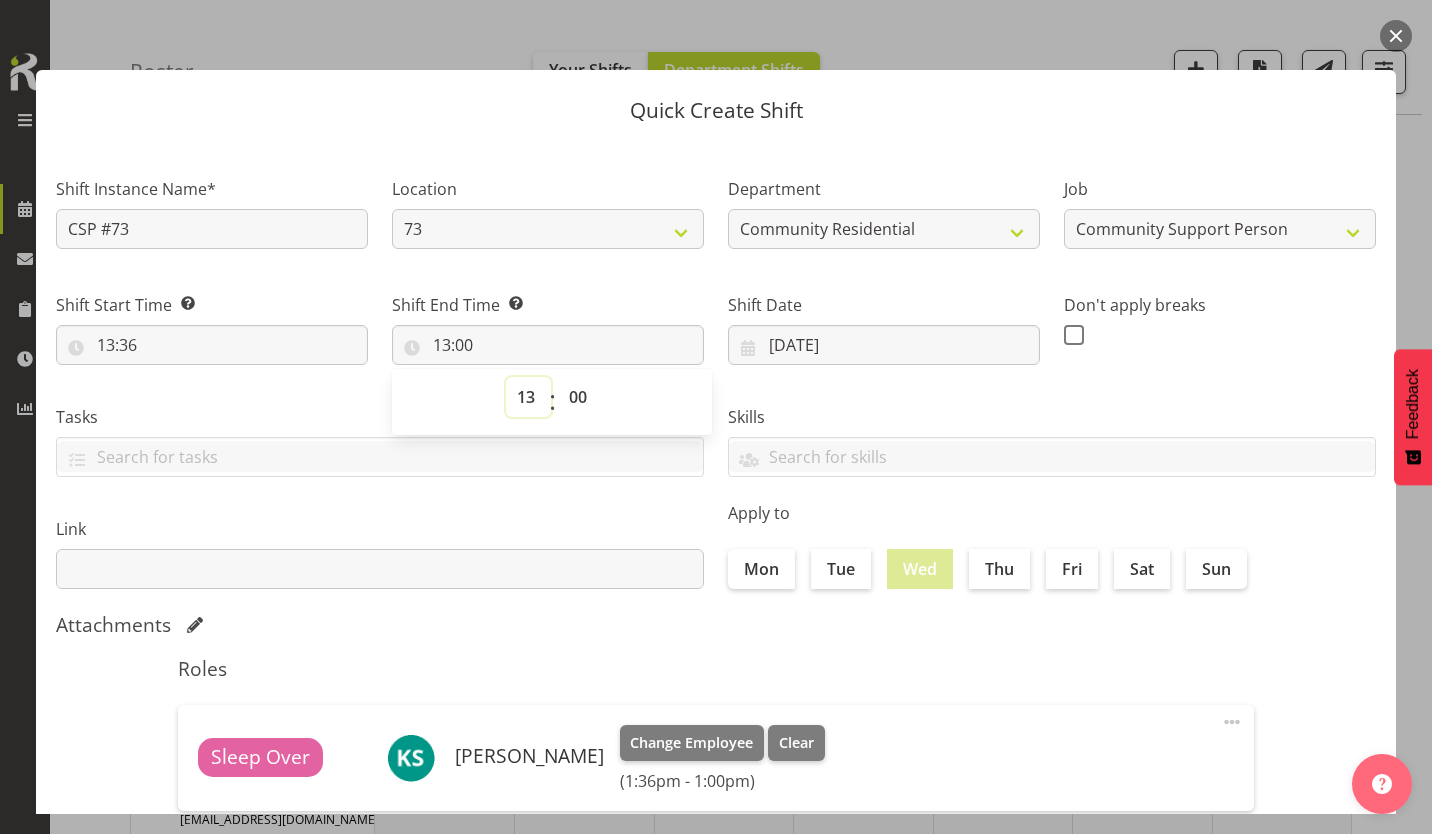 click on "00   01   02   03   04   05   06   07   08   09   10   11   12   13   14   15   16   17   18   19   20   21   22   23" at bounding box center (528, 397) 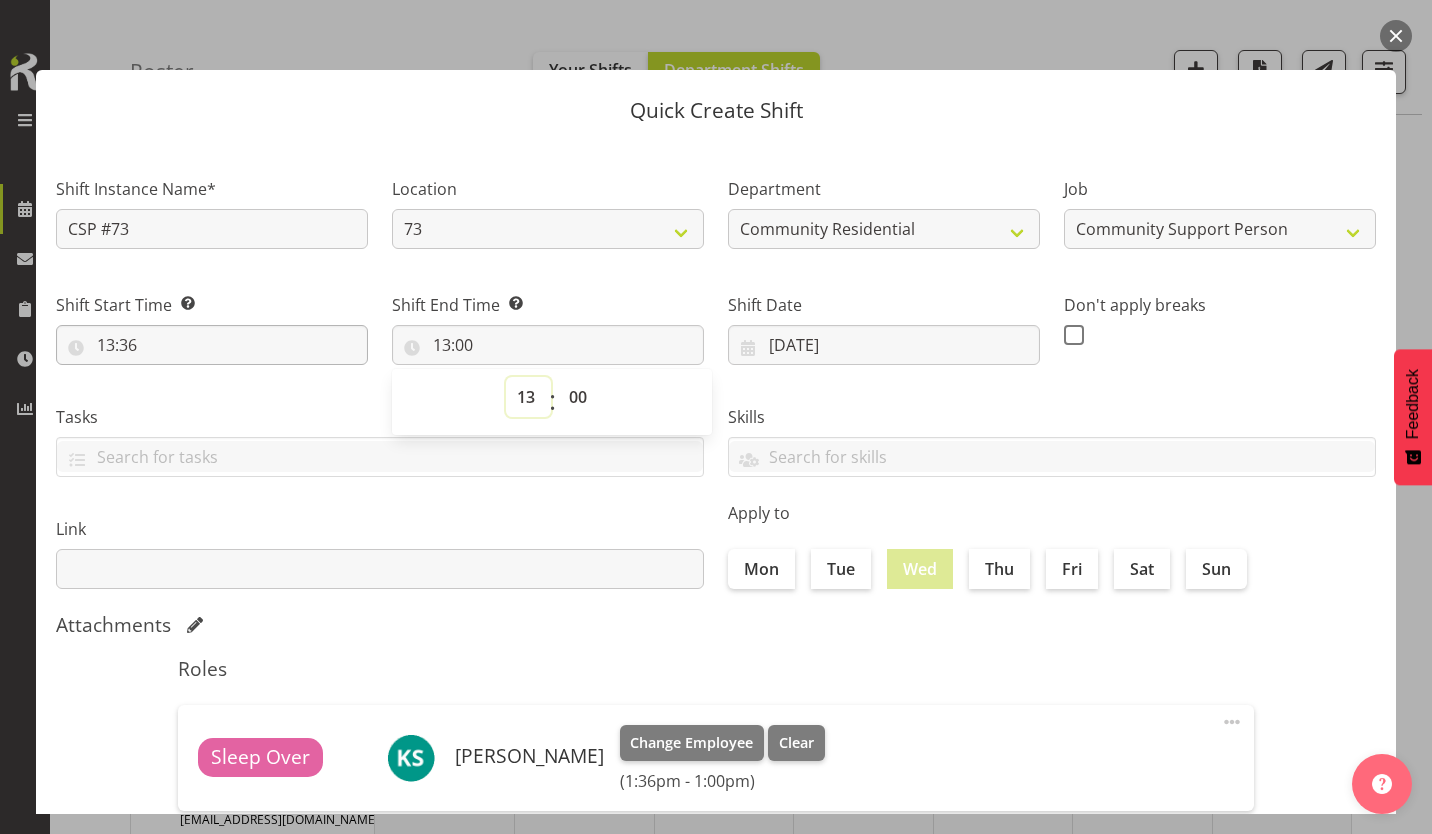 select on "21" 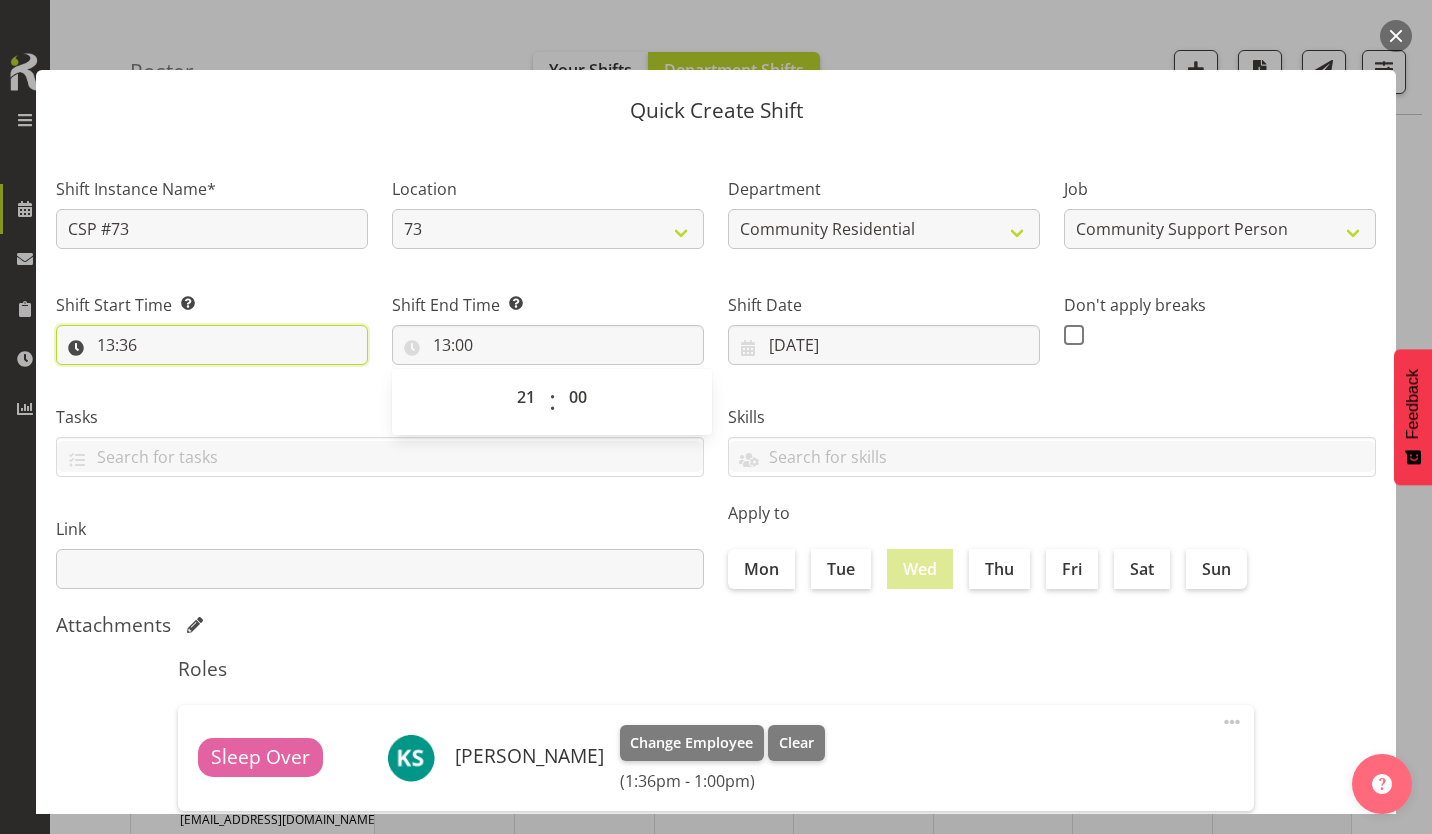 type on "21:00" 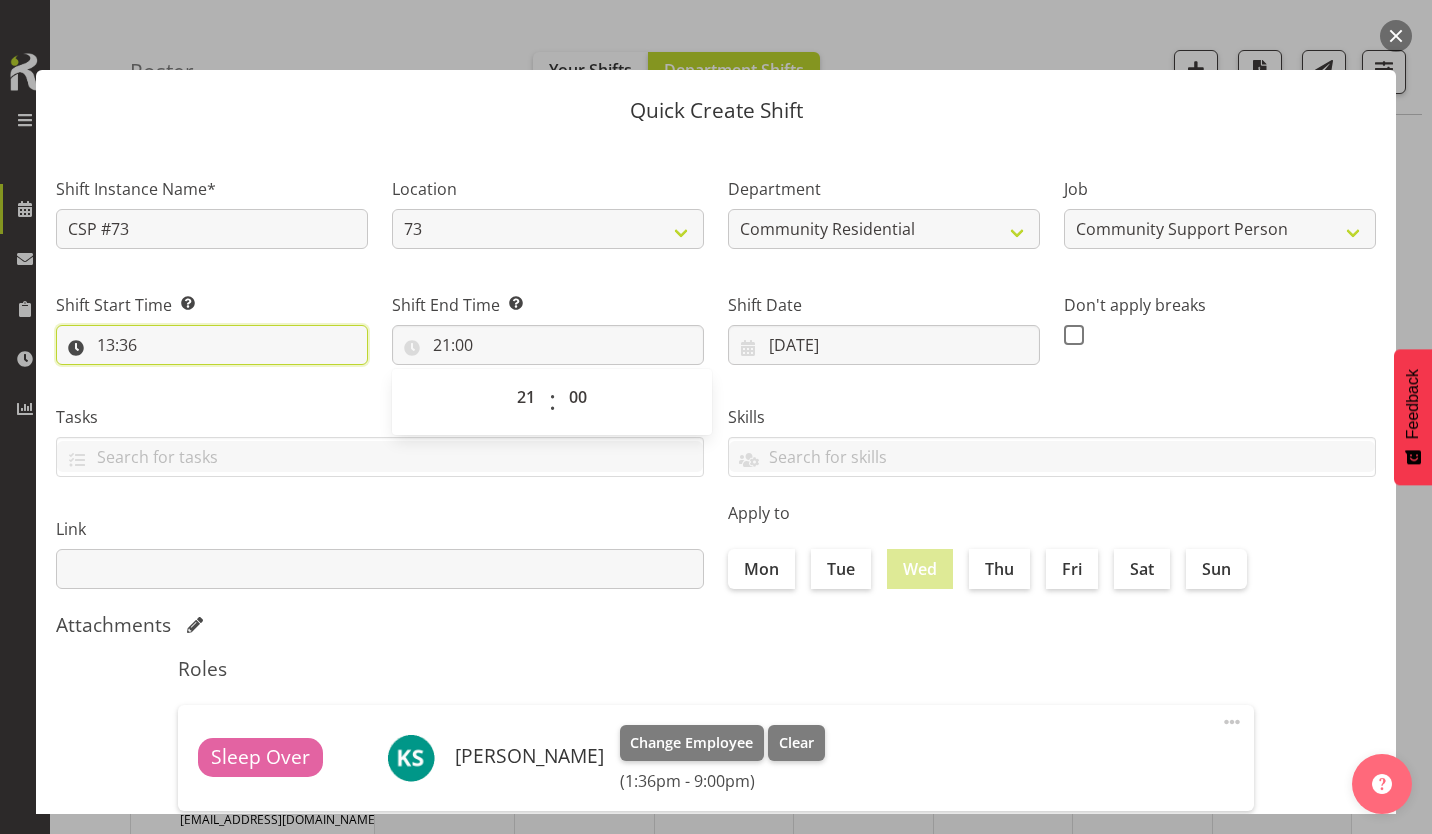 click on "13:36" at bounding box center (212, 345) 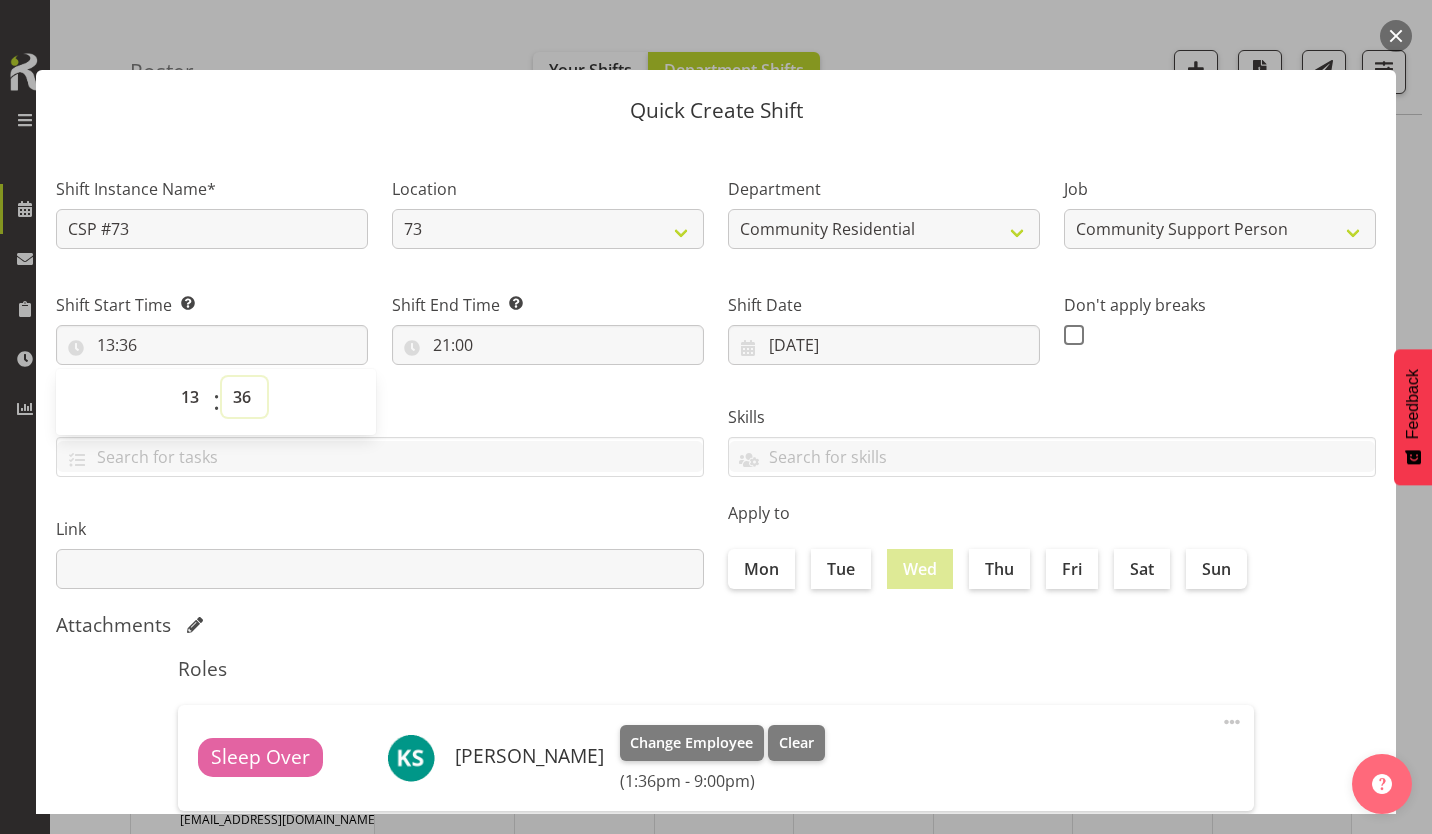click on "00   01   02   03   04   05   06   07   08   09   10   11   12   13   14   15   16   17   18   19   20   21   22   23   24   25   26   27   28   29   30   31   32   33   34   35   36   37   38   39   40   41   42   43   44   45   46   47   48   49   50   51   52   53   54   55   56   57   58   59" at bounding box center (244, 397) 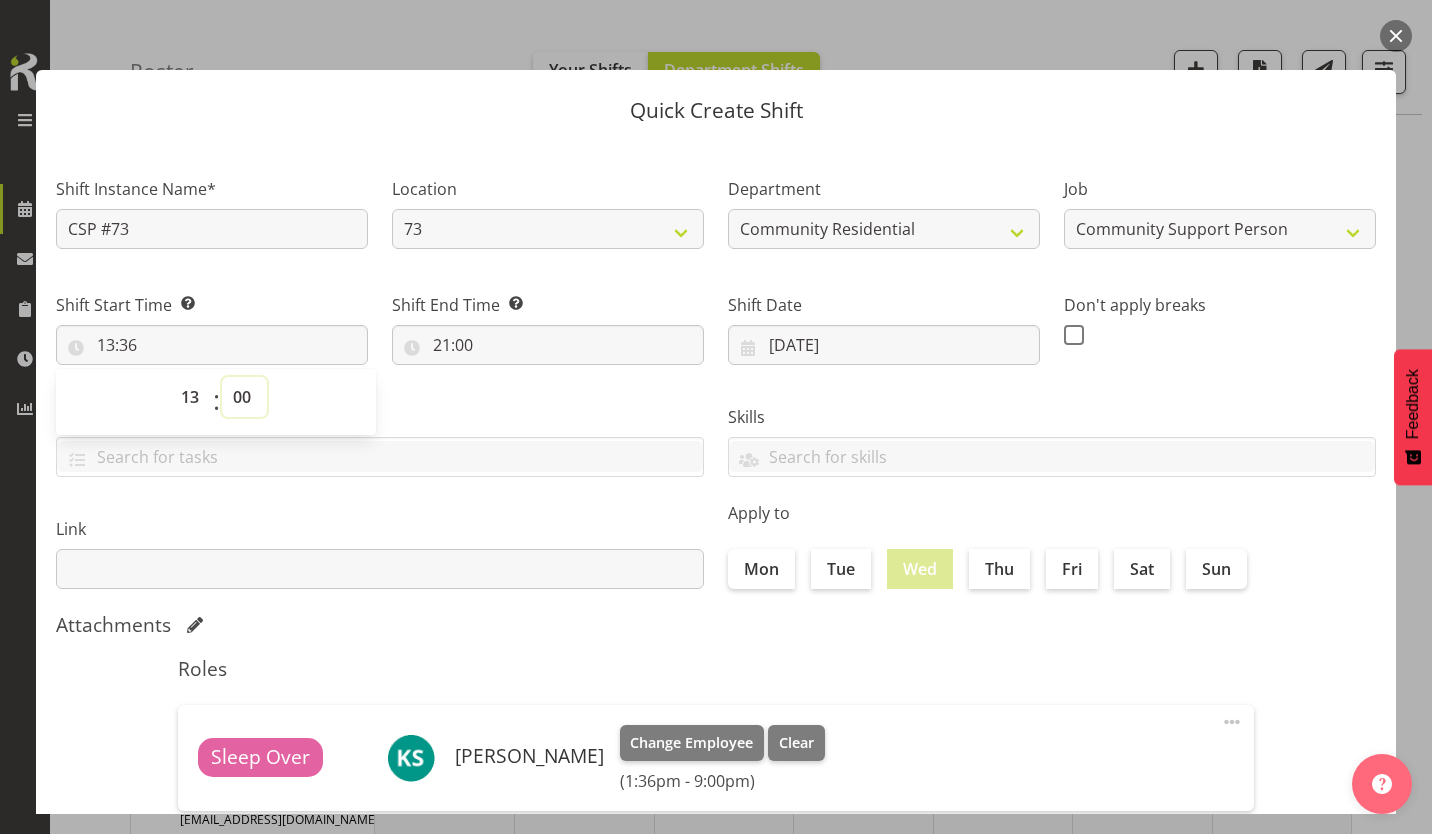 click on "00   01   02   03   04   05   06   07   08   09   10   11   12   13   14   15   16   17   18   19   20   21   22   23   24   25   26   27   28   29   30   31   32   33   34   35   36   37   38   39   40   41   42   43   44   45   46   47   48   49   50   51   52   53   54   55   56   57   58   59" at bounding box center (244, 397) 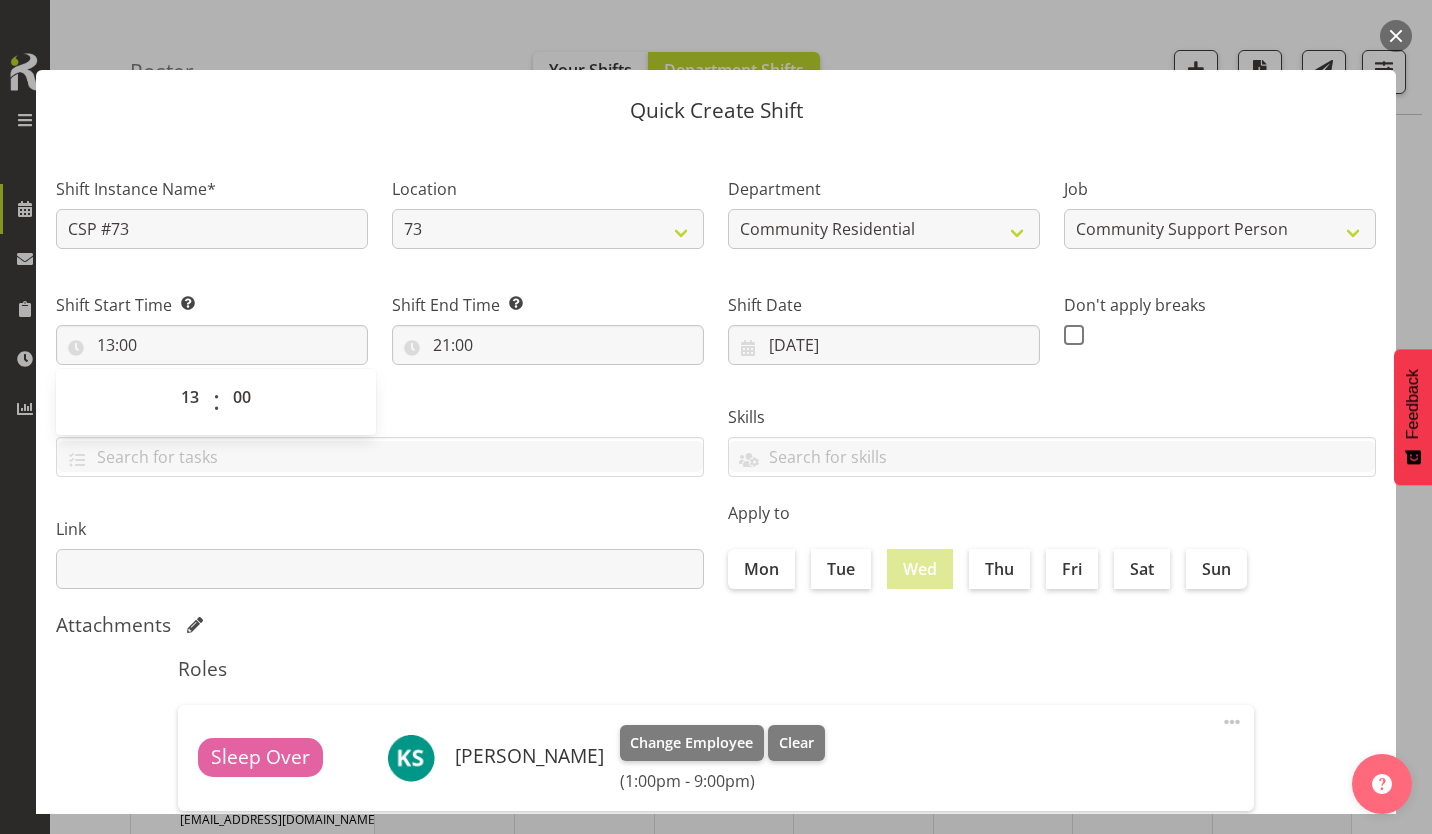 click on "Skills  Senate   Senate" at bounding box center (1052, 433) 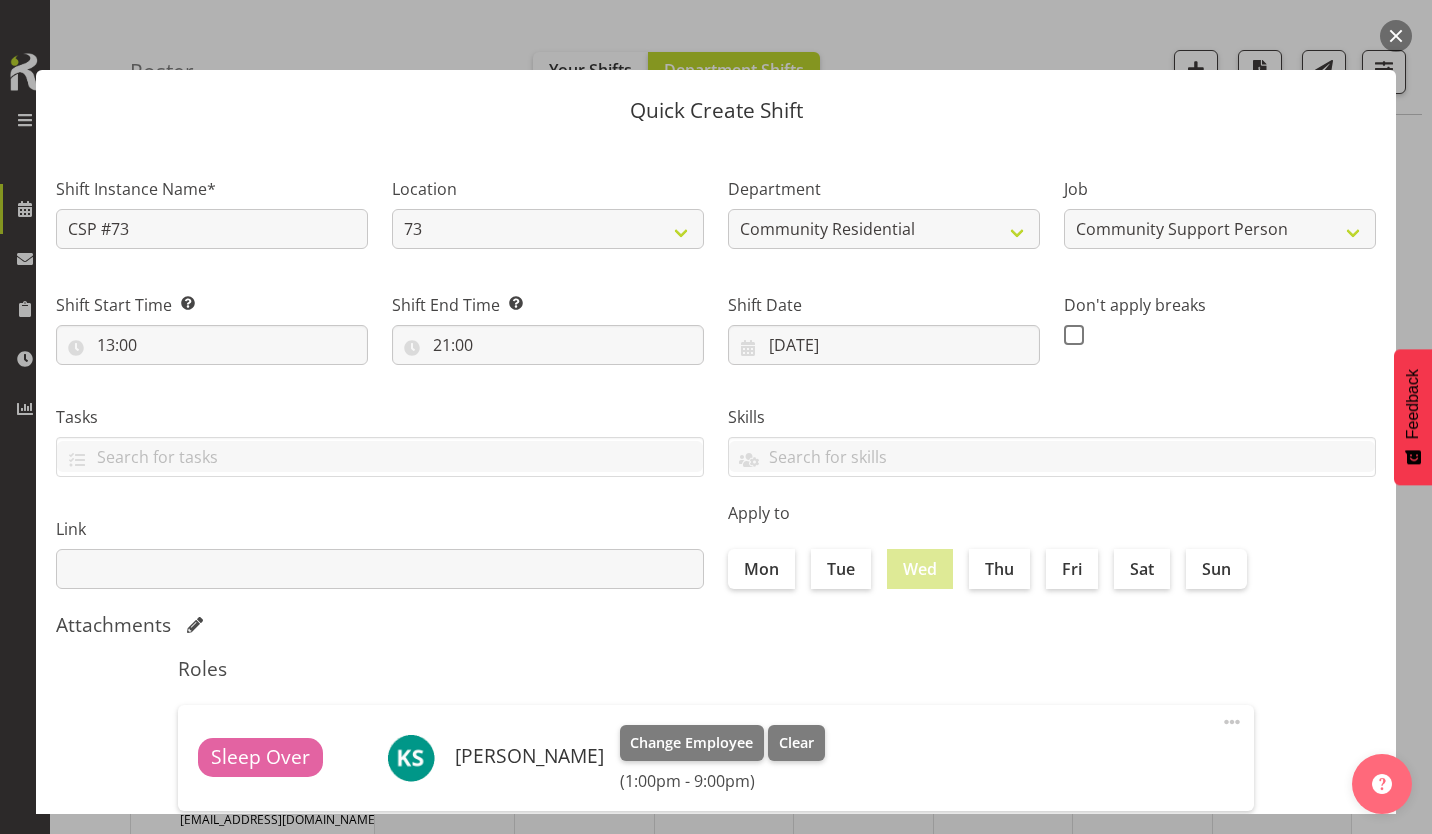 scroll, scrollTop: 86, scrollLeft: 0, axis: vertical 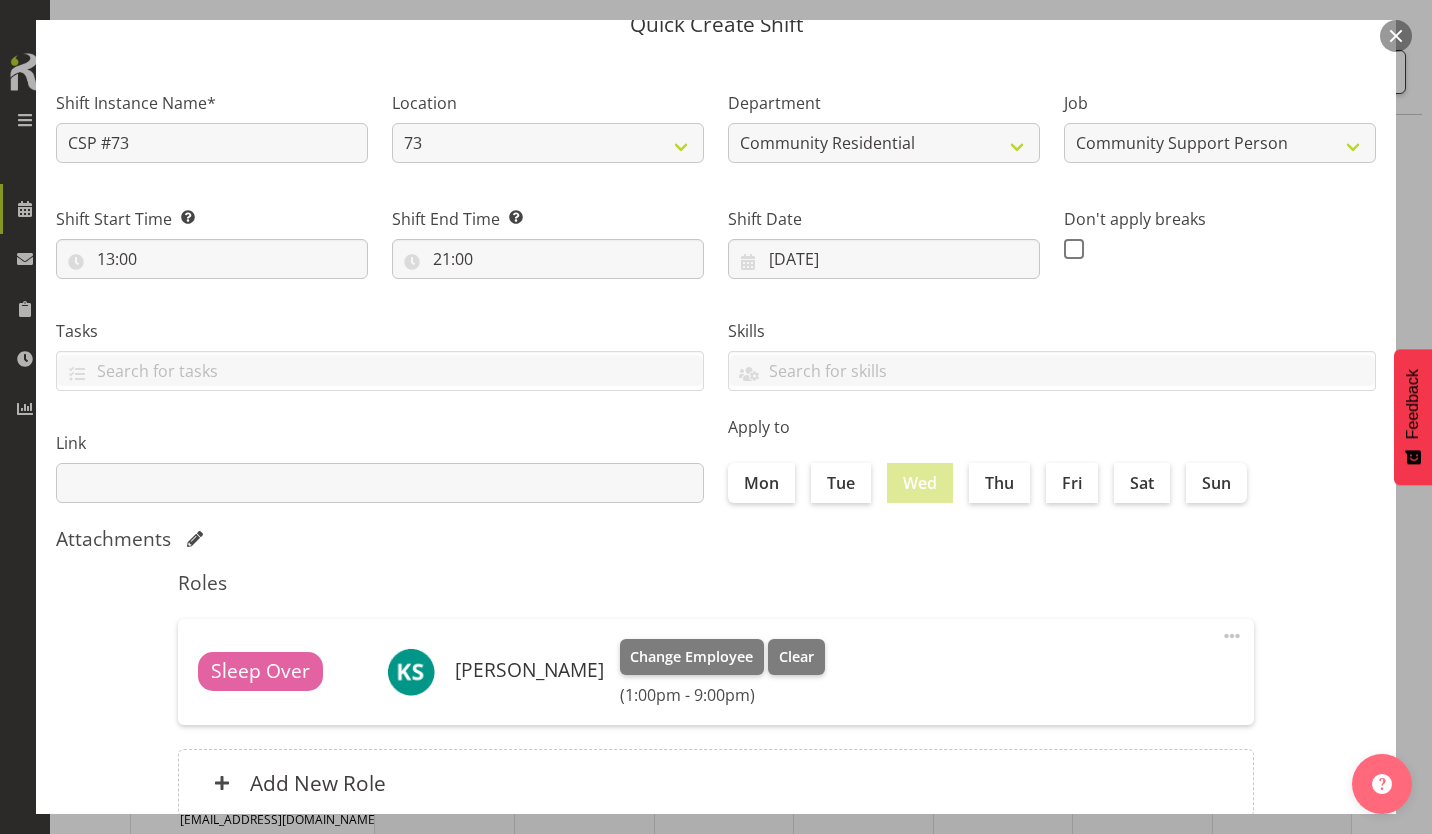 click on "Create Shift Instance" at bounding box center [1274, 902] 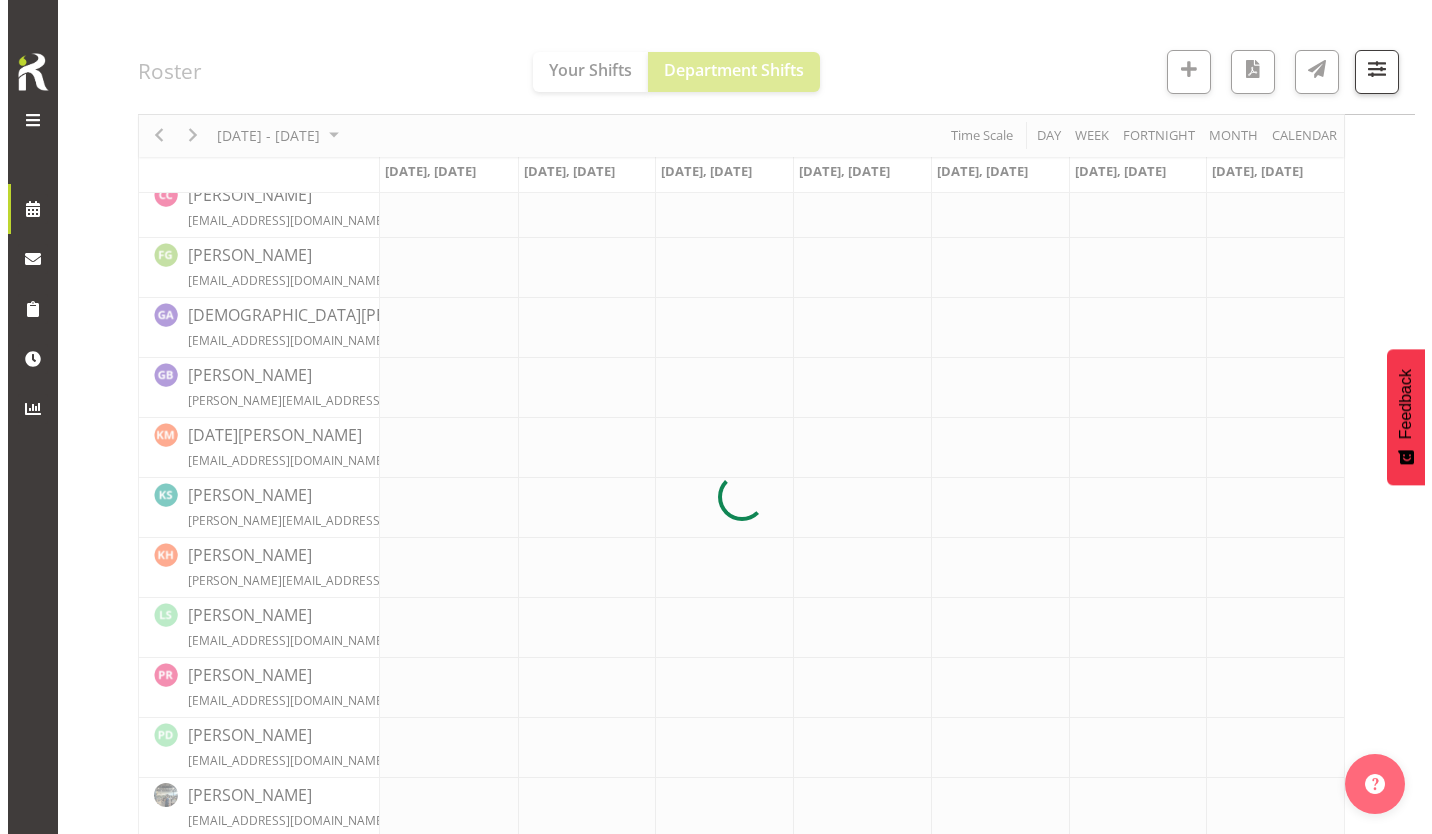 scroll, scrollTop: 622, scrollLeft: 0, axis: vertical 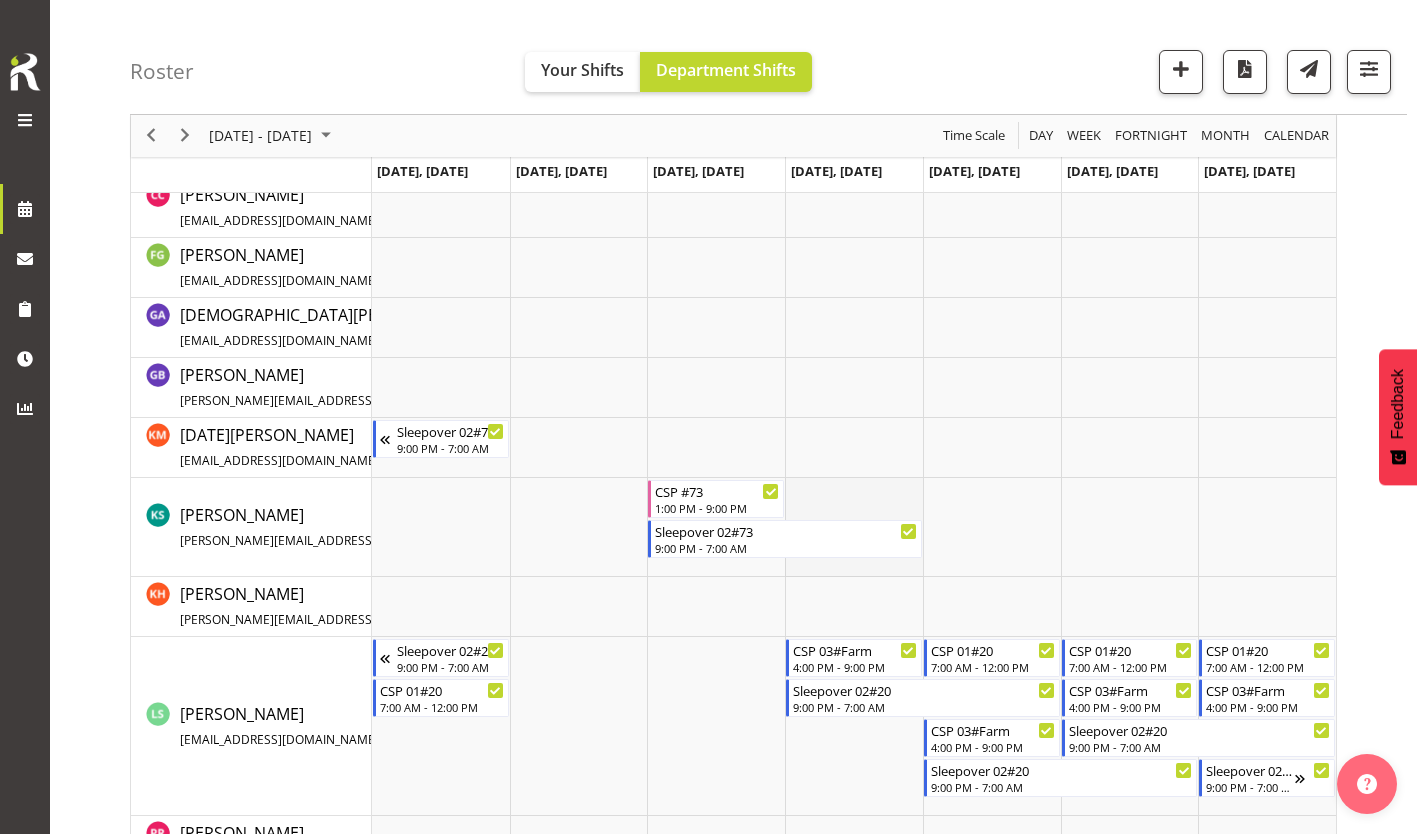 click at bounding box center (854, 527) 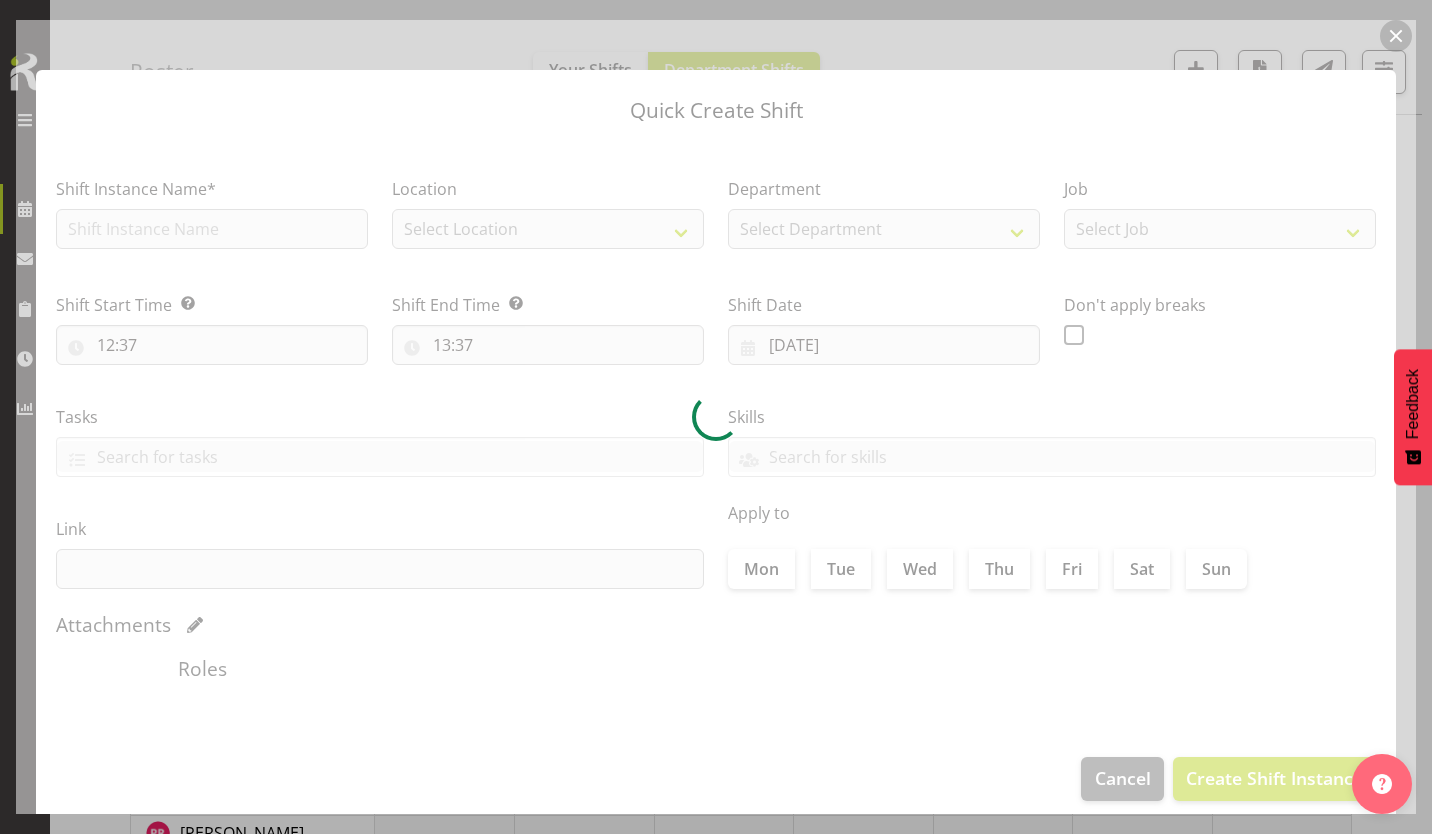 type on "[DATE]" 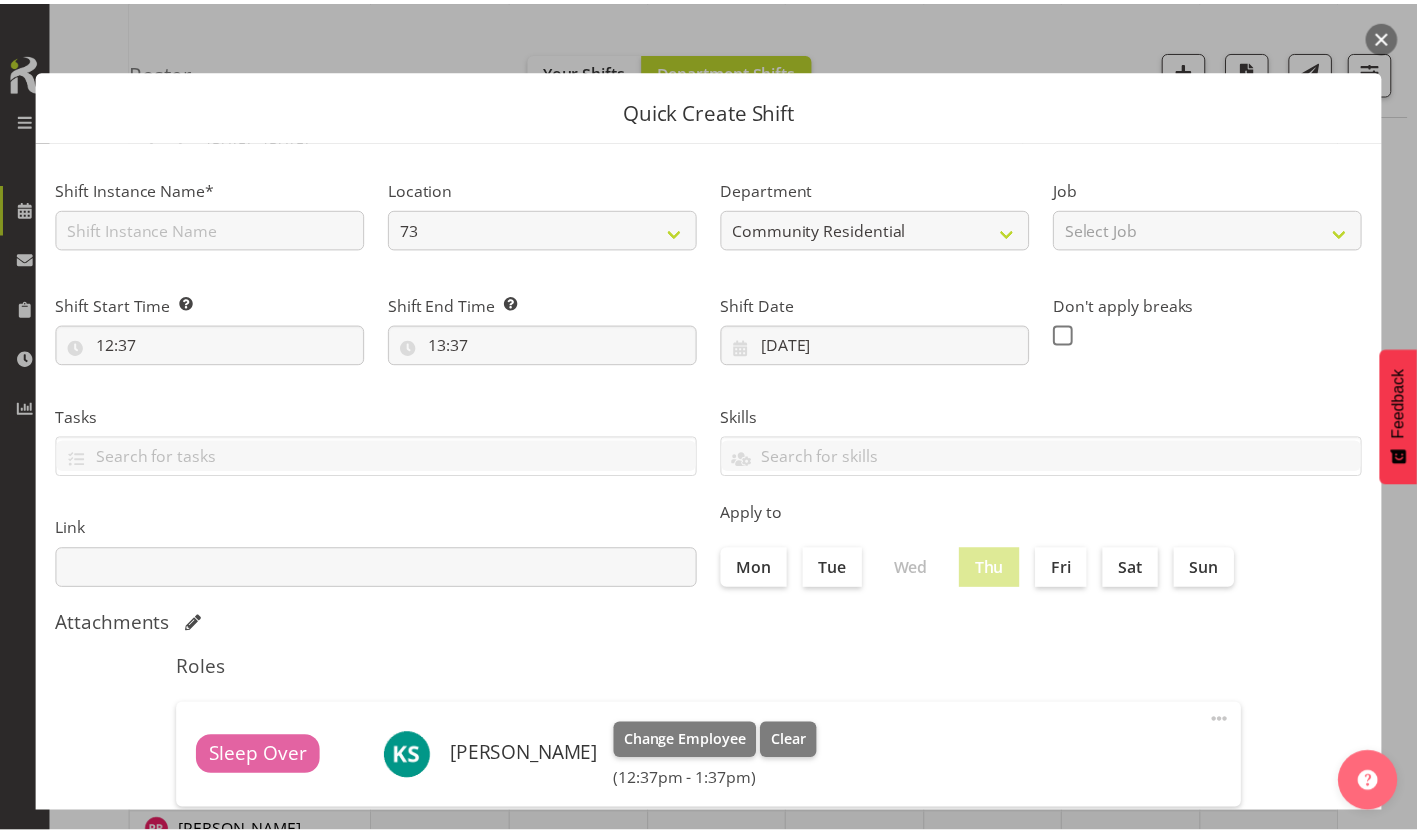 scroll, scrollTop: 86, scrollLeft: 0, axis: vertical 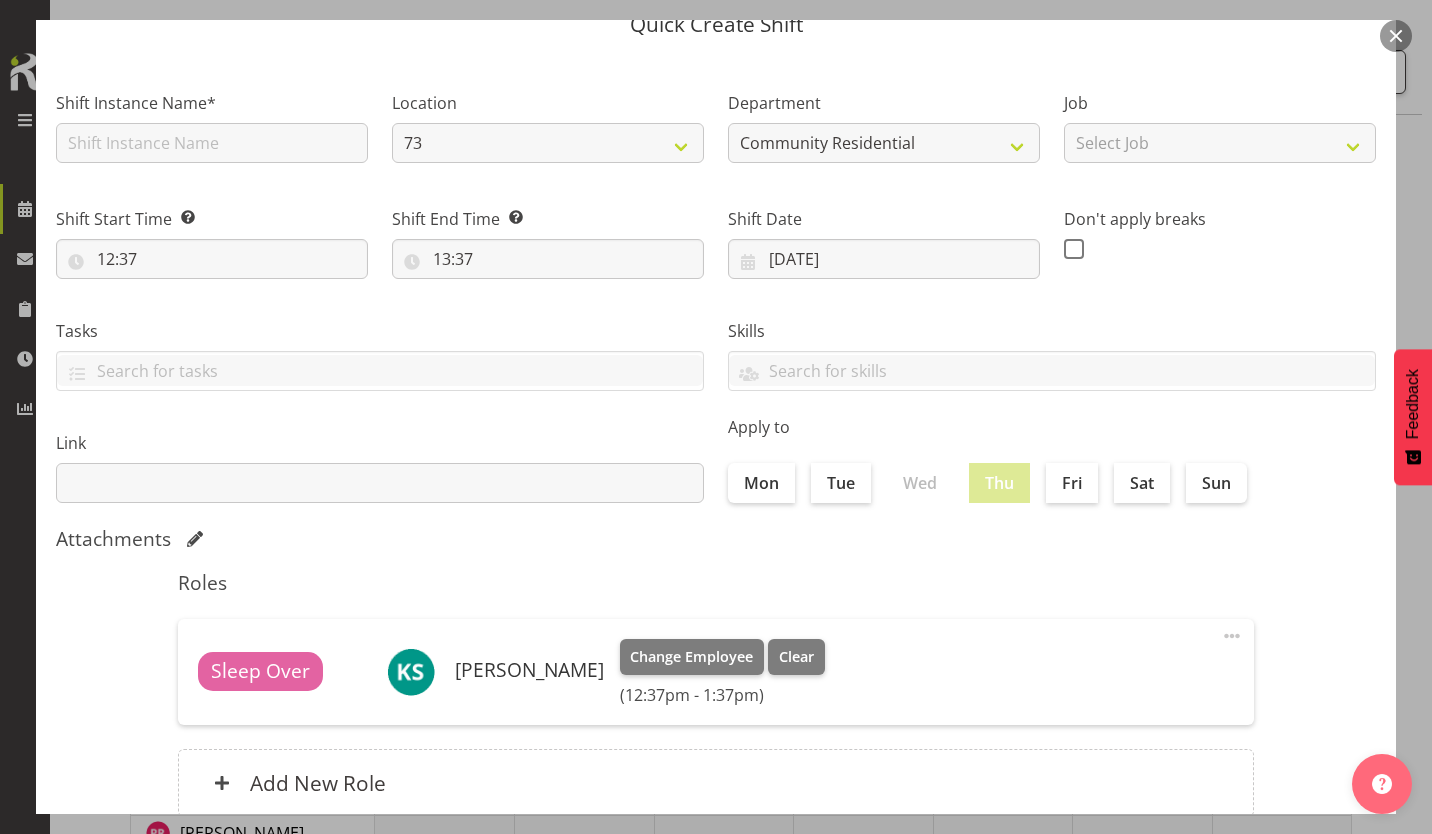 click on "Cancel" at bounding box center [1123, 902] 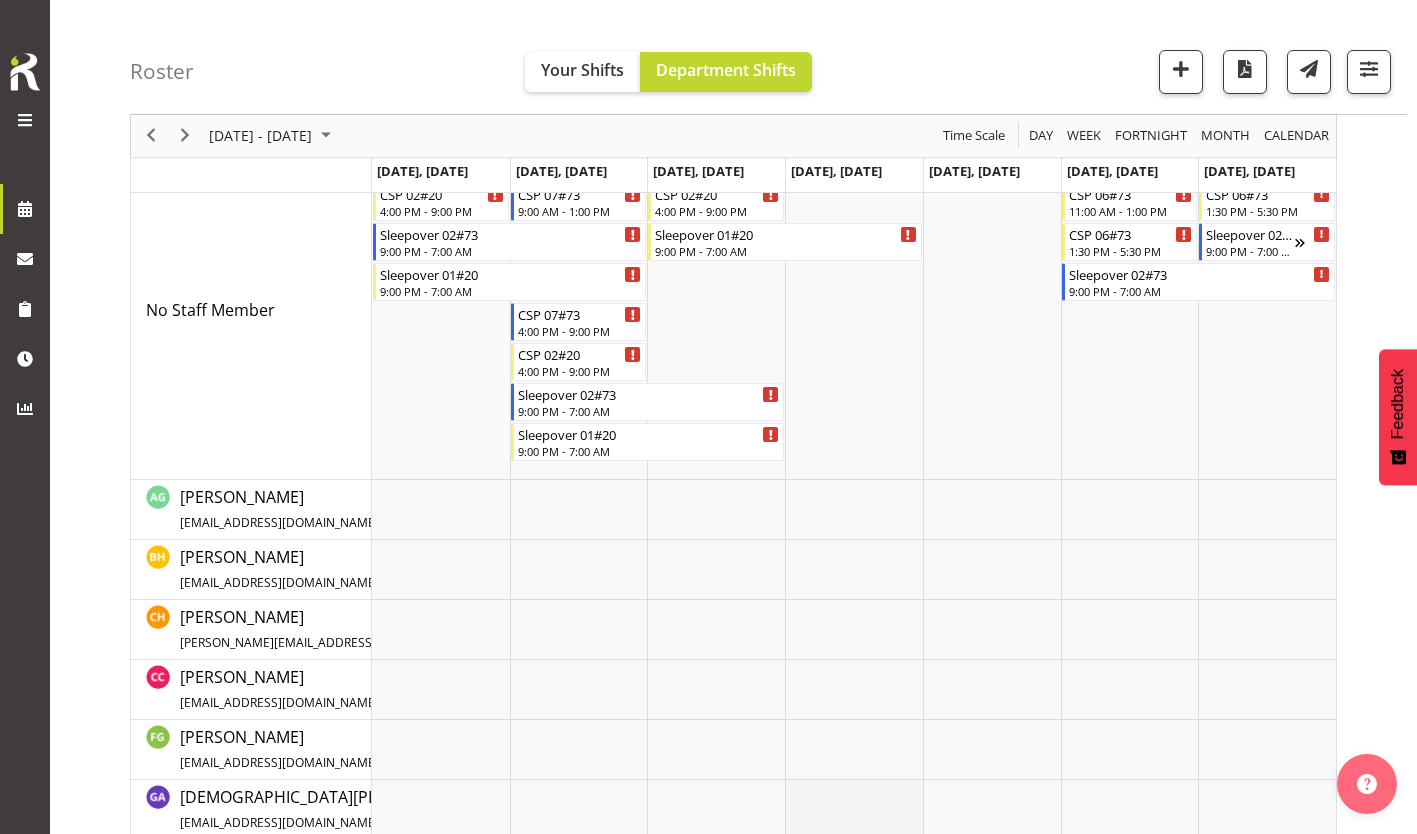 scroll, scrollTop: 0, scrollLeft: 0, axis: both 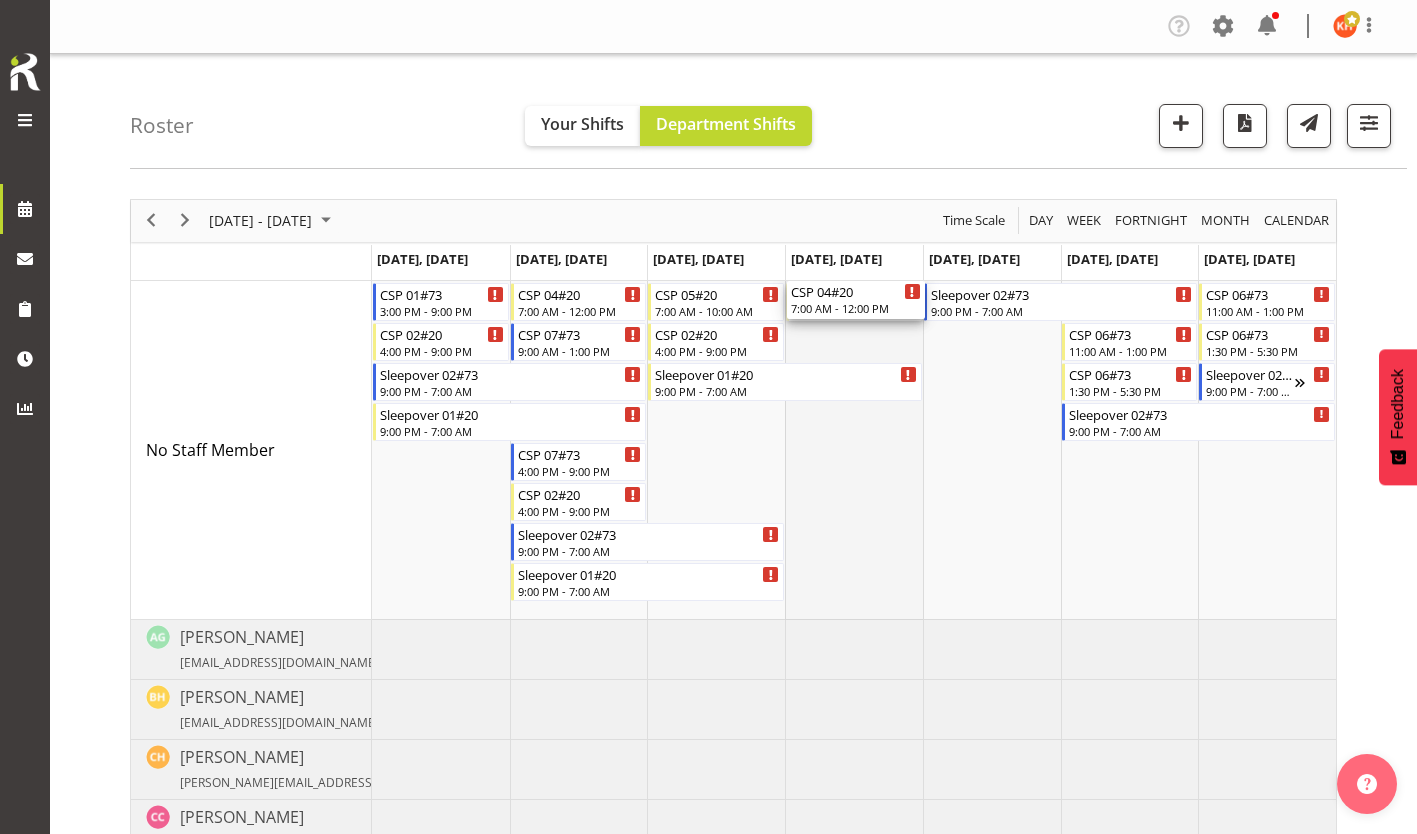 drag, startPoint x: 874, startPoint y: 281, endPoint x: 832, endPoint y: 482, distance: 205.34119 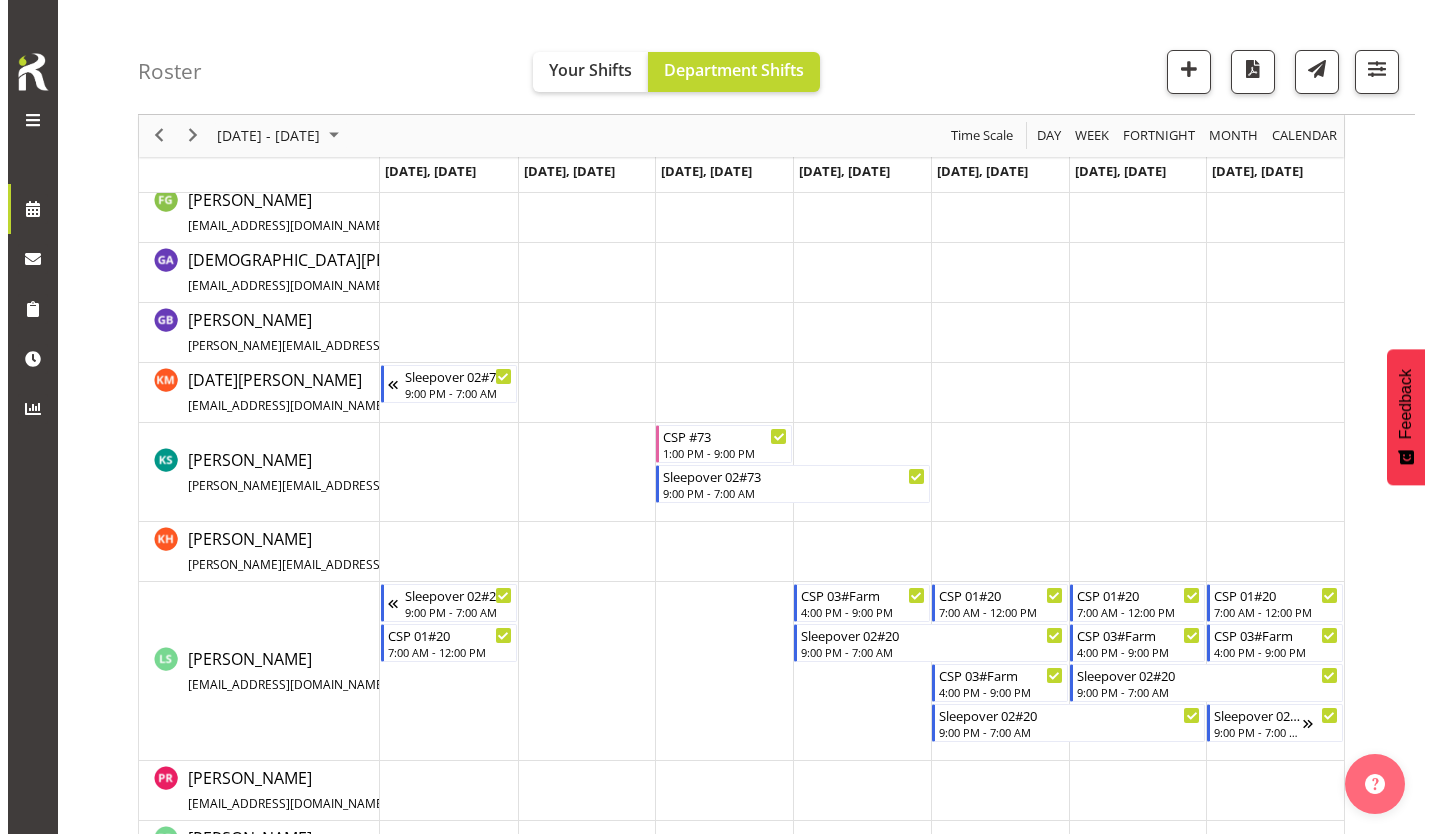 scroll, scrollTop: 678, scrollLeft: 0, axis: vertical 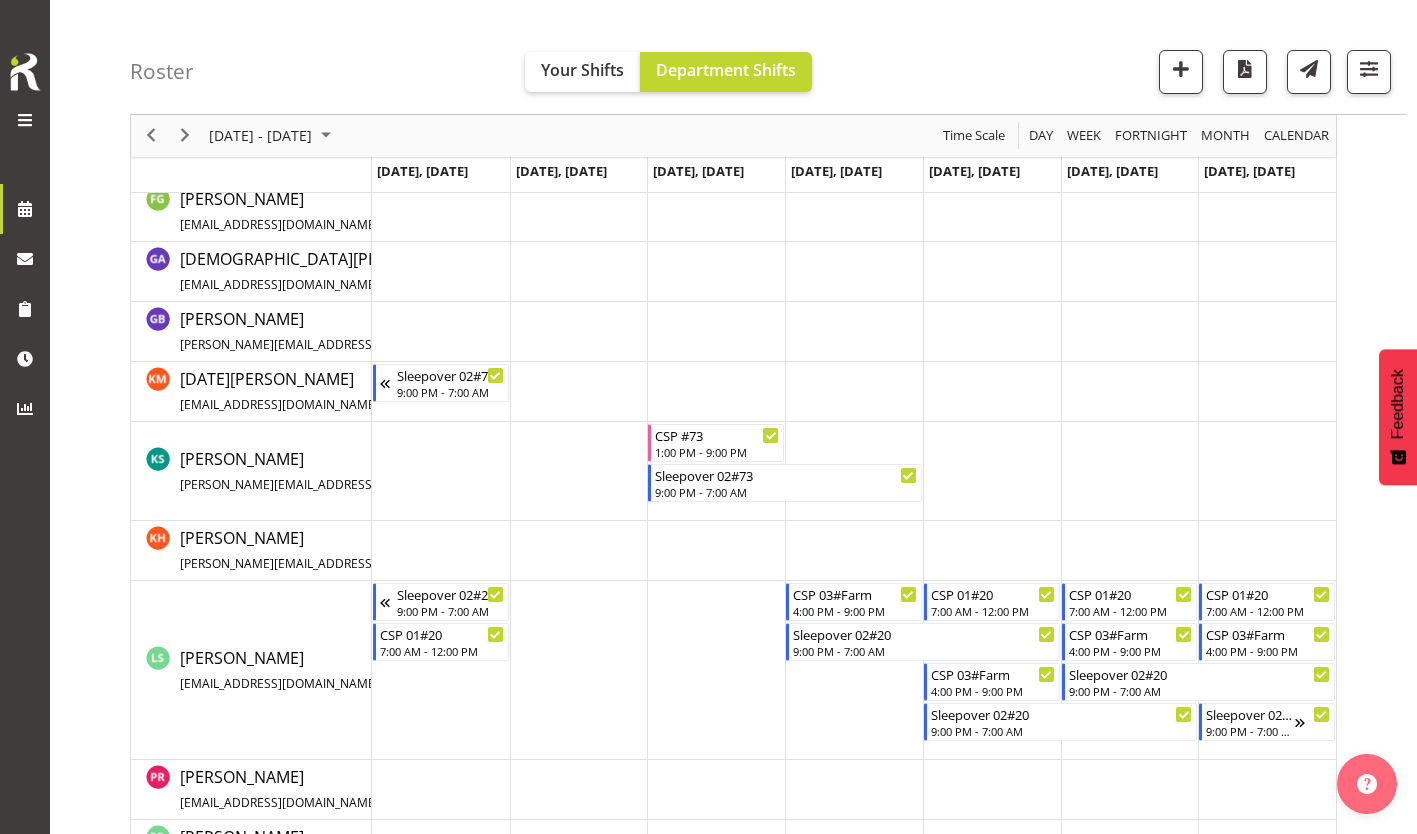 click at bounding box center (854, 471) 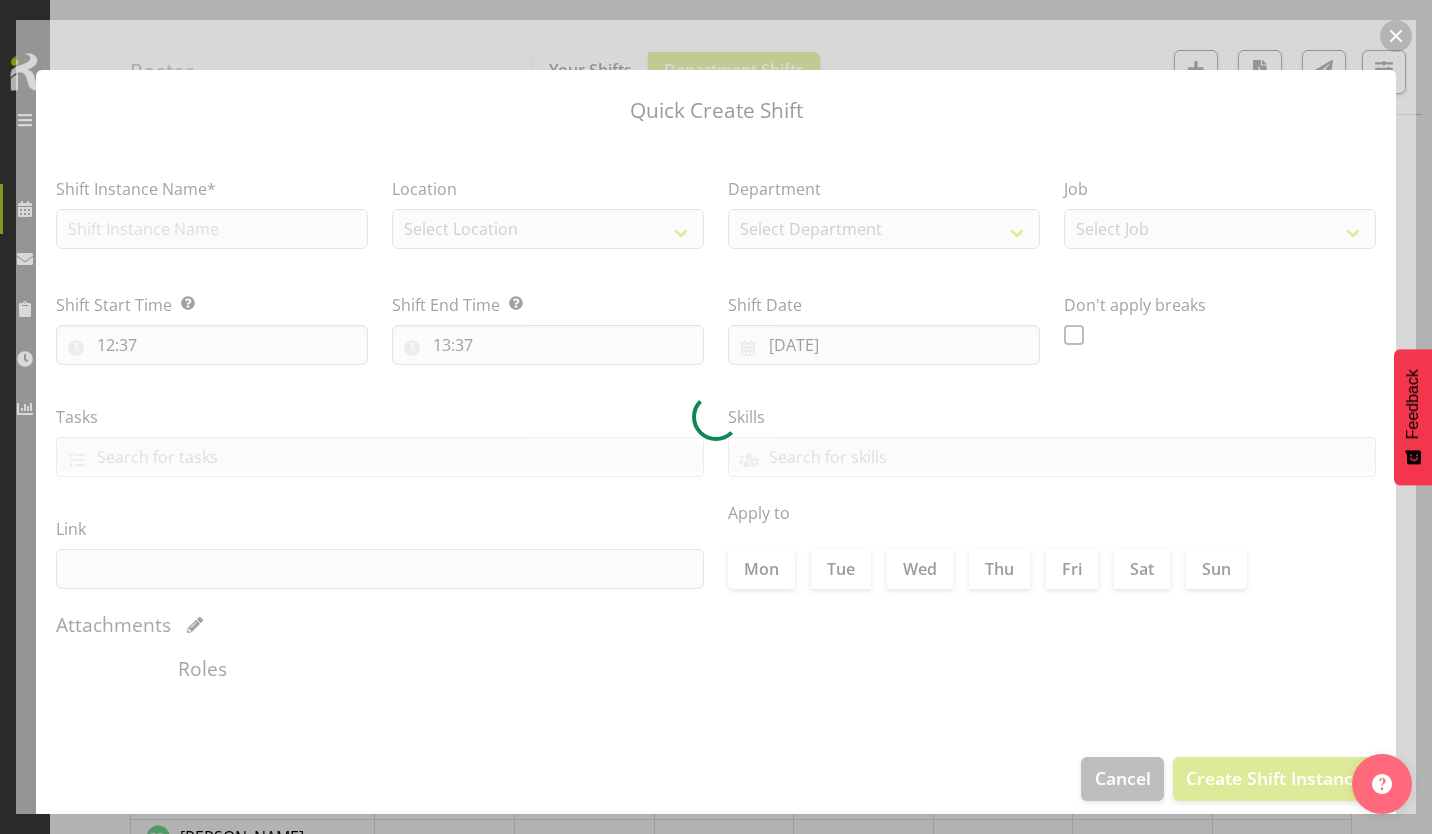 type on "[DATE]" 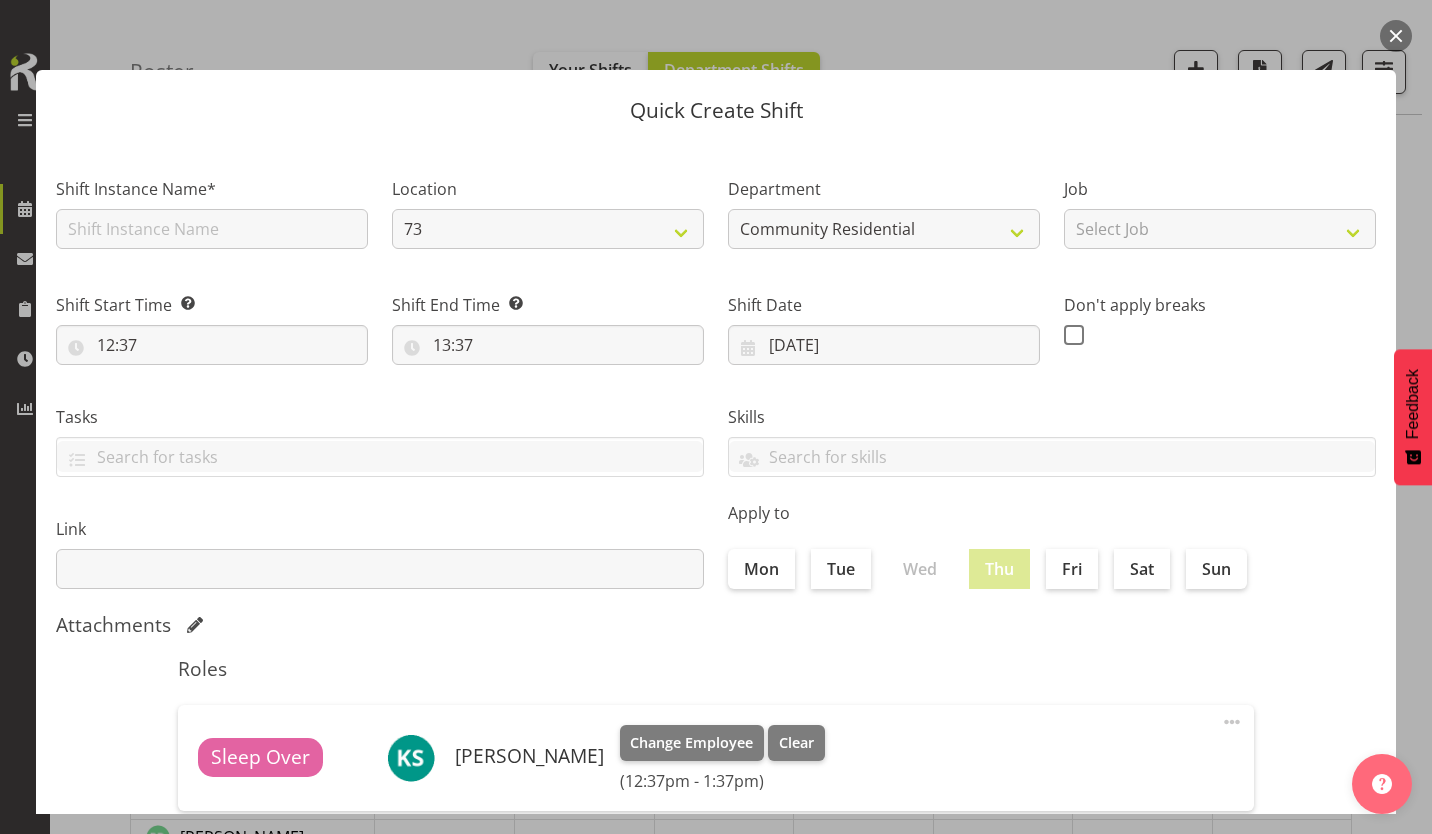 click on "Shift Instance Name*" at bounding box center (212, 207) 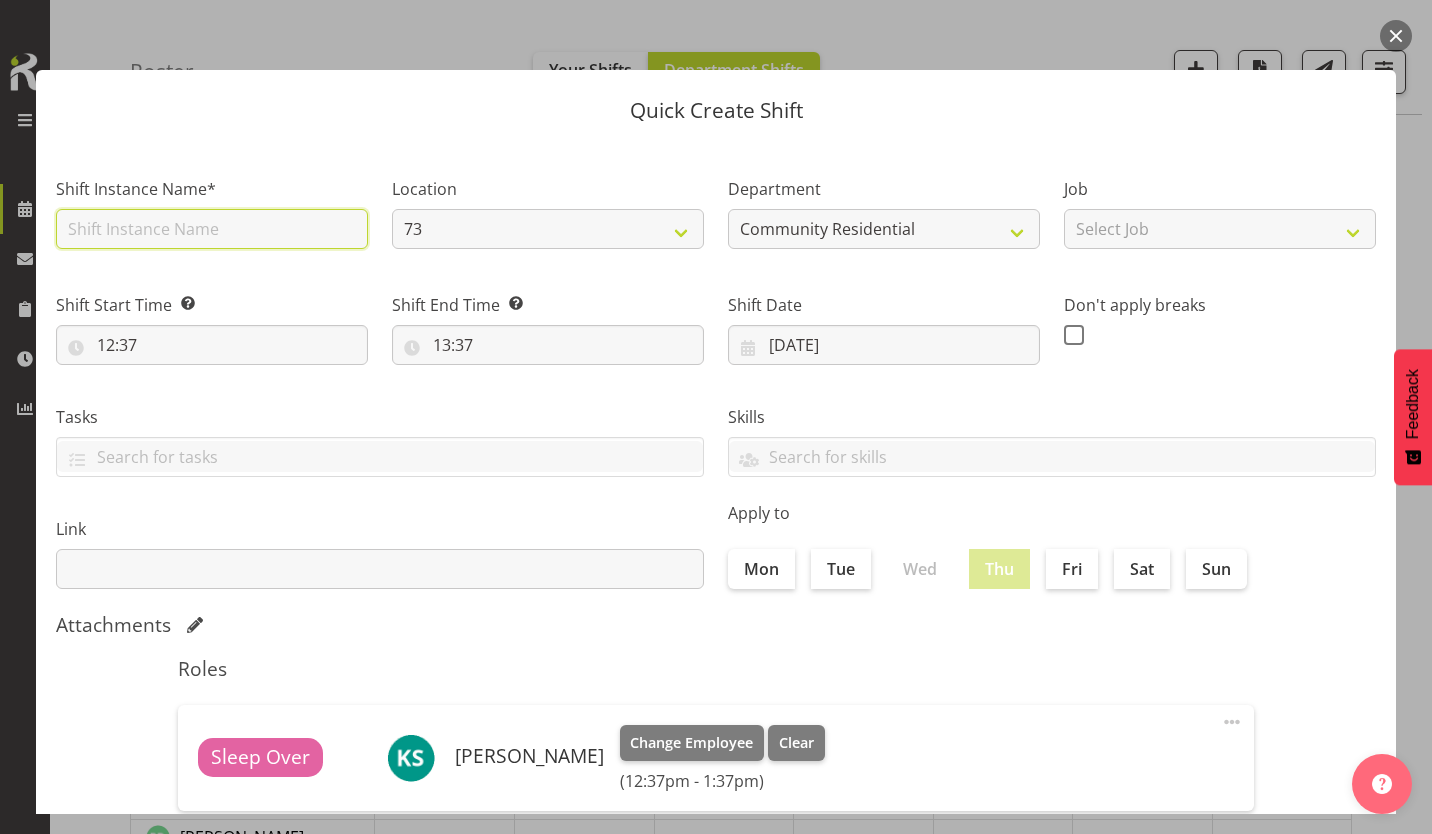 click at bounding box center (212, 229) 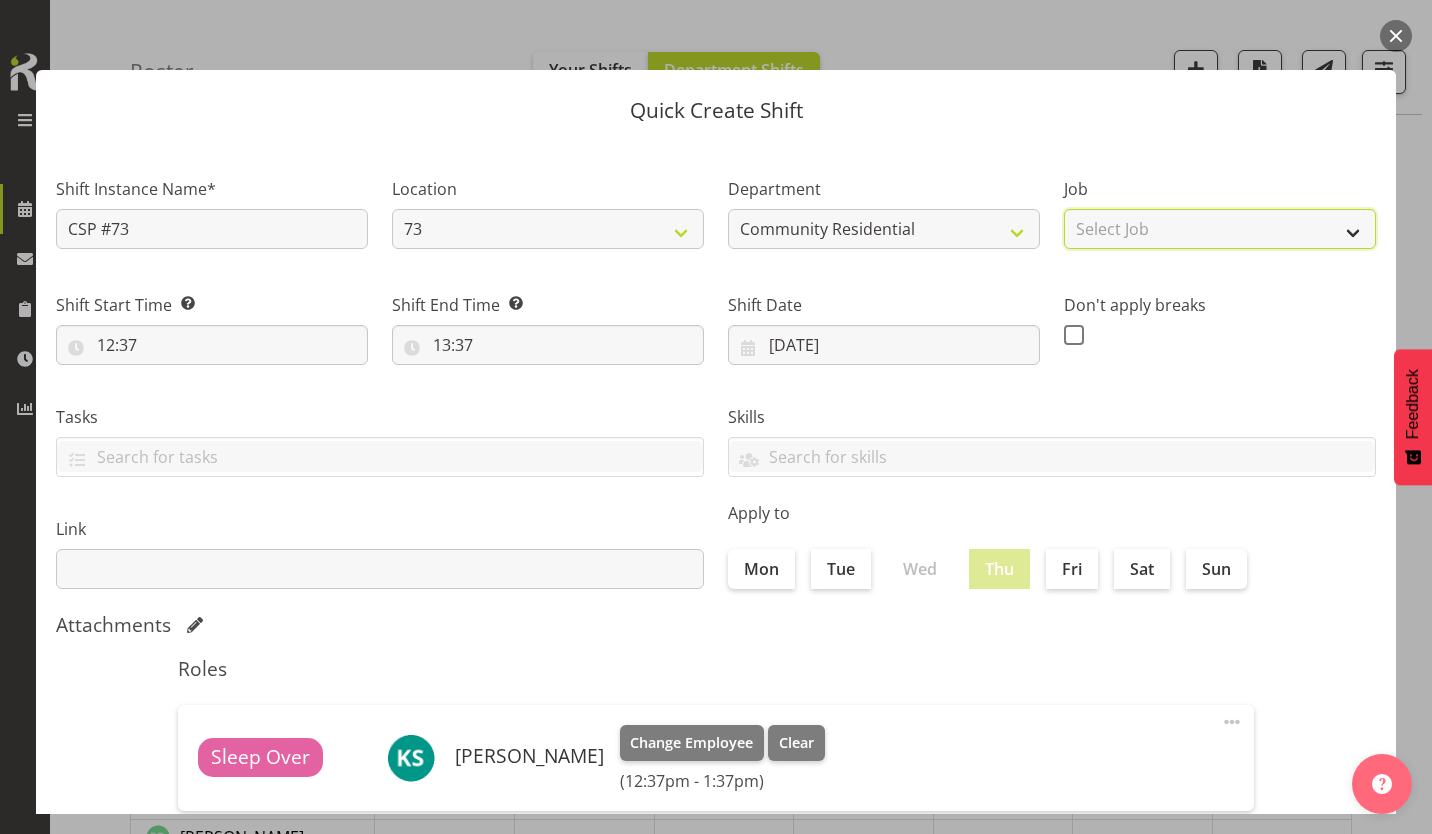 click on "Select Job  Accounts Admin Art Coordinator Community Leader Community Support Person Community Support Person-Casual House Leader Office Admin Senior Coordinator Service Manager Volunteer" at bounding box center (1220, 229) 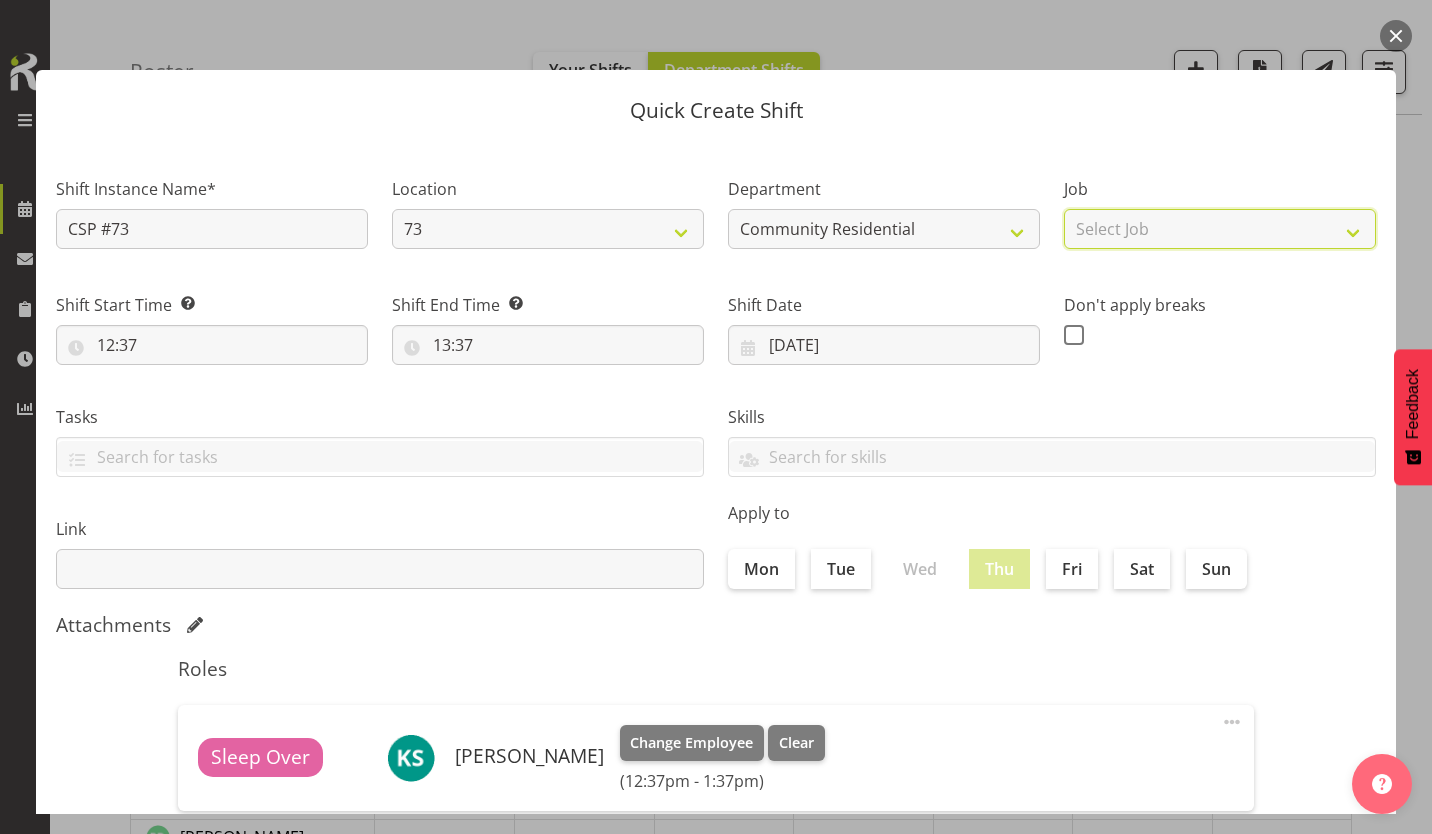 select on "2" 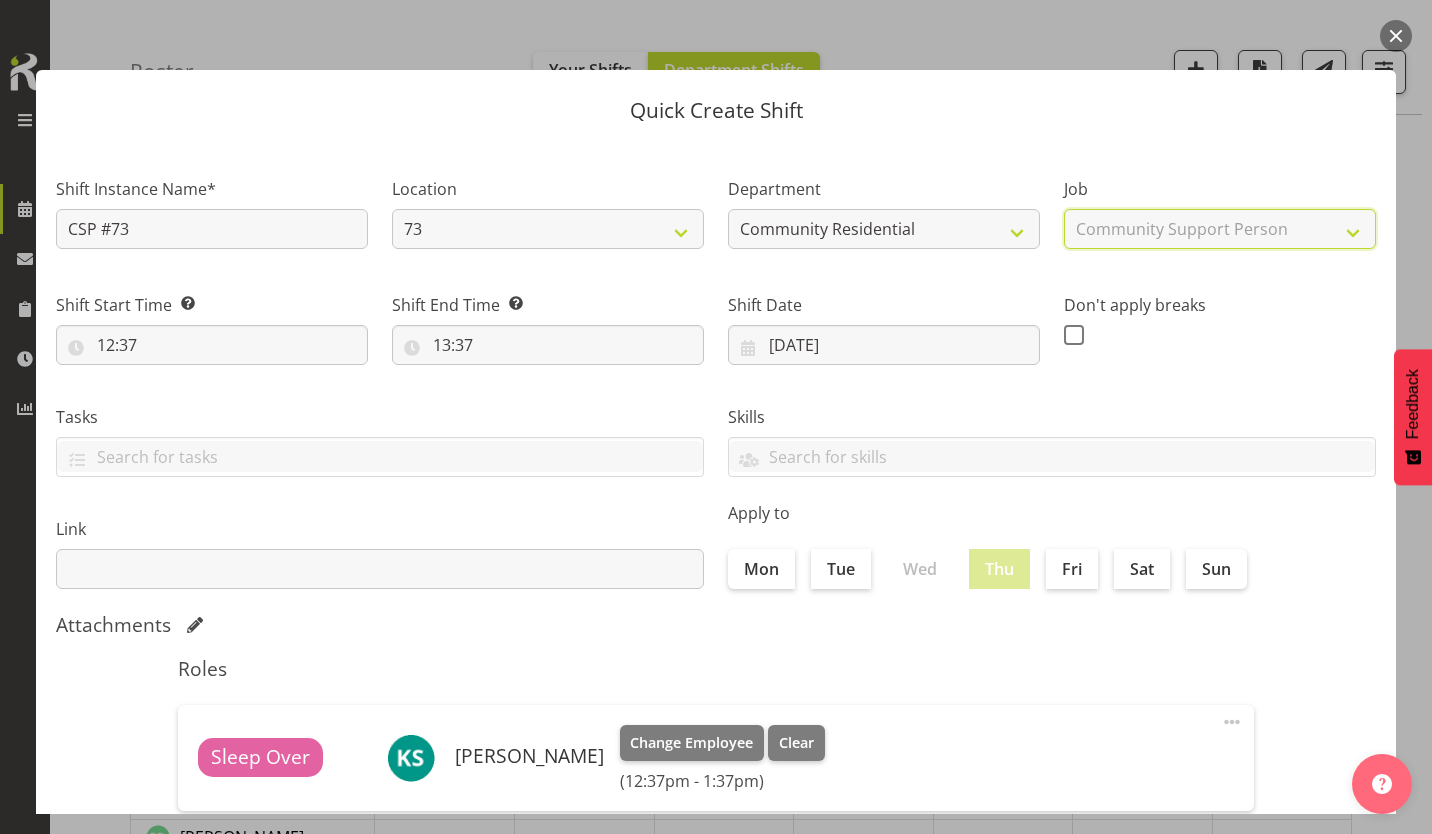 click on "Select Job  Accounts Admin Art Coordinator Community Leader Community Support Person Community Support Person-Casual House Leader Office Admin Senior Coordinator Service Manager Volunteer" at bounding box center [1220, 229] 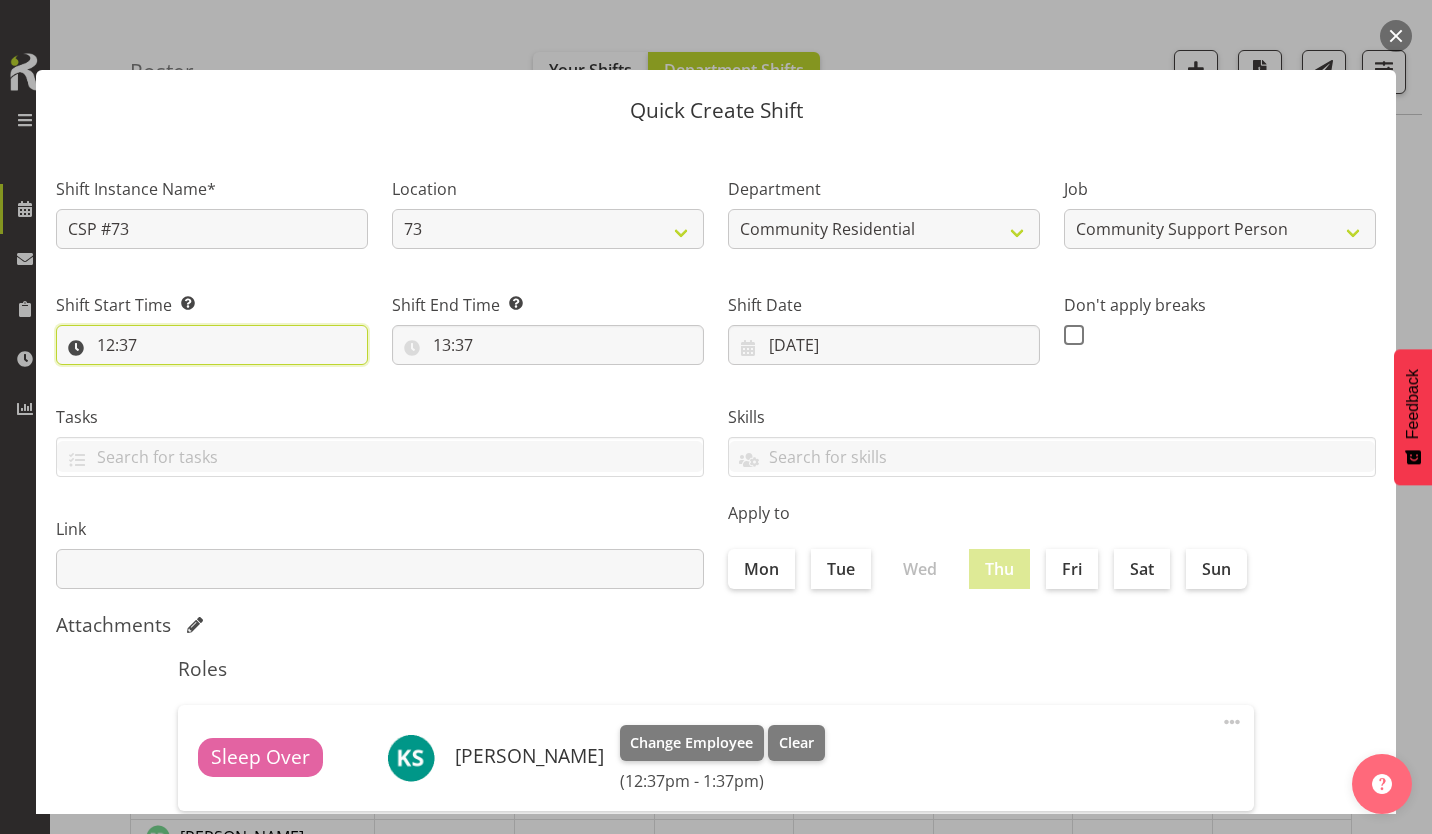 click on "12:37" at bounding box center [212, 345] 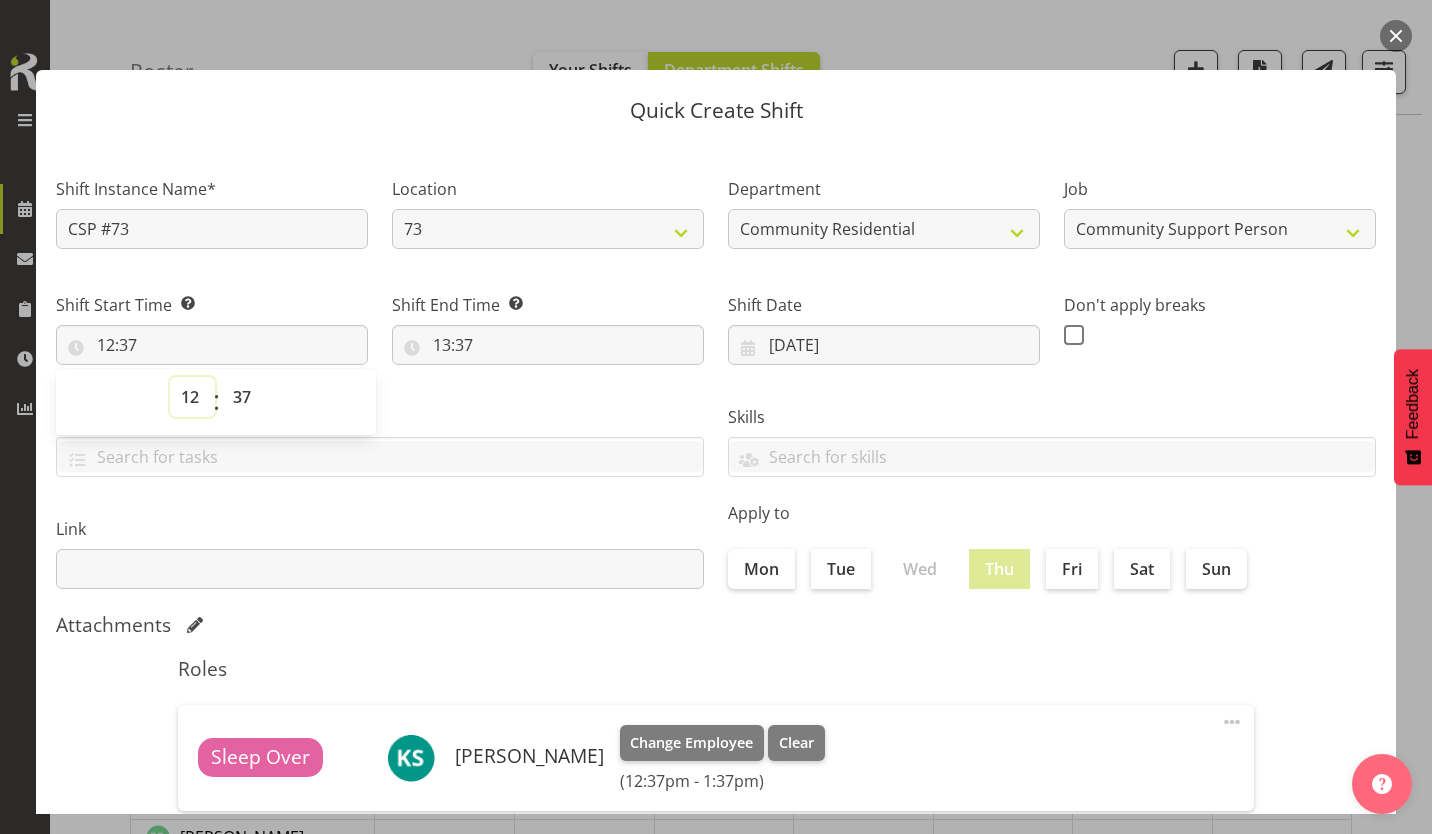 click on "00   01   02   03   04   05   06   07   08   09   10   11   12   13   14   15   16   17   18   19   20   21   22   23" at bounding box center [192, 397] 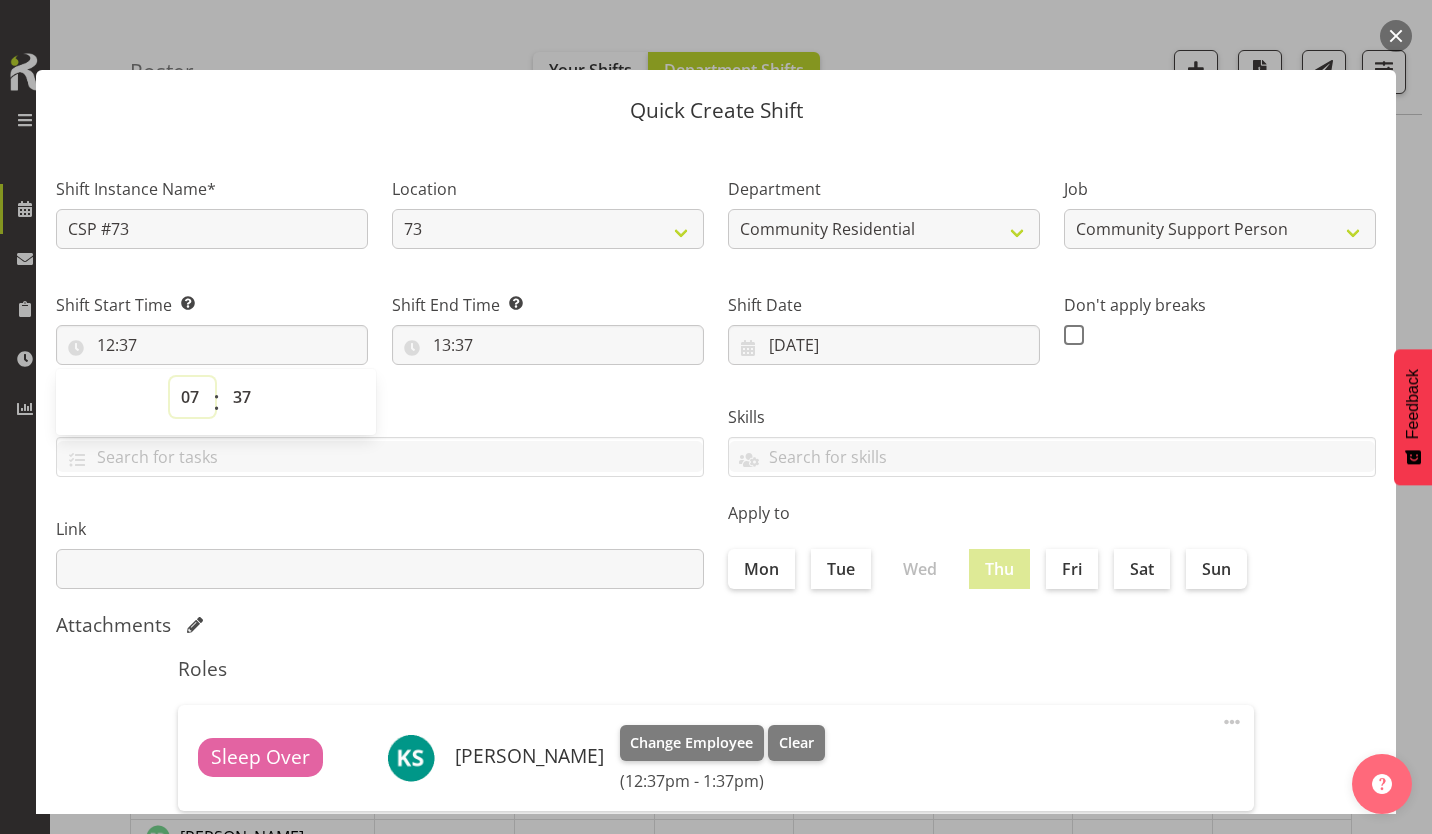 click on "00   01   02   03   04   05   06   07   08   09   10   11   12   13   14   15   16   17   18   19   20   21   22   23" at bounding box center (192, 397) 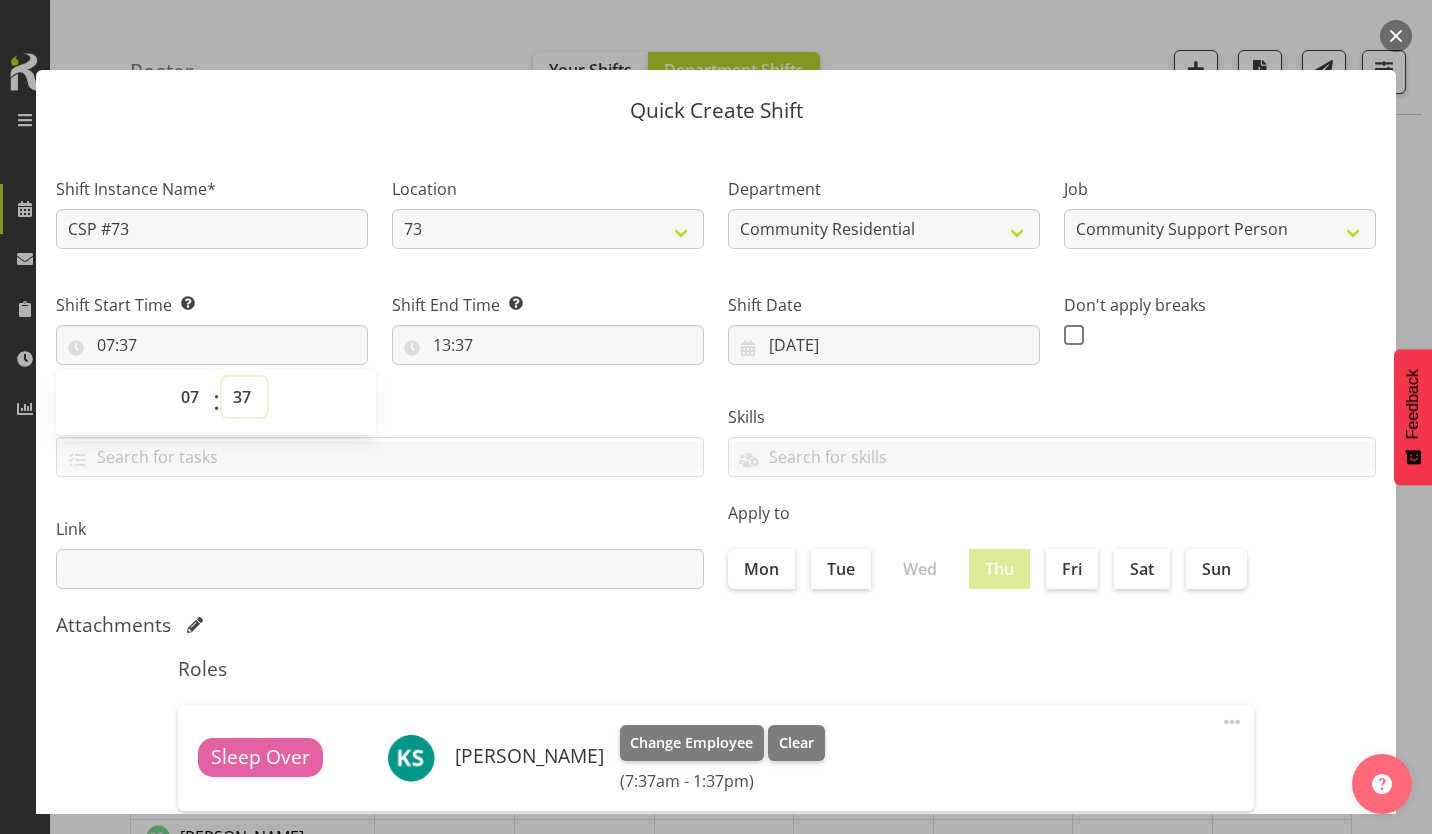click on "00   01   02   03   04   05   06   07   08   09   10   11   12   13   14   15   16   17   18   19   20   21   22   23   24   25   26   27   28   29   30   31   32   33   34   35   36   37   38   39   40   41   42   43   44   45   46   47   48   49   50   51   52   53   54   55   56   57   58   59" at bounding box center [244, 397] 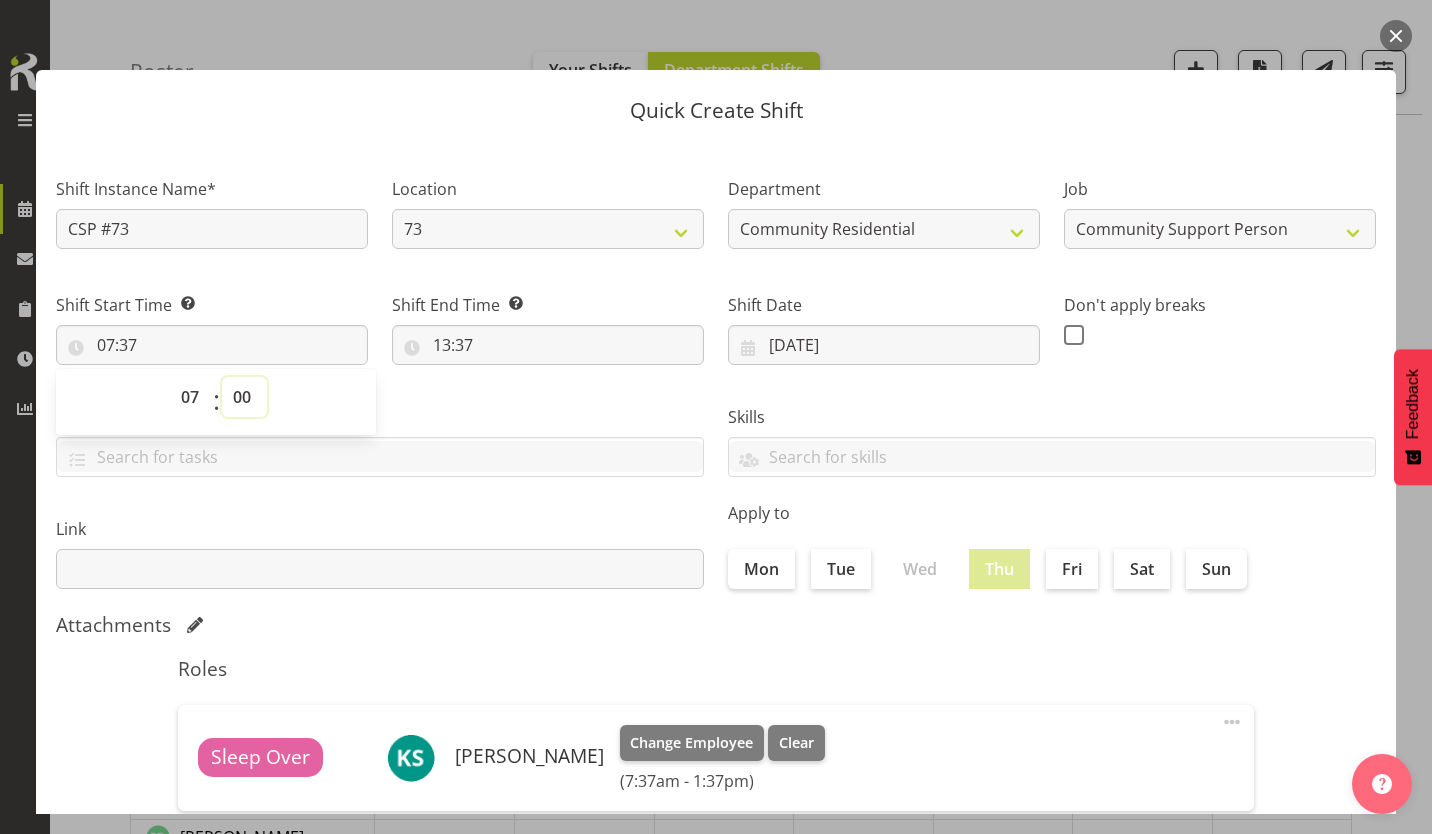 click on "00   01   02   03   04   05   06   07   08   09   10   11   12   13   14   15   16   17   18   19   20   21   22   23   24   25   26   27   28   29   30   31   32   33   34   35   36   37   38   39   40   41   42   43   44   45   46   47   48   49   50   51   52   53   54   55   56   57   58   59" at bounding box center (244, 397) 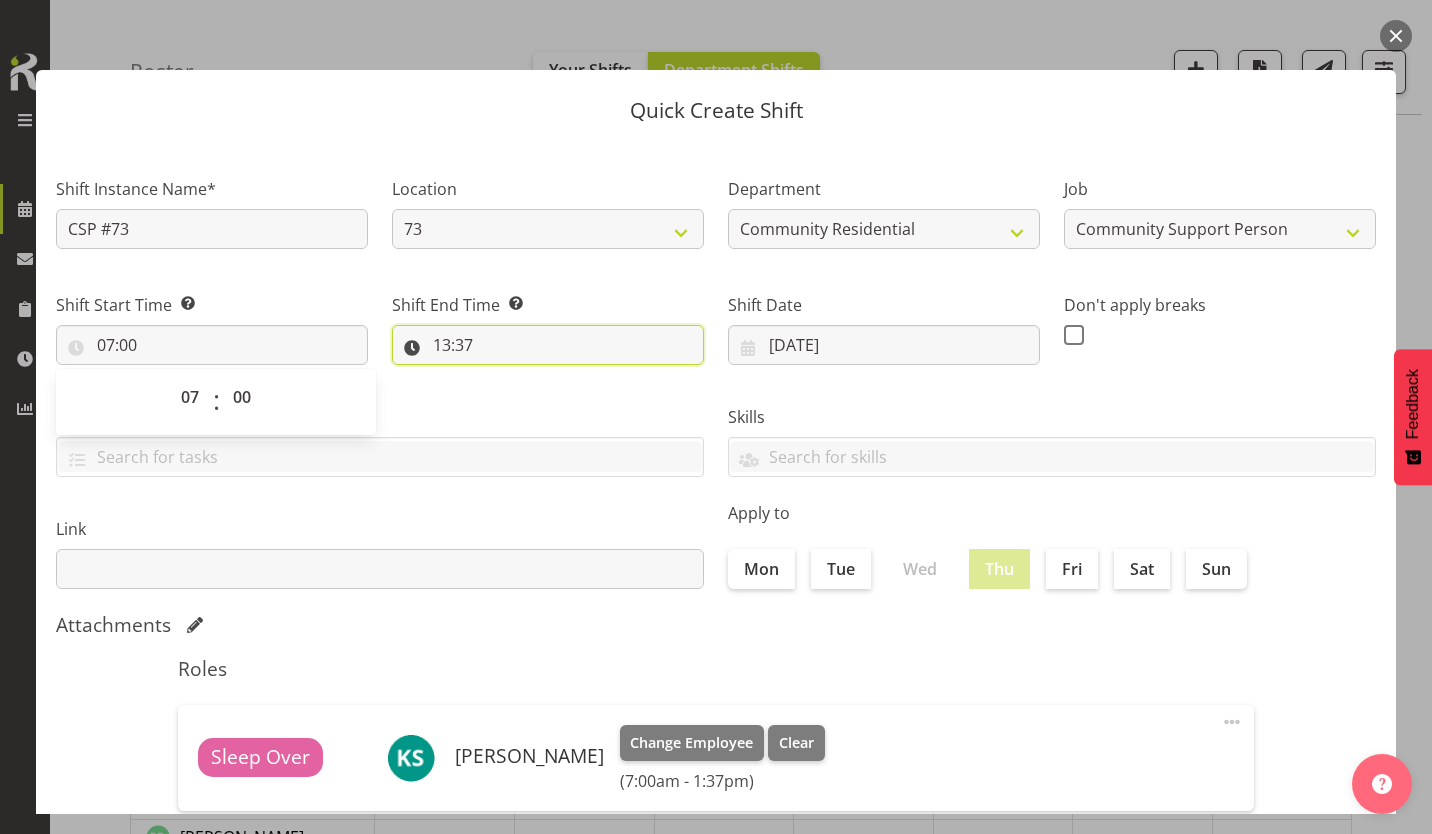 click on "13:37" at bounding box center [548, 345] 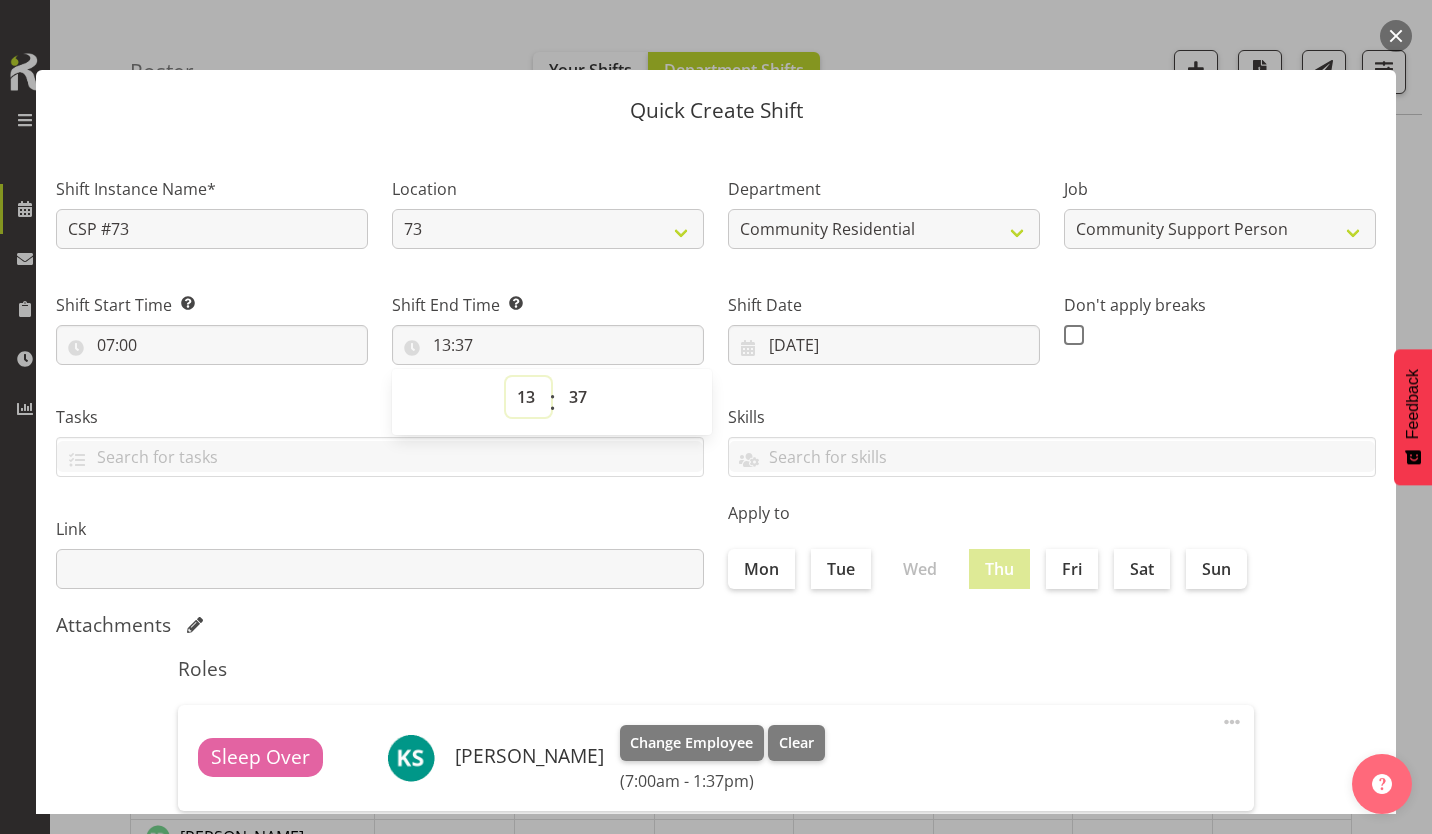 click on "00   01   02   03   04   05   06   07   08   09   10   11   12   13   14   15   16   17   18   19   20   21   22   23" at bounding box center [528, 397] 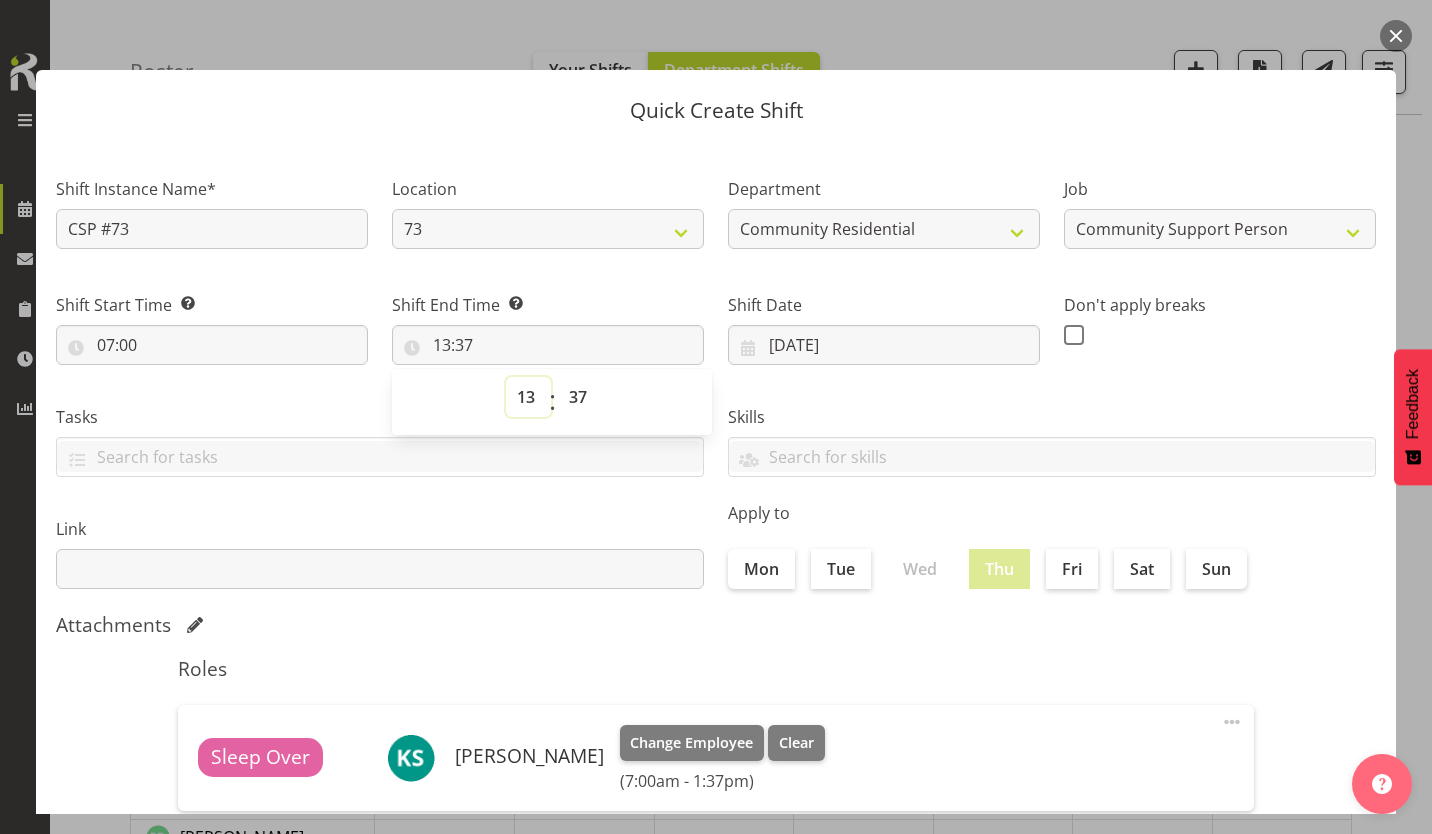 select on "14" 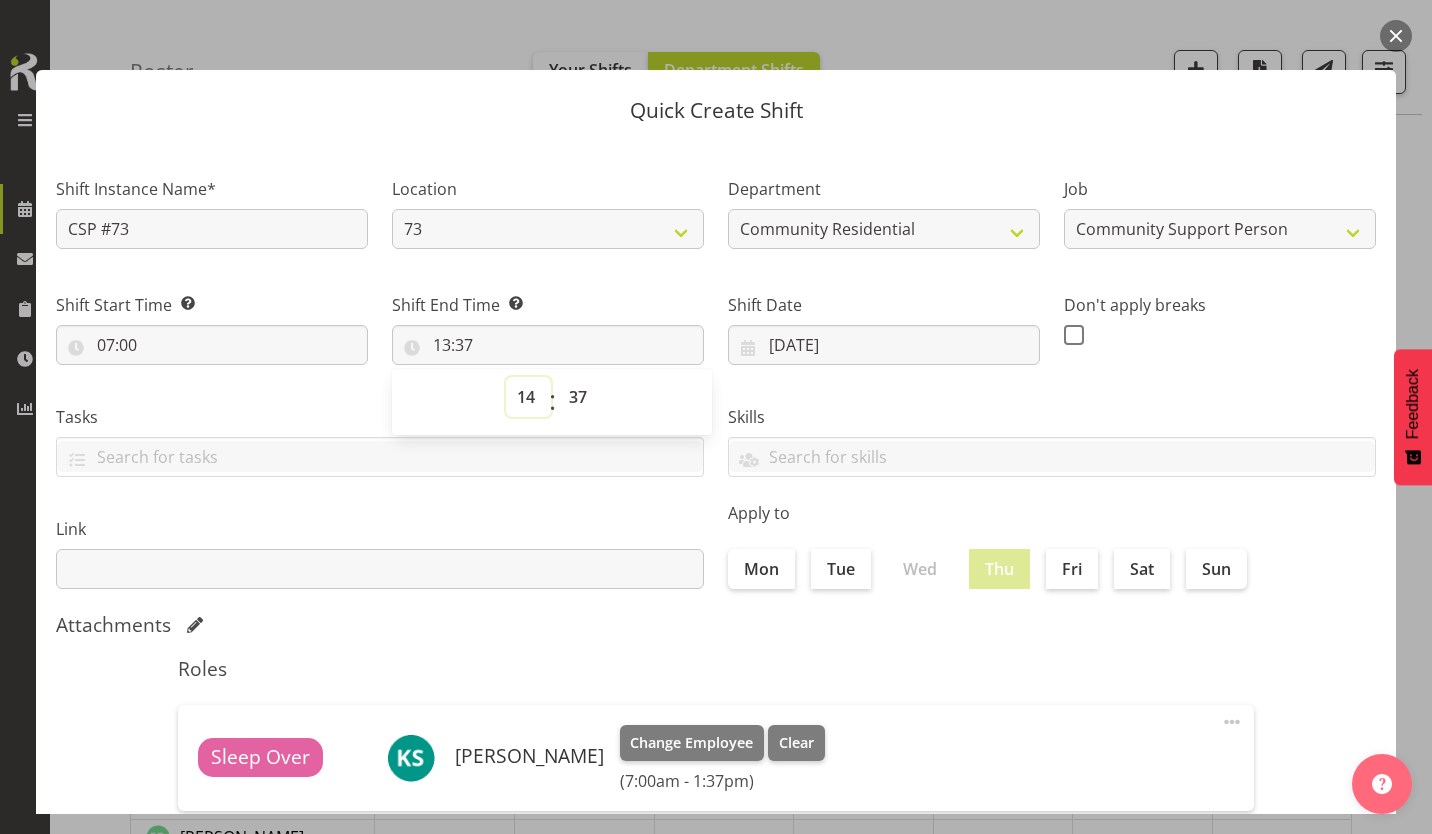 click on "00   01   02   03   04   05   06   07   08   09   10   11   12   13   14   15   16   17   18   19   20   21   22   23" at bounding box center (528, 397) 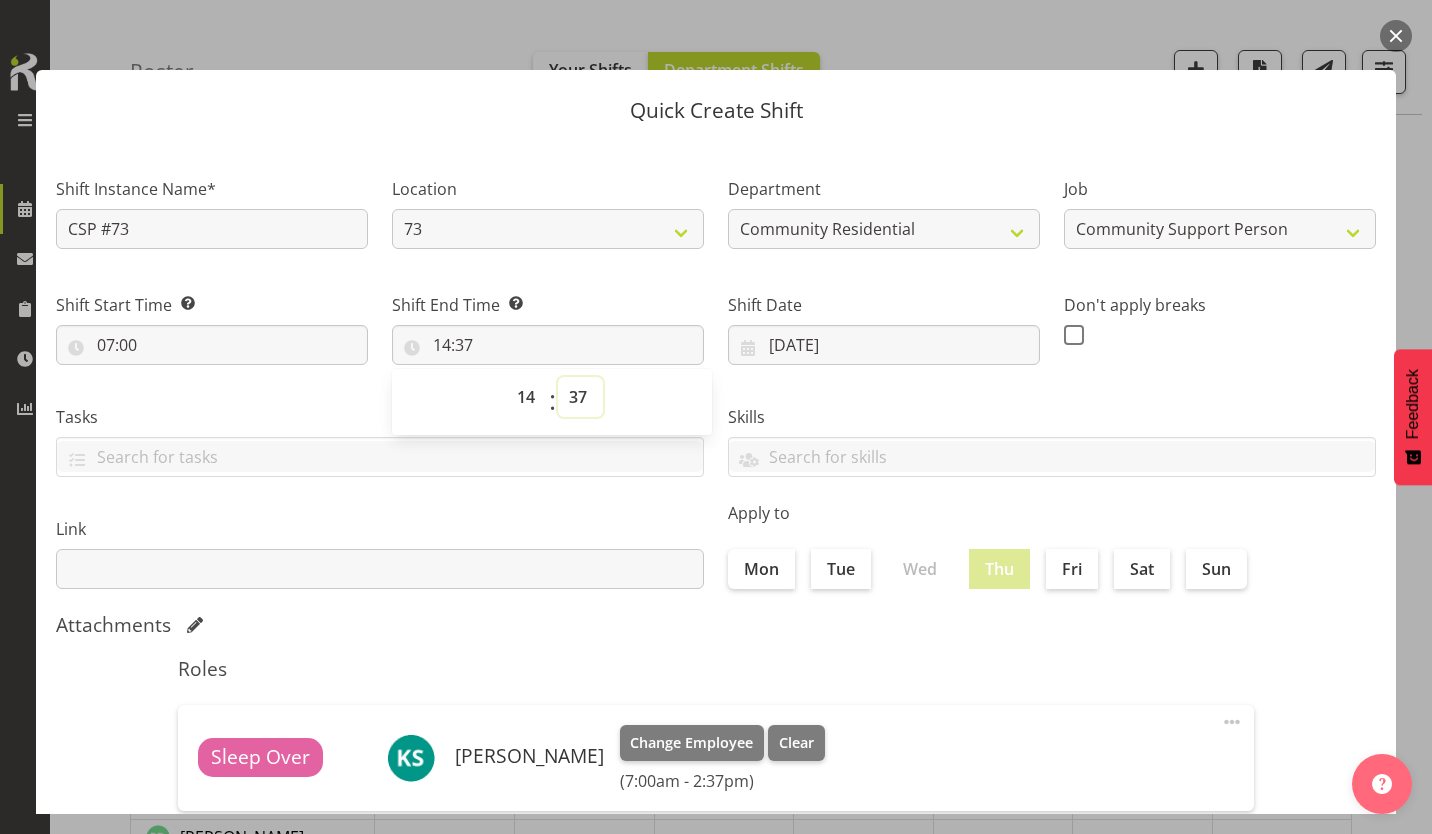 click on "00   01   02   03   04   05   06   07   08   09   10   11   12   13   14   15   16   17   18   19   20   21   22   23   24   25   26   27   28   29   30   31   32   33   34   35   36   37   38   39   40   41   42   43   44   45   46   47   48   49   50   51   52   53   54   55   56   57   58   59" at bounding box center [580, 397] 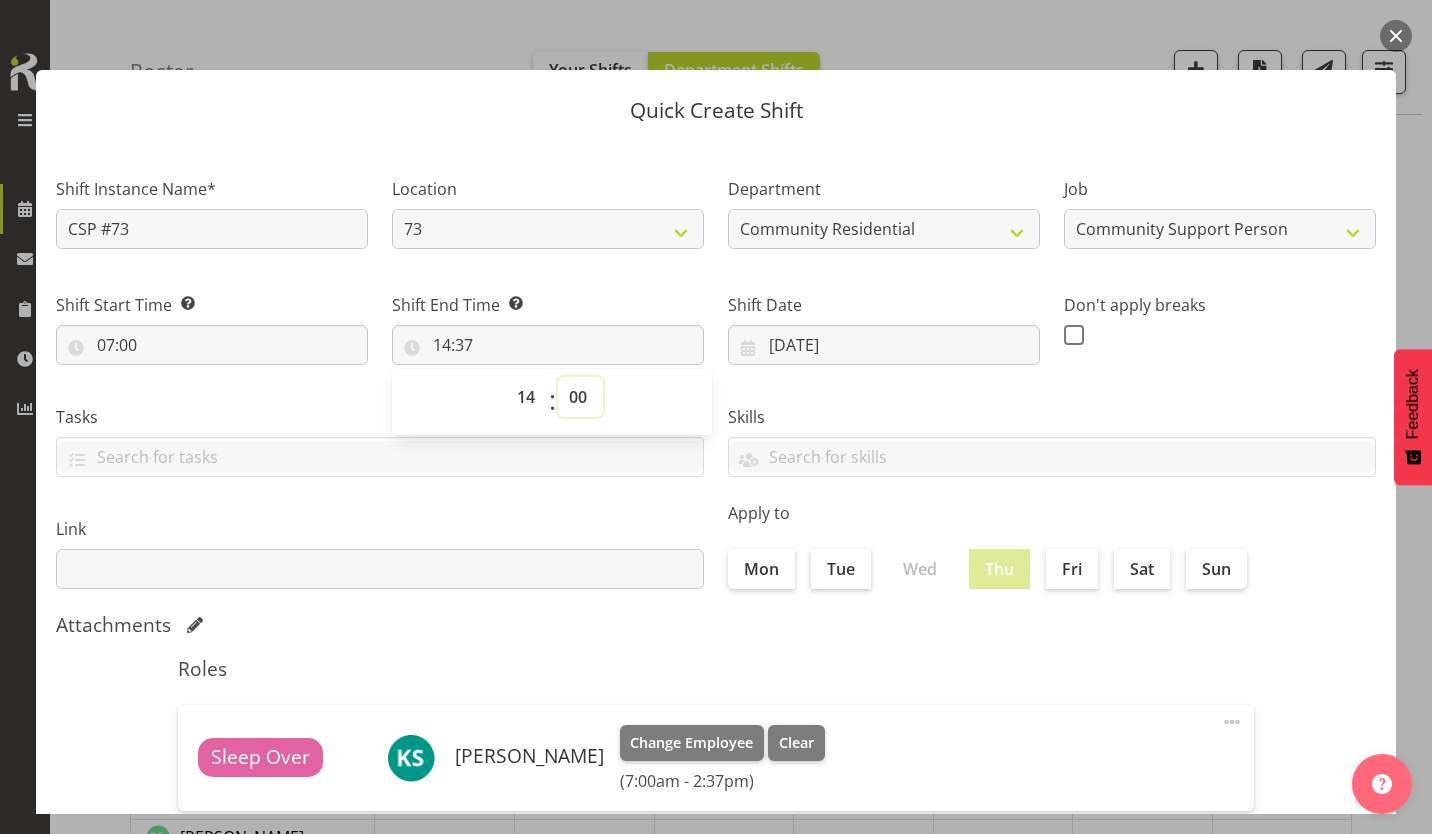 click on "00   01   02   03   04   05   06   07   08   09   10   11   12   13   14   15   16   17   18   19   20   21   22   23   24   25   26   27   28   29   30   31   32   33   34   35   36   37   38   39   40   41   42   43   44   45   46   47   48   49   50   51   52   53   54   55   56   57   58   59" at bounding box center (580, 397) 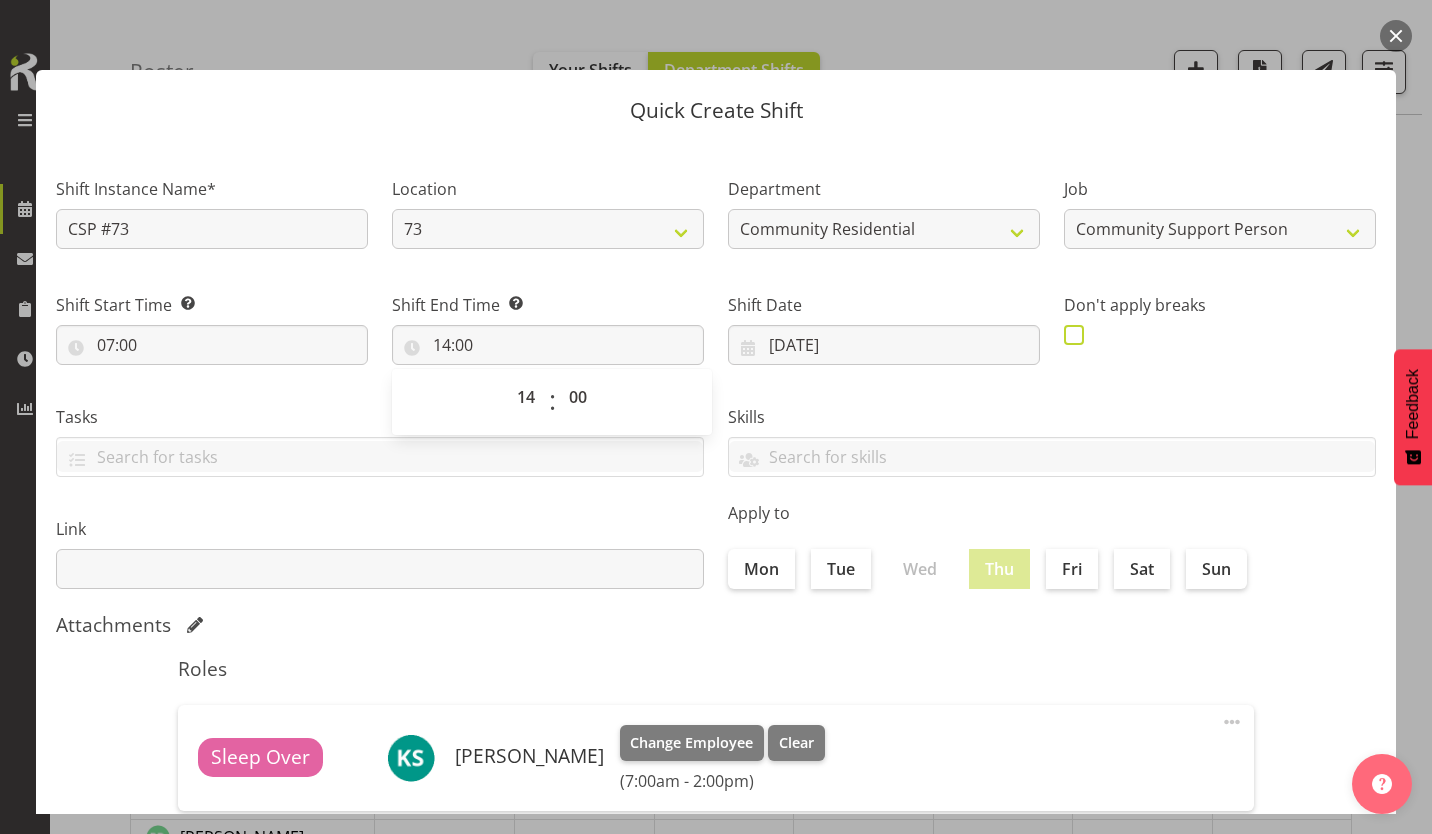 click at bounding box center (1074, 335) 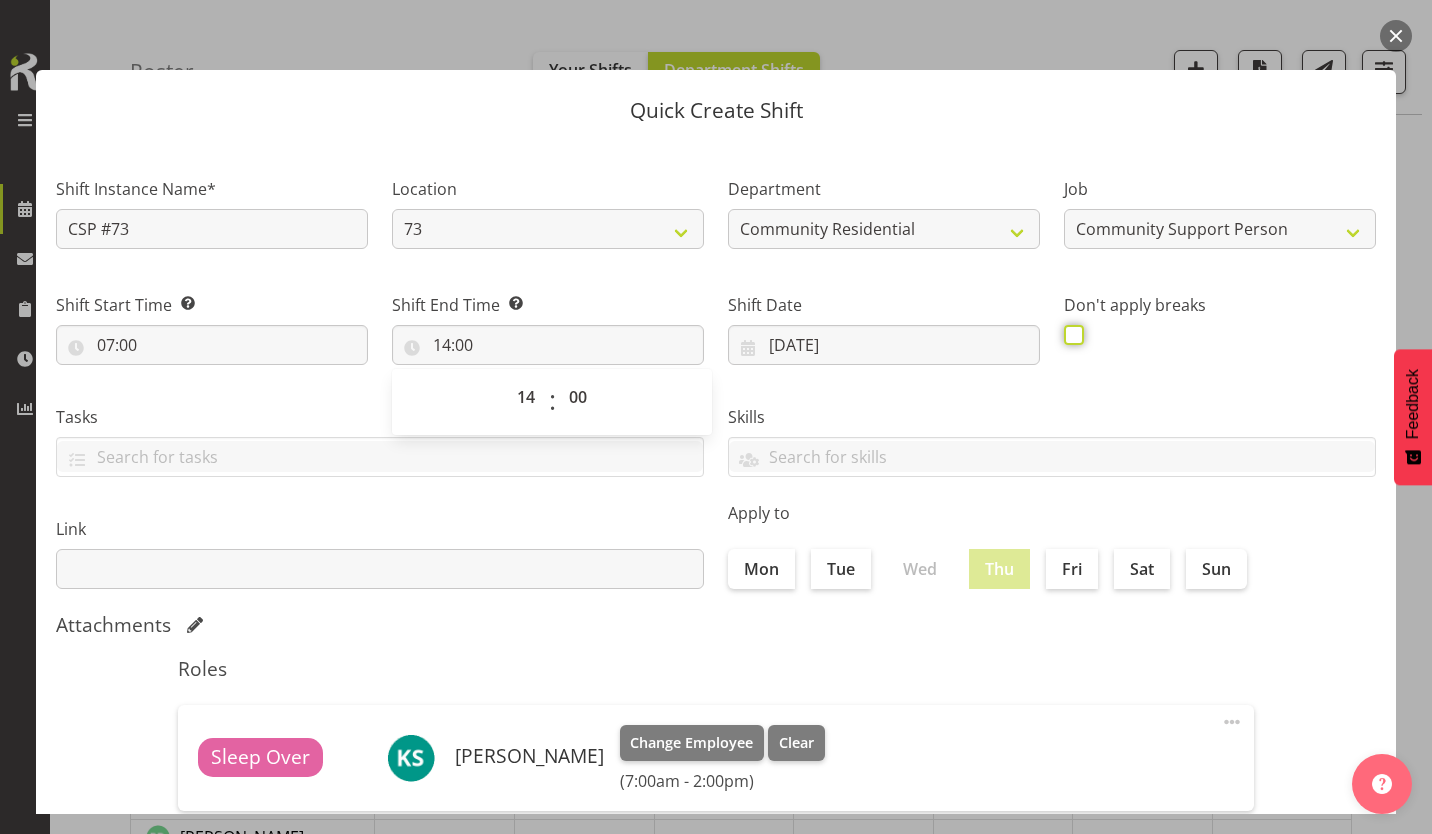 click at bounding box center (1070, 334) 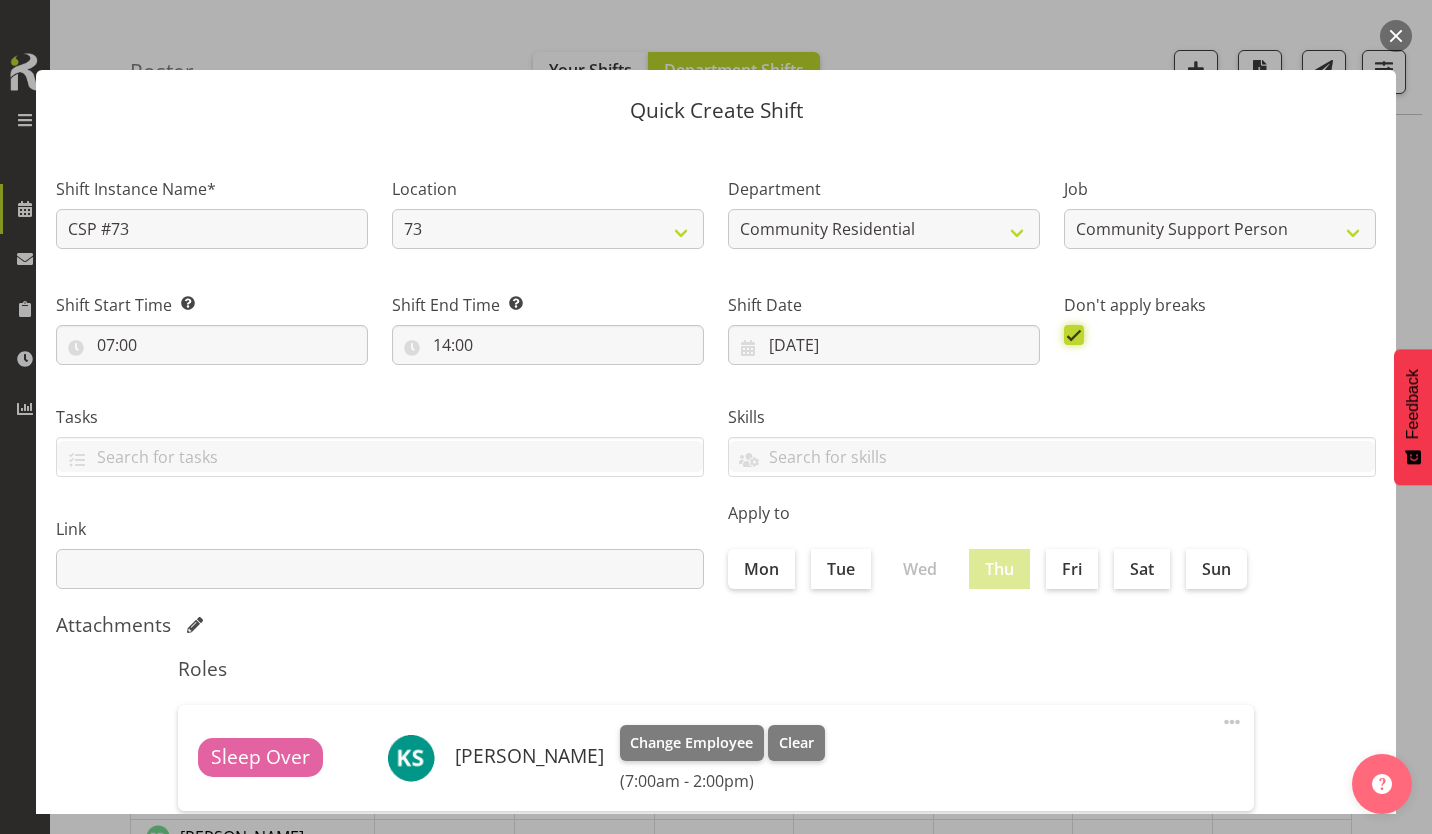 scroll, scrollTop: 86, scrollLeft: 0, axis: vertical 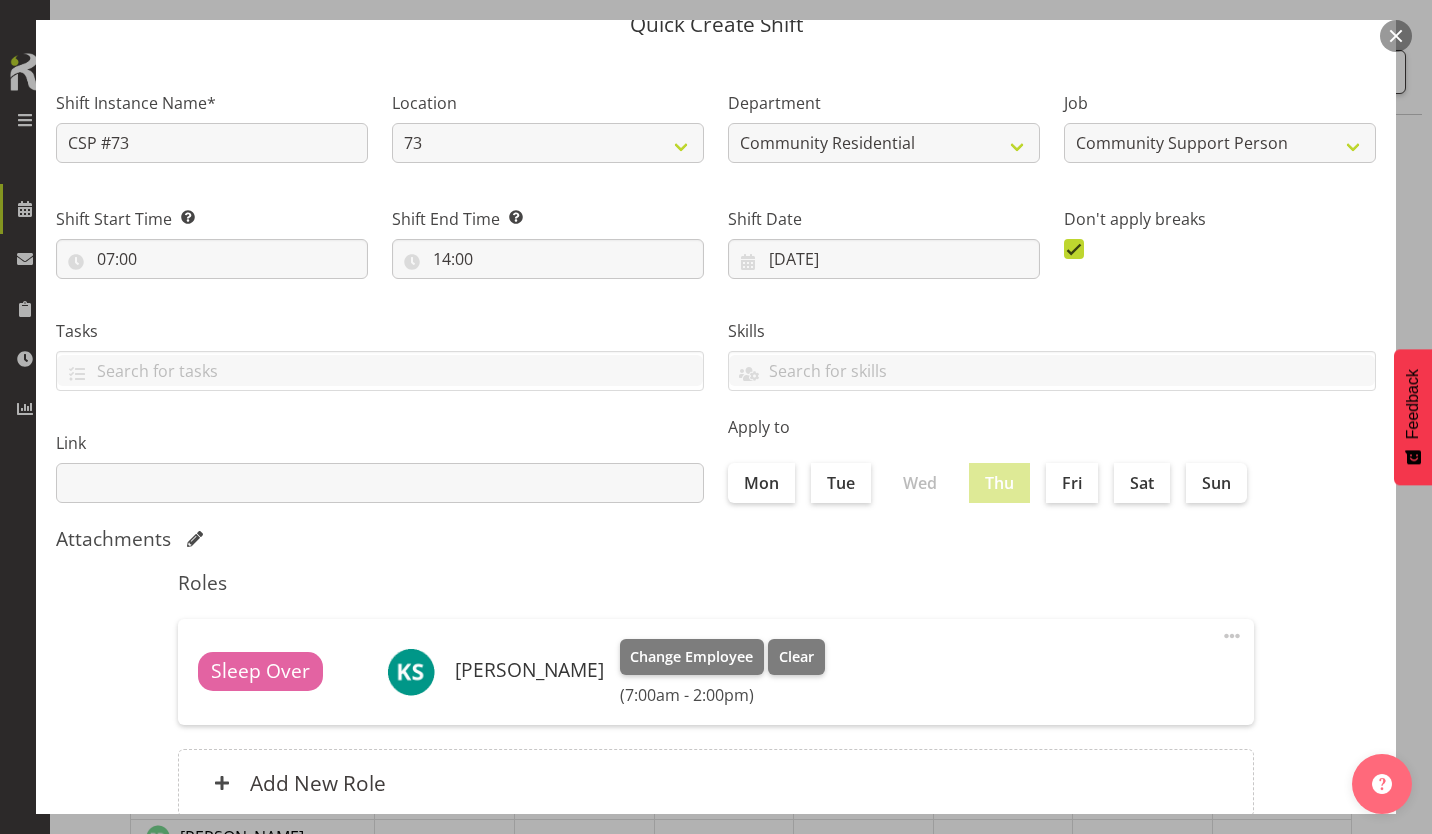 click on "Create Shift Instance" at bounding box center [1274, 902] 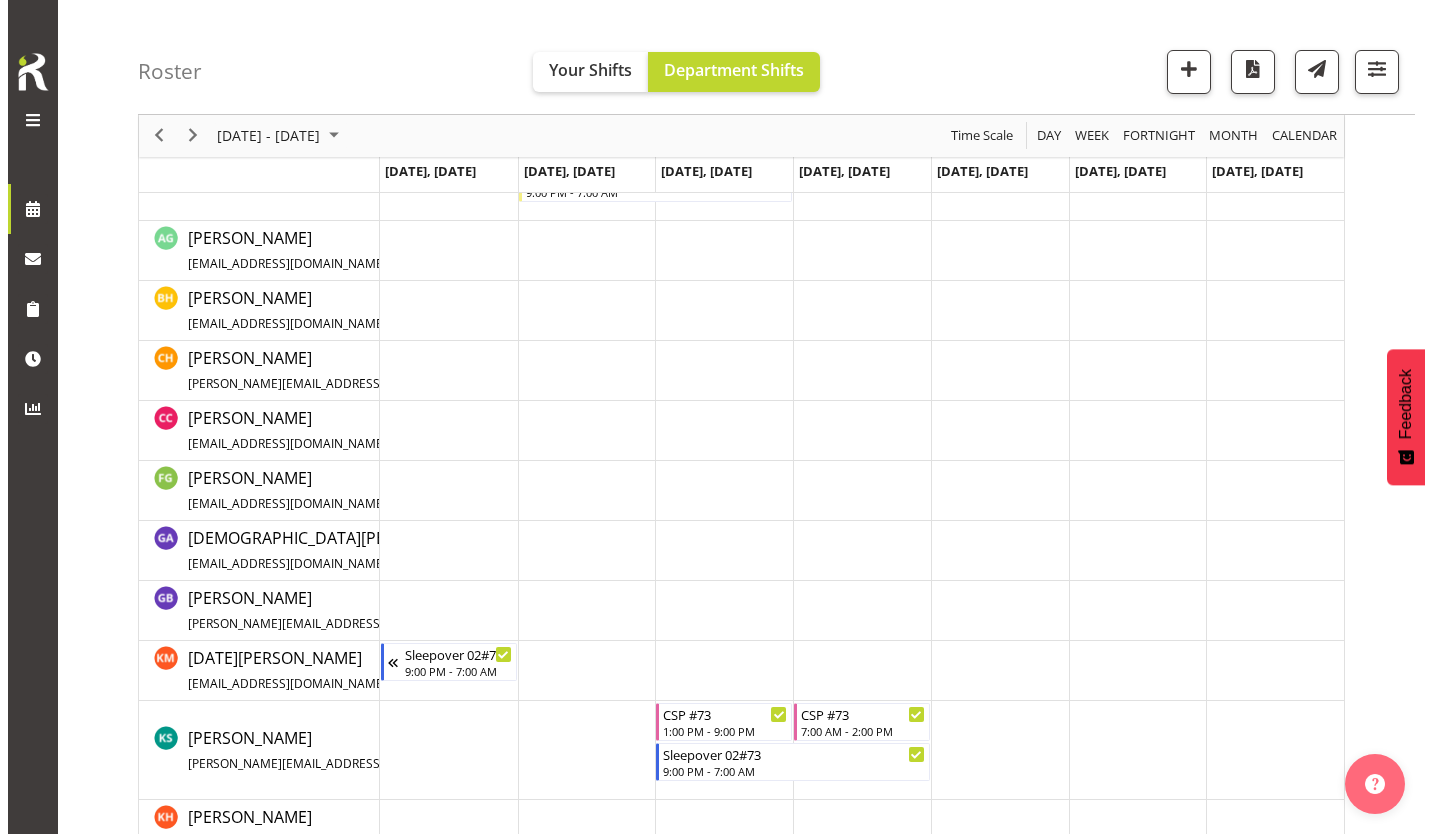 scroll, scrollTop: 678, scrollLeft: 0, axis: vertical 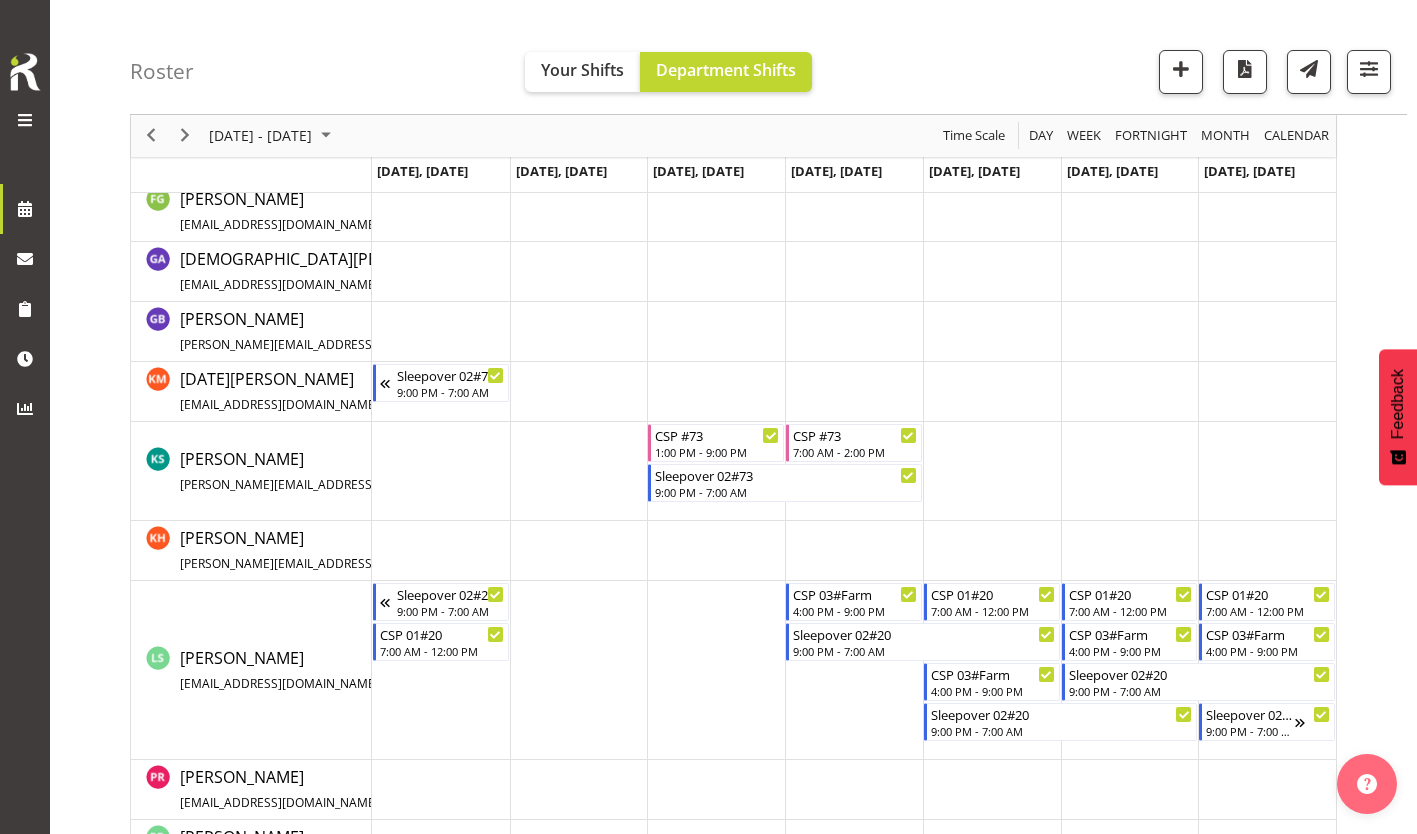 click at bounding box center [854, 471] 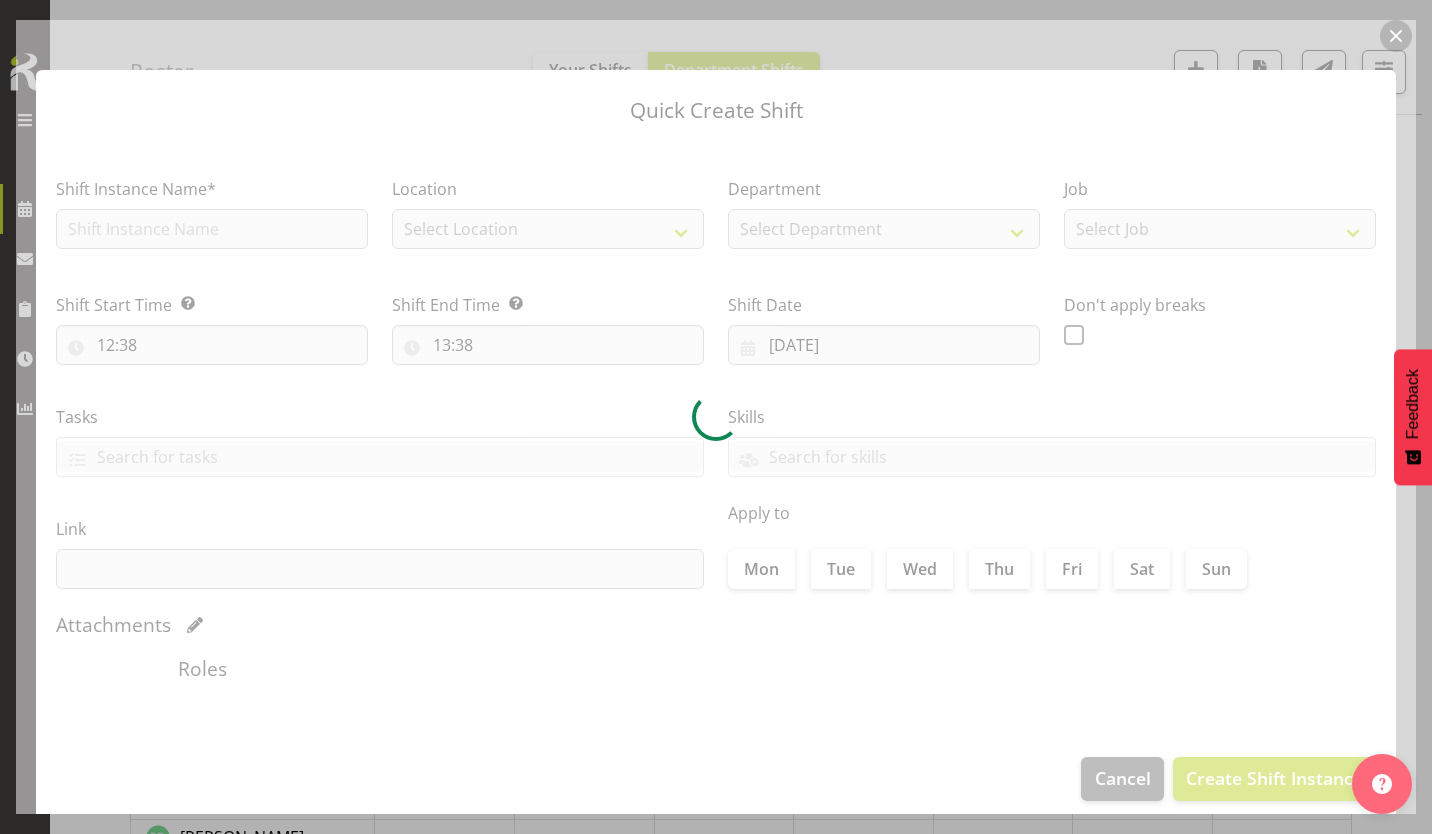 type on "[DATE]" 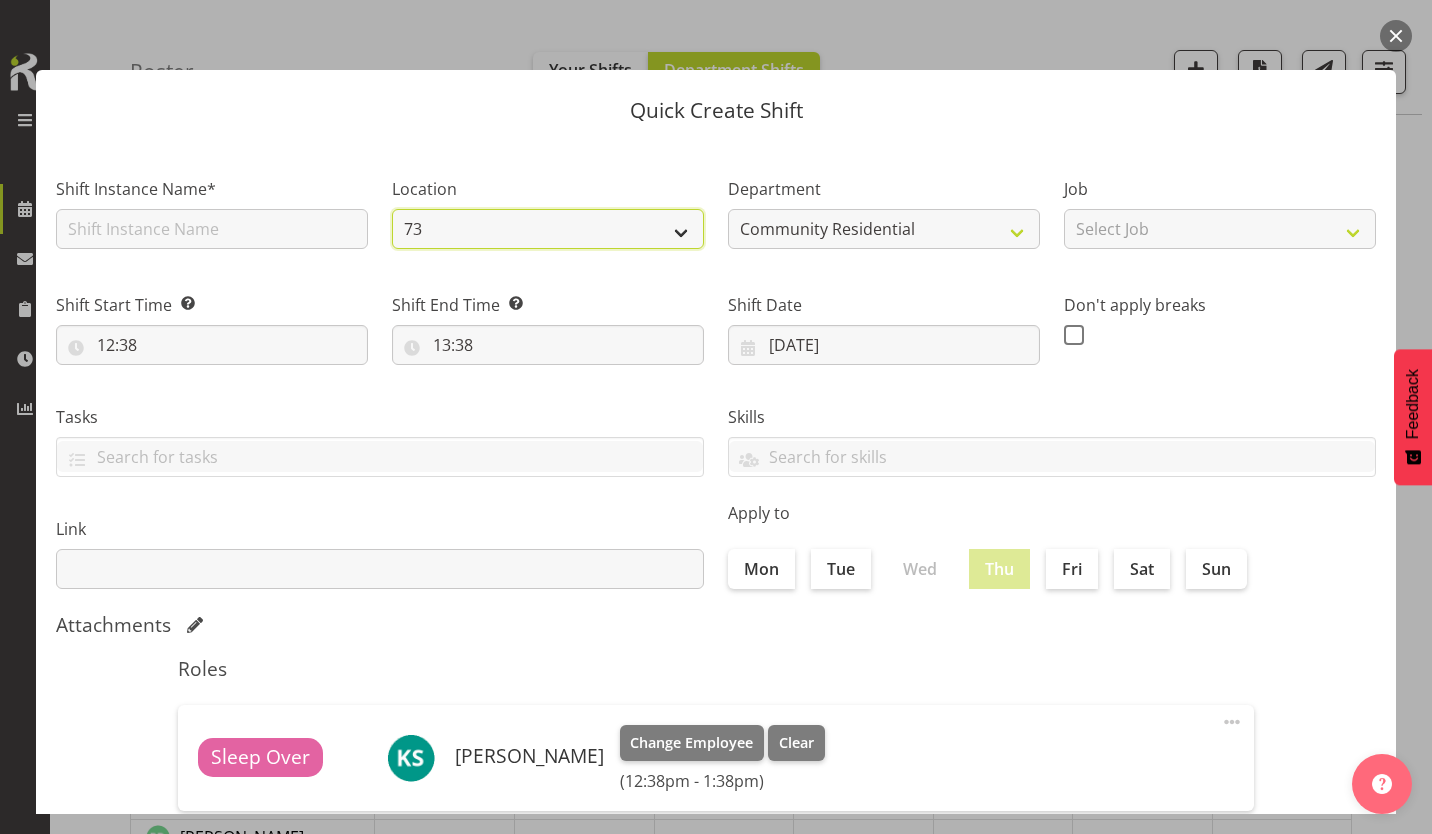 click on "73
20
5" at bounding box center [548, 229] 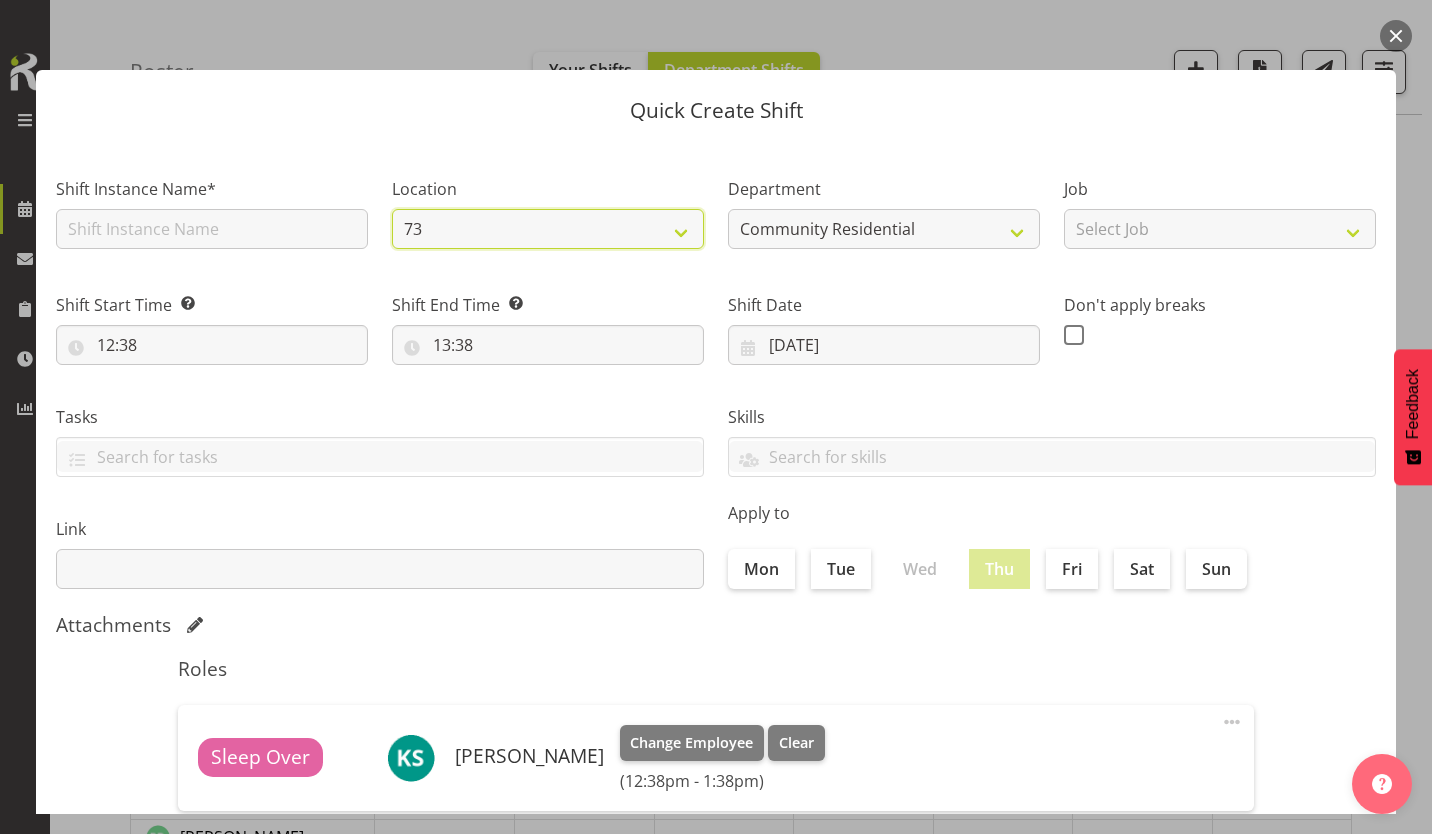 select on "19" 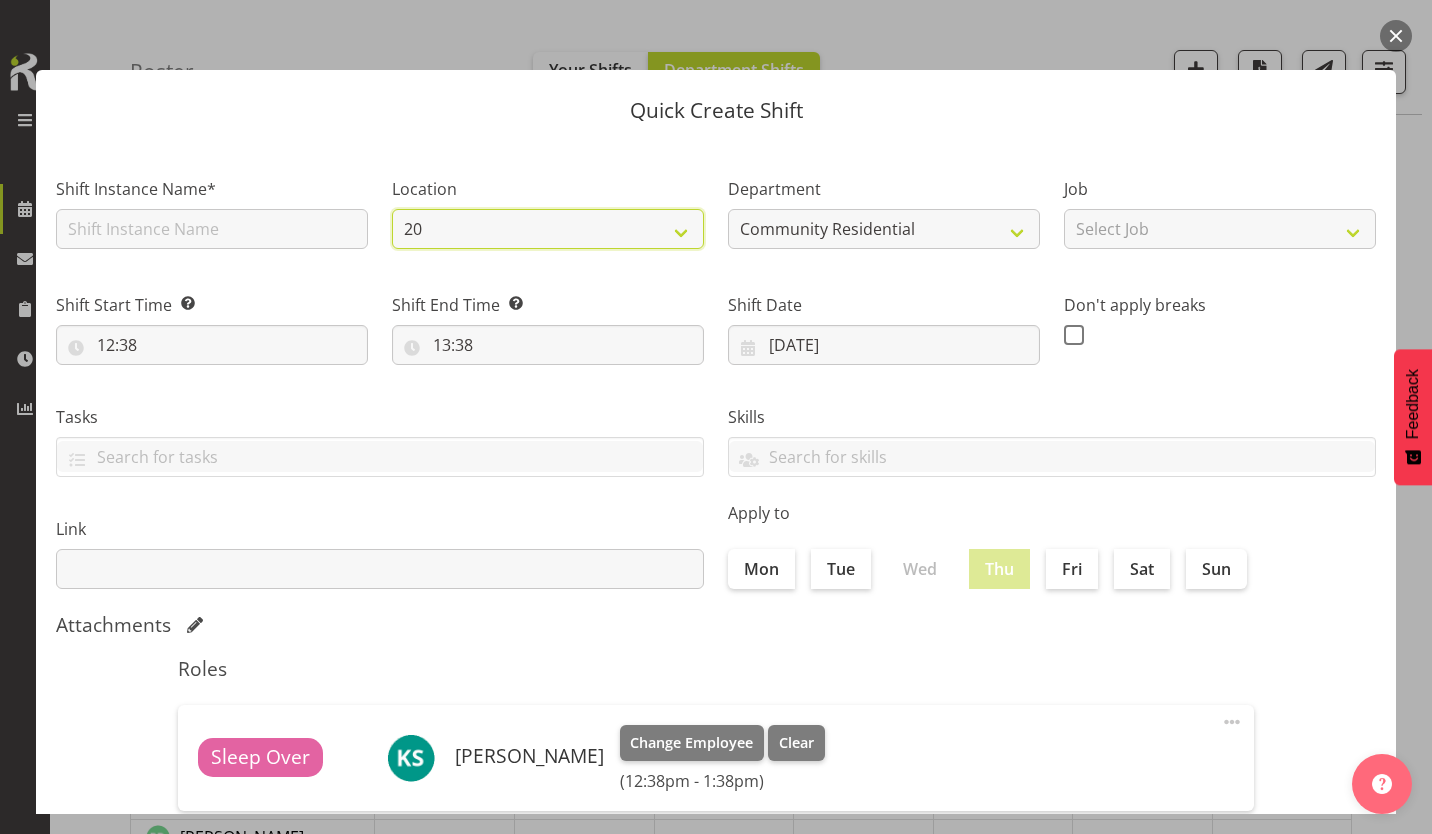 click on "73
20
5" at bounding box center (548, 229) 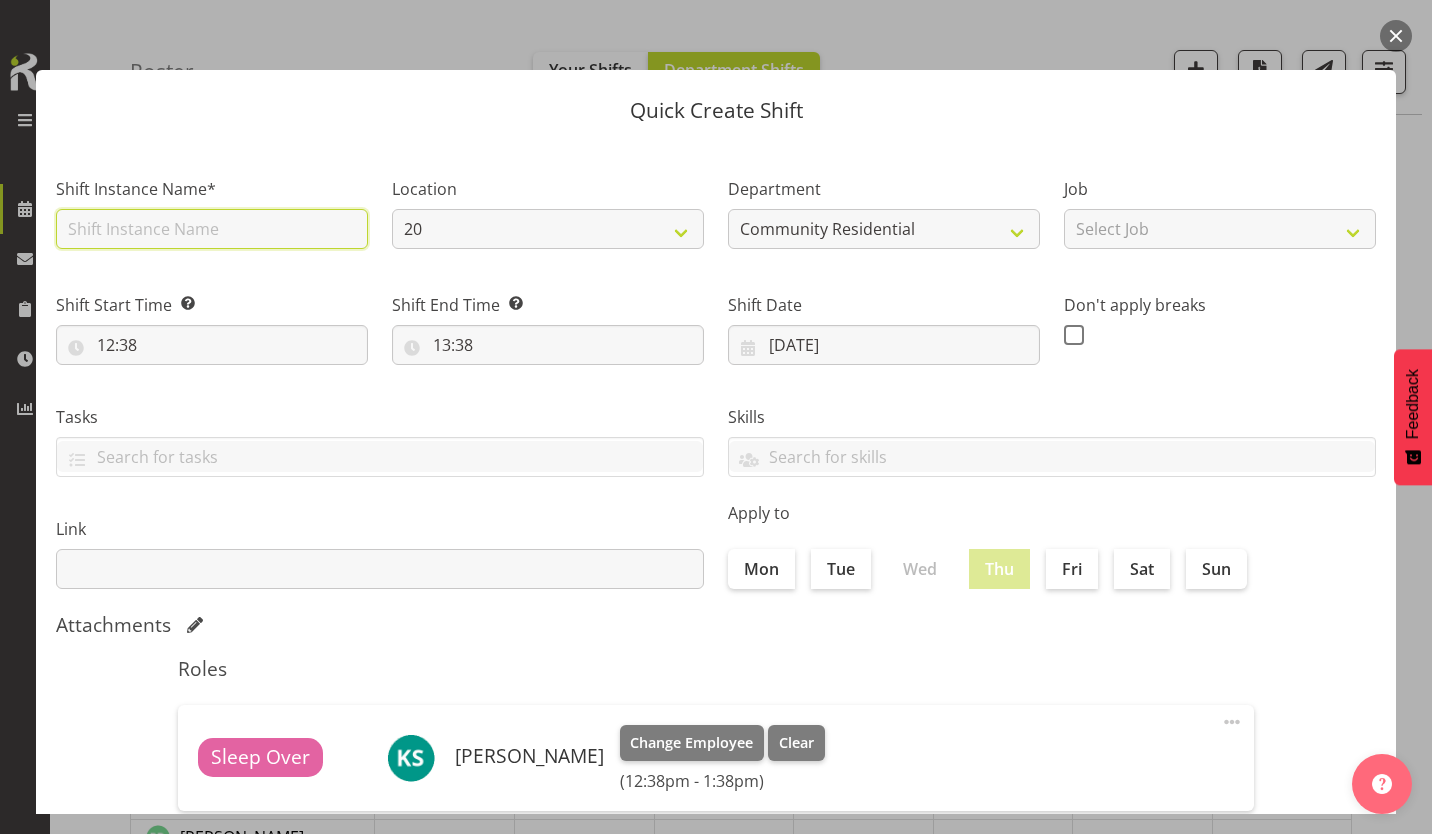 click at bounding box center [212, 229] 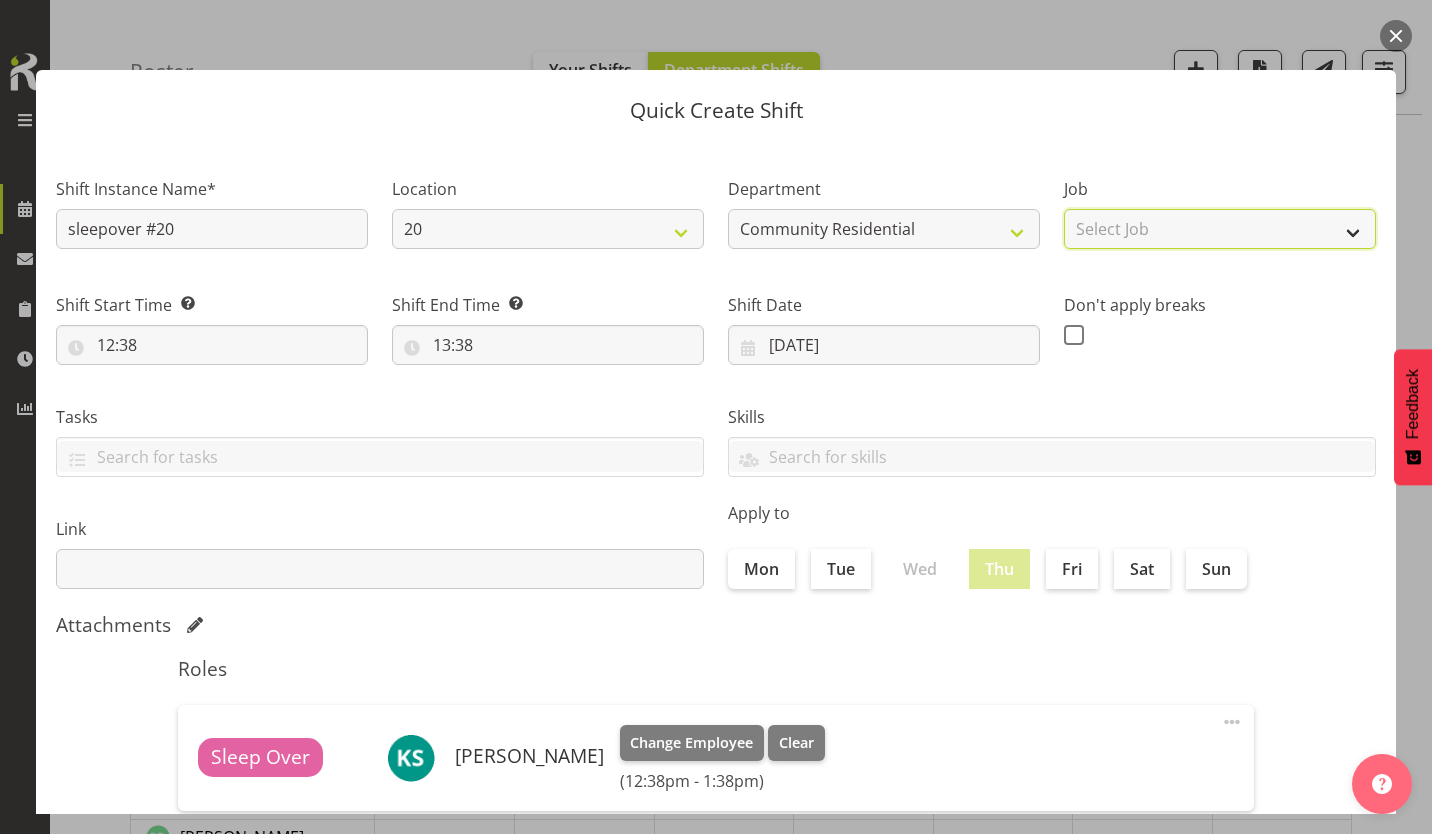 click on "Select Job  Accounts Admin Art Coordinator Community Leader Community Support Person Community Support Person-Casual House Leader Office Admin Senior Coordinator Service Manager Volunteer" at bounding box center [1220, 229] 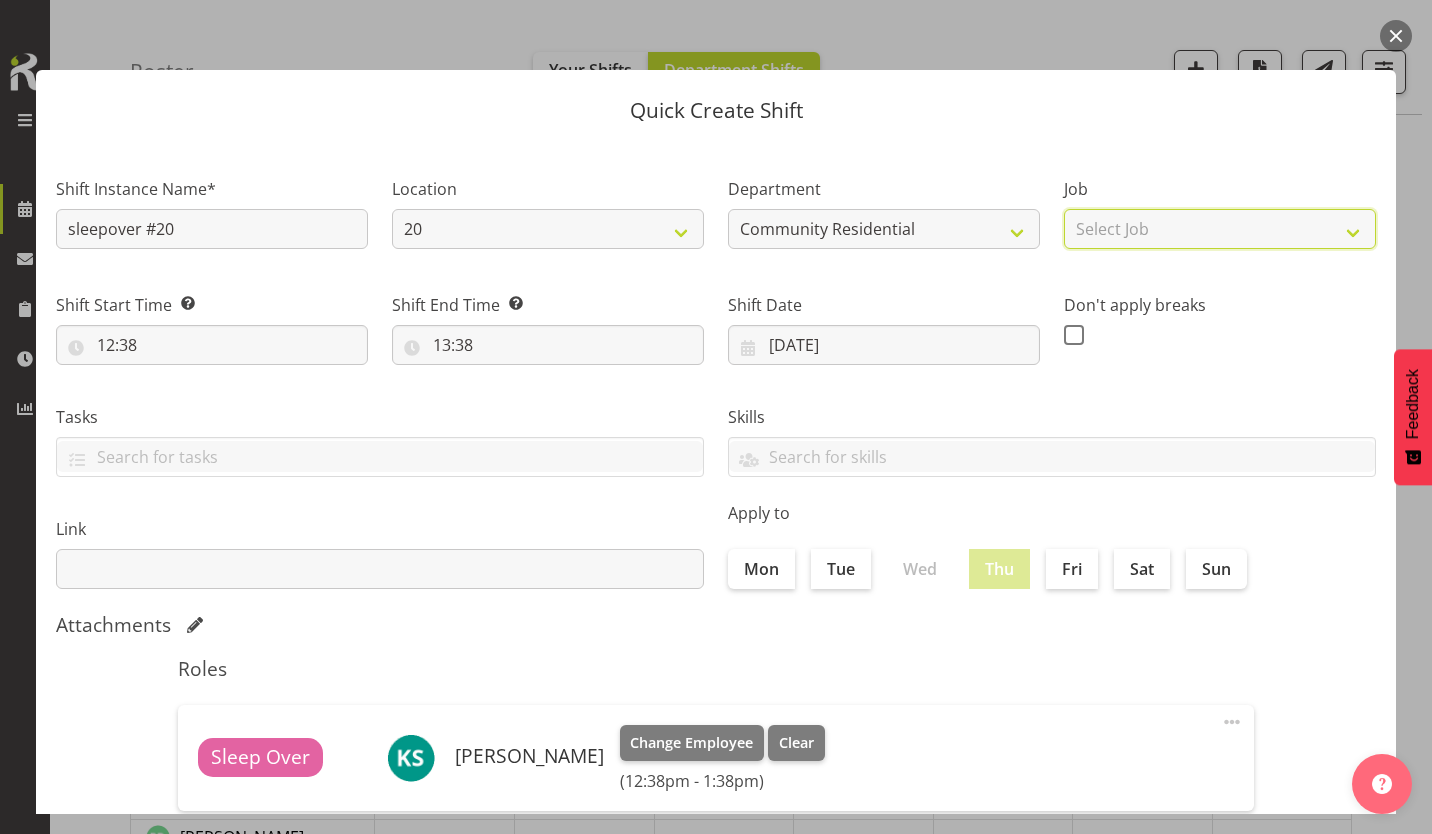 select on "2" 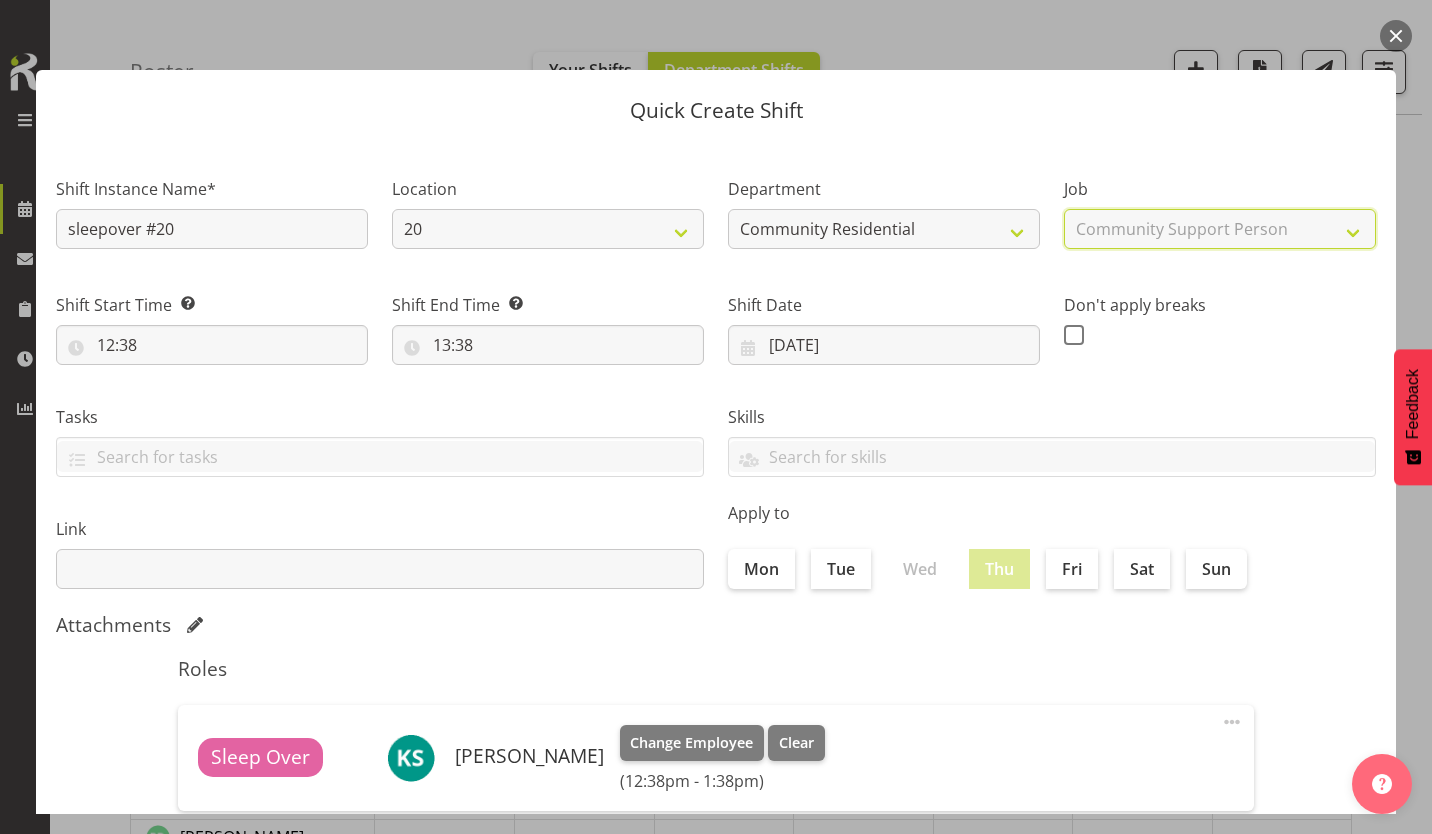 click on "Select Job  Accounts Admin Art Coordinator Community Leader Community Support Person Community Support Person-Casual House Leader Office Admin Senior Coordinator Service Manager Volunteer" at bounding box center (1220, 229) 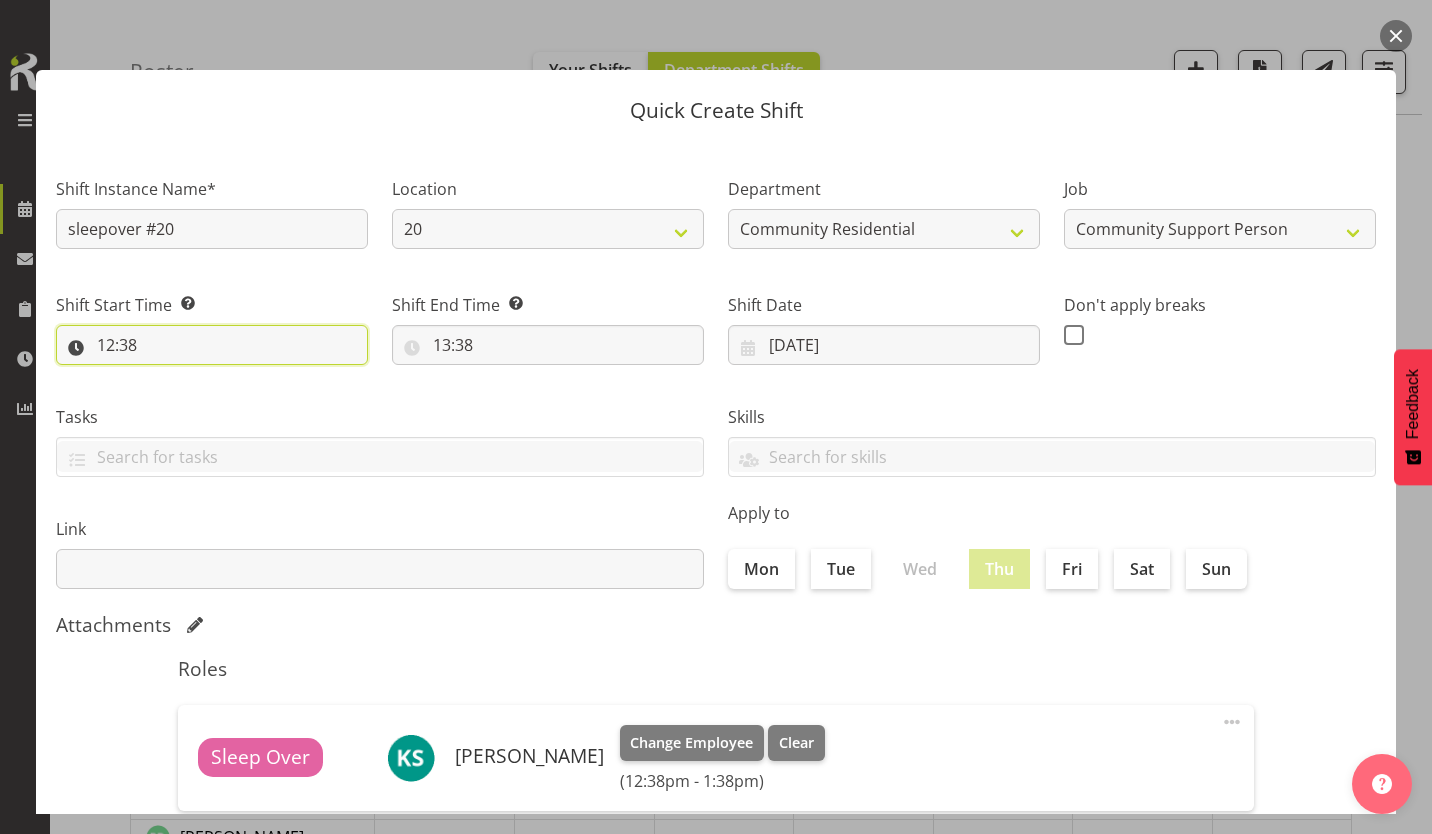 click on "12:38" at bounding box center (212, 345) 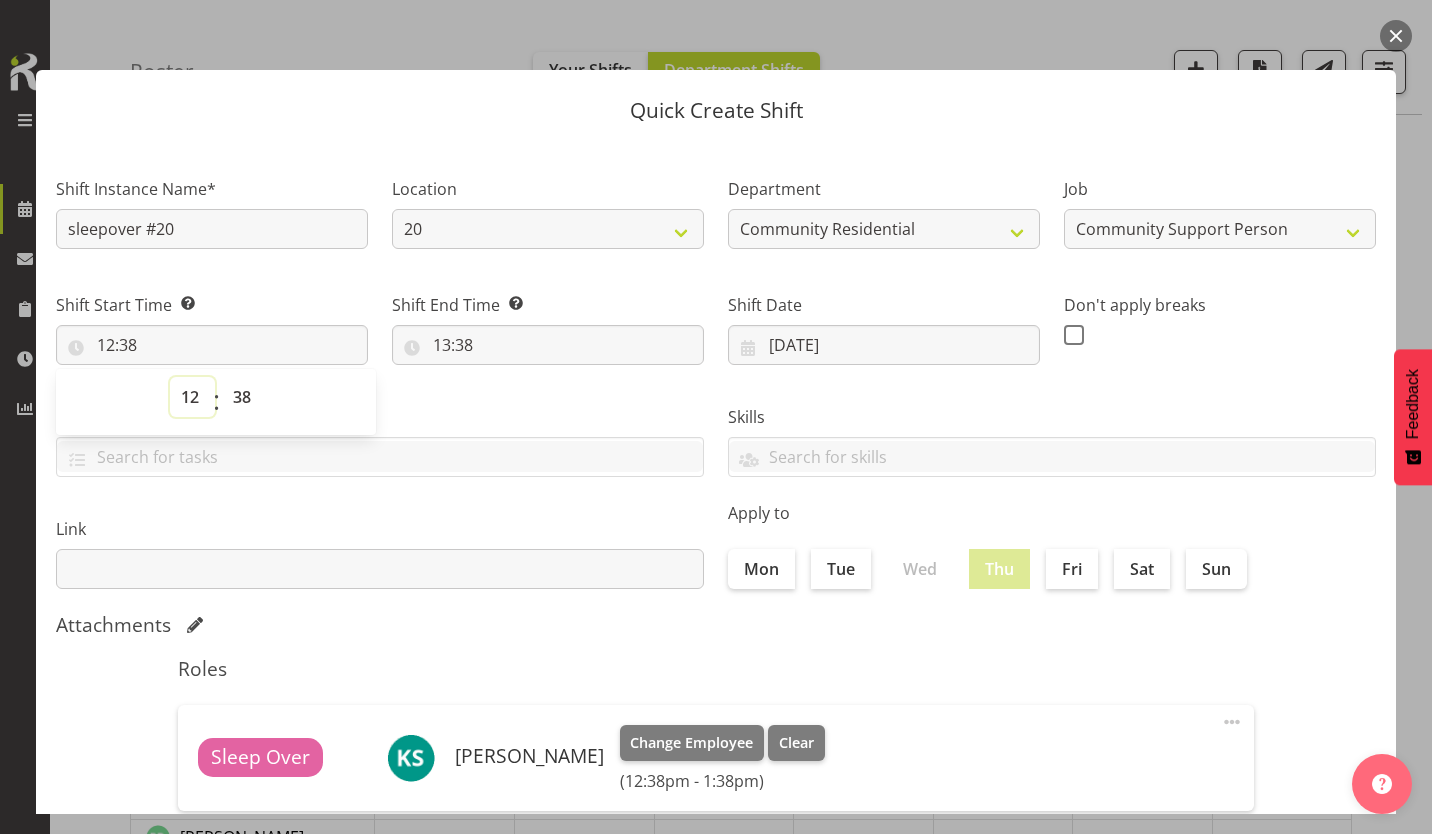 click on "00   01   02   03   04   05   06   07   08   09   10   11   12   13   14   15   16   17   18   19   20   21   22   23" at bounding box center (192, 397) 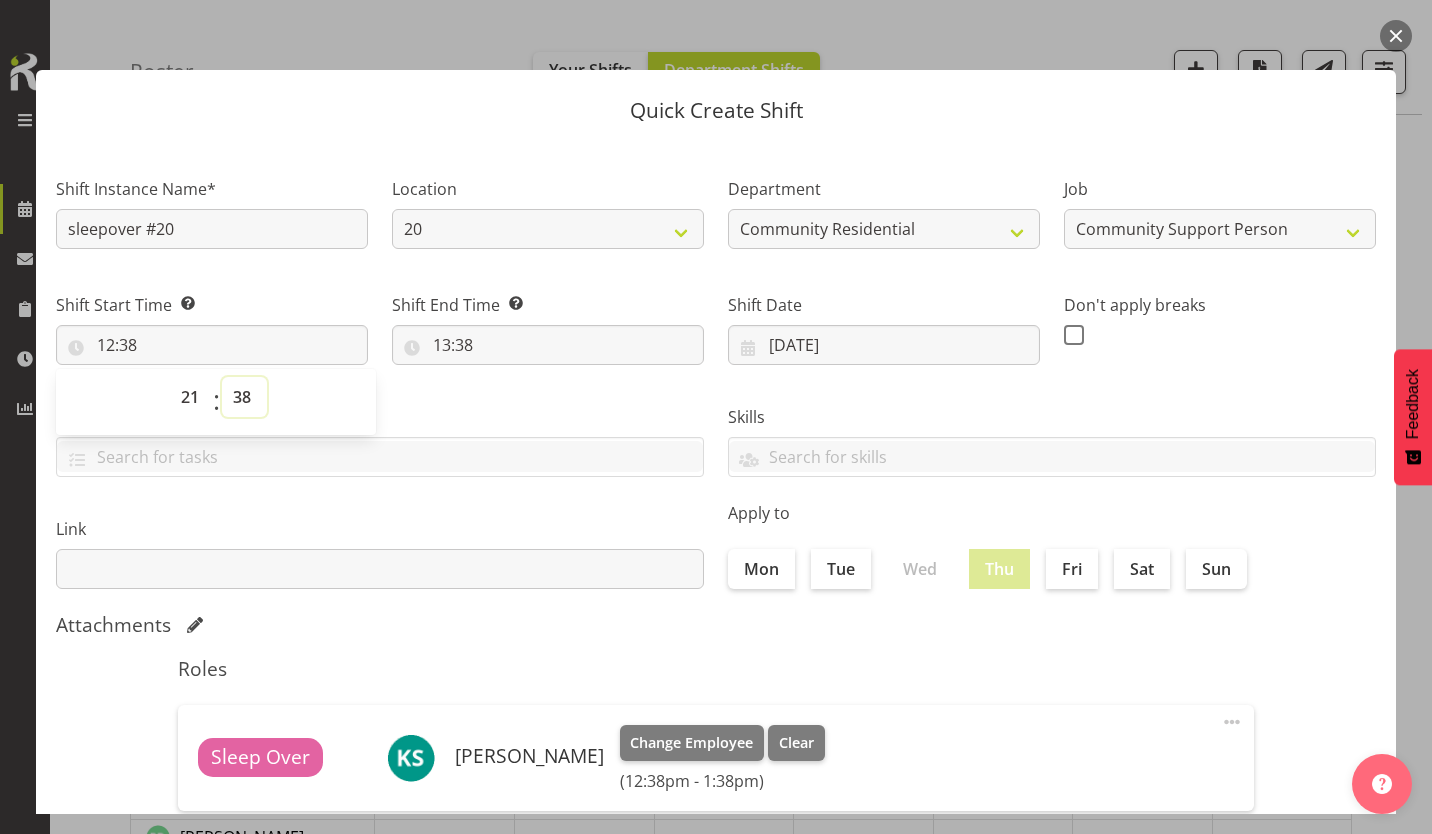 type on "21:38" 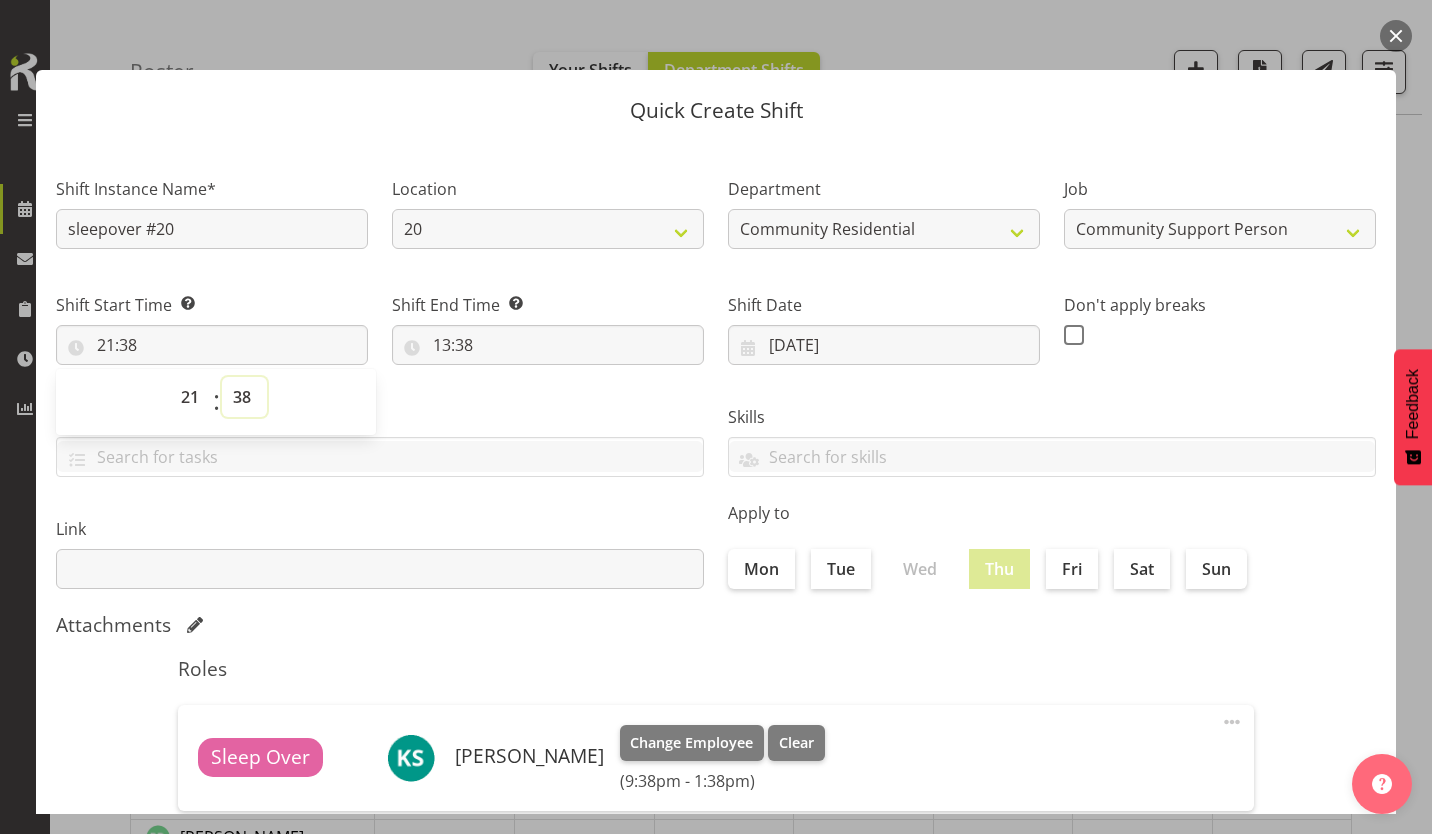 click on "00   01   02   03   04   05   06   07   08   09   10   11   12   13   14   15   16   17   18   19   20   21   22   23   24   25   26   27   28   29   30   31   32   33   34   35   36   37   38   39   40   41   42   43   44   45   46   47   48   49   50   51   52   53   54   55   56   57   58   59" at bounding box center (244, 397) 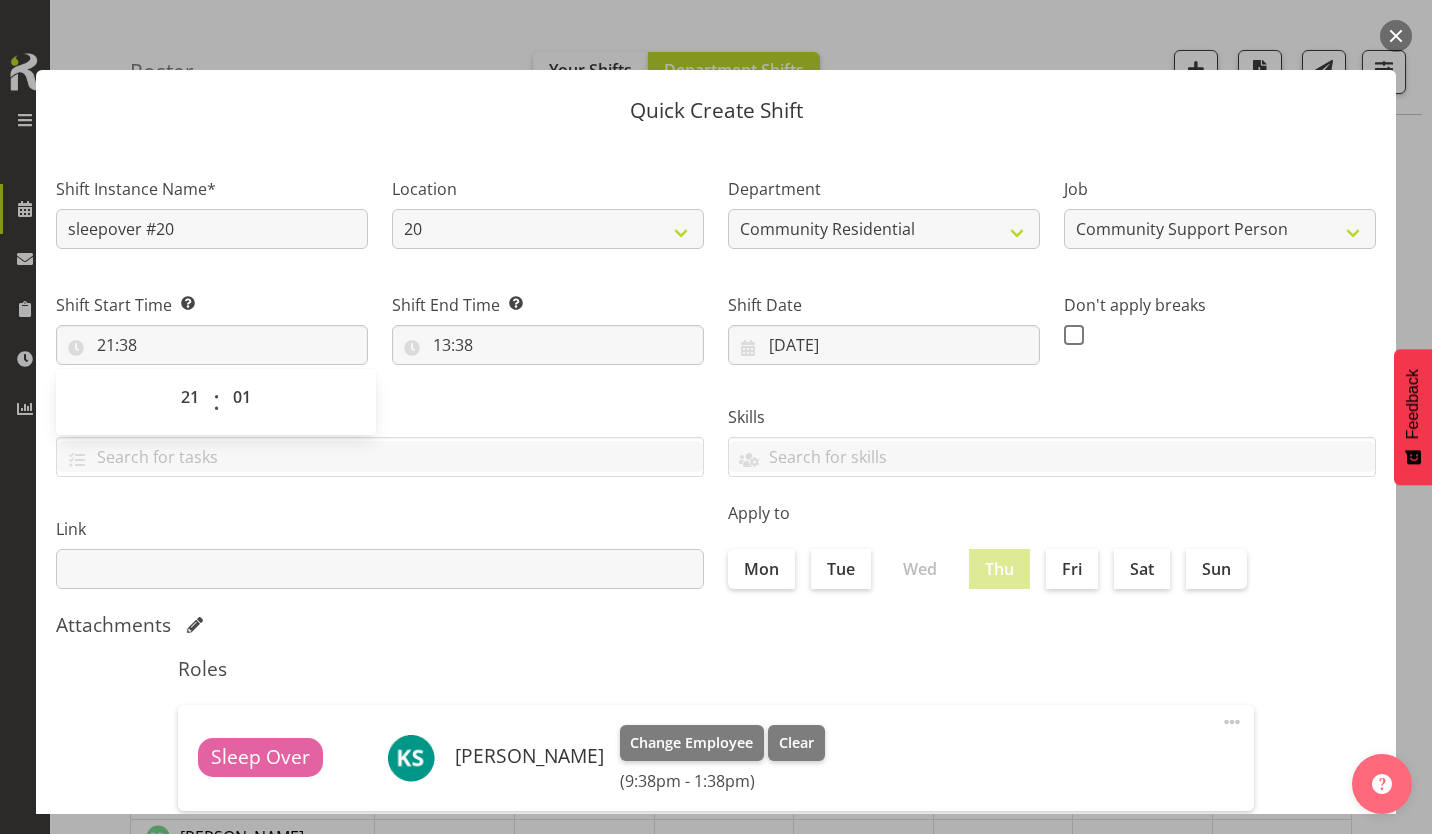 click on "00   01   02   03   04   05   06   07   08   09   10   11   12   13   14   15   16   17   18   19   20   21   22   23  :  00   01   02   03   04   05   06   07   08   09   10   11   12   13   14   15   16   17   18   19   20   21   22   23   24   25   26   27   28   29   30   31   32   33   34   35   36   37   38   39   40   41   42   43   44   45   46   47   48   49   50   51   52   53   54   55   56   57   58   59" at bounding box center (216, 402) 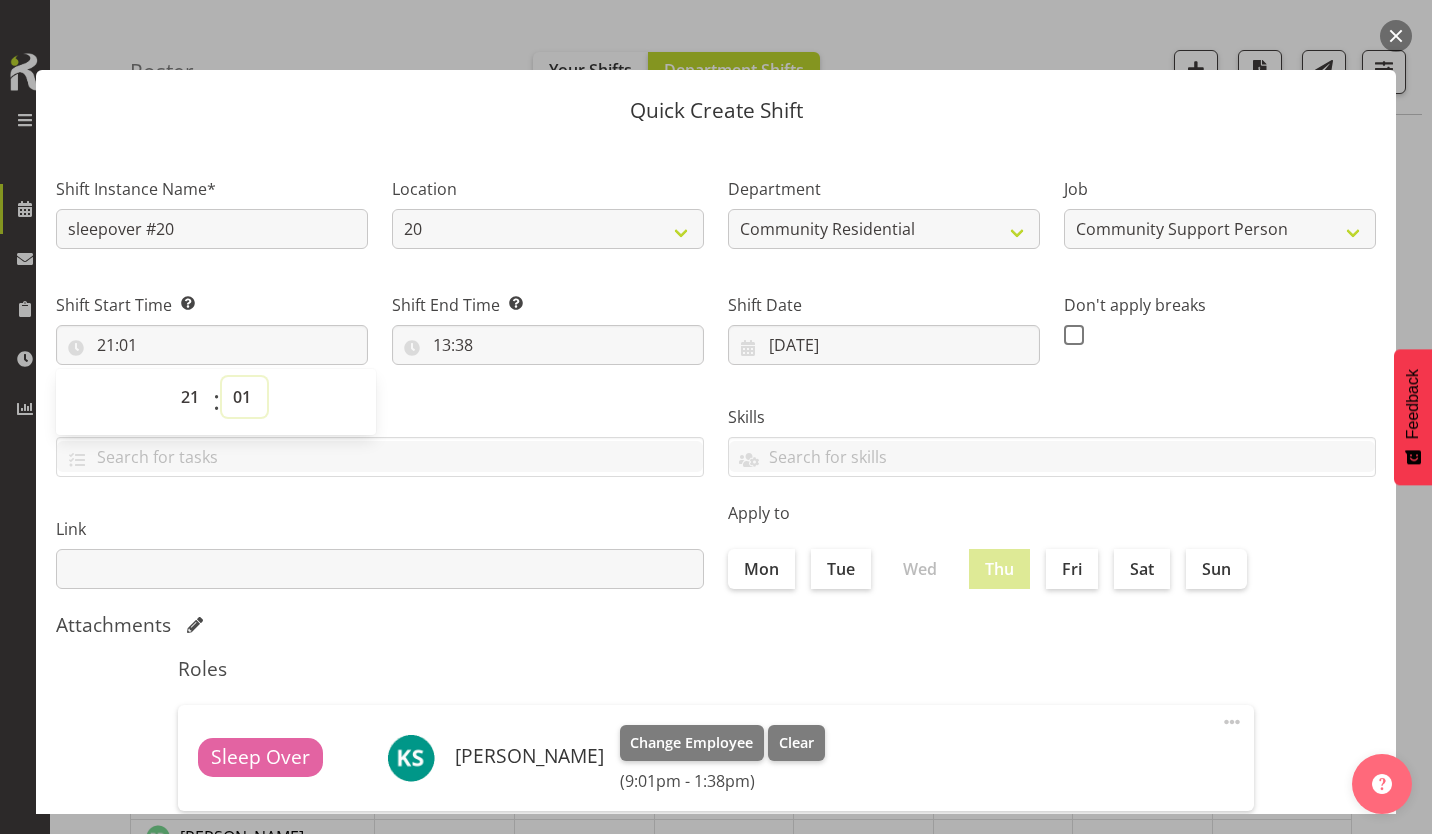 click on "00   01   02   03   04   05   06   07   08   09   10   11   12   13   14   15   16   17   18   19   20   21   22   23   24   25   26   27   28   29   30   31   32   33   34   35   36   37   38   39   40   41   42   43   44   45   46   47   48   49   50   51   52   53   54   55   56   57   58   59" at bounding box center (244, 397) 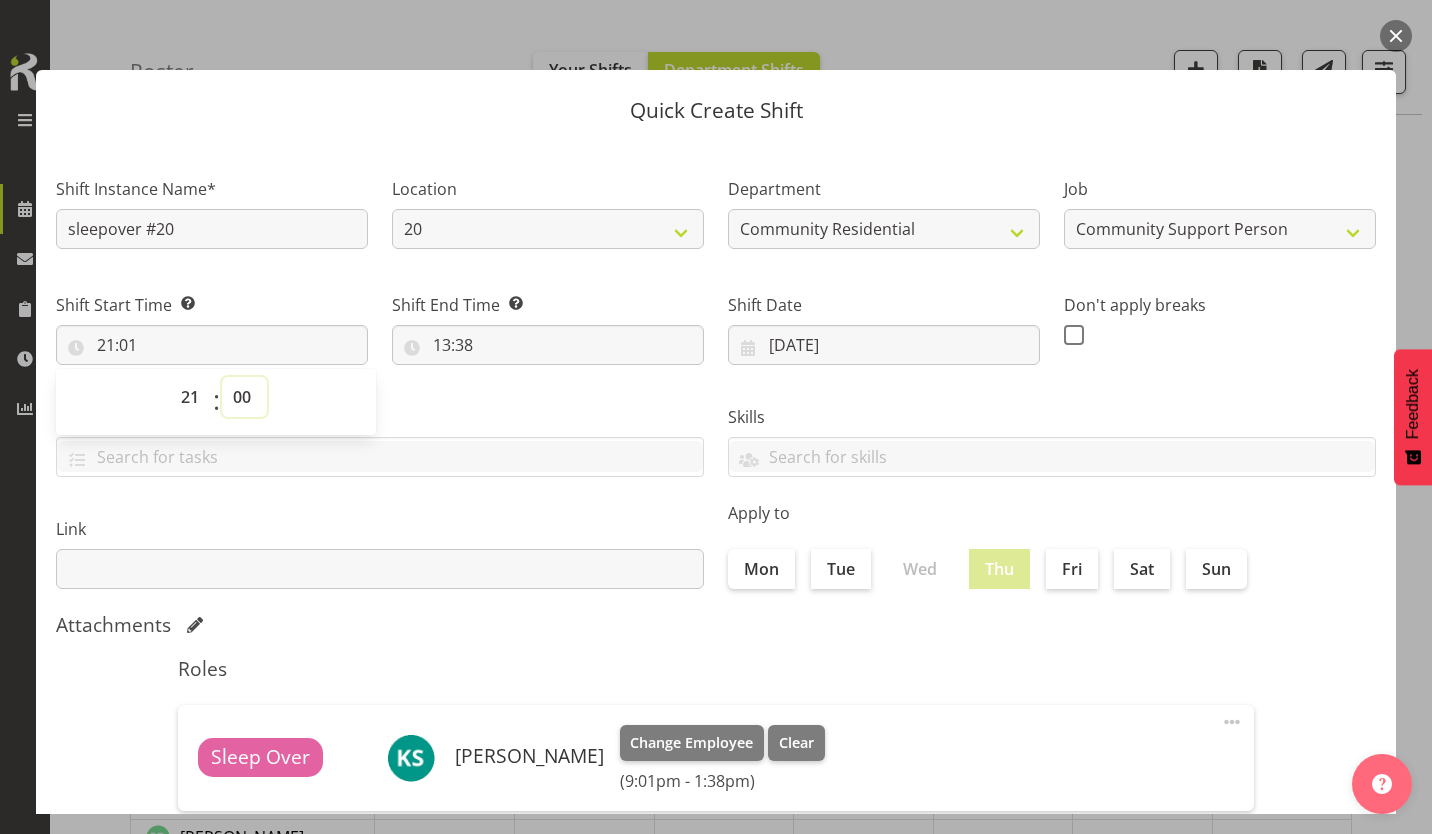 click on "00   01   02   03   04   05   06   07   08   09   10   11   12   13   14   15   16   17   18   19   20   21   22   23   24   25   26   27   28   29   30   31   32   33   34   35   36   37   38   39   40   41   42   43   44   45   46   47   48   49   50   51   52   53   54   55   56   57   58   59" at bounding box center [244, 397] 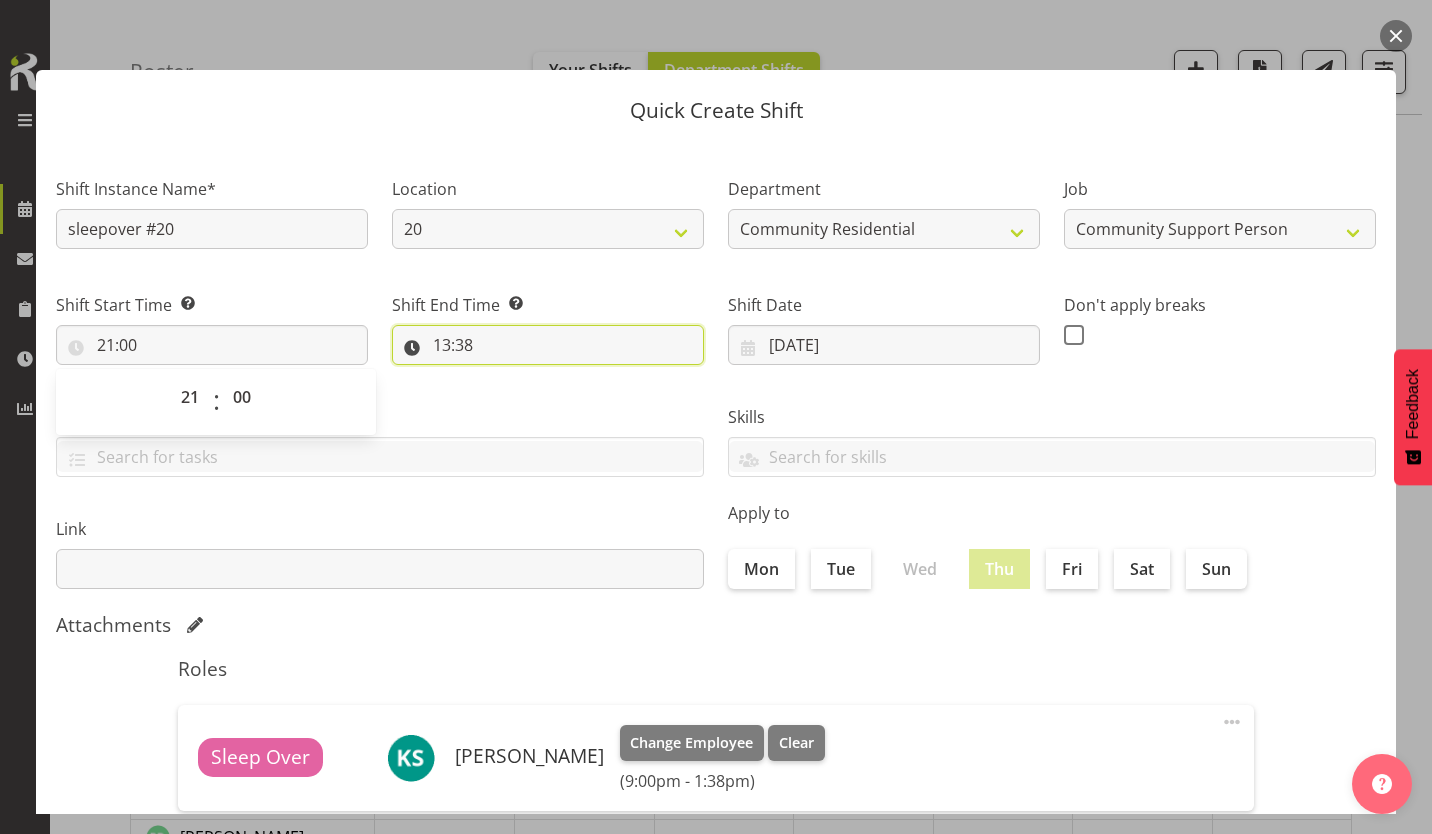 click on "13:38" at bounding box center [548, 345] 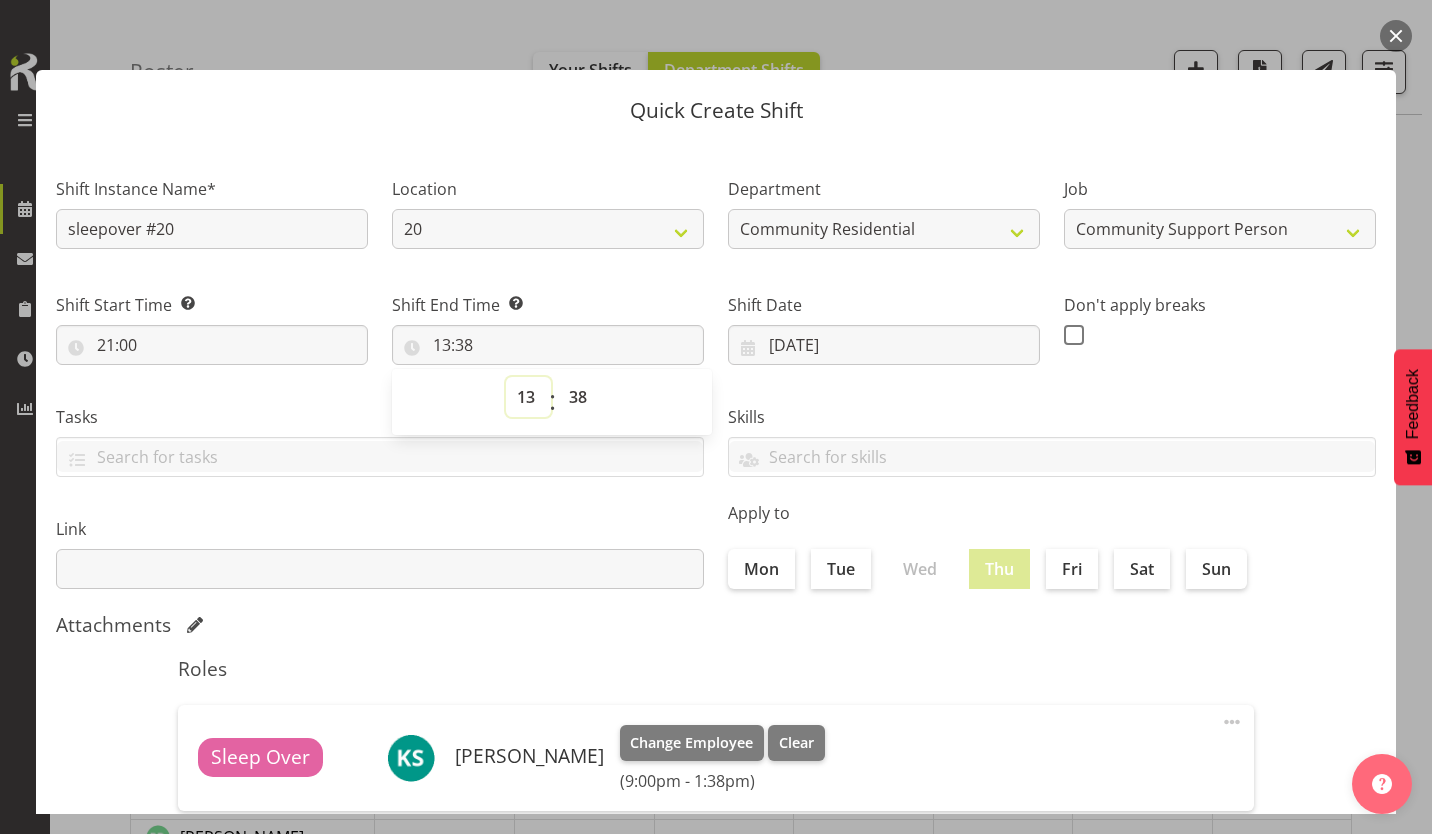 click on "00   01   02   03   04   05   06   07   08   09   10   11   12   13   14   15   16   17   18   19   20   21   22   23" at bounding box center (528, 397) 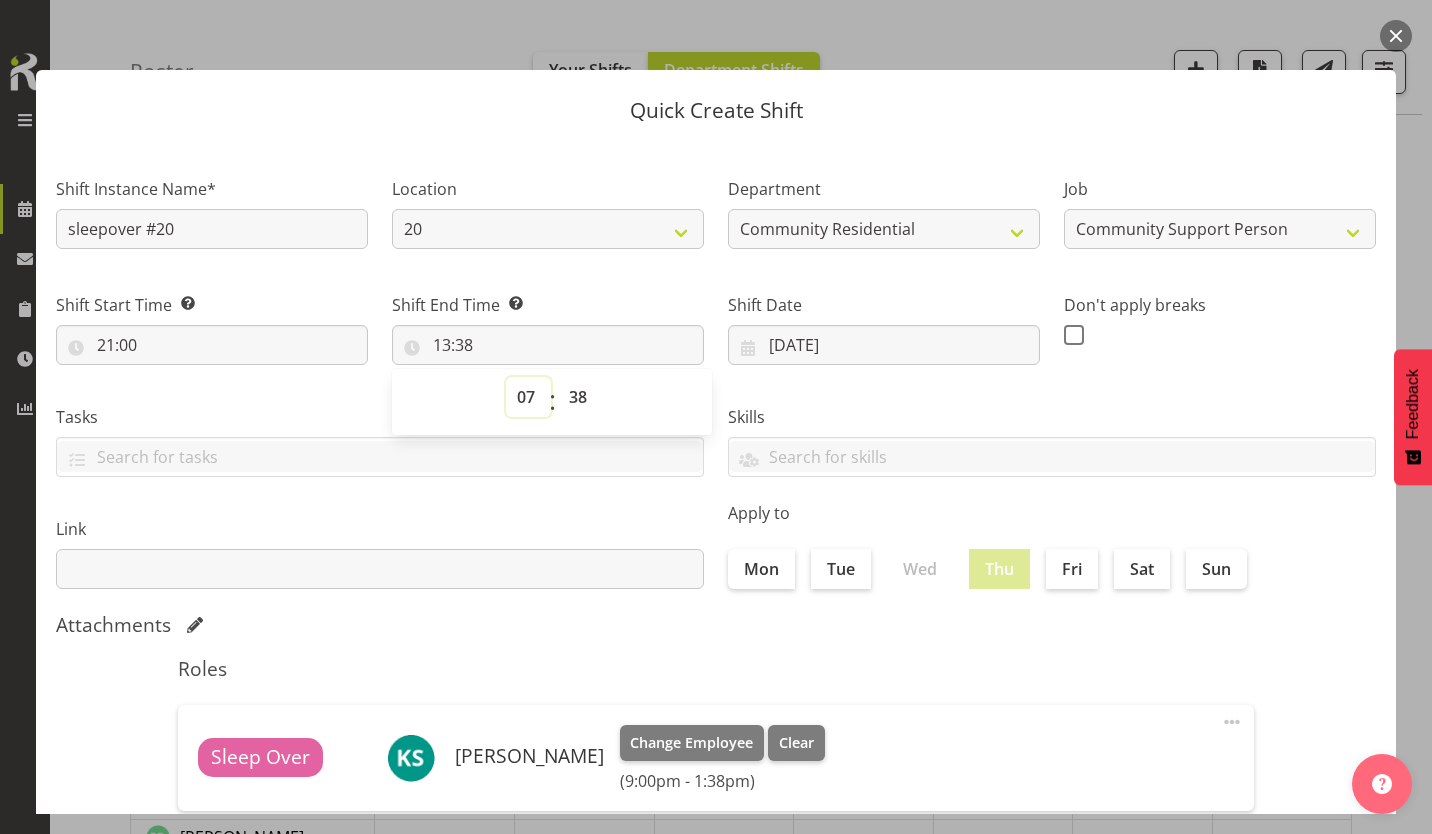click on "00   01   02   03   04   05   06   07   08   09   10   11   12   13   14   15   16   17   18   19   20   21   22   23" at bounding box center [528, 397] 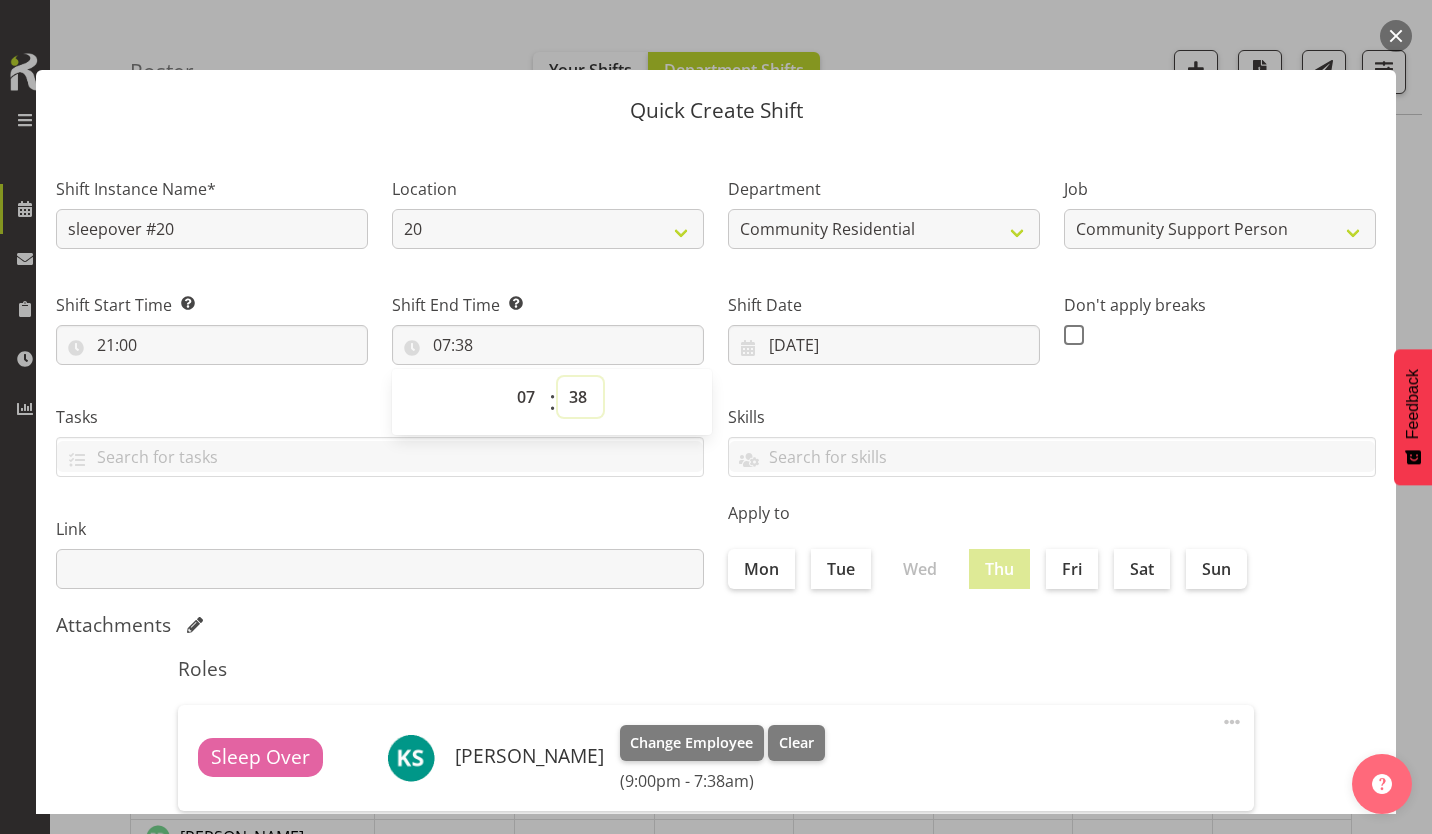 click on "00   01   02   03   04   05   06   07   08   09   10   11   12   13   14   15   16   17   18   19   20   21   22   23   24   25   26   27   28   29   30   31   32   33   34   35   36   37   38   39   40   41   42   43   44   45   46   47   48   49   50   51   52   53   54   55   56   57   58   59" at bounding box center (580, 397) 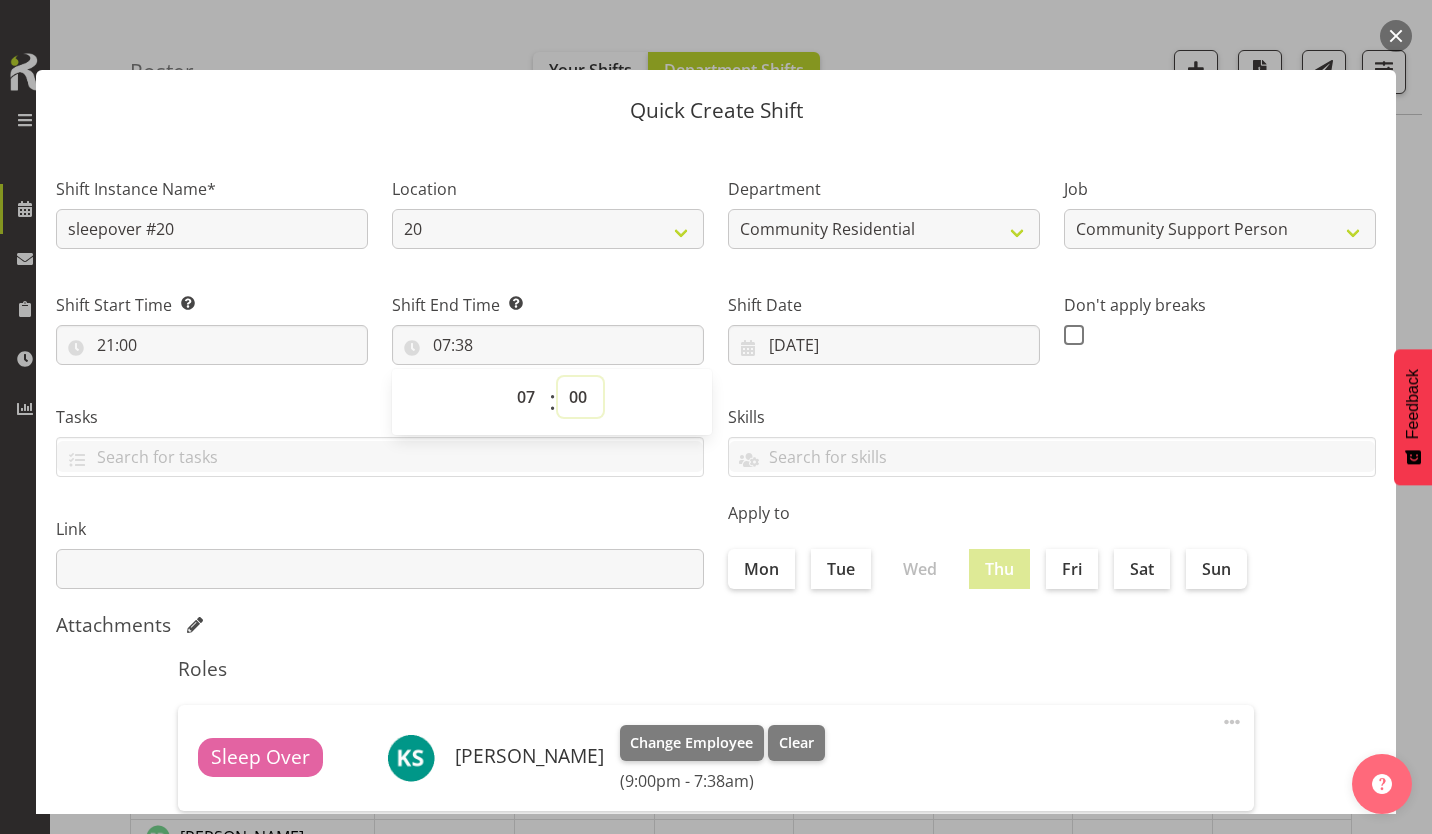 click on "00   01   02   03   04   05   06   07   08   09   10   11   12   13   14   15   16   17   18   19   20   21   22   23   24   25   26   27   28   29   30   31   32   33   34   35   36   37   38   39   40   41   42   43   44   45   46   47   48   49   50   51   52   53   54   55   56   57   58   59" at bounding box center (580, 397) 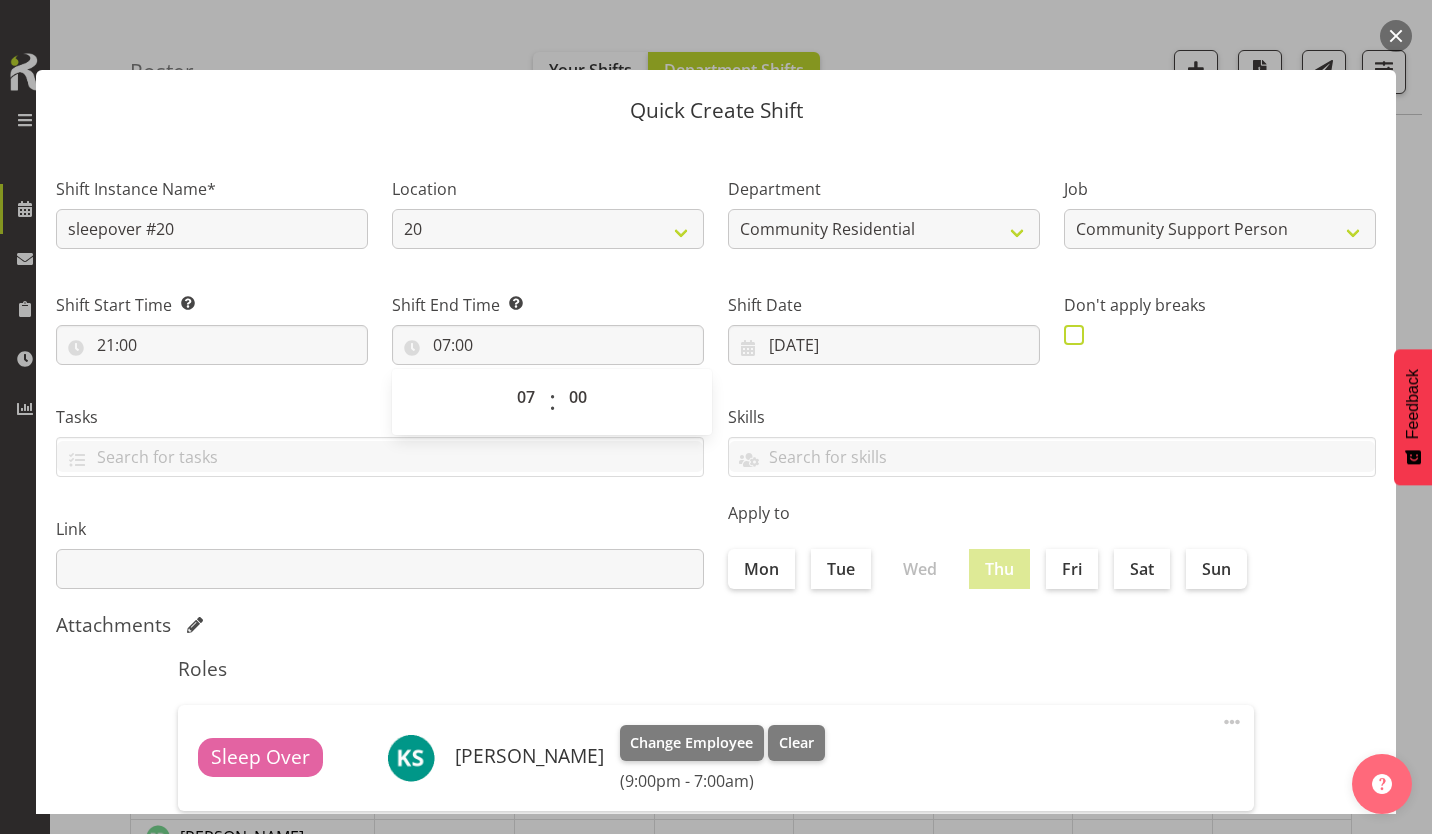 click at bounding box center [1074, 335] 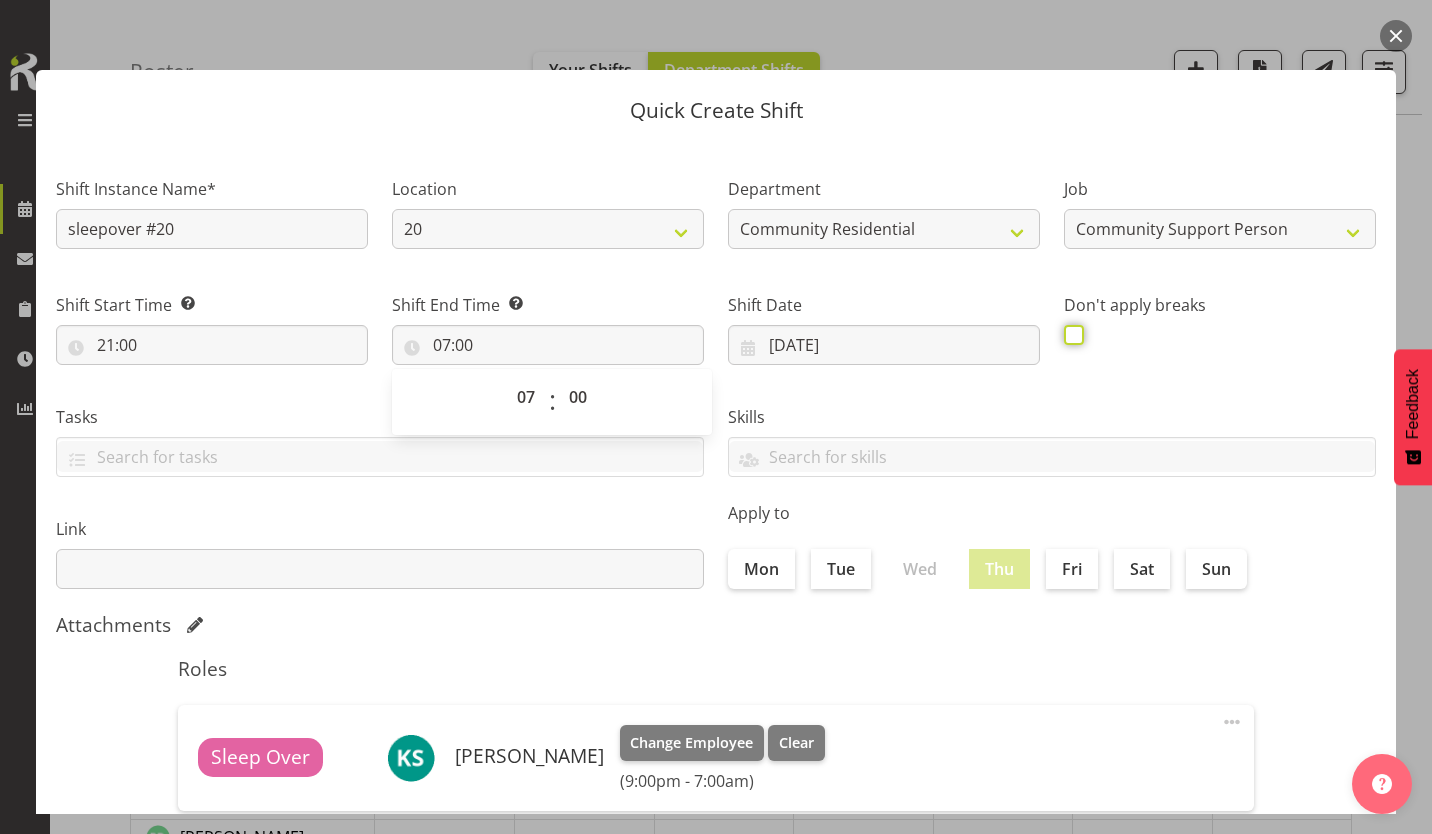 click at bounding box center [1070, 334] 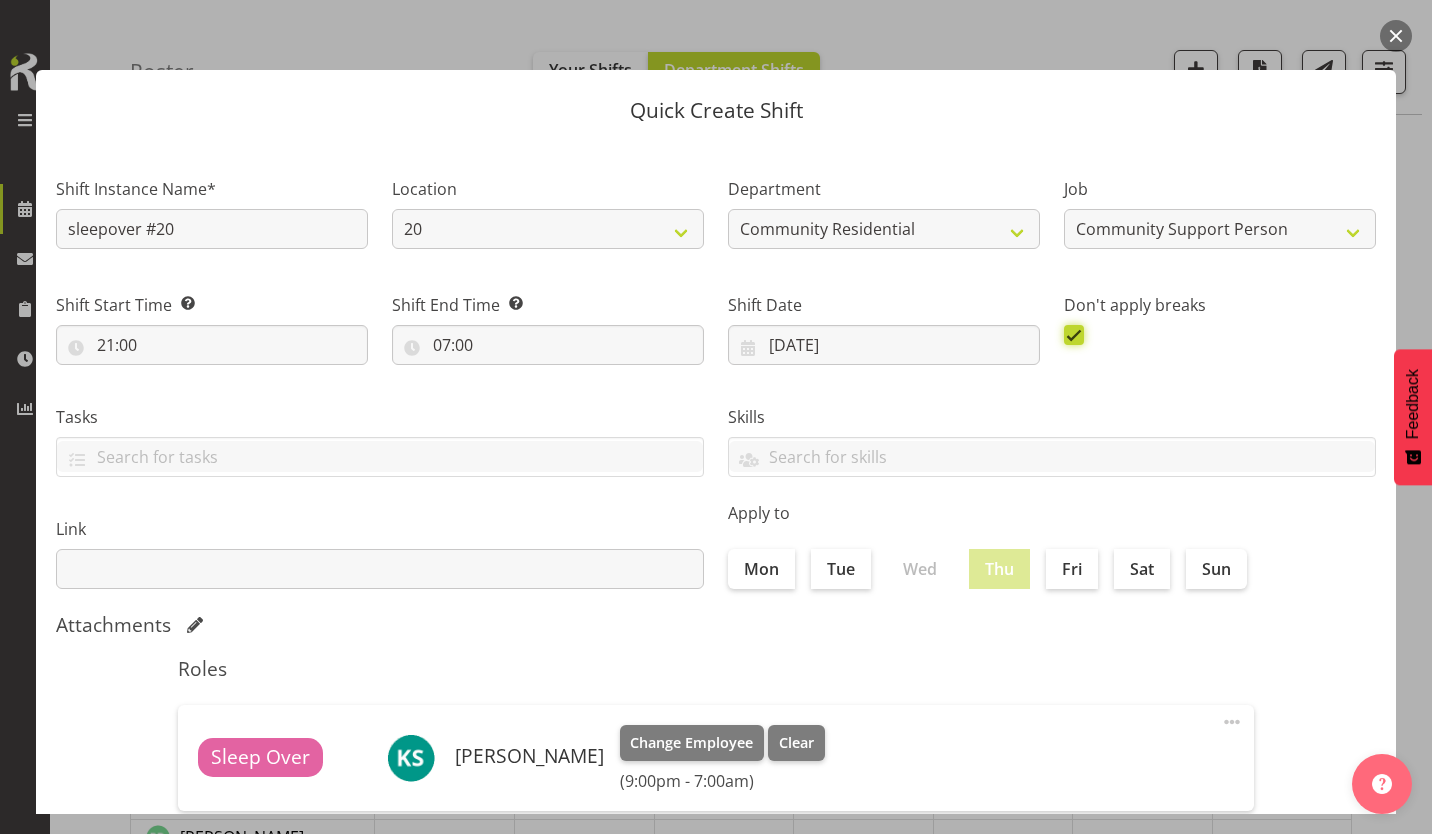 scroll, scrollTop: 86, scrollLeft: 0, axis: vertical 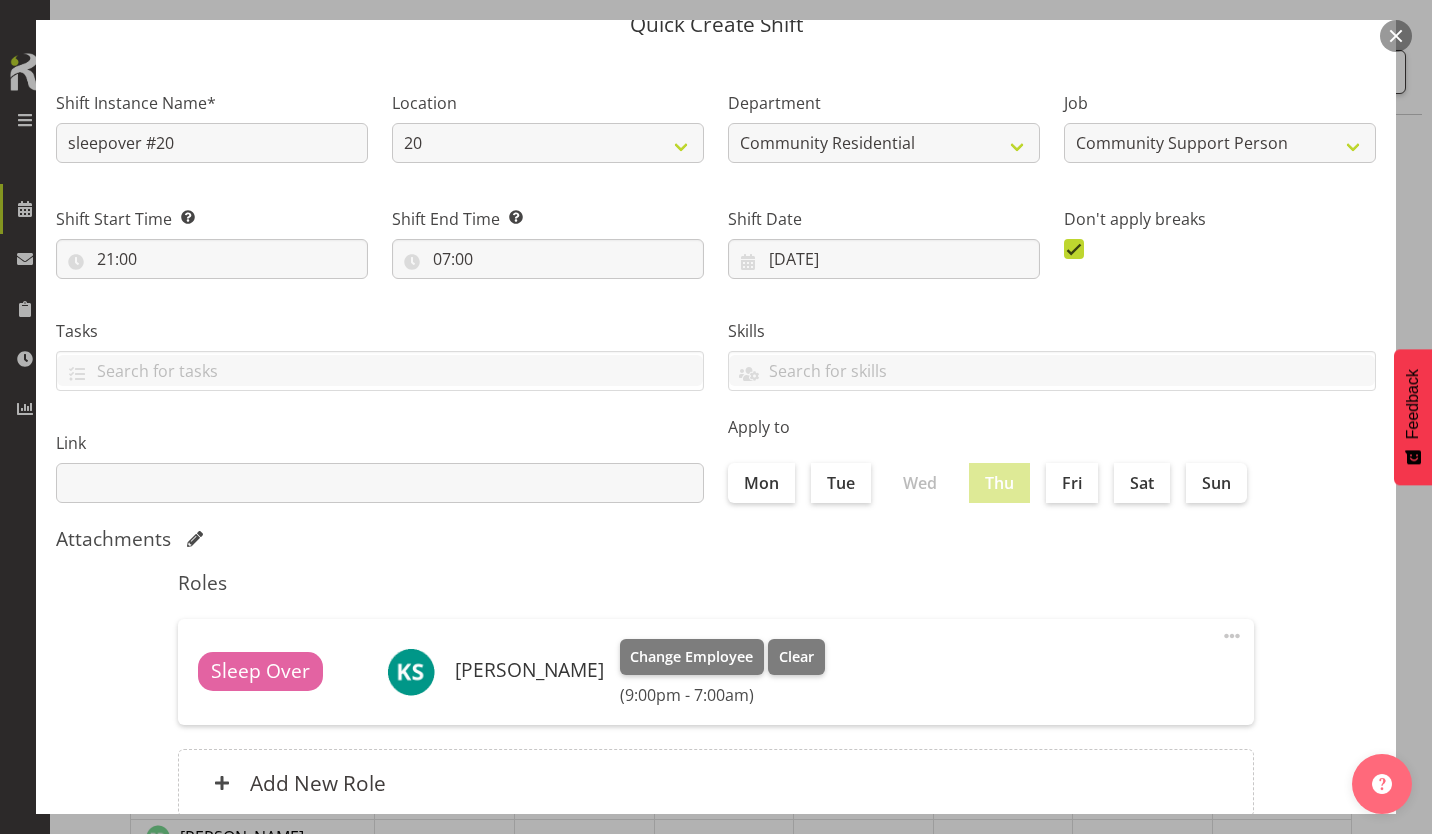 click on "Create Shift Instance" at bounding box center (1274, 902) 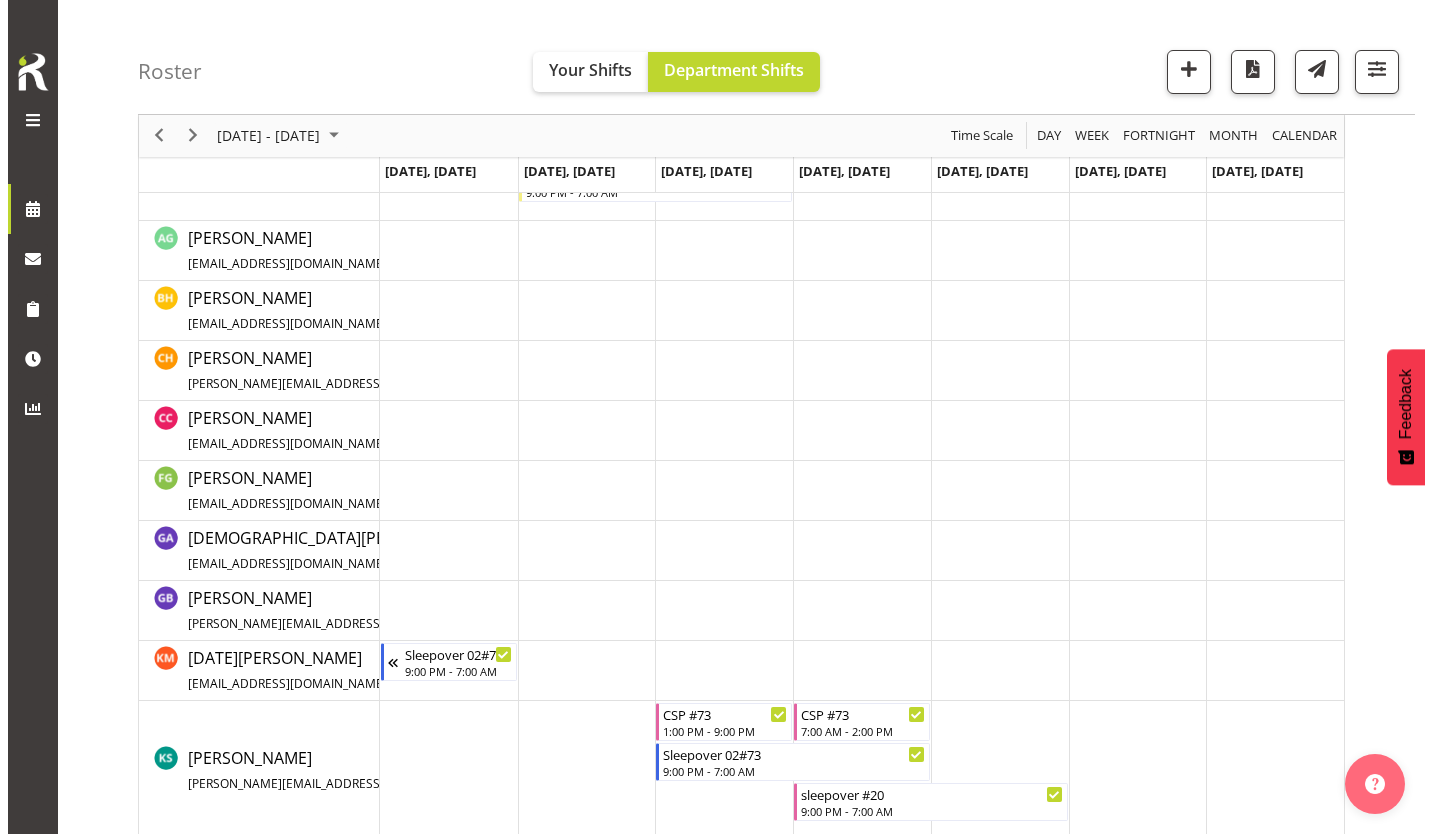 scroll, scrollTop: 678, scrollLeft: 0, axis: vertical 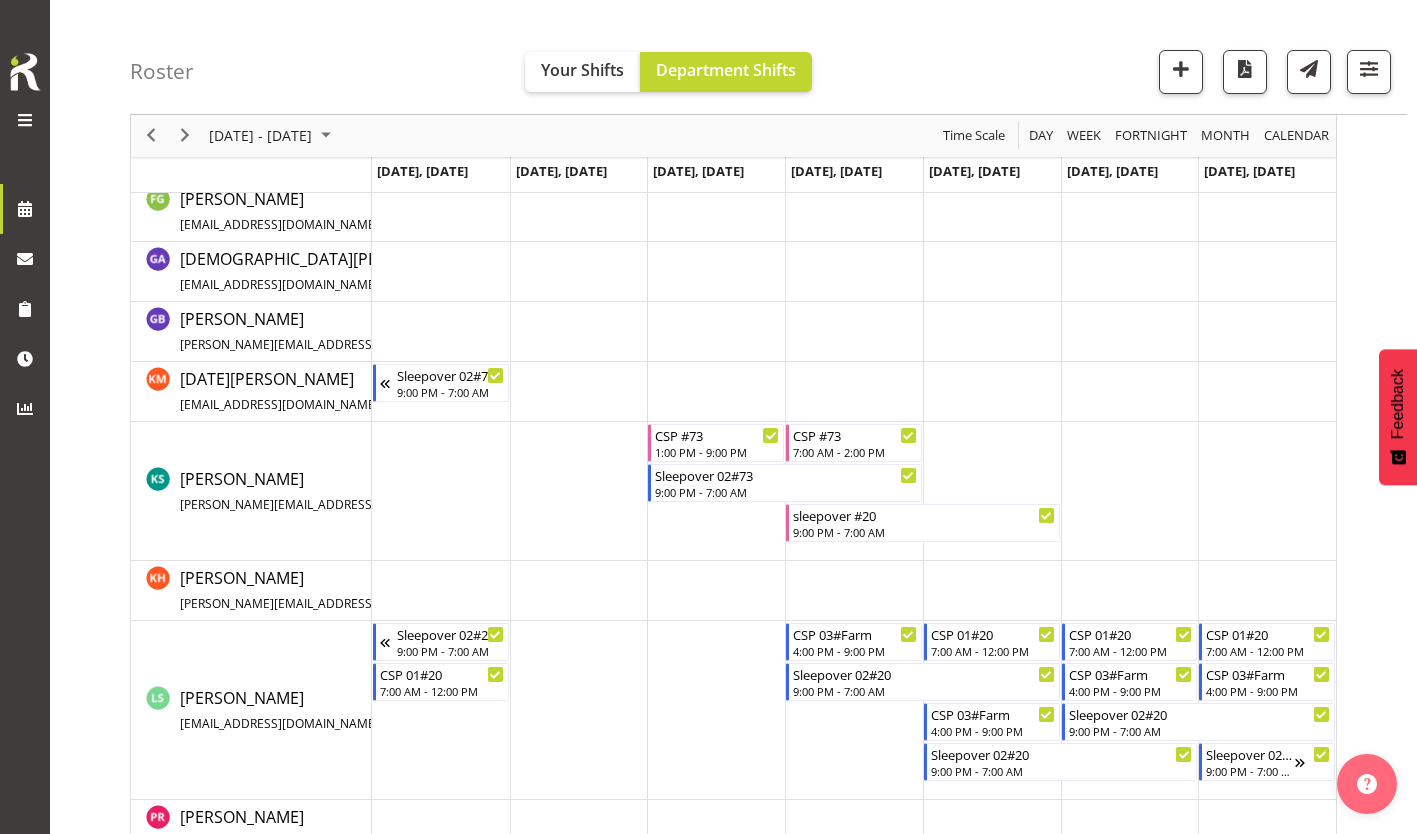 click at bounding box center [854, 491] 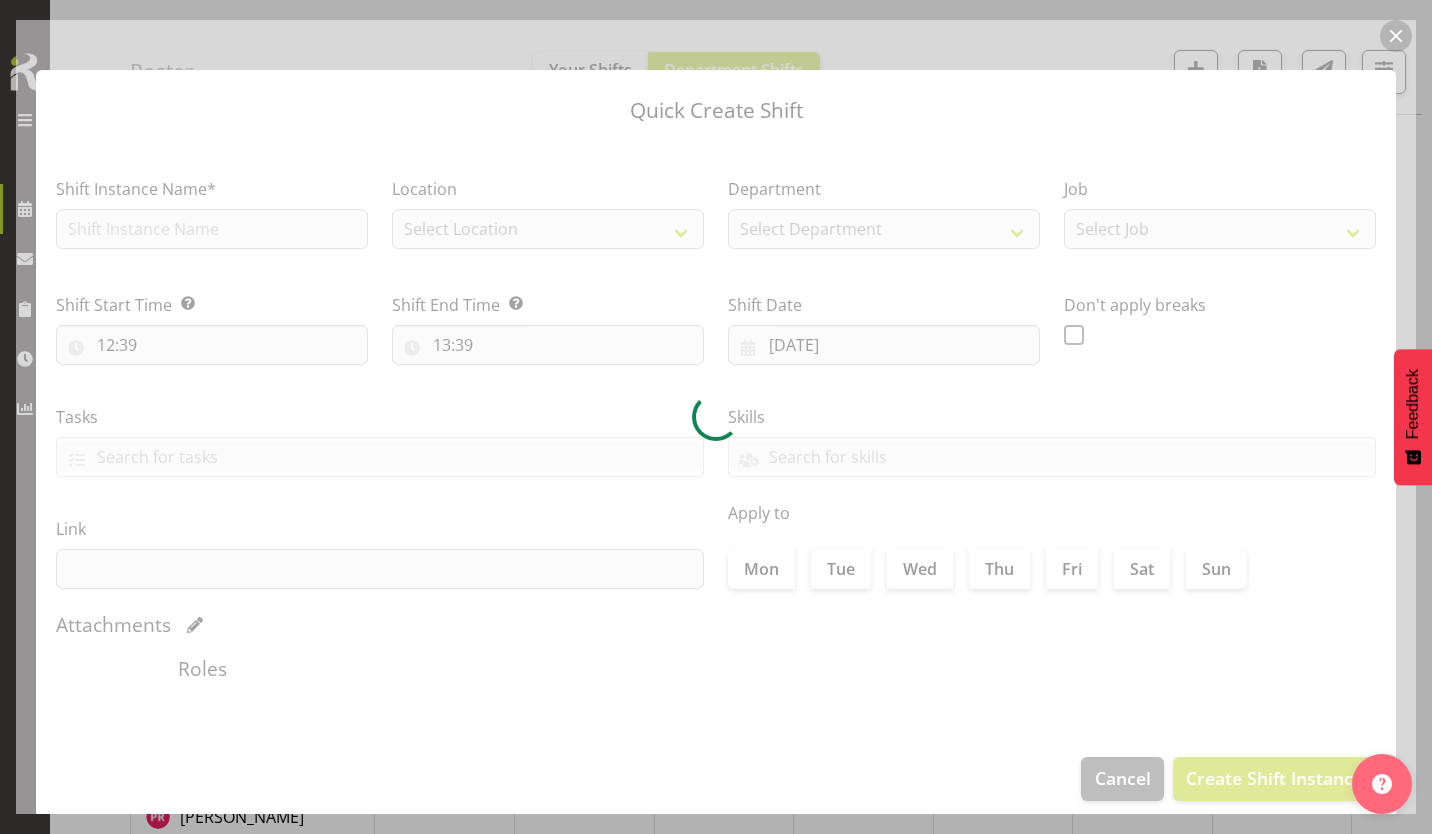type on "[DATE]" 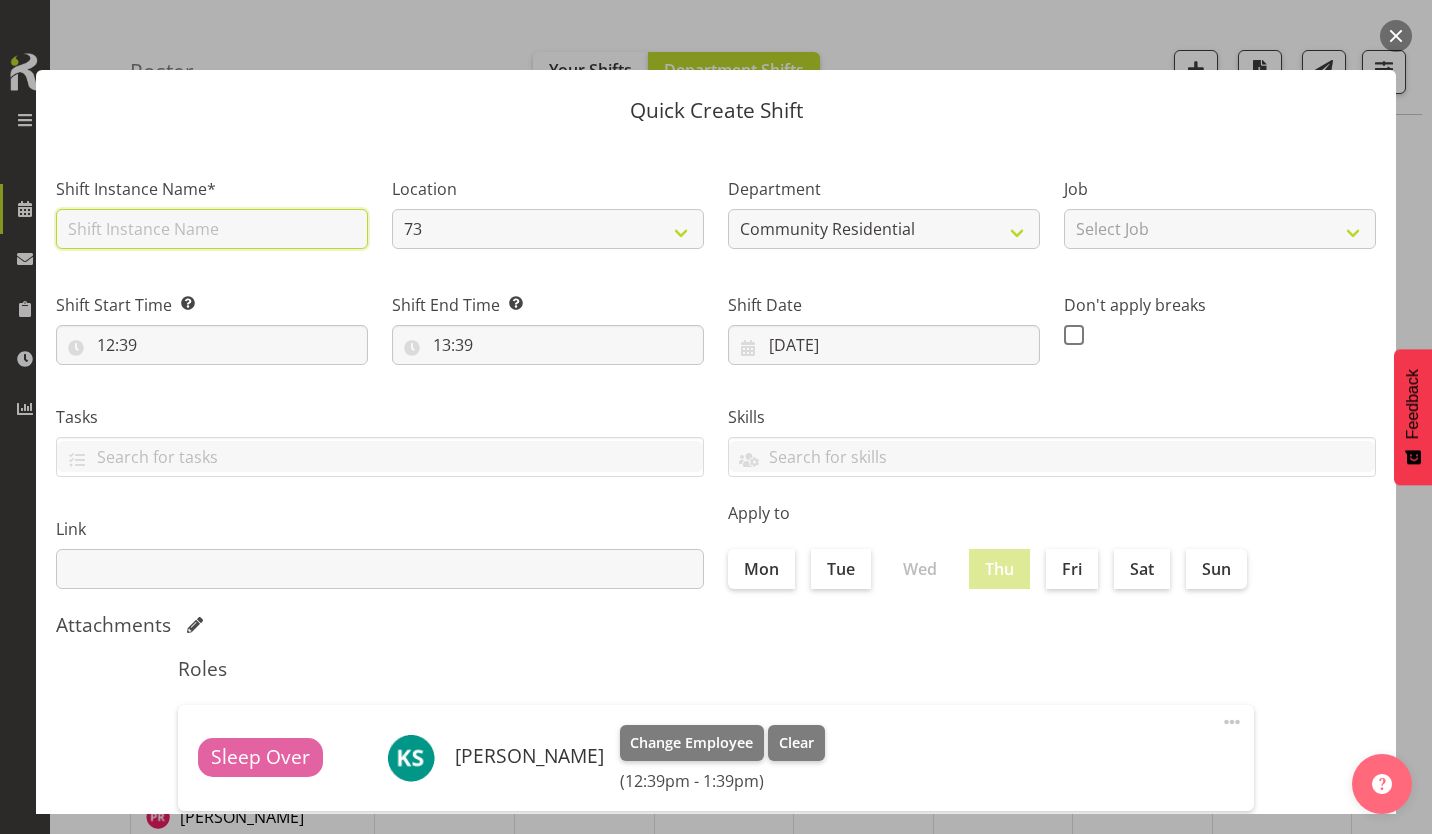click at bounding box center (212, 229) 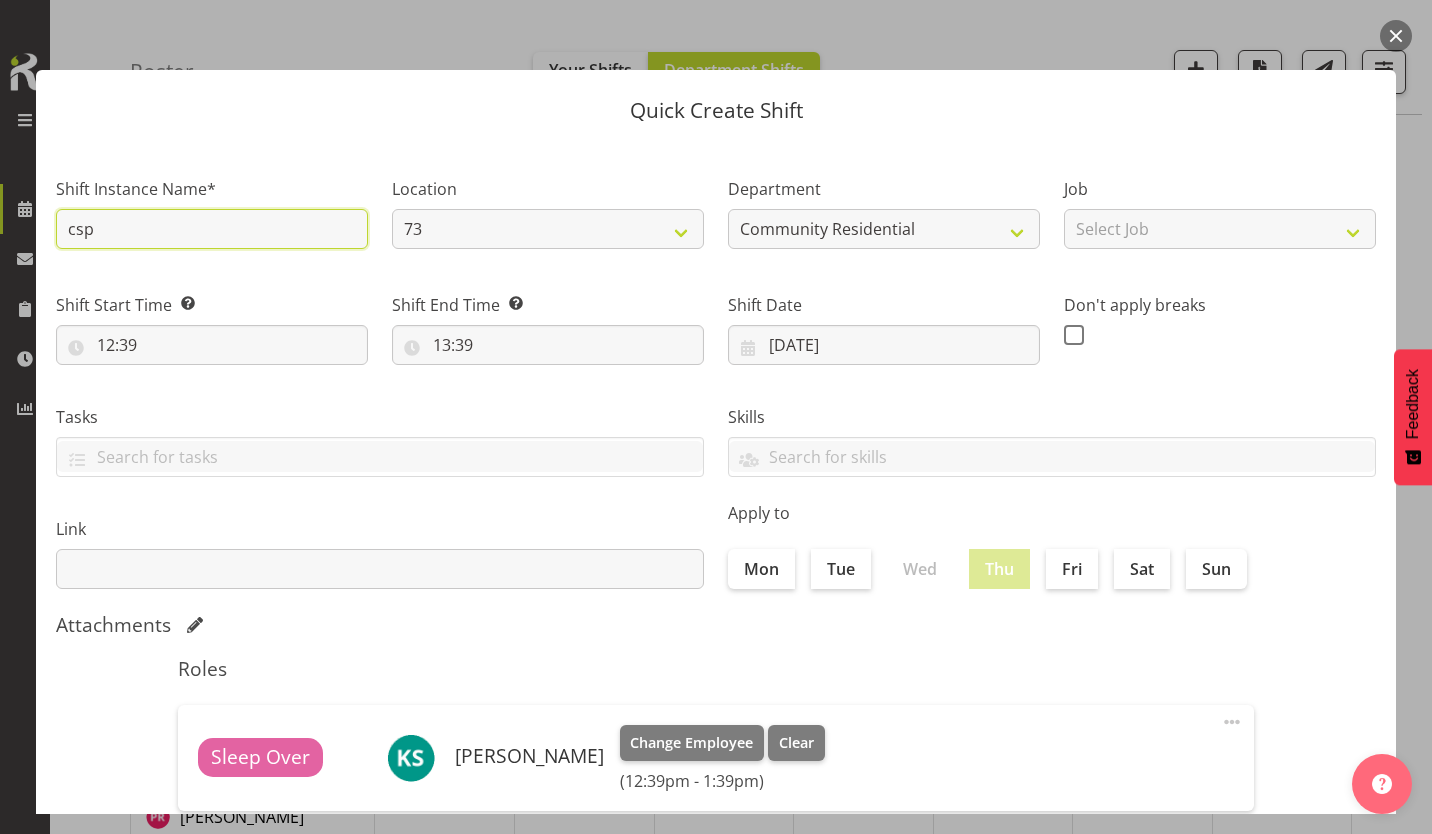 type on "CSP#20" 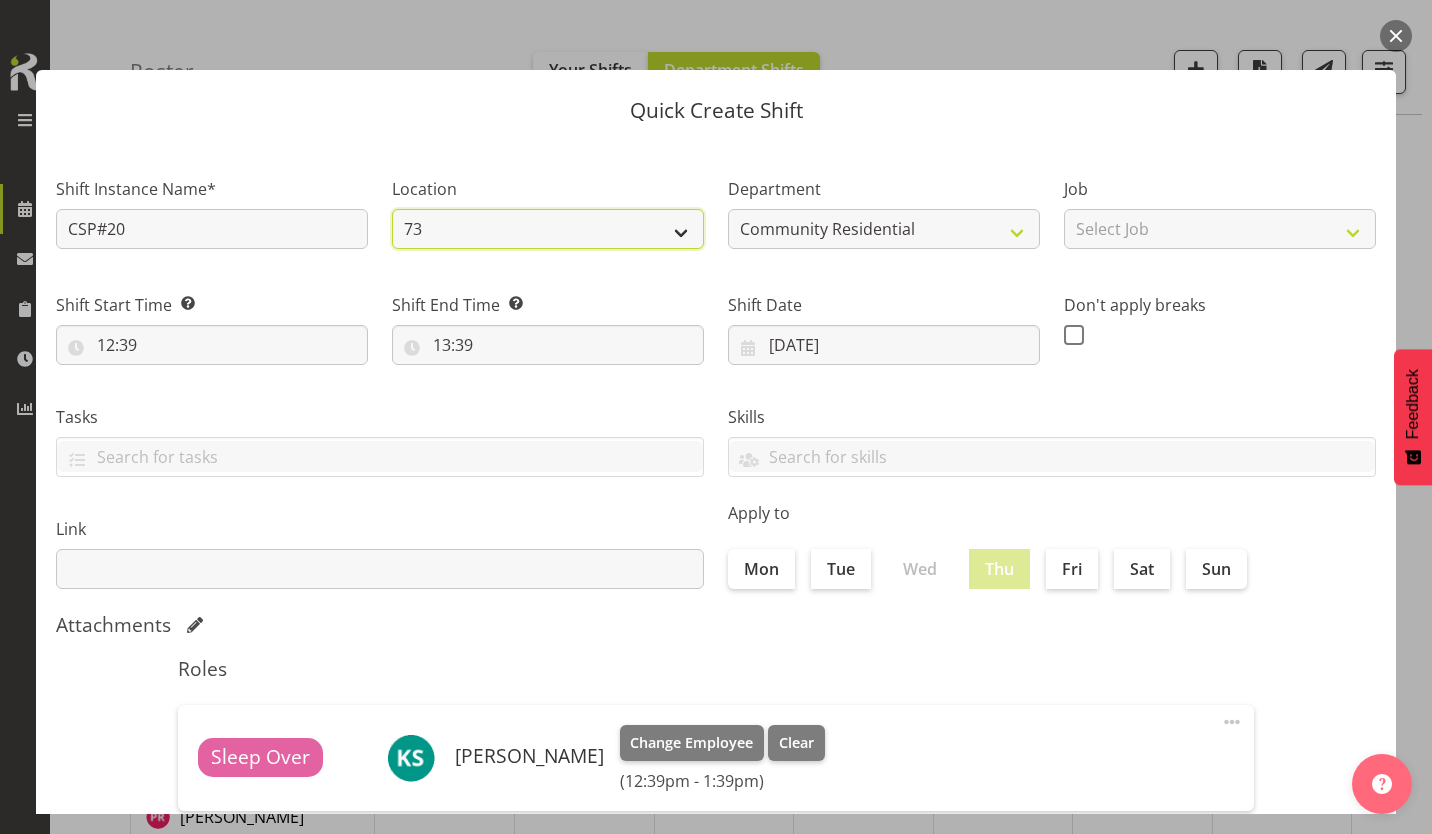 click on "73
20
5" at bounding box center [548, 229] 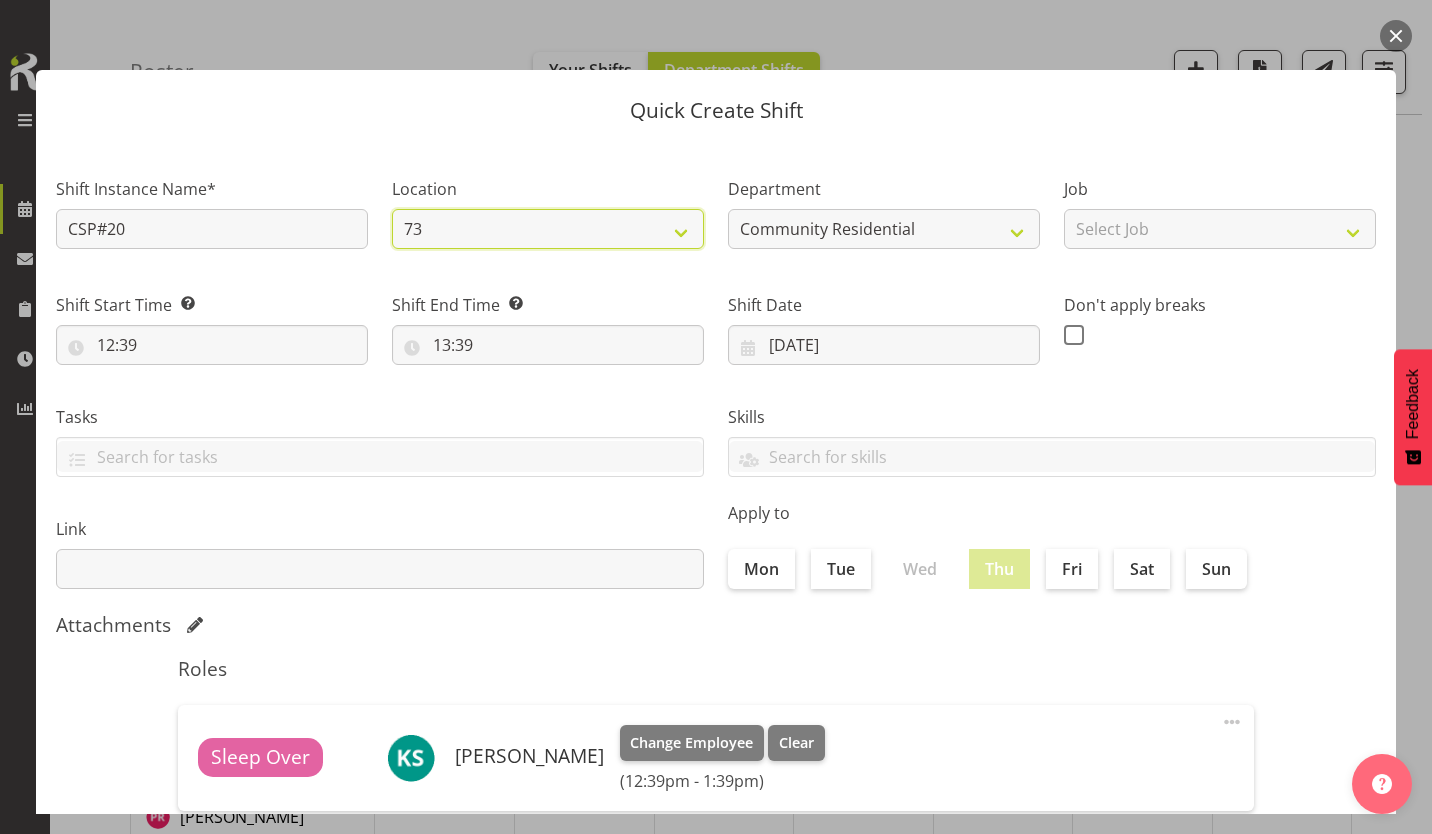 select on "19" 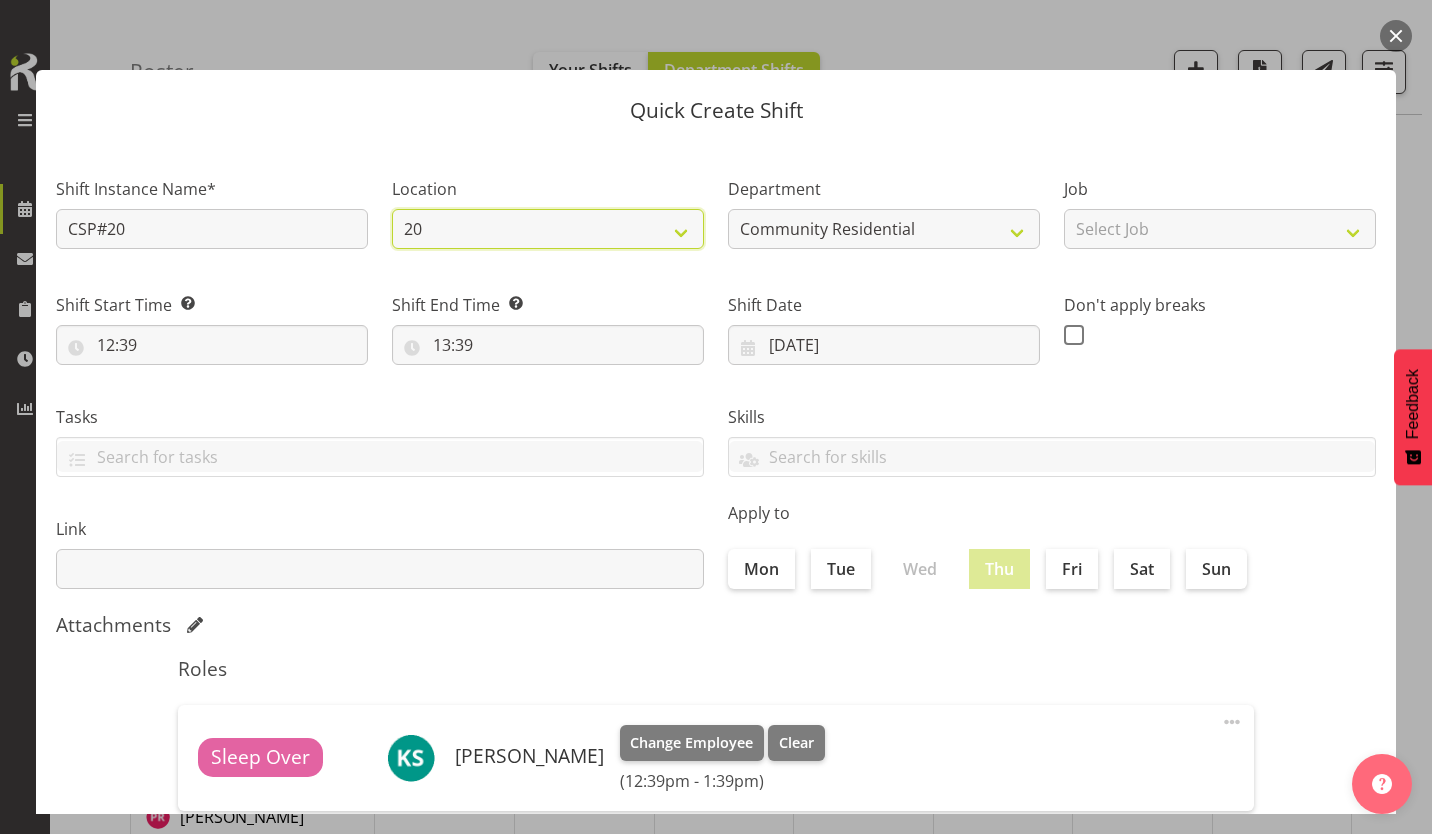 click on "73
20
5" at bounding box center [548, 229] 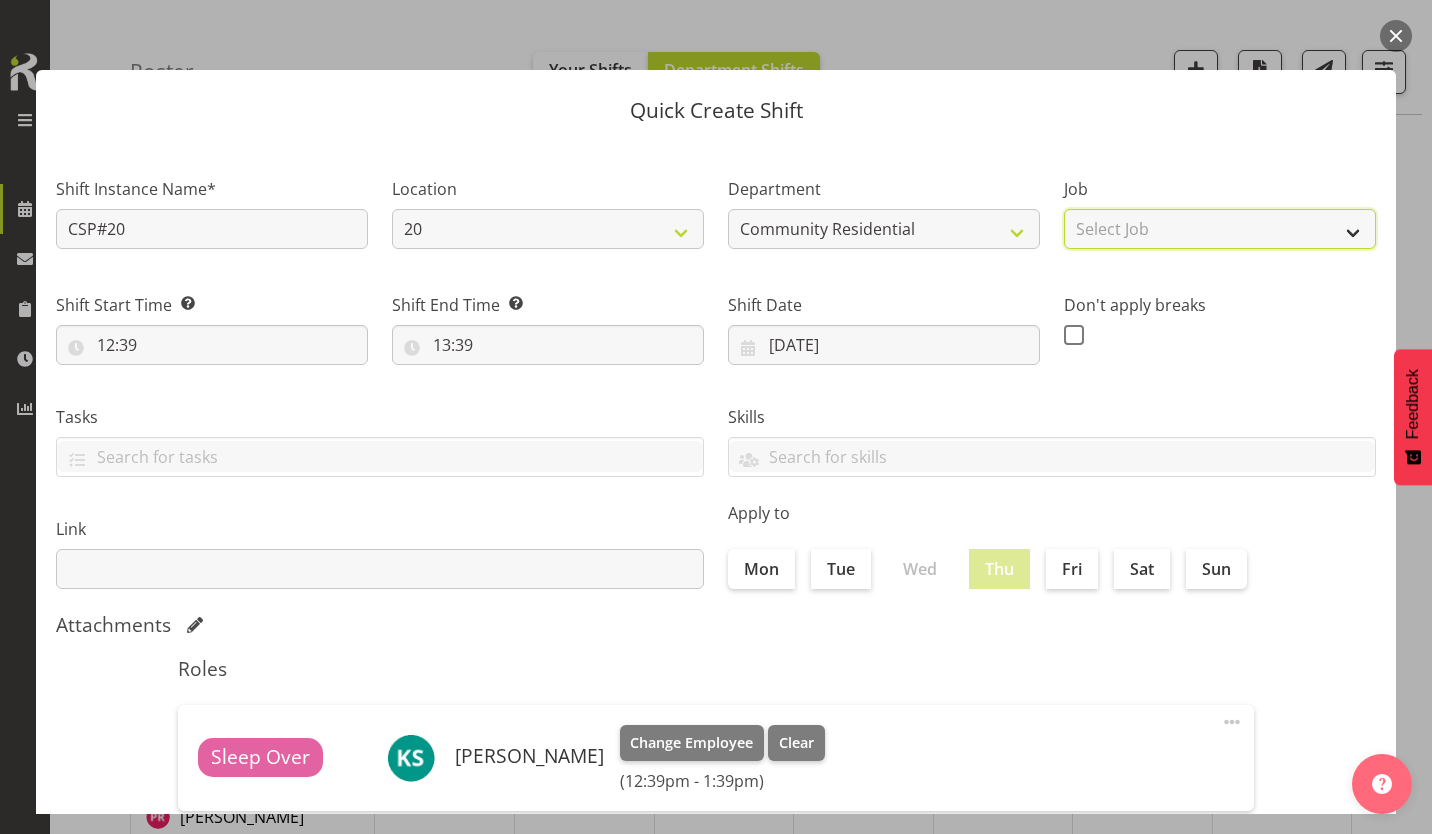 click on "Select Job  Accounts Admin Art Coordinator Community Leader Community Support Person Community Support Person-Casual House Leader Office Admin Senior Coordinator Service Manager Volunteer" at bounding box center [1220, 229] 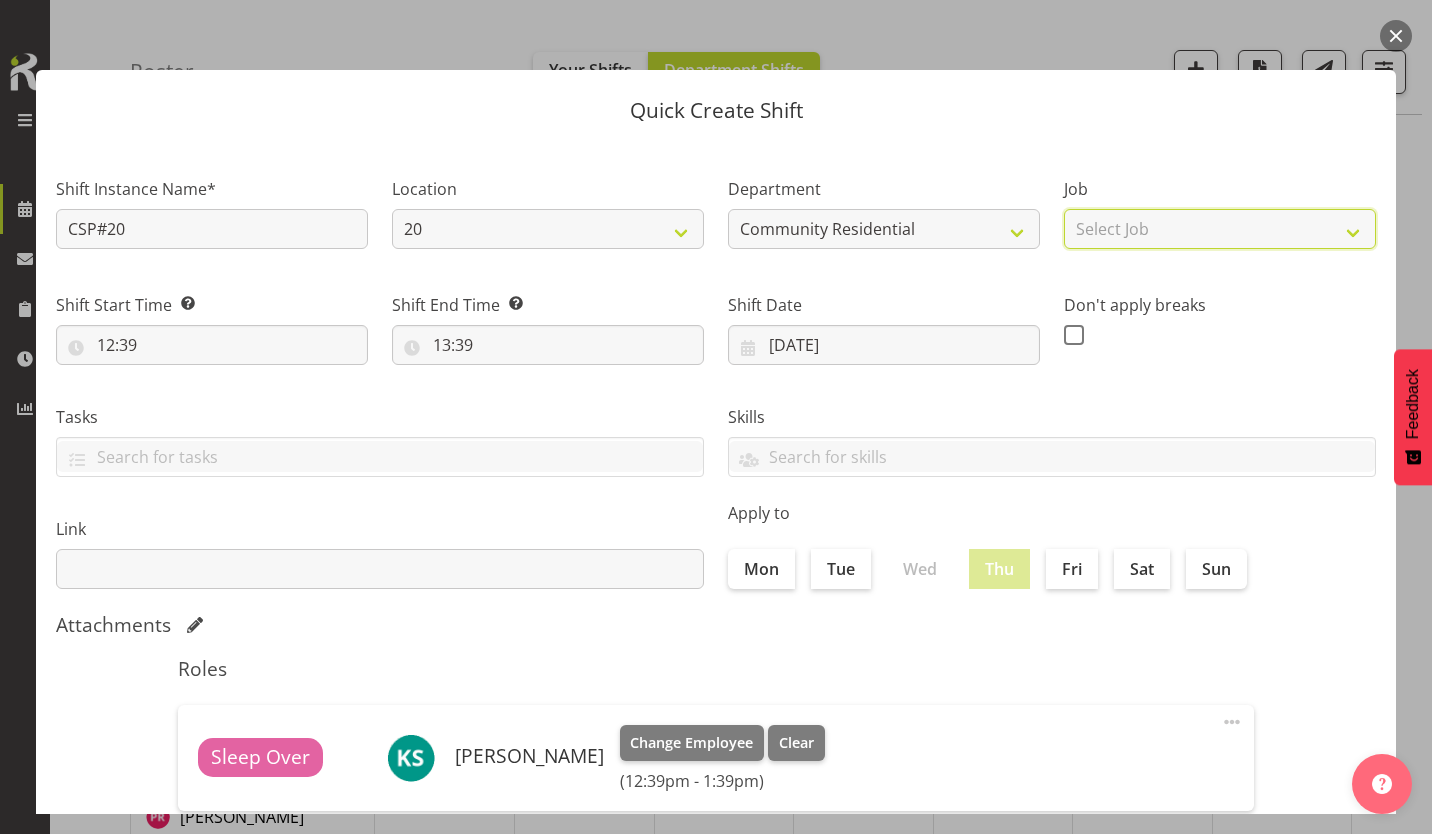 select on "2" 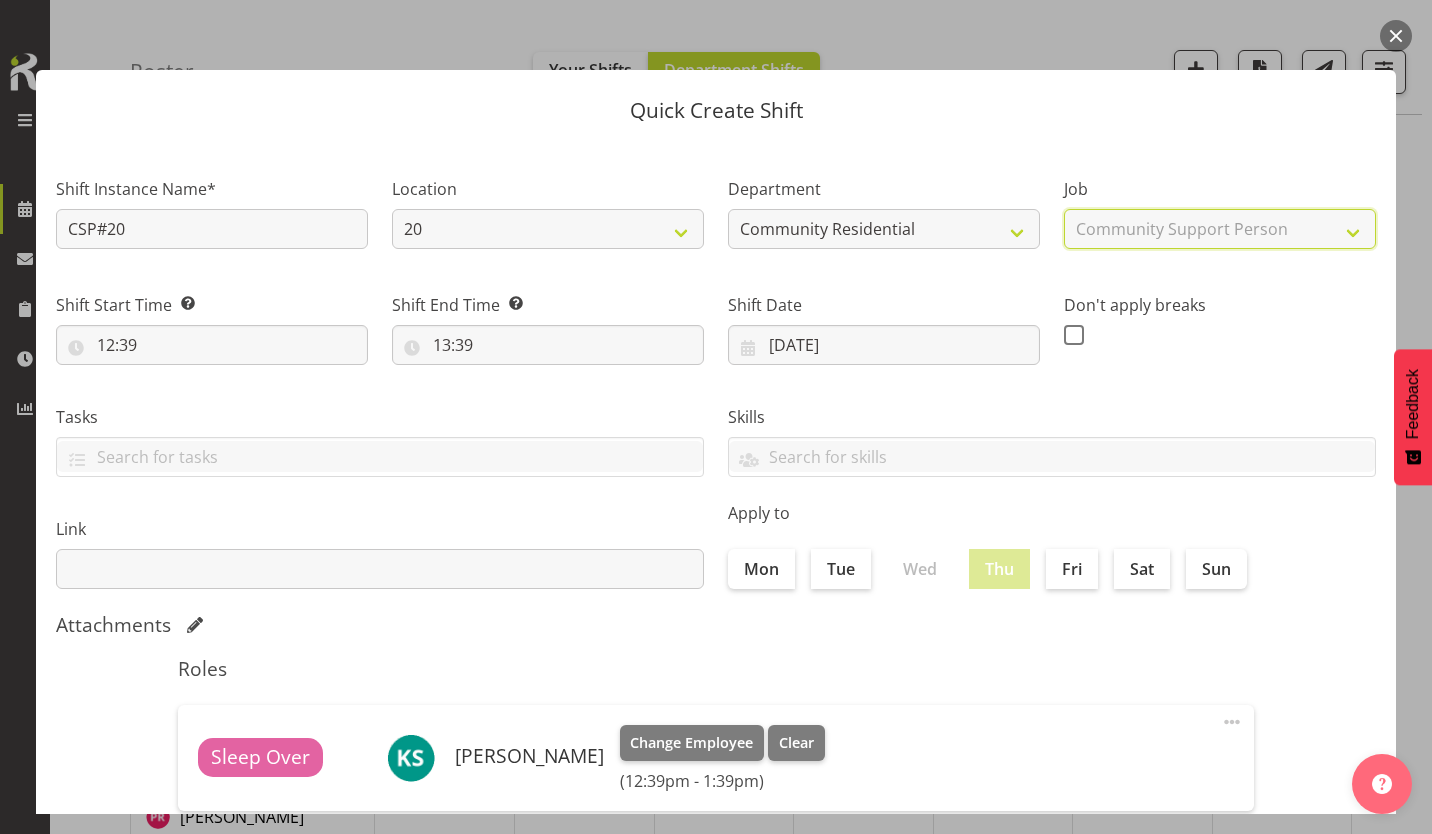 click on "Select Job  Accounts Admin Art Coordinator Community Leader Community Support Person Community Support Person-Casual House Leader Office Admin Senior Coordinator Service Manager Volunteer" at bounding box center (1220, 229) 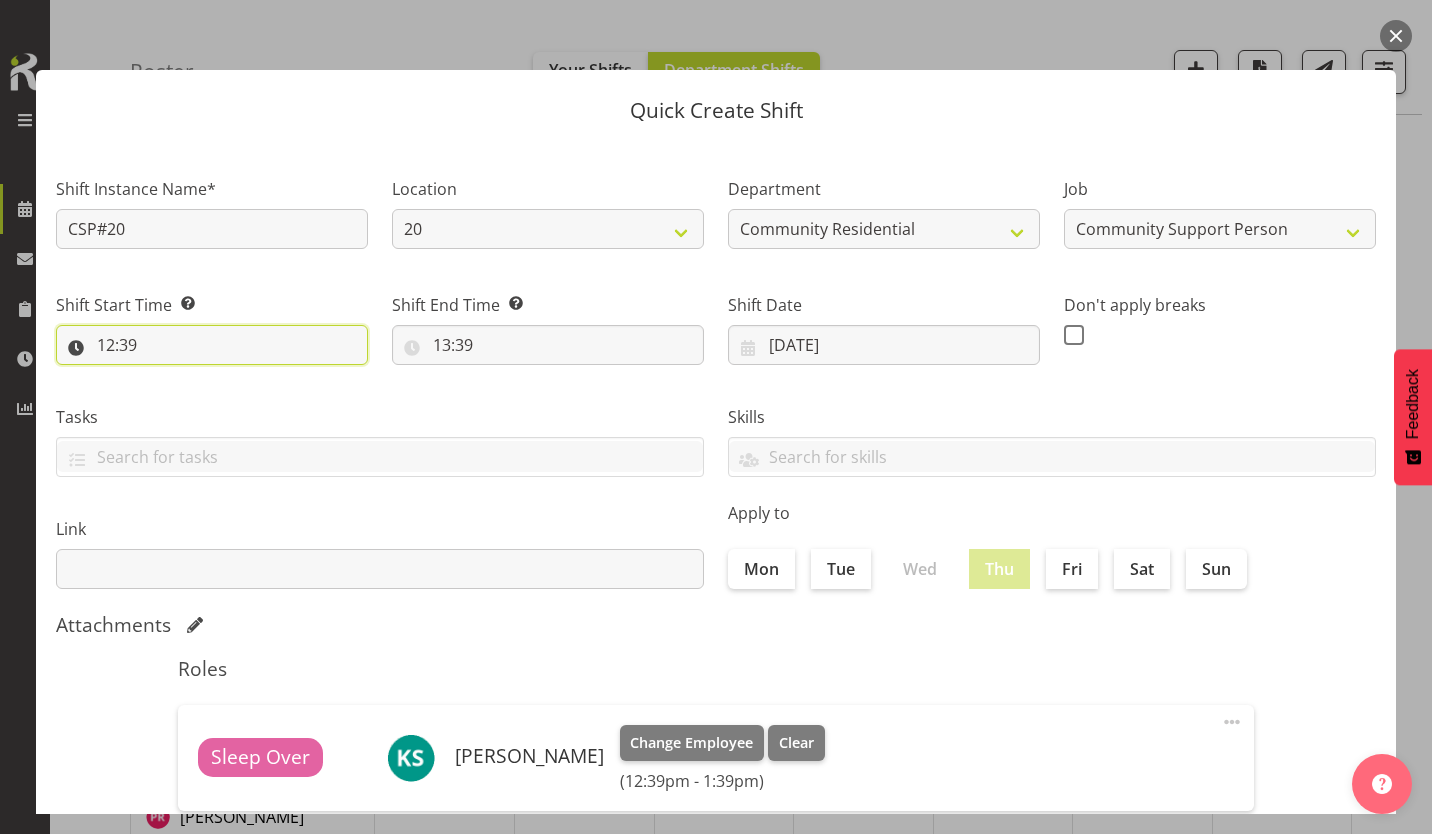 click on "12:39" at bounding box center [212, 345] 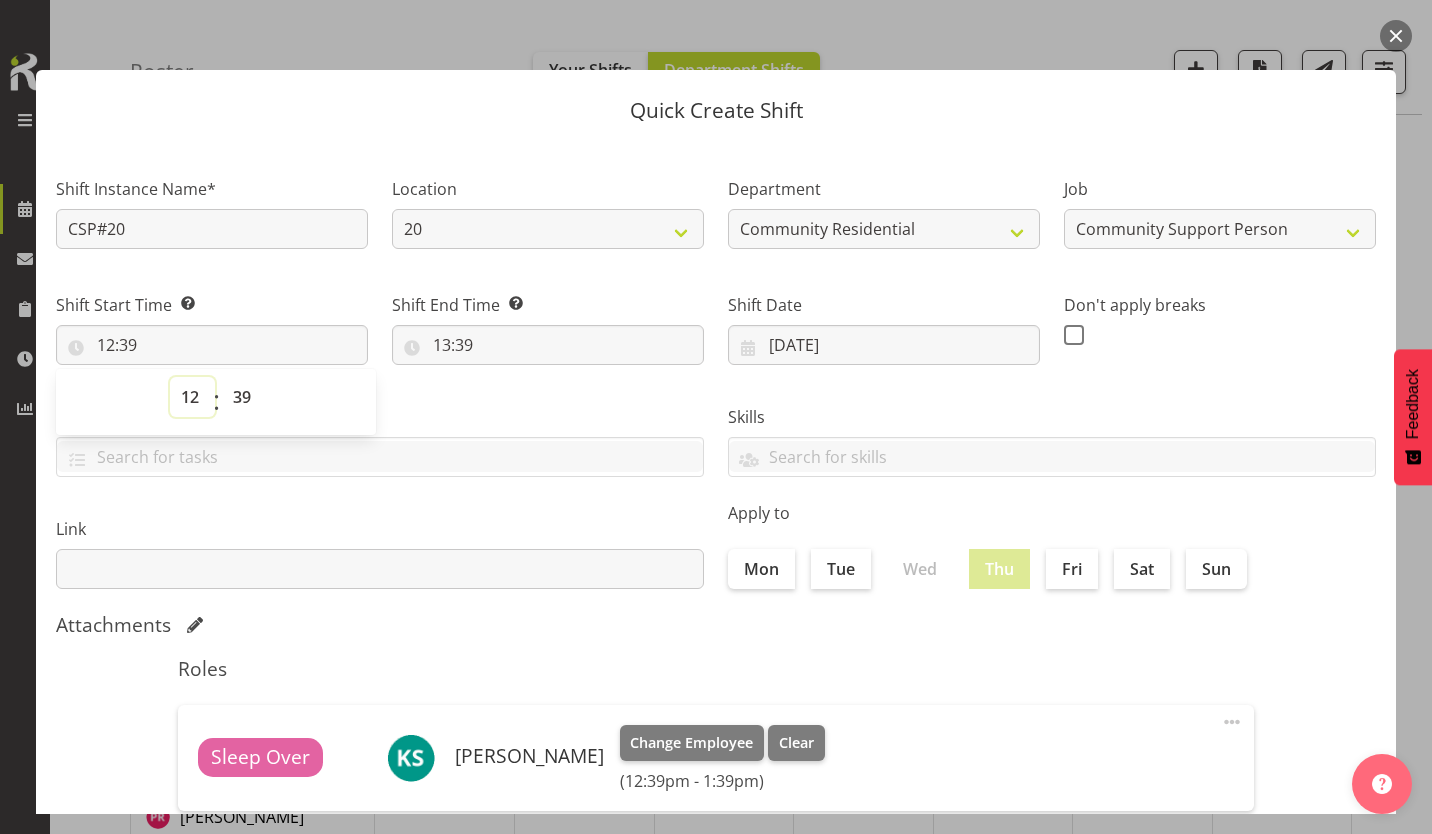 click on "00   01   02   03   04   05   06   07   08   09   10   11   12   13   14   15   16   17   18   19   20   21   22   23" at bounding box center (192, 397) 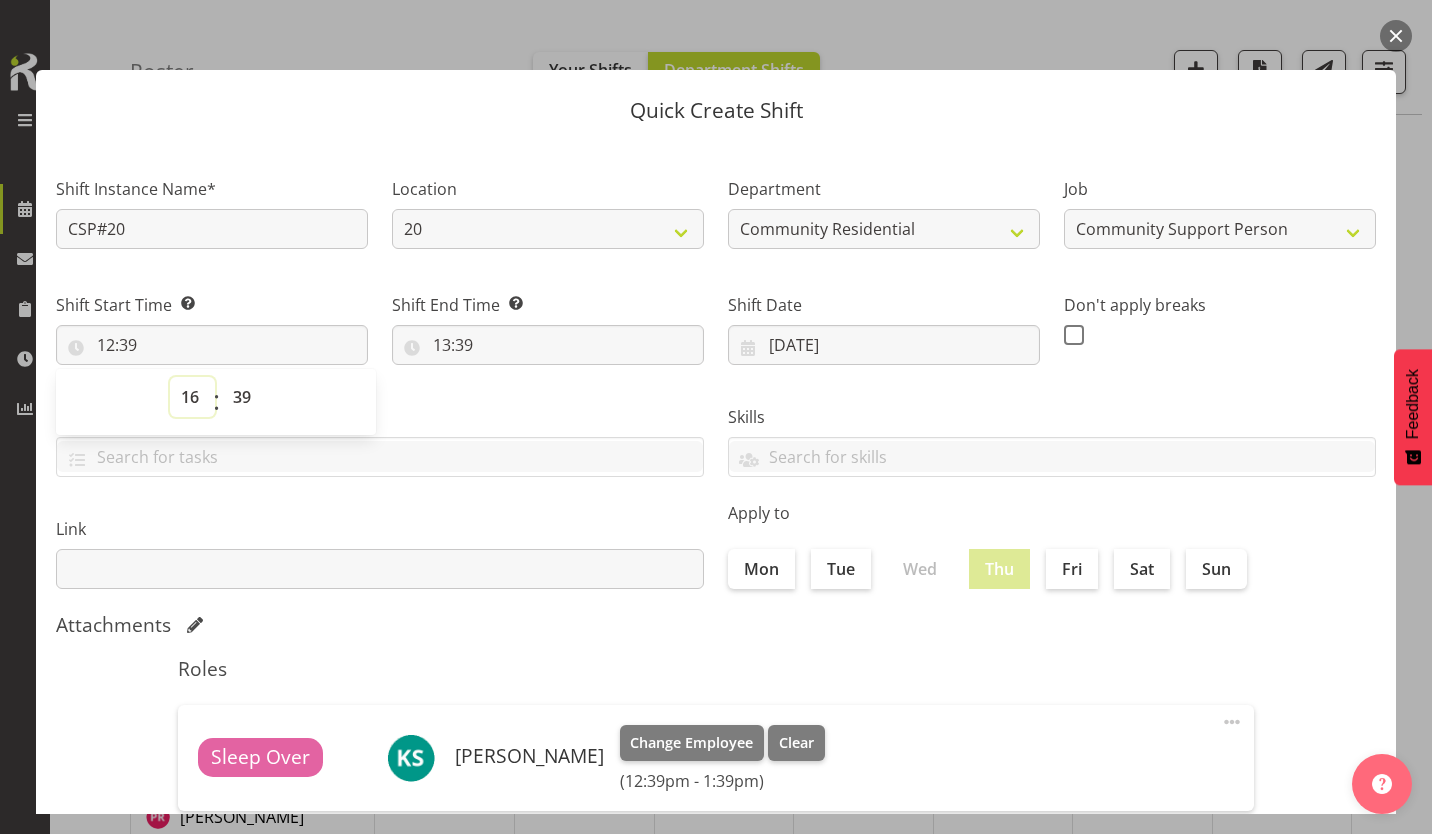 click on "00   01   02   03   04   05   06   07   08   09   10   11   12   13   14   15   16   17   18   19   20   21   22   23" at bounding box center (192, 397) 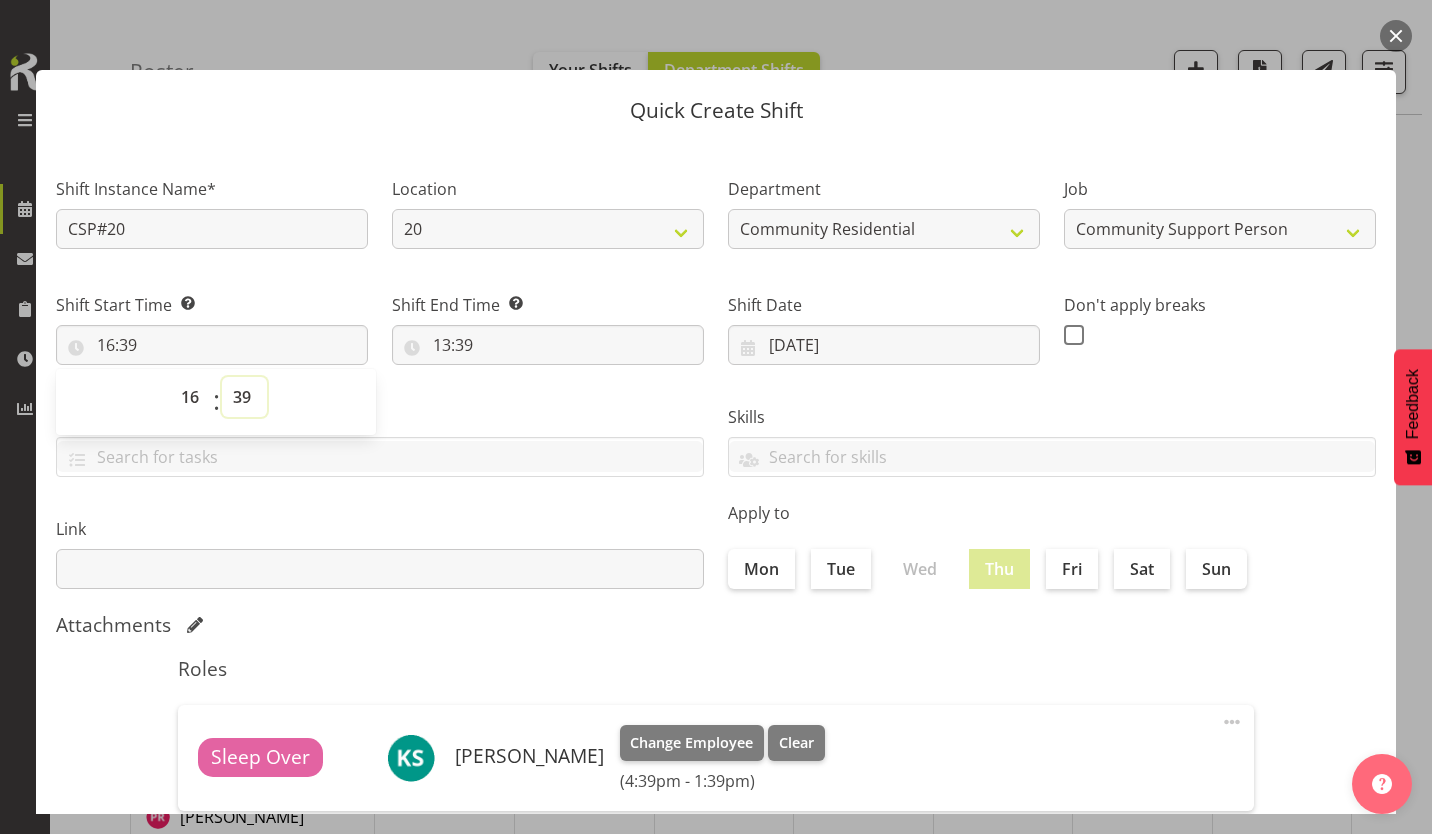 click on "00   01   02   03   04   05   06   07   08   09   10   11   12   13   14   15   16   17   18   19   20   21   22   23   24   25   26   27   28   29   30   31   32   33   34   35   36   37   38   39   40   41   42   43   44   45   46   47   48   49   50   51   52   53   54   55   56   57   58   59" at bounding box center (244, 397) 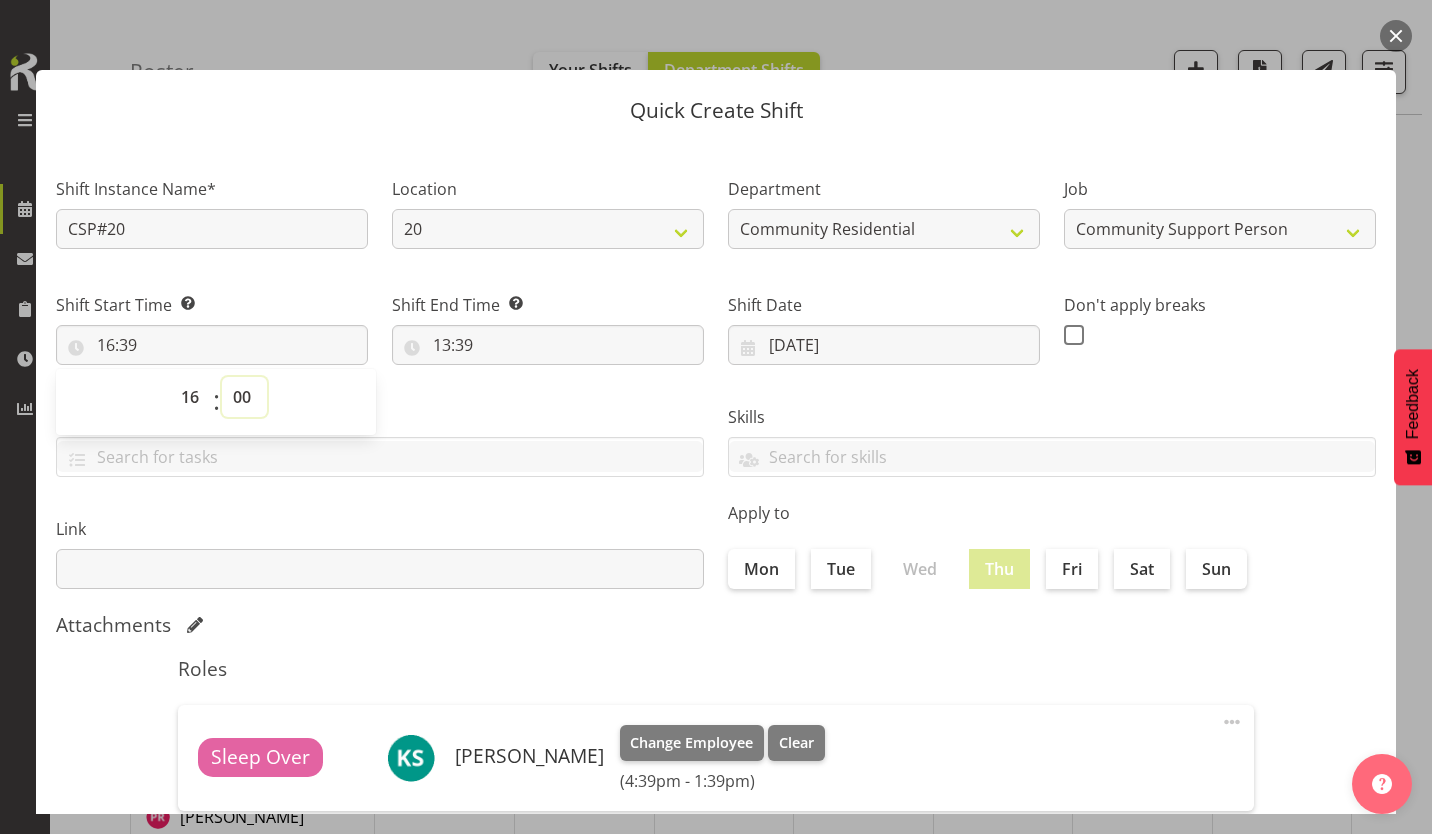 click on "00   01   02   03   04   05   06   07   08   09   10   11   12   13   14   15   16   17   18   19   20   21   22   23   24   25   26   27   28   29   30   31   32   33   34   35   36   37   38   39   40   41   42   43   44   45   46   47   48   49   50   51   52   53   54   55   56   57   58   59" at bounding box center (244, 397) 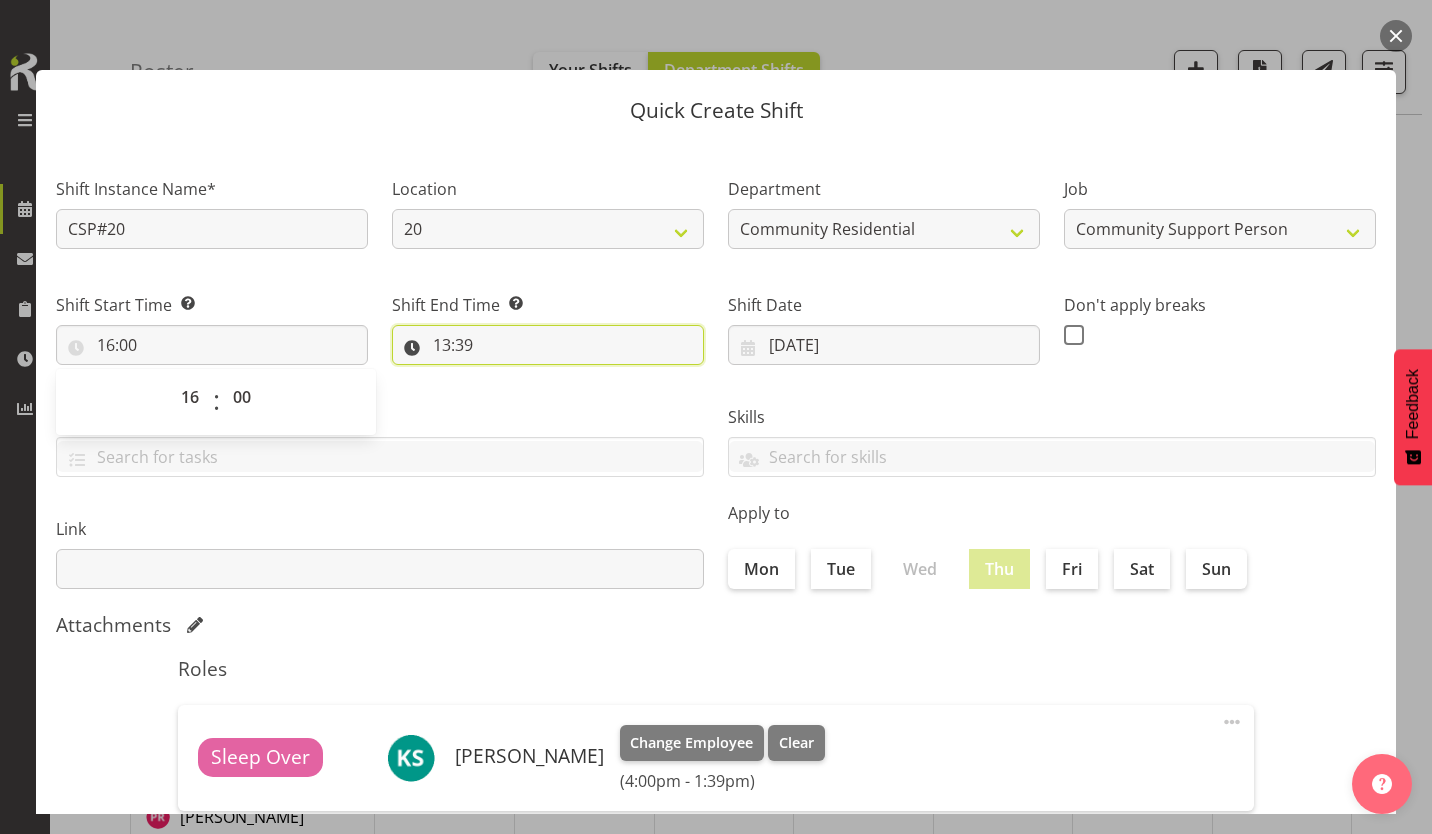 click on "13:39" at bounding box center (548, 345) 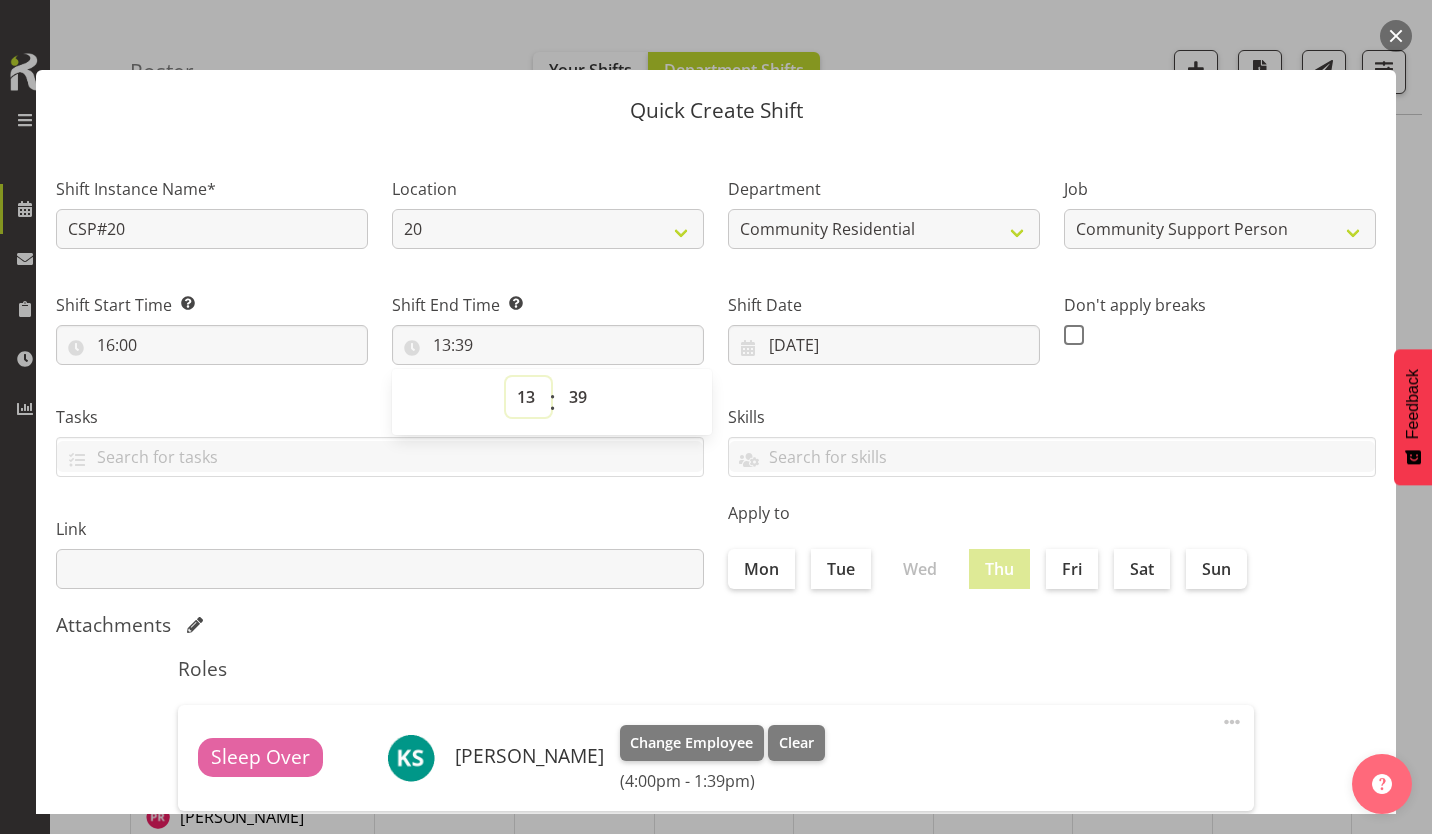 click on "00   01   02   03   04   05   06   07   08   09   10   11   12   13   14   15   16   17   18   19   20   21   22   23" at bounding box center [528, 397] 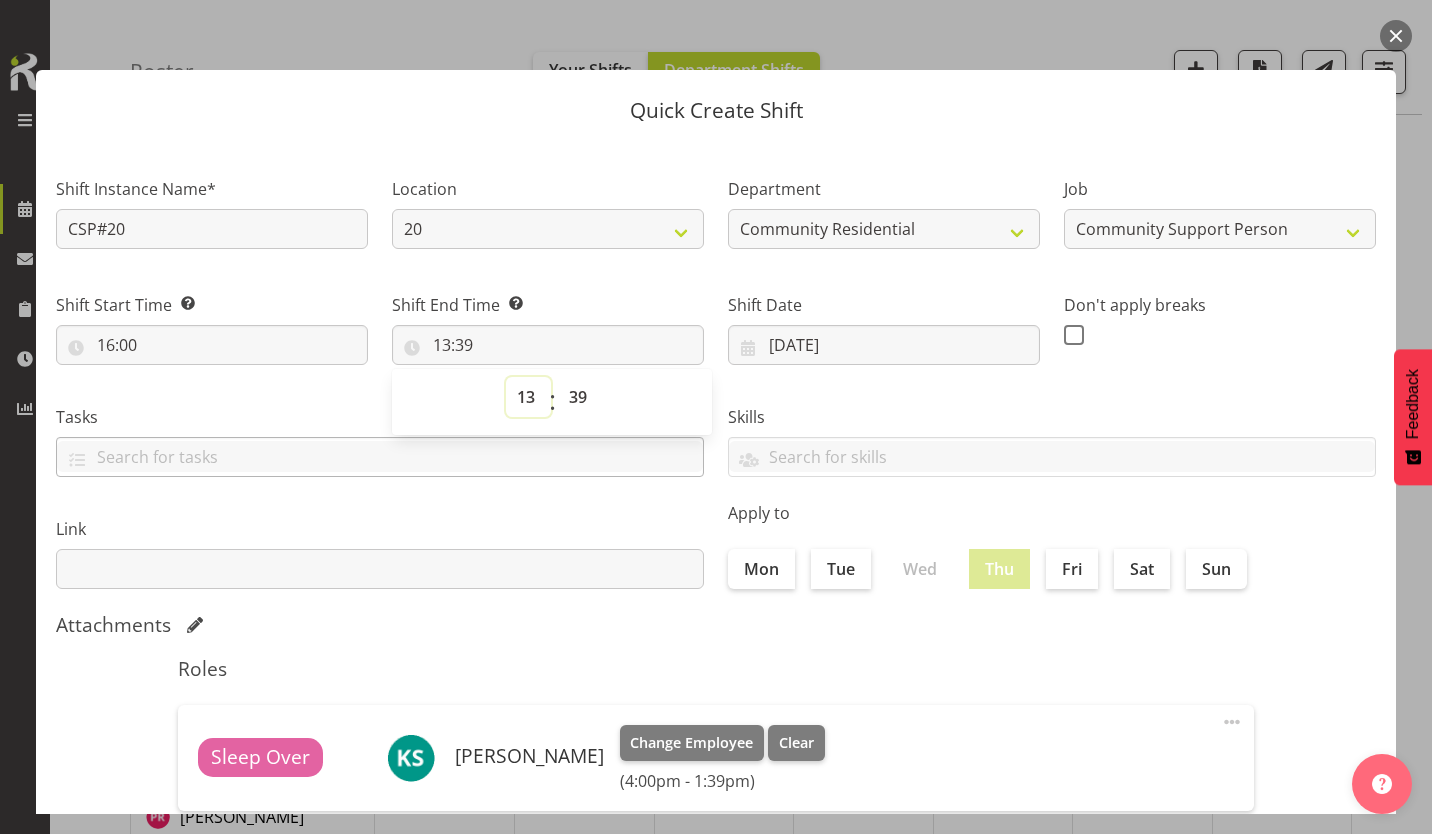 select on "21" 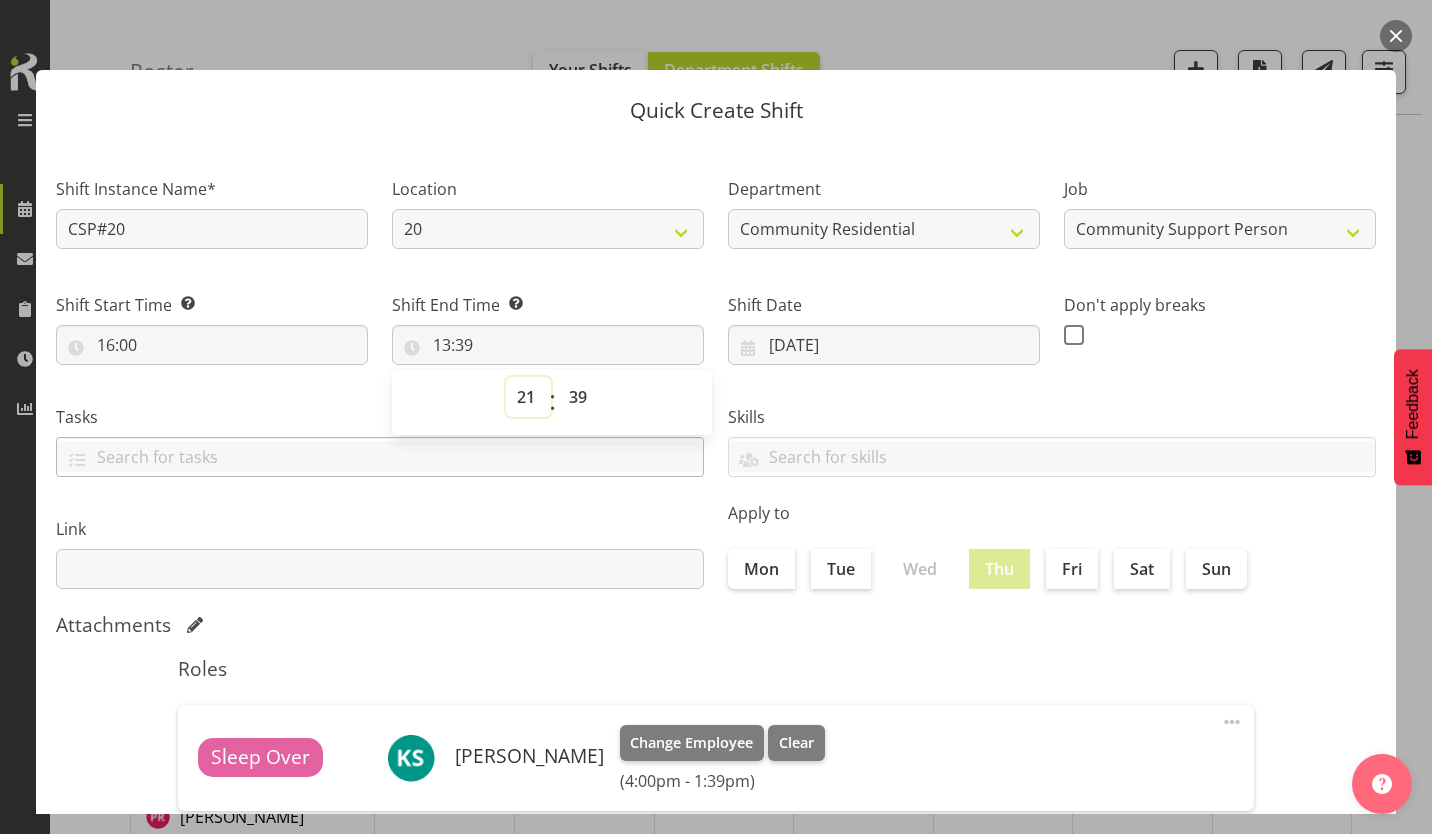 click on "00   01   02   03   04   05   06   07   08   09   10   11   12   13   14   15   16   17   18   19   20   21   22   23" at bounding box center [528, 397] 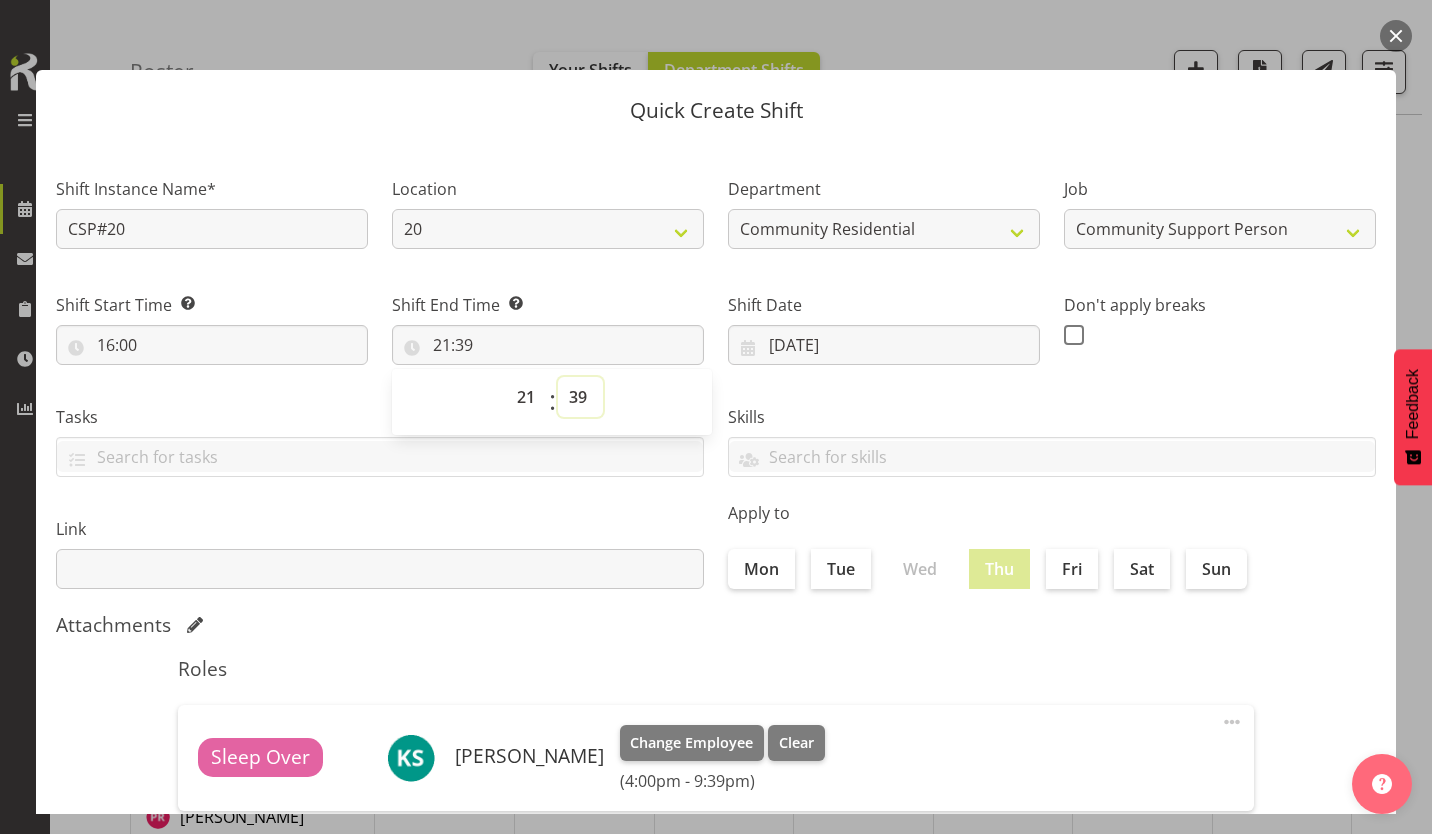 click on "00   01   02   03   04   05   06   07   08   09   10   11   12   13   14   15   16   17   18   19   20   21   22   23   24   25   26   27   28   29   30   31   32   33   34   35   36   37   38   39   40   41   42   43   44   45   46   47   48   49   50   51   52   53   54   55   56   57   58   59" at bounding box center [580, 397] 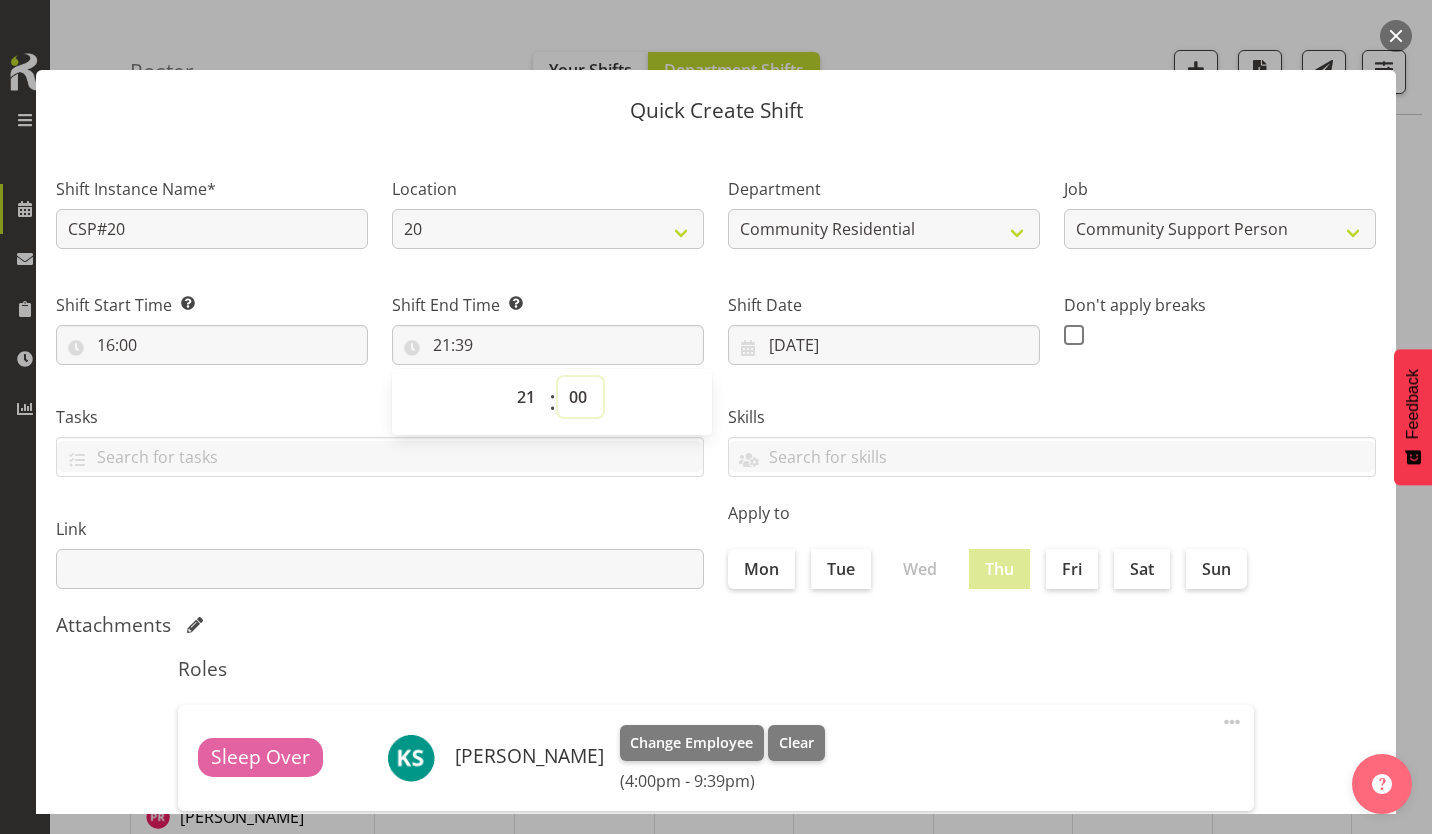 click on "00   01   02   03   04   05   06   07   08   09   10   11   12   13   14   15   16   17   18   19   20   21   22   23   24   25   26   27   28   29   30   31   32   33   34   35   36   37   38   39   40   41   42   43   44   45   46   47   48   49   50   51   52   53   54   55   56   57   58   59" at bounding box center (580, 397) 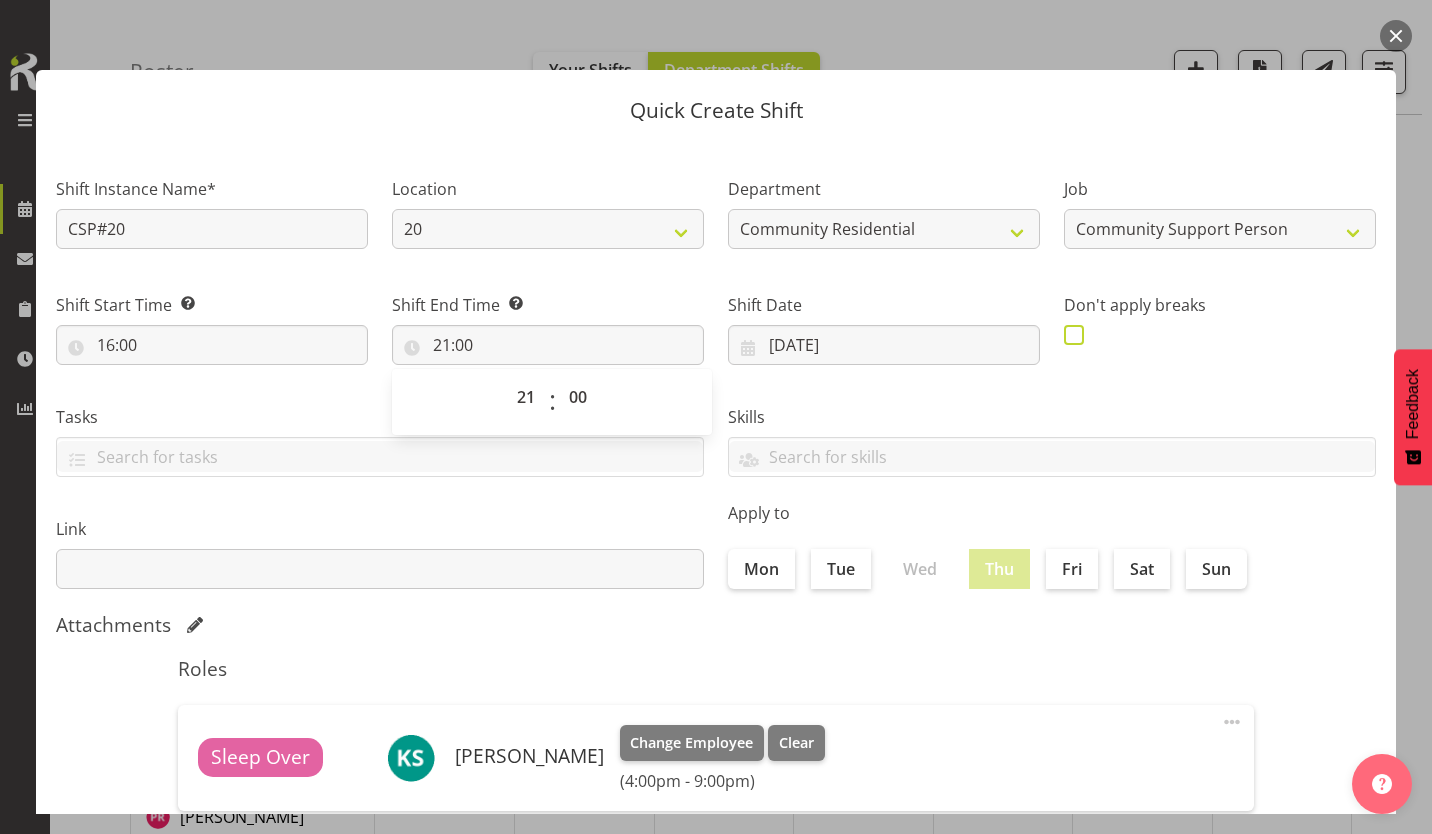 click at bounding box center (1074, 335) 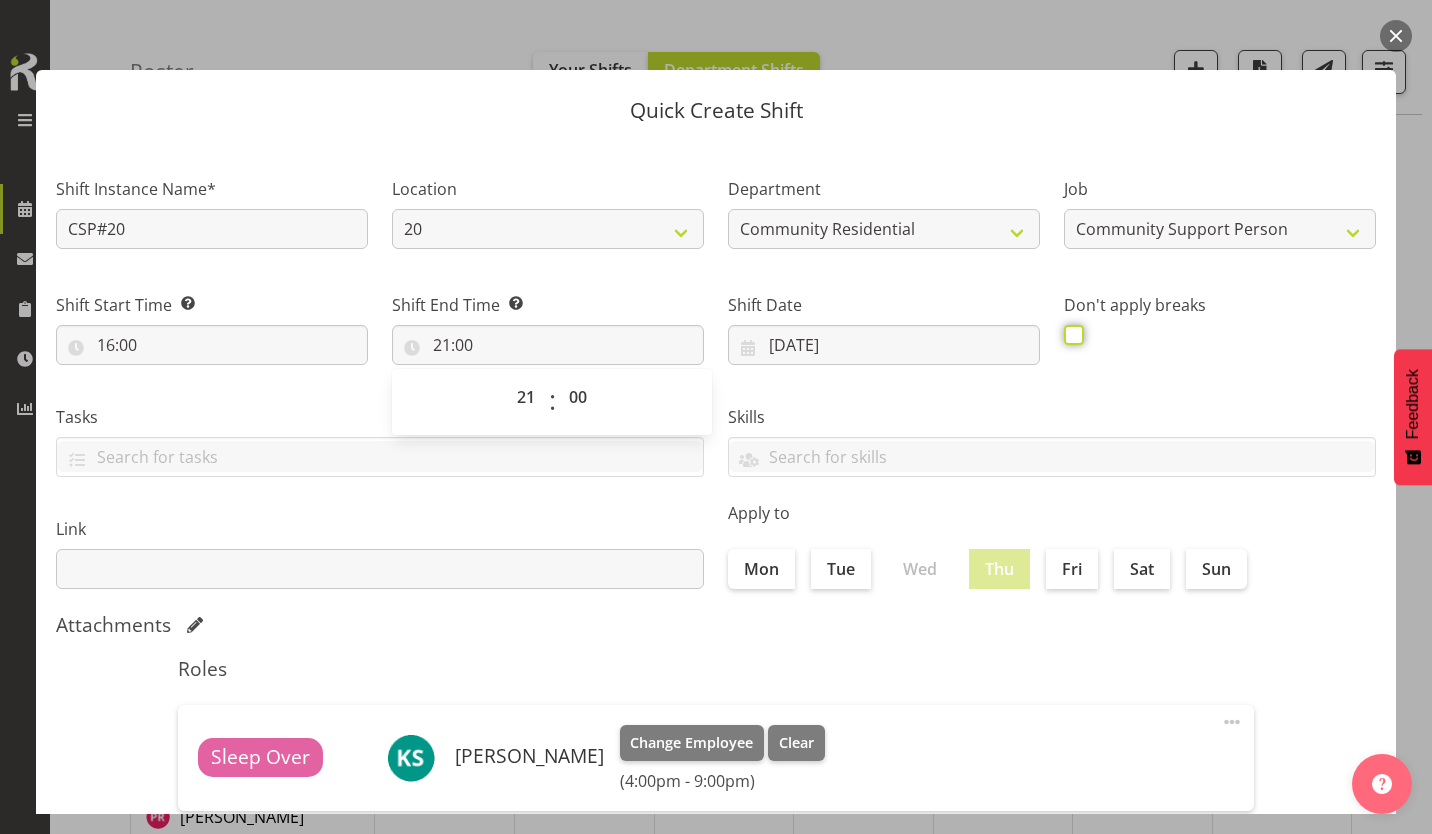 click at bounding box center [1070, 334] 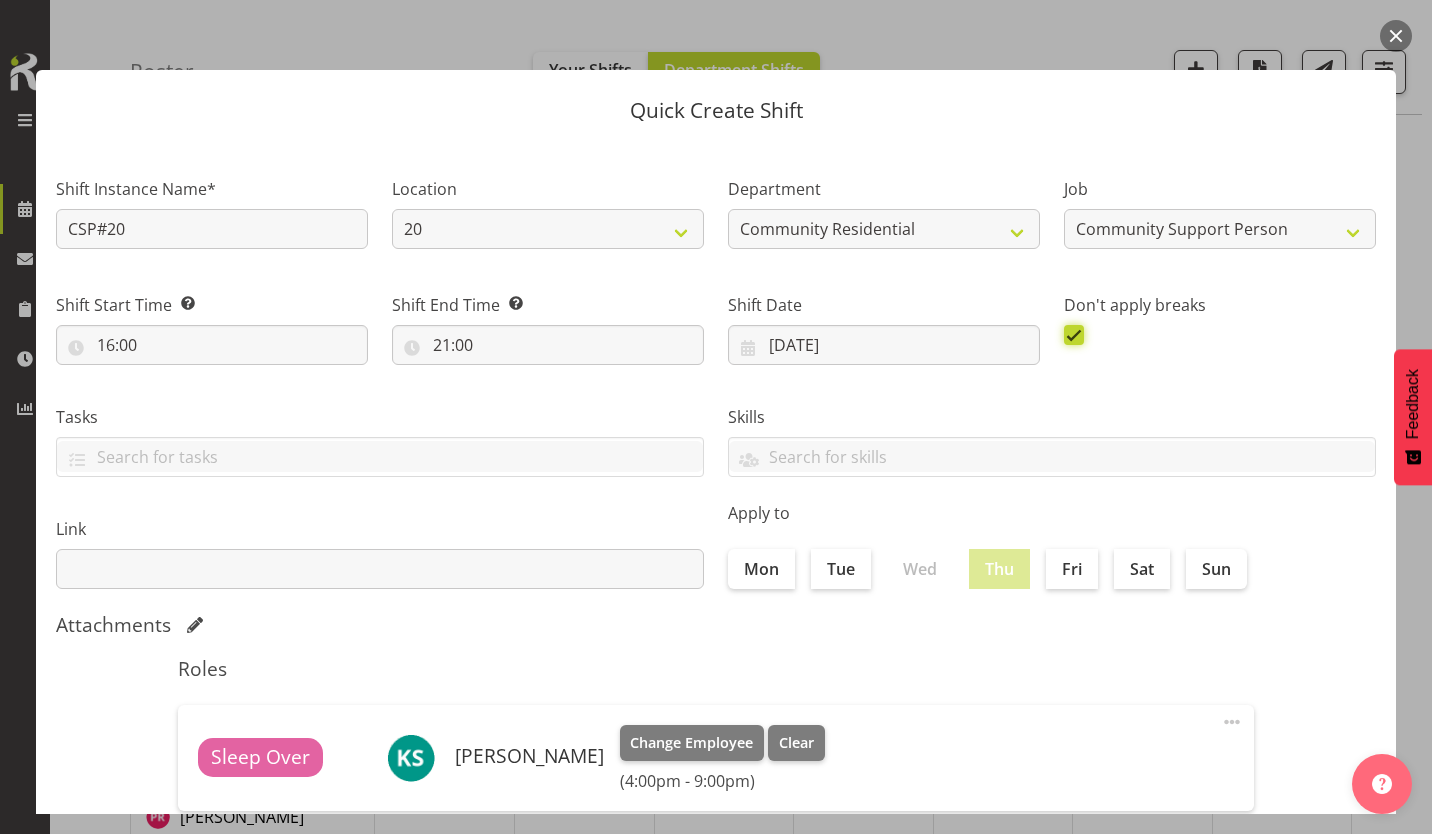 scroll, scrollTop: 86, scrollLeft: 0, axis: vertical 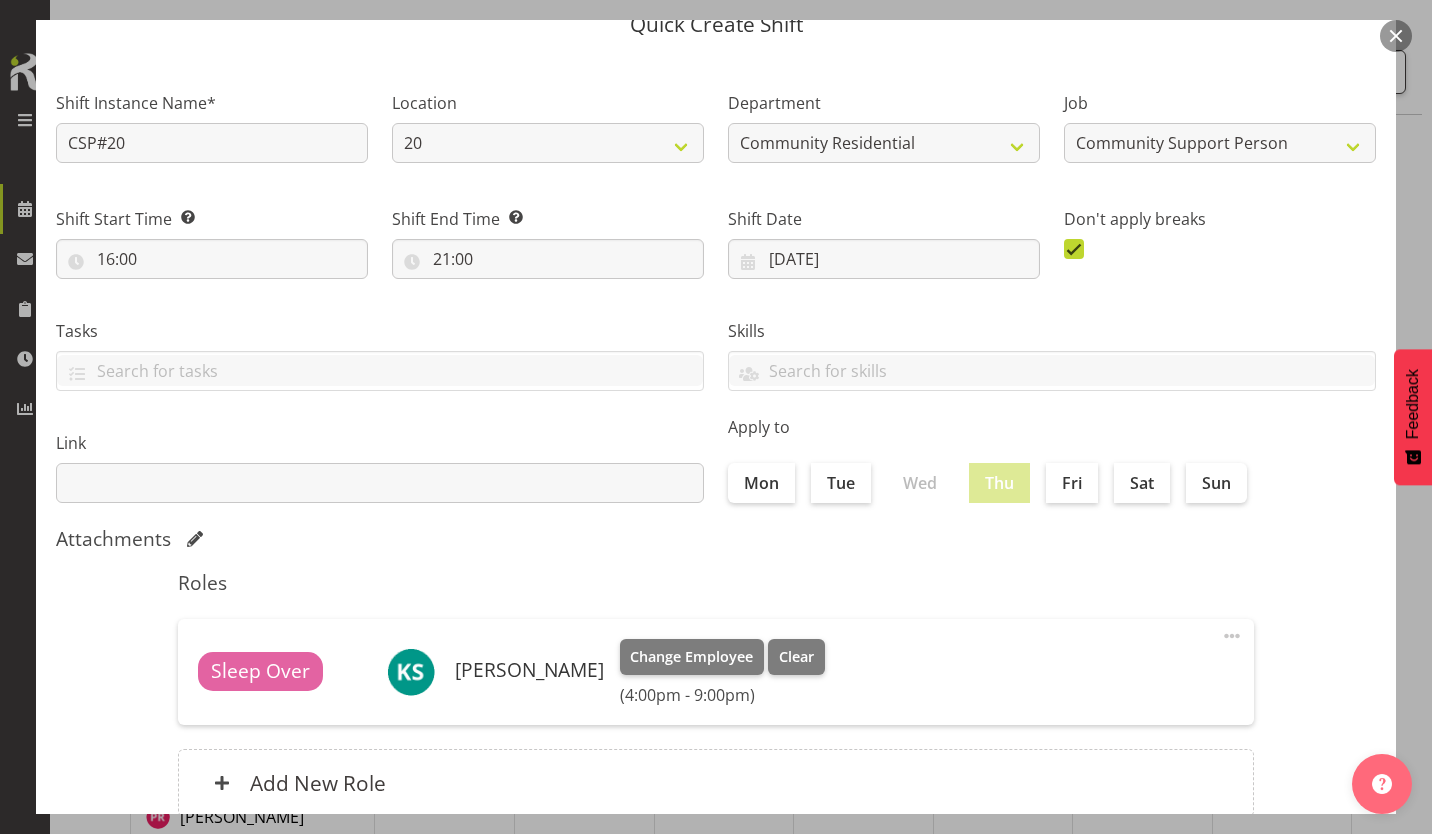 click on "Create Shift Instance" at bounding box center (1274, 902) 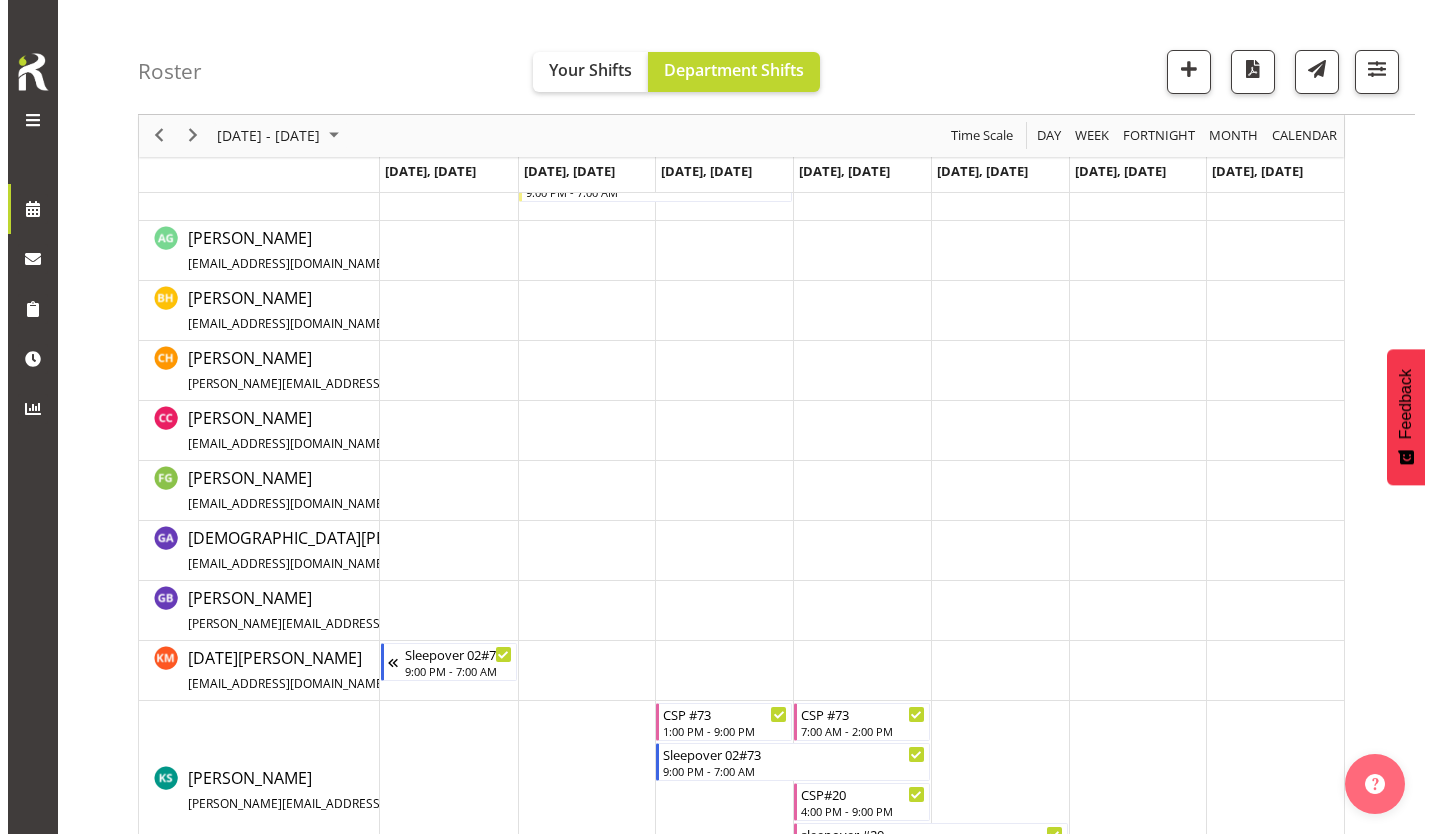 scroll, scrollTop: 678, scrollLeft: 0, axis: vertical 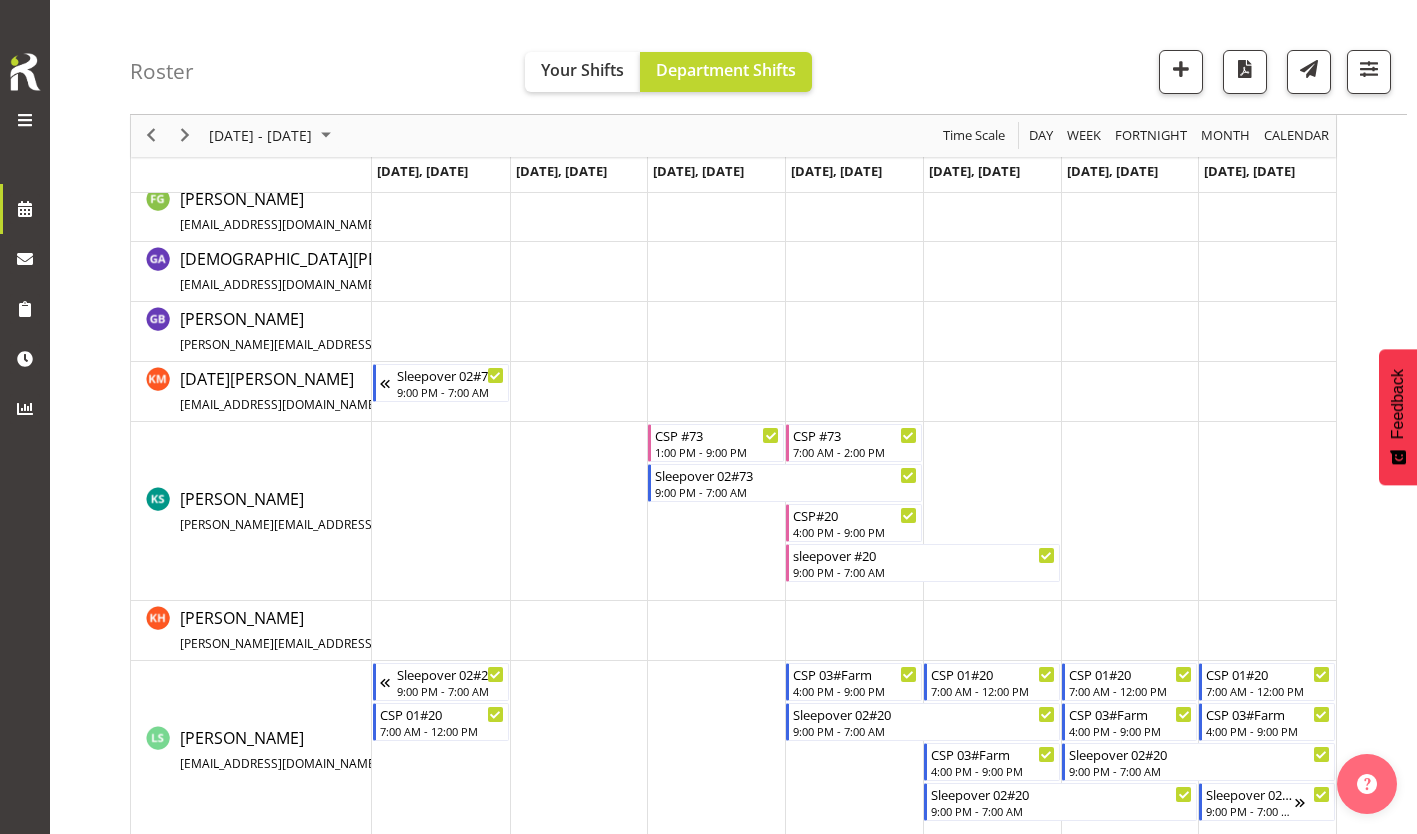 click at bounding box center (992, 511) 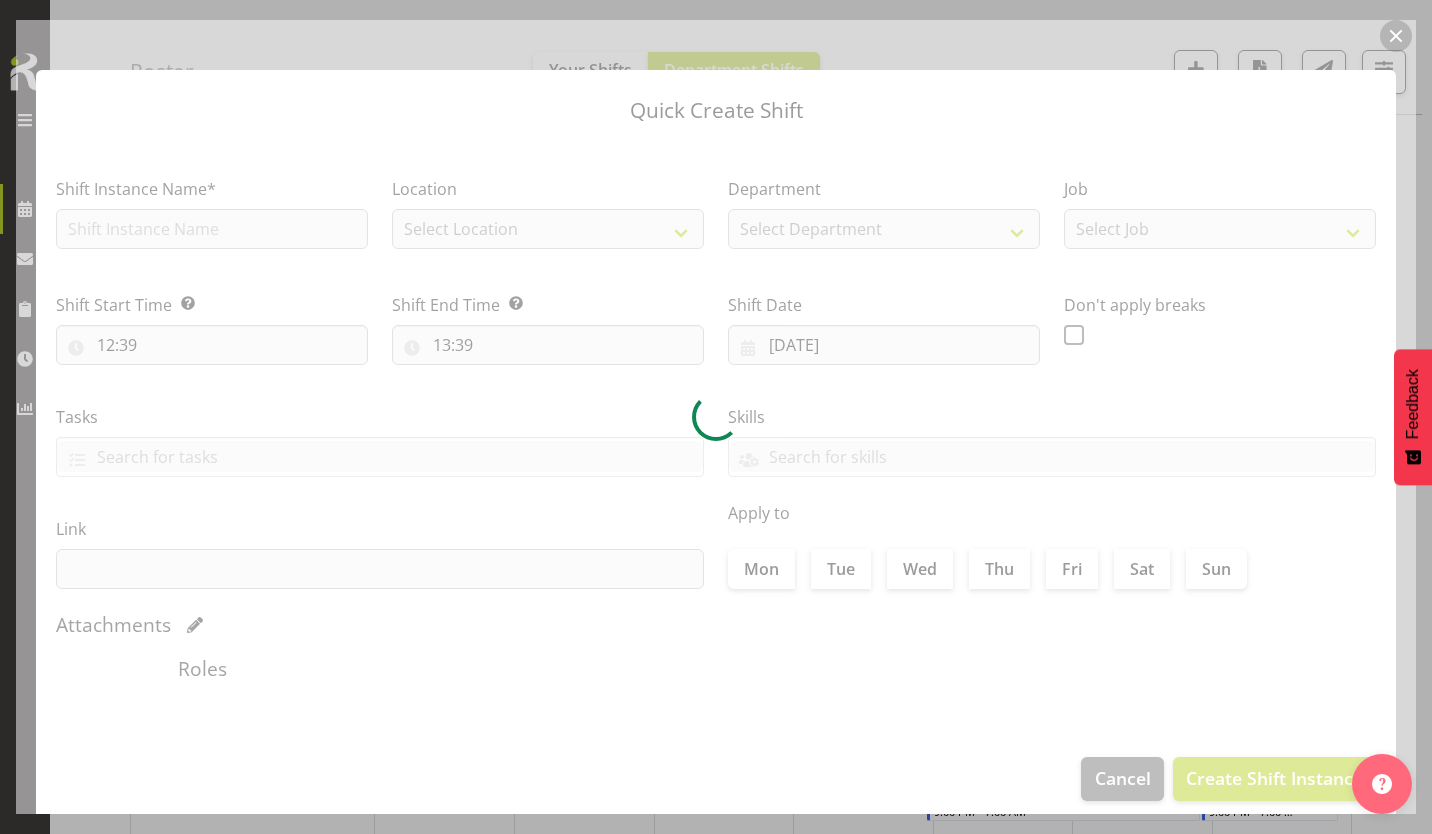type on "[DATE]" 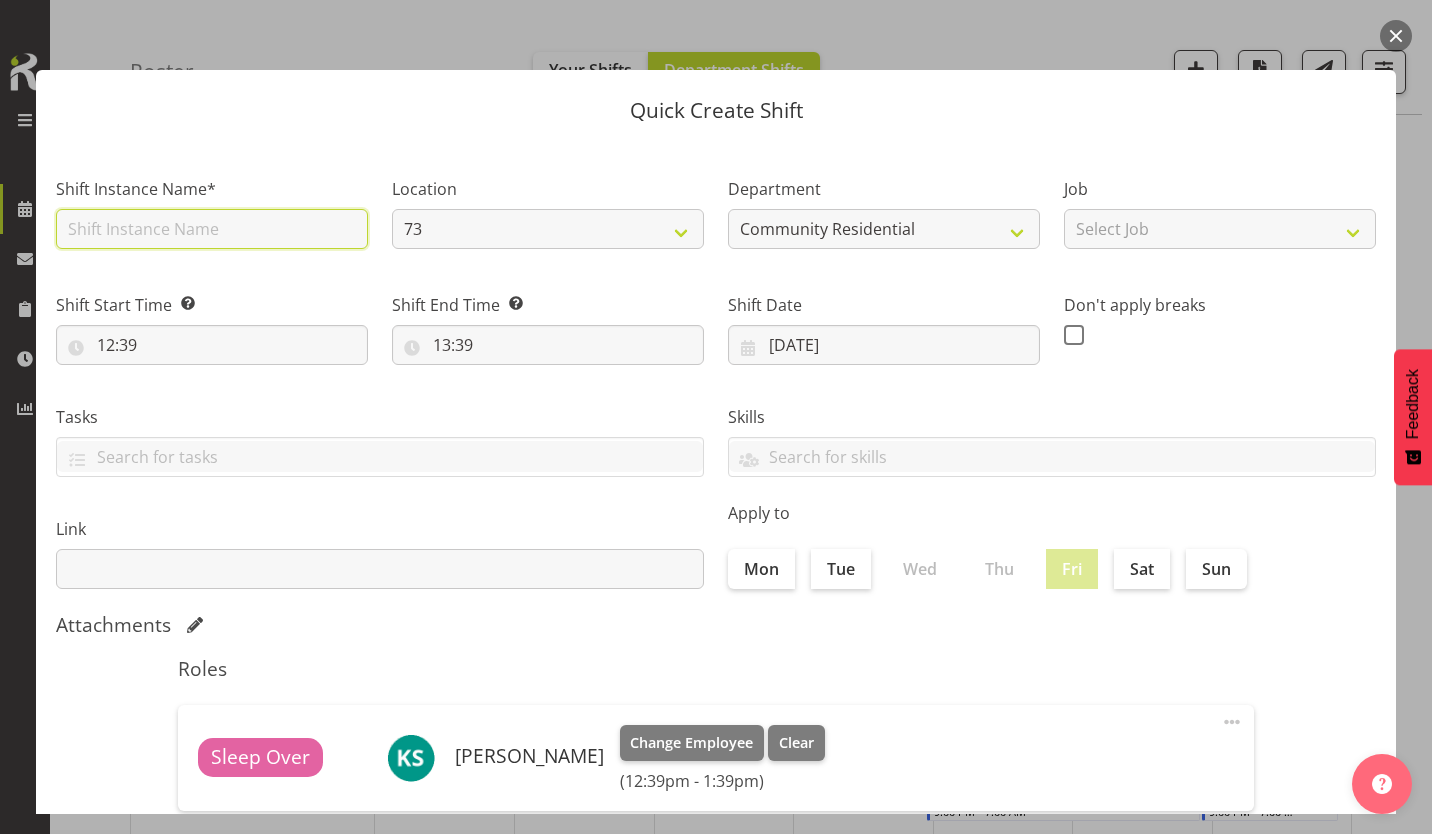 click at bounding box center (212, 229) 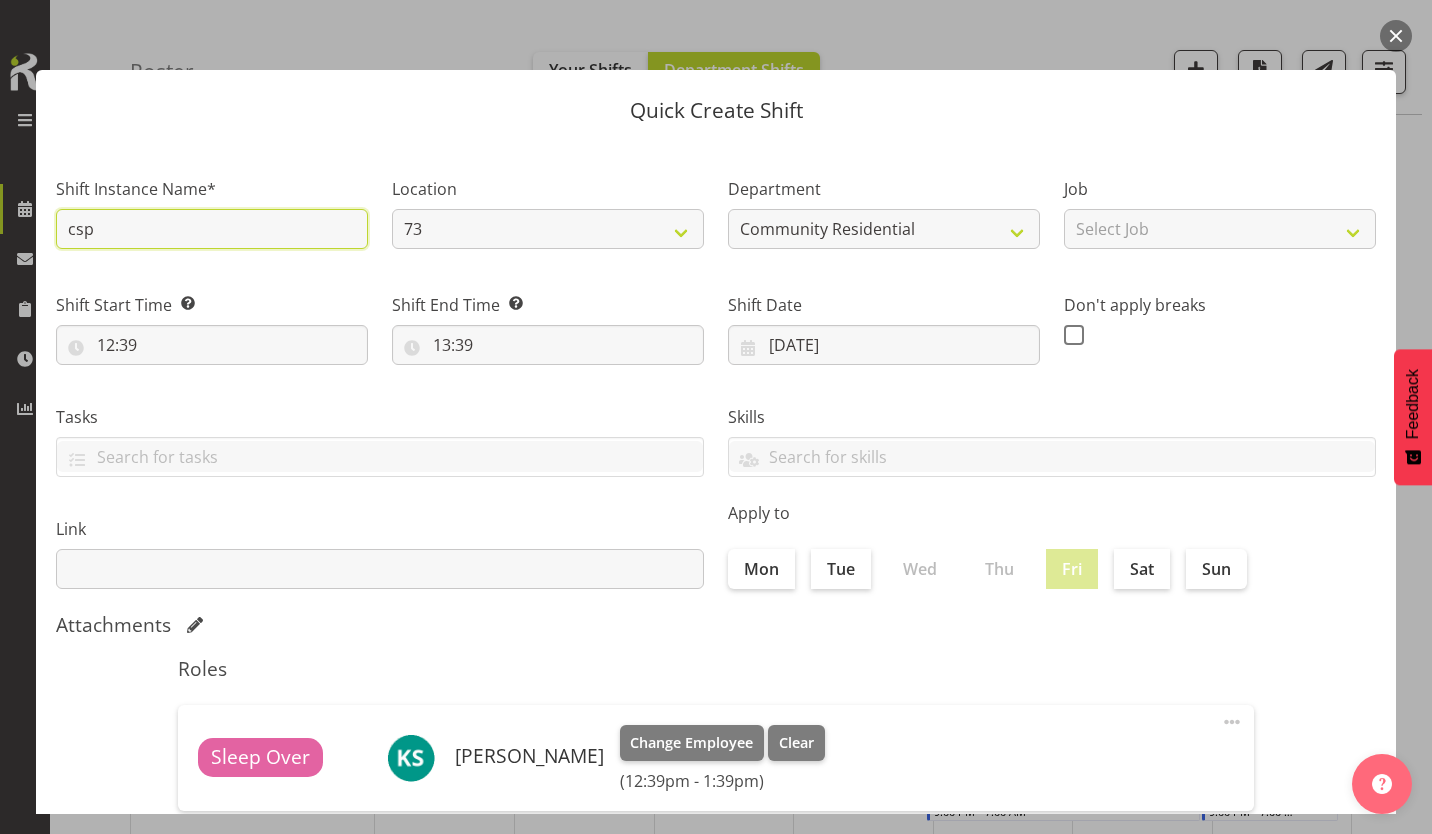 type on "CSP#20" 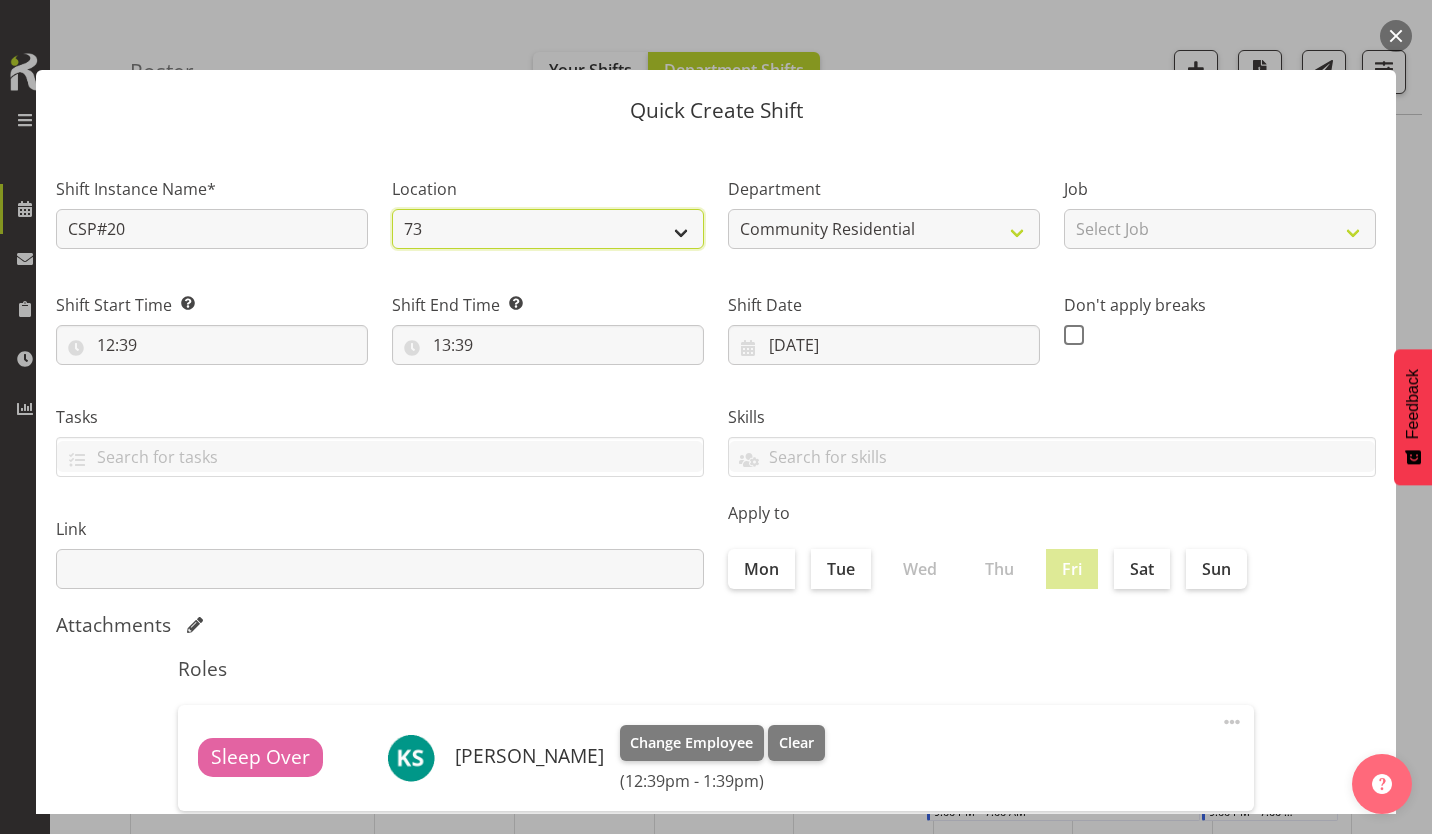 click on "73
20
5" at bounding box center (548, 229) 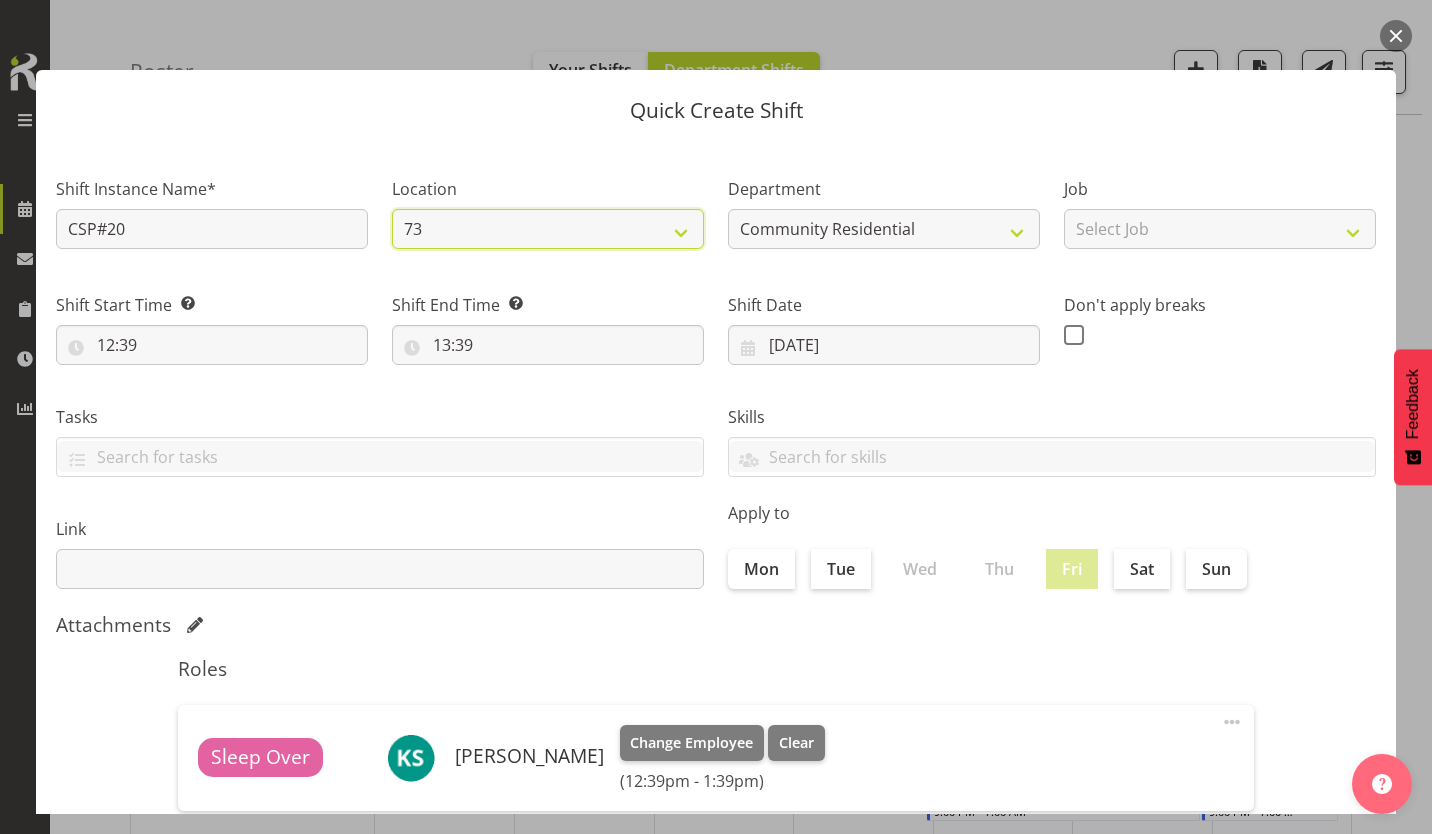 select on "19" 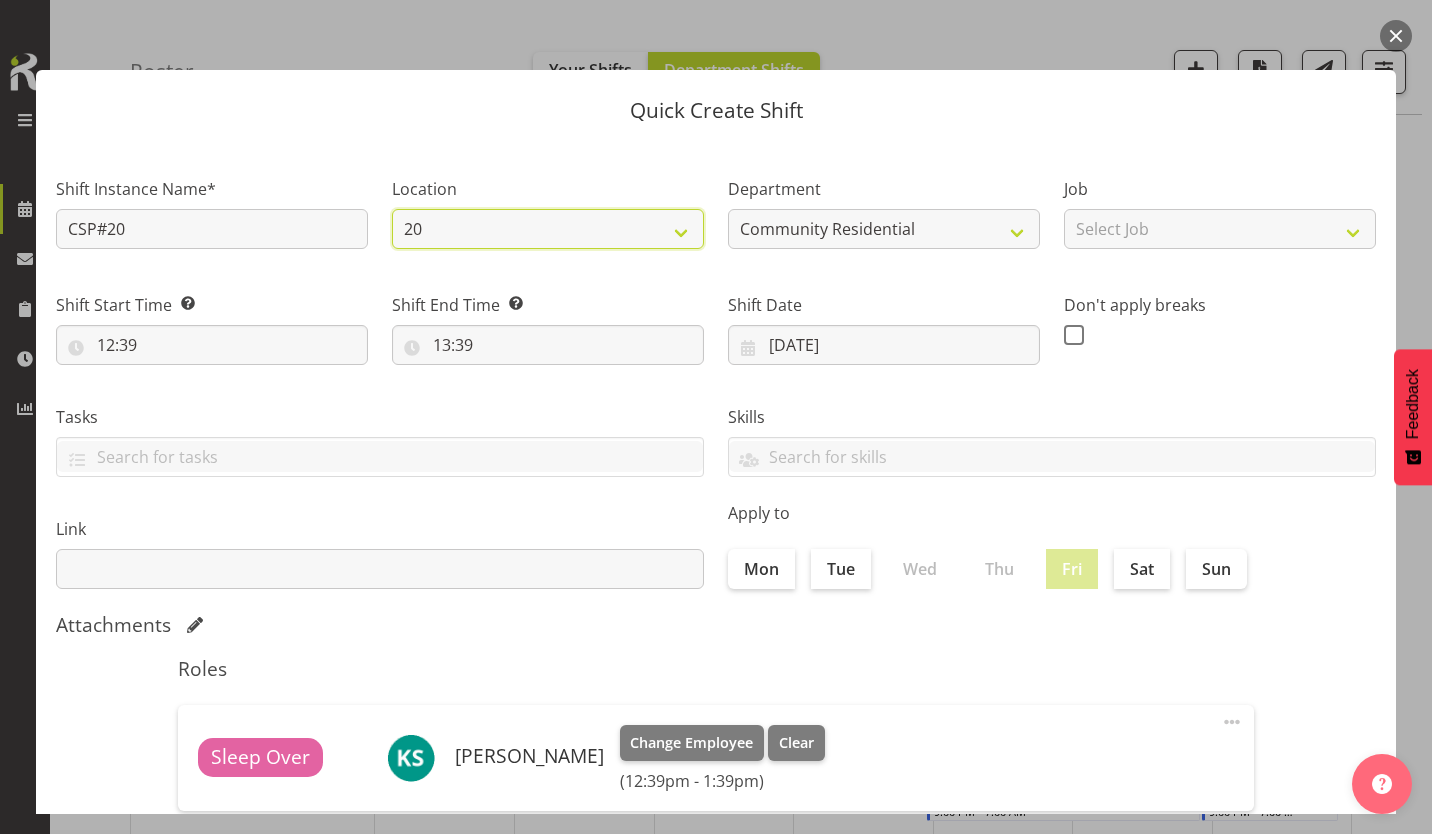 click on "73
20
5" at bounding box center (548, 229) 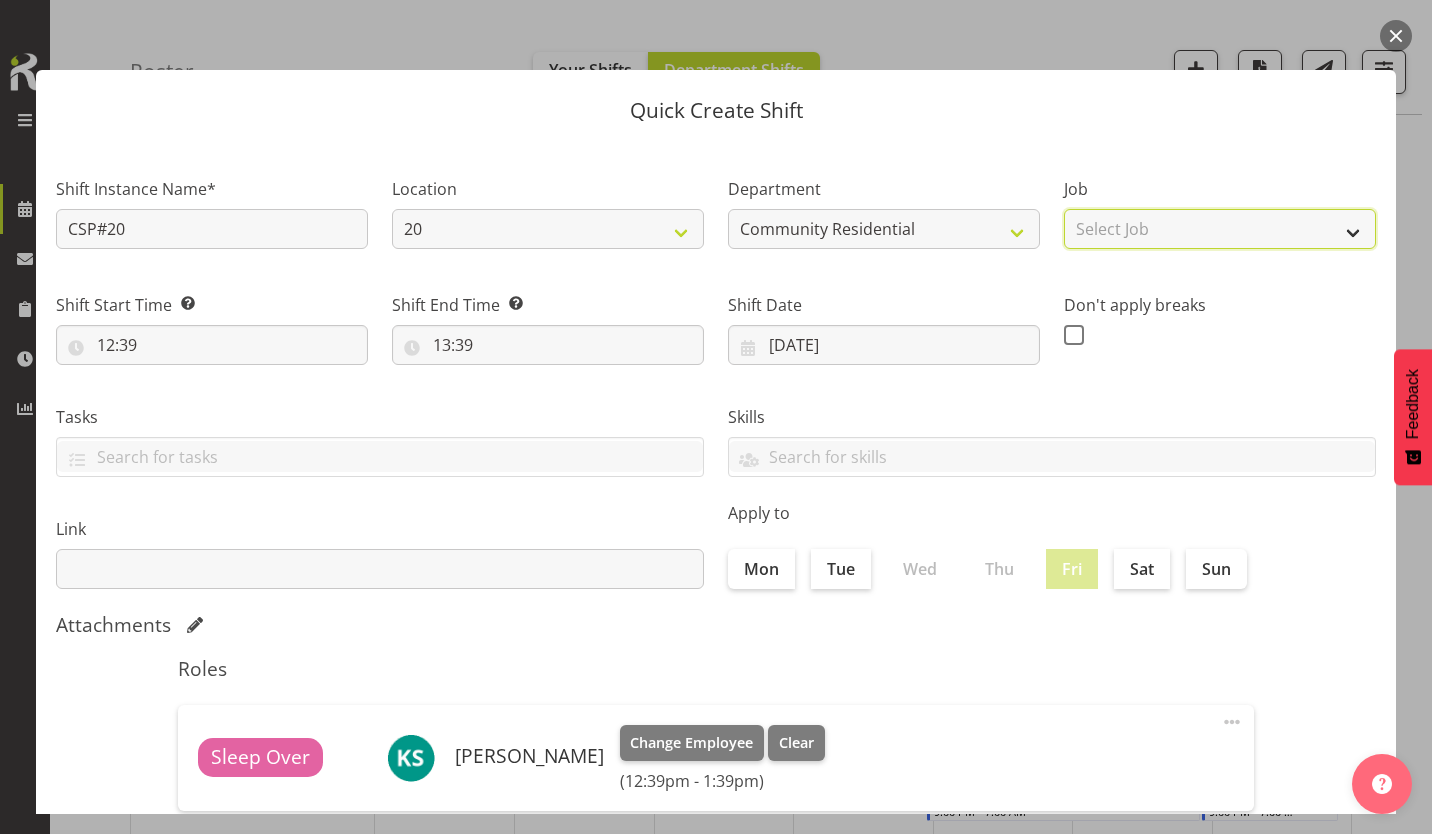 click on "Select Job  Accounts Admin Art Coordinator Community Leader Community Support Person Community Support Person-Casual House Leader Office Admin Senior Coordinator Service Manager Volunteer" at bounding box center (1220, 229) 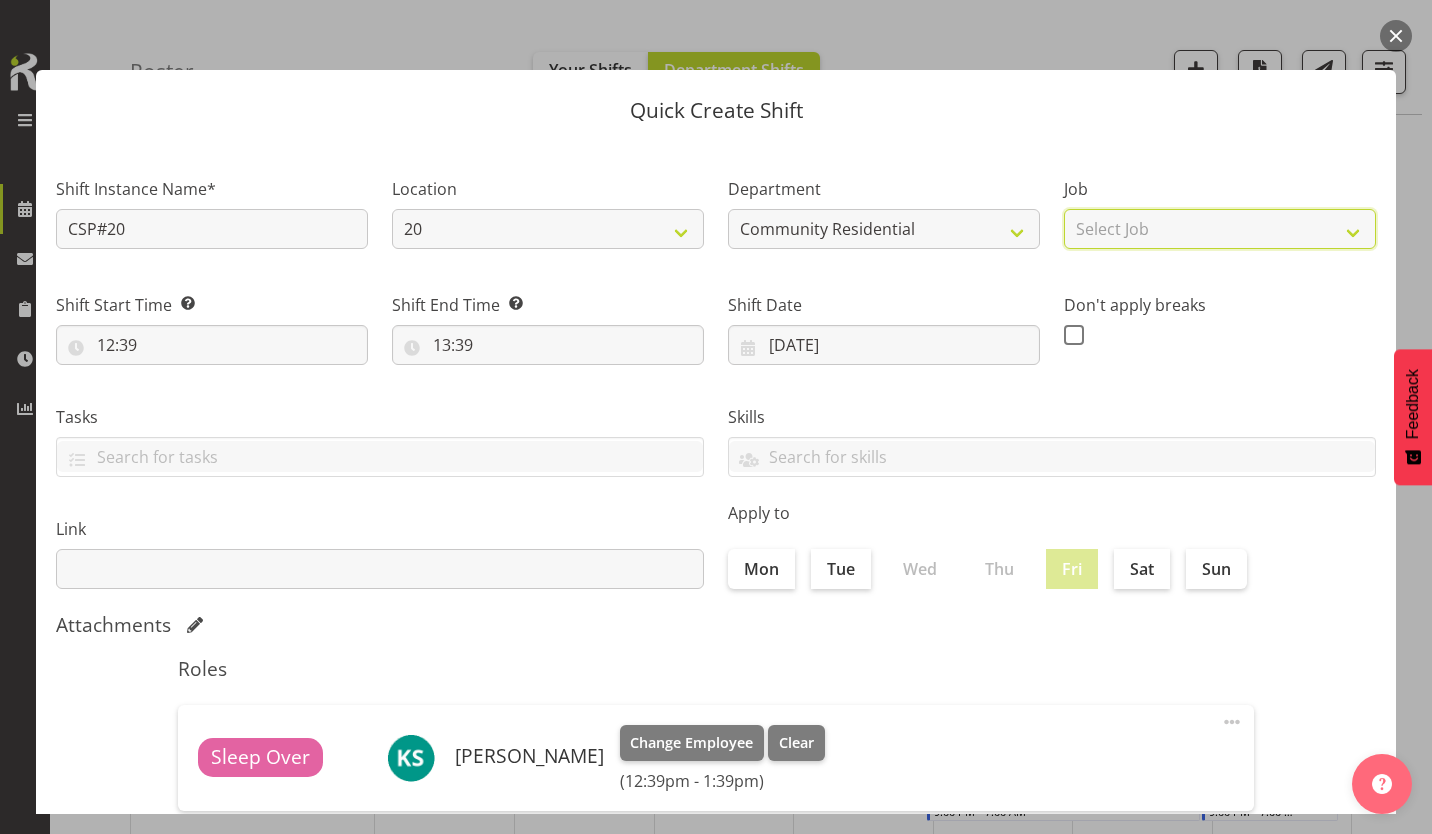 select on "2" 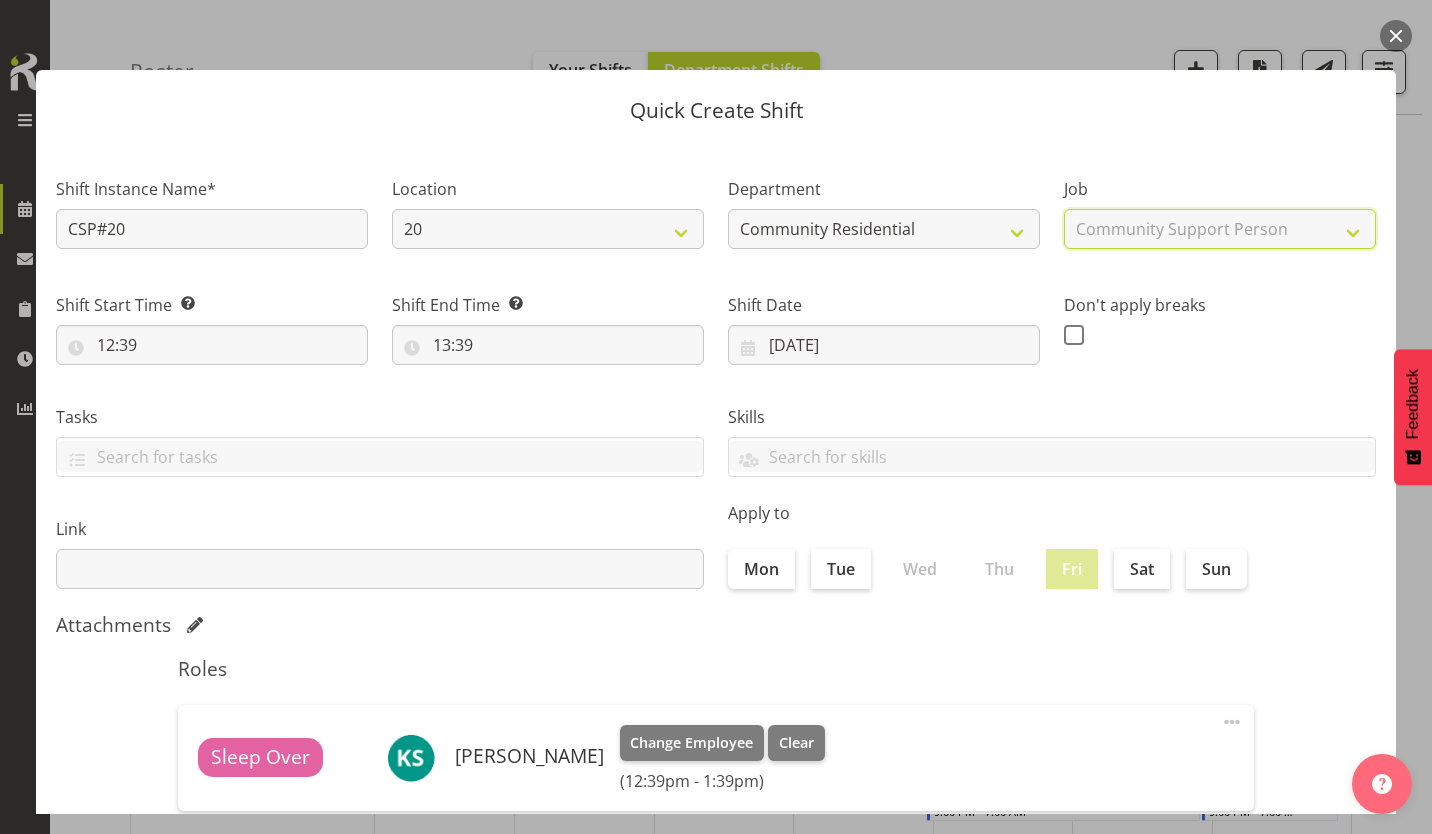 click on "Select Job  Accounts Admin Art Coordinator Community Leader Community Support Person Community Support Person-Casual House Leader Office Admin Senior Coordinator Service Manager Volunteer" at bounding box center [1220, 229] 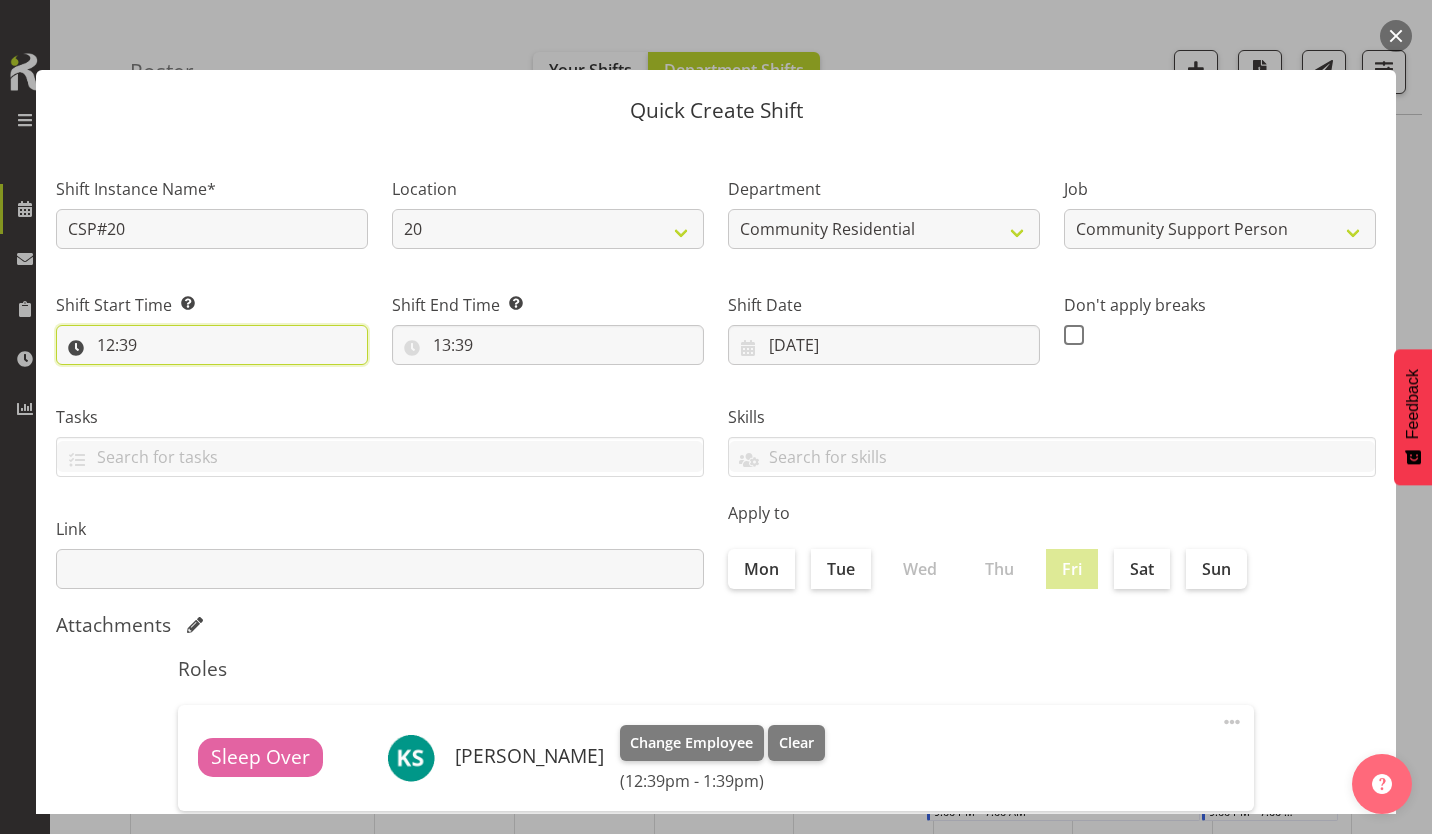 click on "12:39" at bounding box center (212, 345) 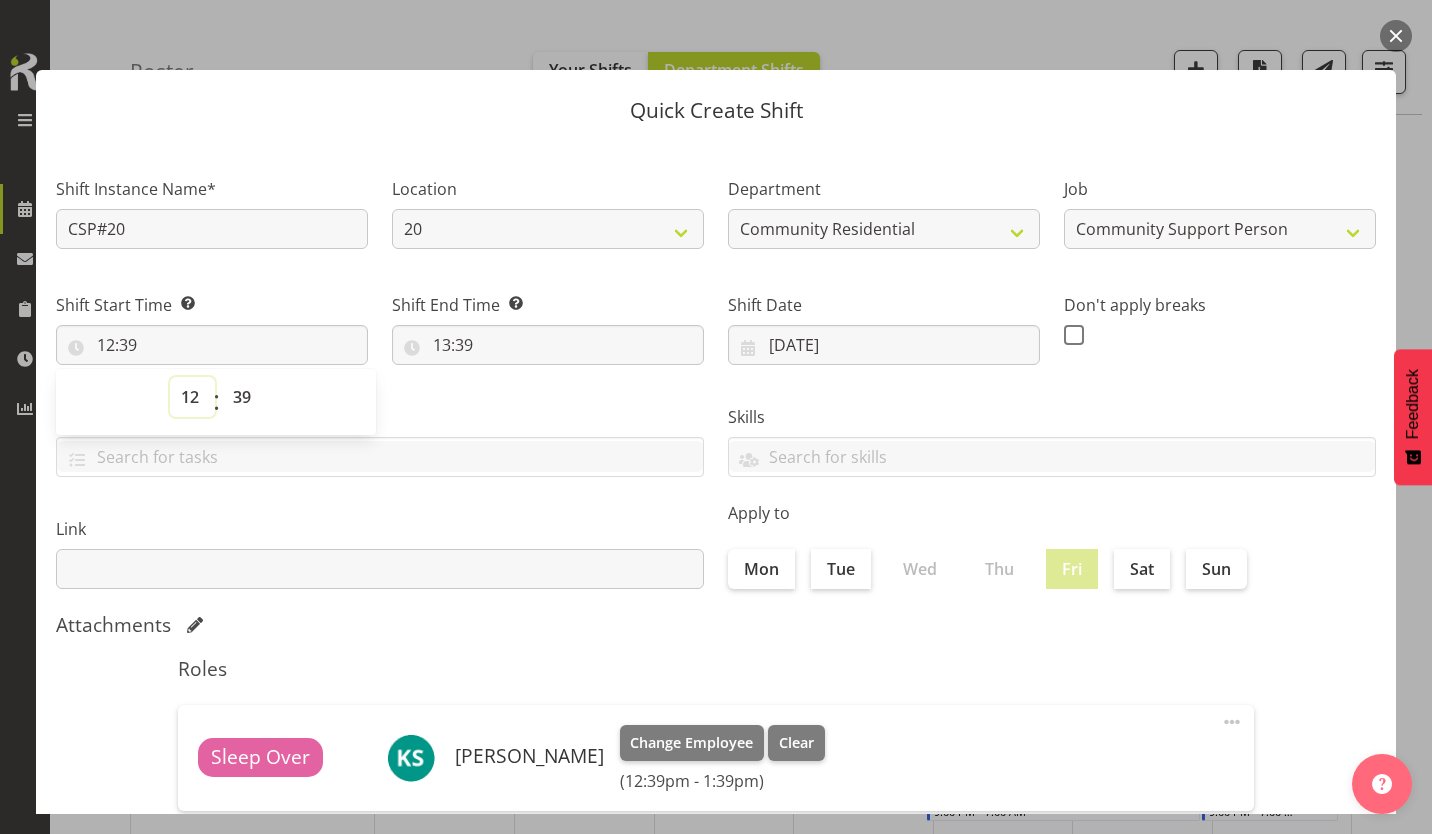 click on "00   01   02   03   04   05   06   07   08   09   10   11   12   13   14   15   16   17   18   19   20   21   22   23" at bounding box center [192, 397] 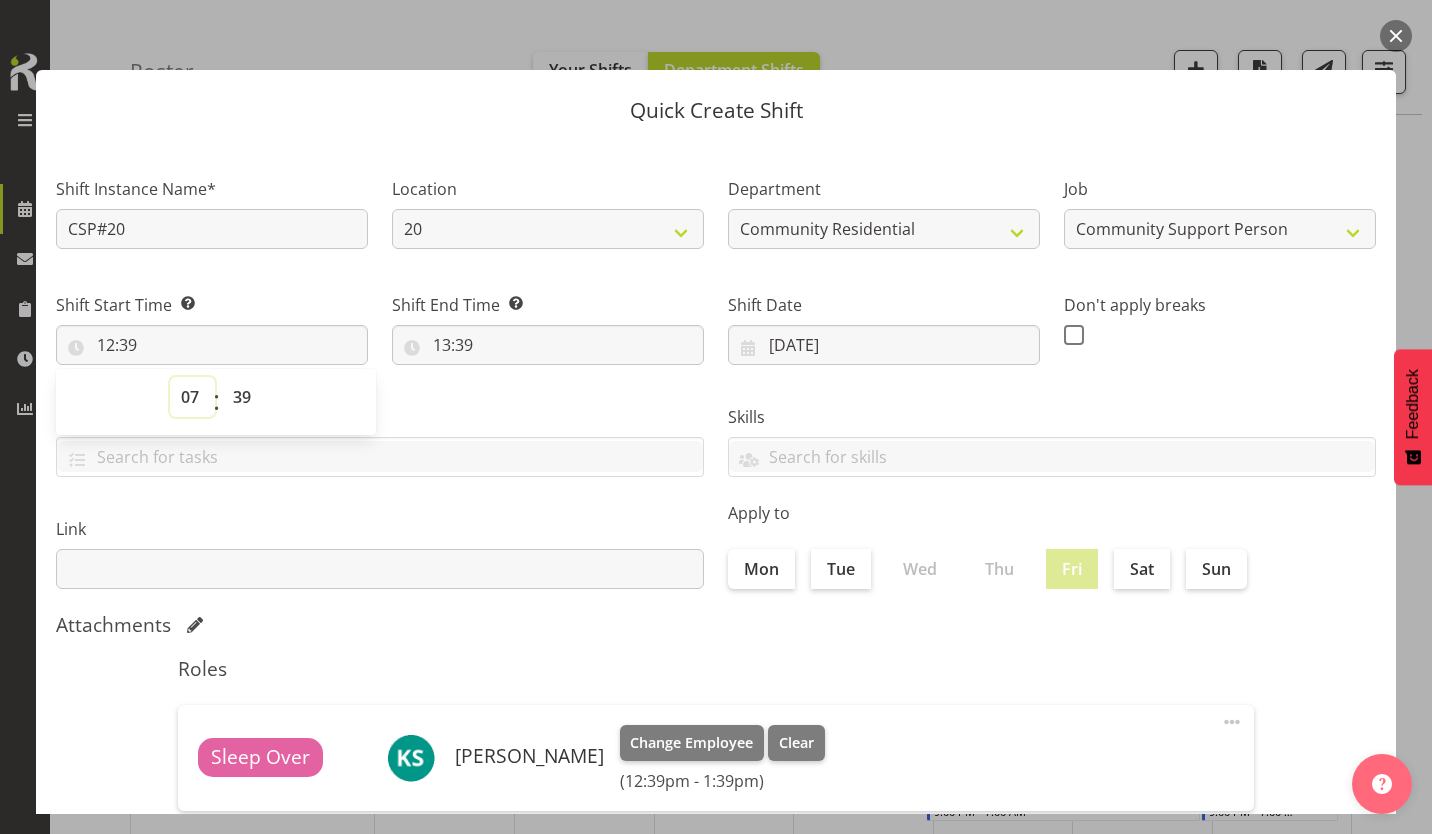 click on "00   01   02   03   04   05   06   07   08   09   10   11   12   13   14   15   16   17   18   19   20   21   22   23" at bounding box center [192, 397] 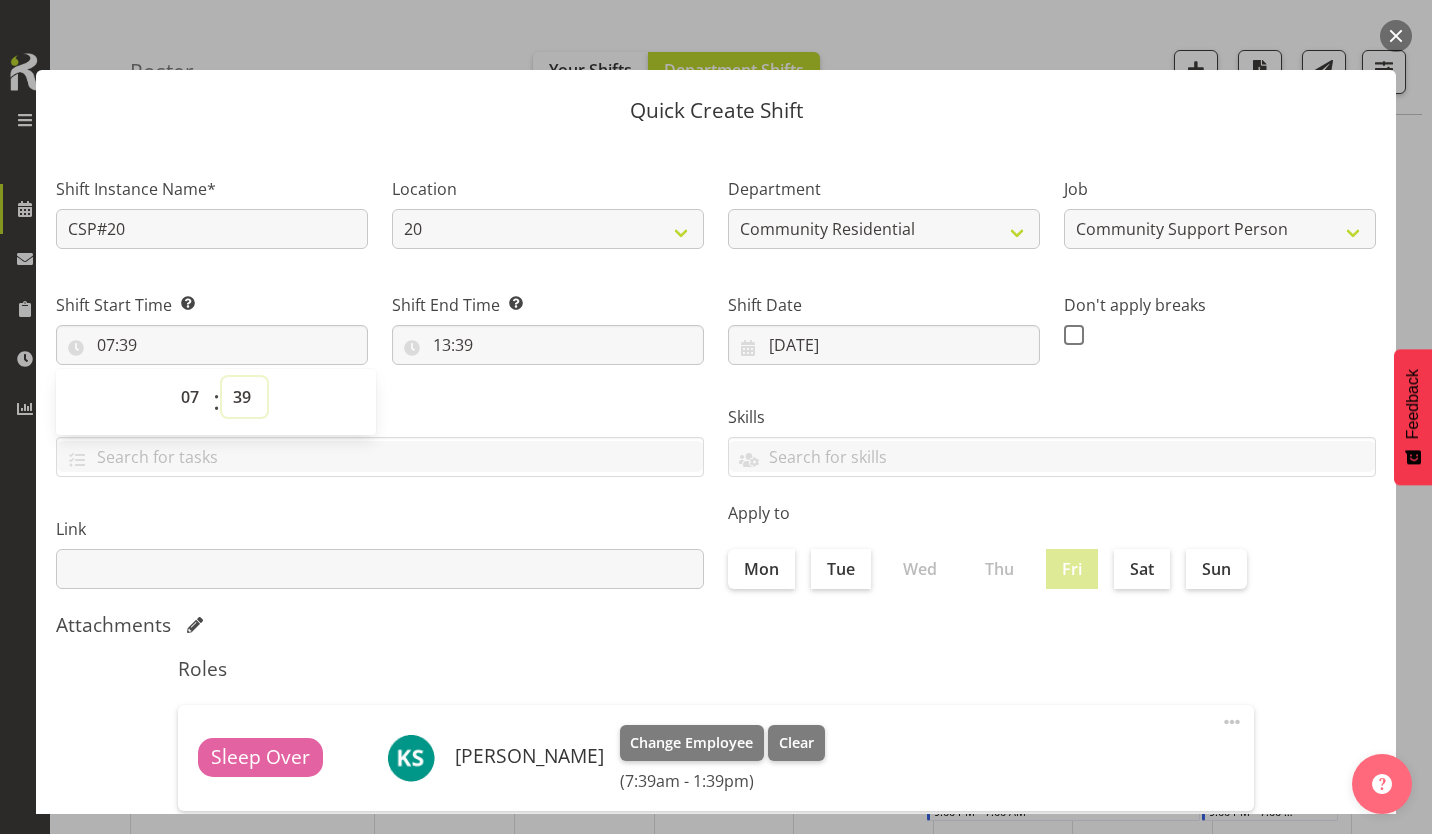 click on "00   01   02   03   04   05   06   07   08   09   10   11   12   13   14   15   16   17   18   19   20   21   22   23   24   25   26   27   28   29   30   31   32   33   34   35   36   37   38   39   40   41   42   43   44   45   46   47   48   49   50   51   52   53   54   55   56   57   58   59" at bounding box center (244, 397) 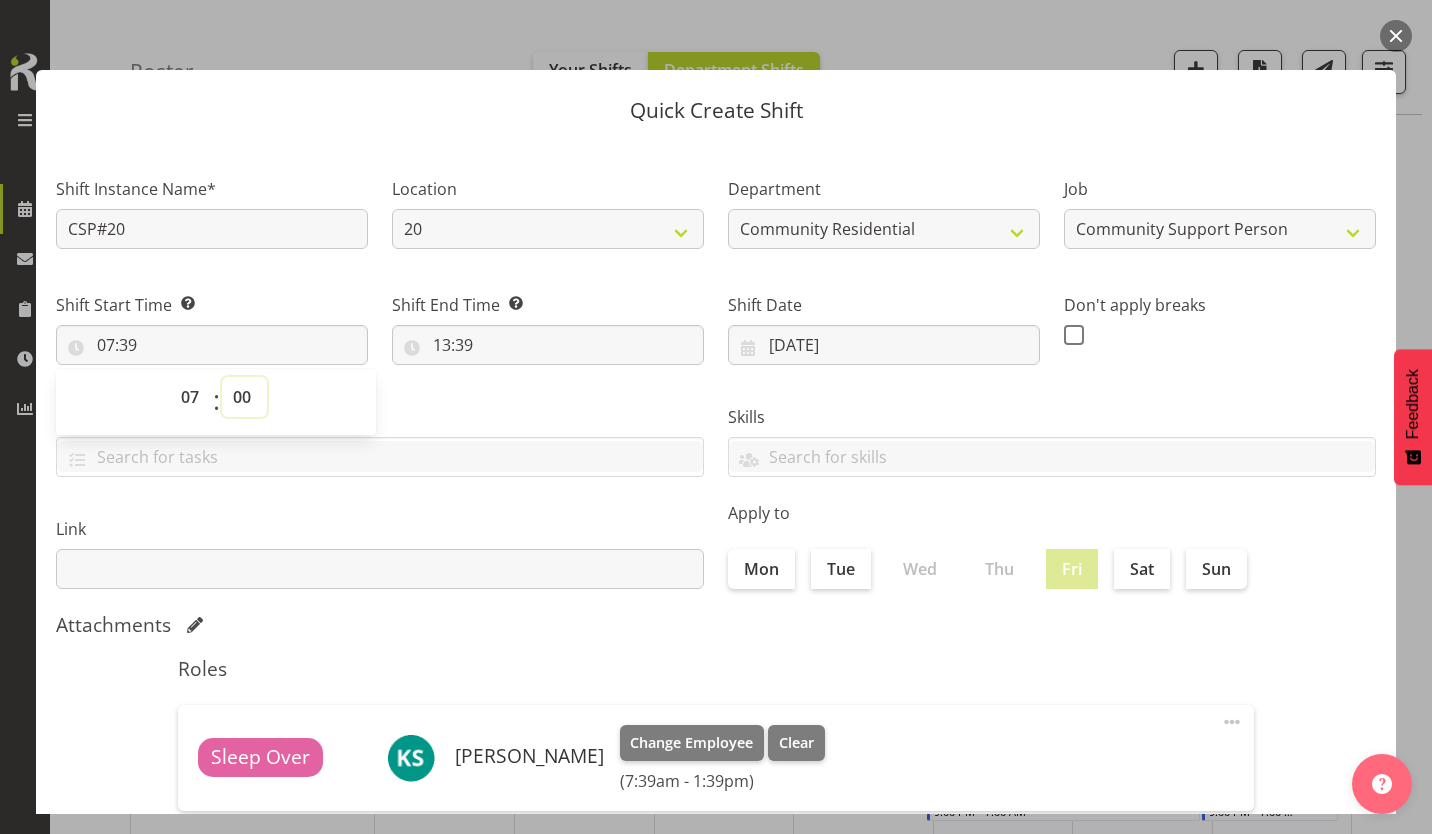 click on "00   01   02   03   04   05   06   07   08   09   10   11   12   13   14   15   16   17   18   19   20   21   22   23   24   25   26   27   28   29   30   31   32   33   34   35   36   37   38   39   40   41   42   43   44   45   46   47   48   49   50   51   52   53   54   55   56   57   58   59" at bounding box center (244, 397) 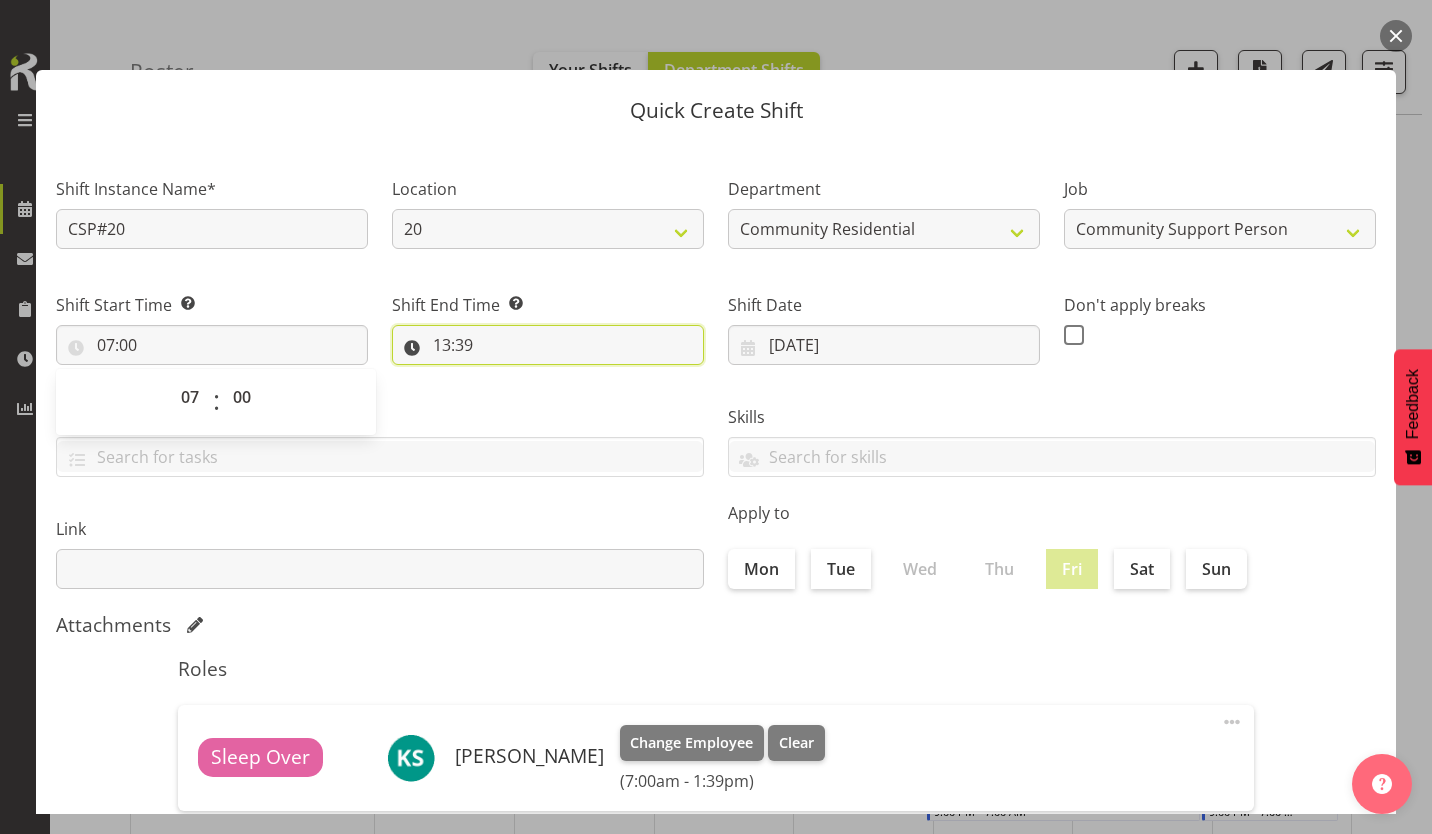 click on "13:39" at bounding box center [548, 345] 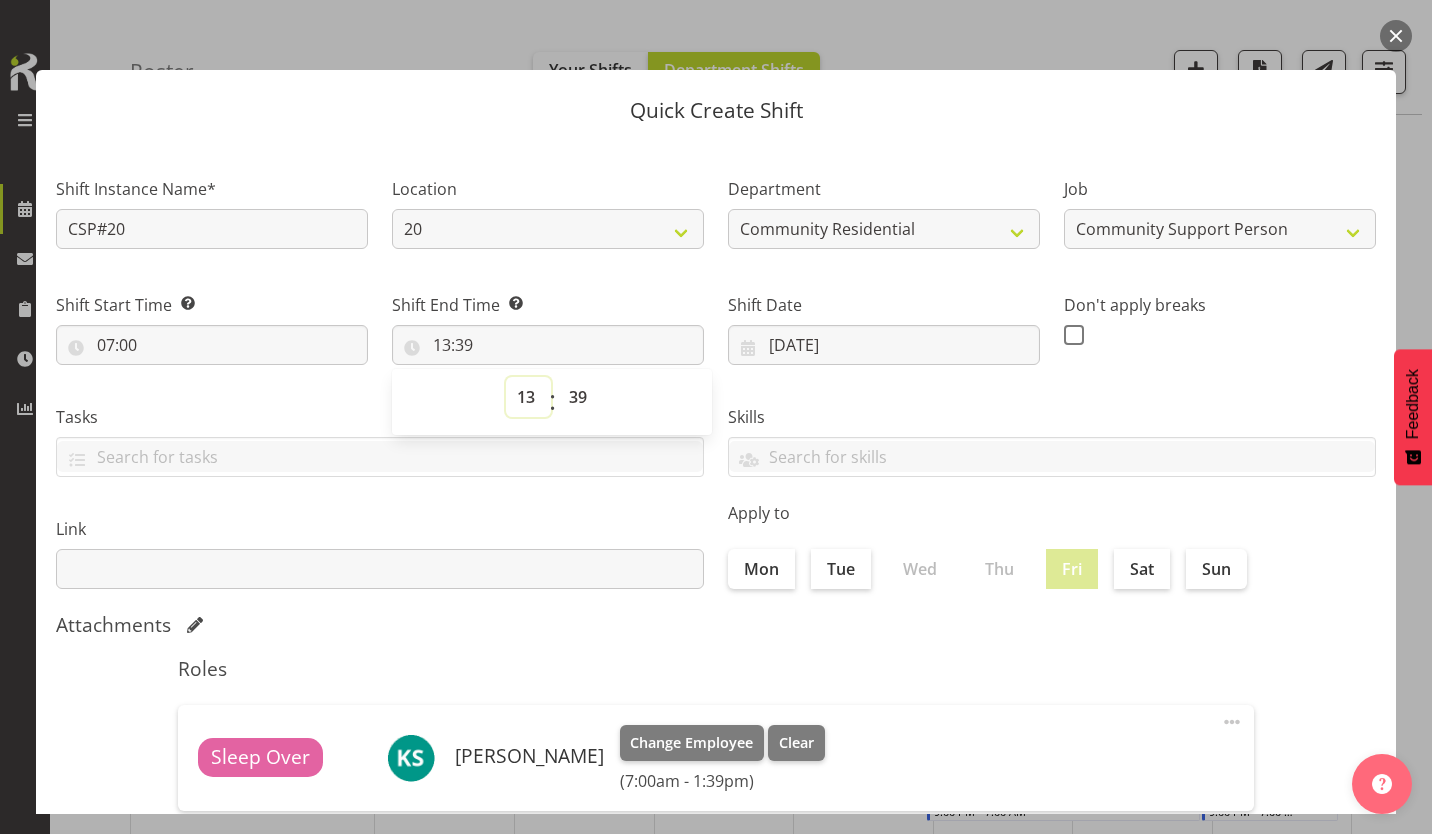 click on "00   01   02   03   04   05   06   07   08   09   10   11   12   13   14   15   16   17   18   19   20   21   22   23" at bounding box center [528, 397] 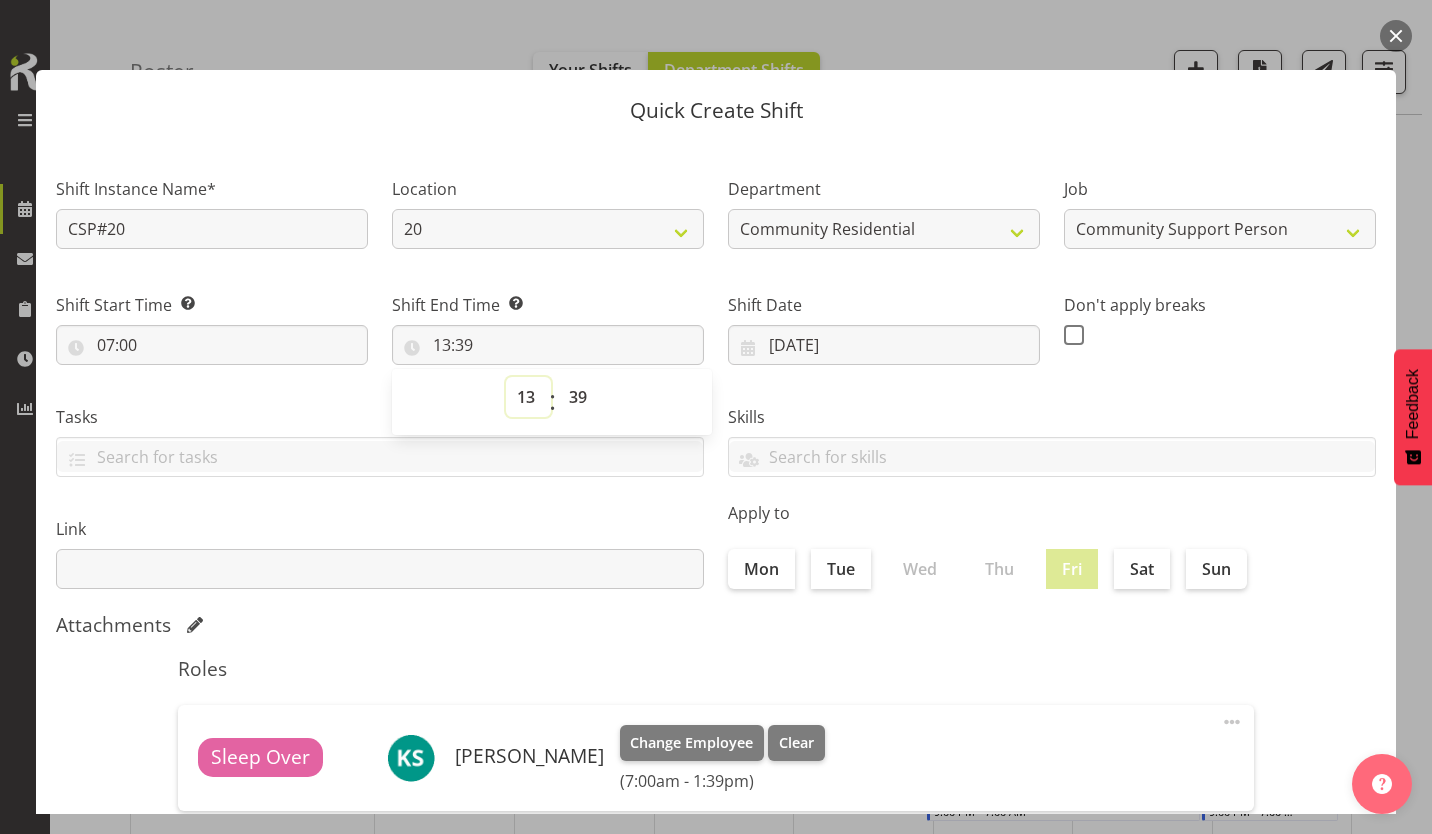 select on "12" 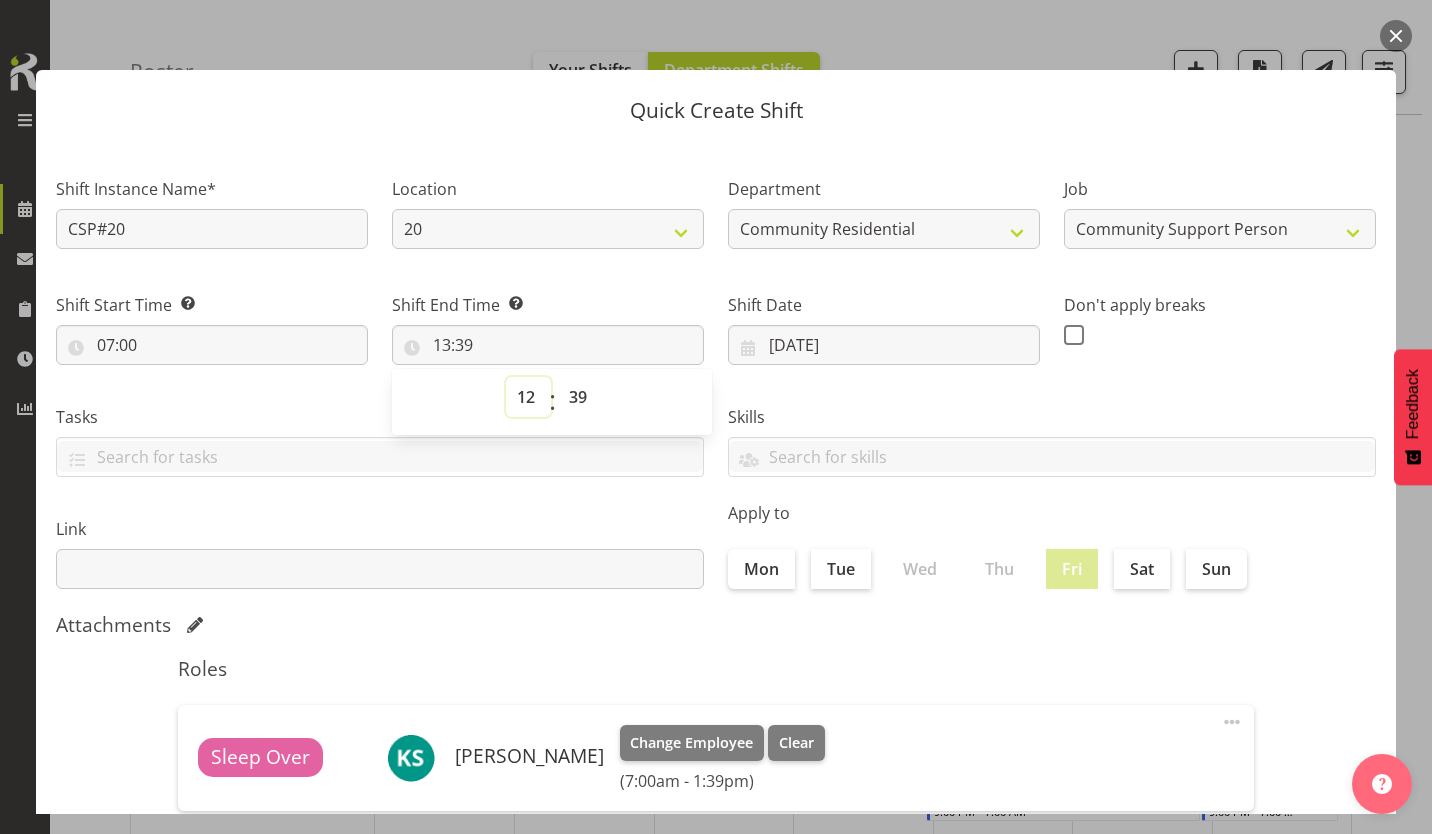 click on "00   01   02   03   04   05   06   07   08   09   10   11   12   13   14   15   16   17   18   19   20   21   22   23" at bounding box center (528, 397) 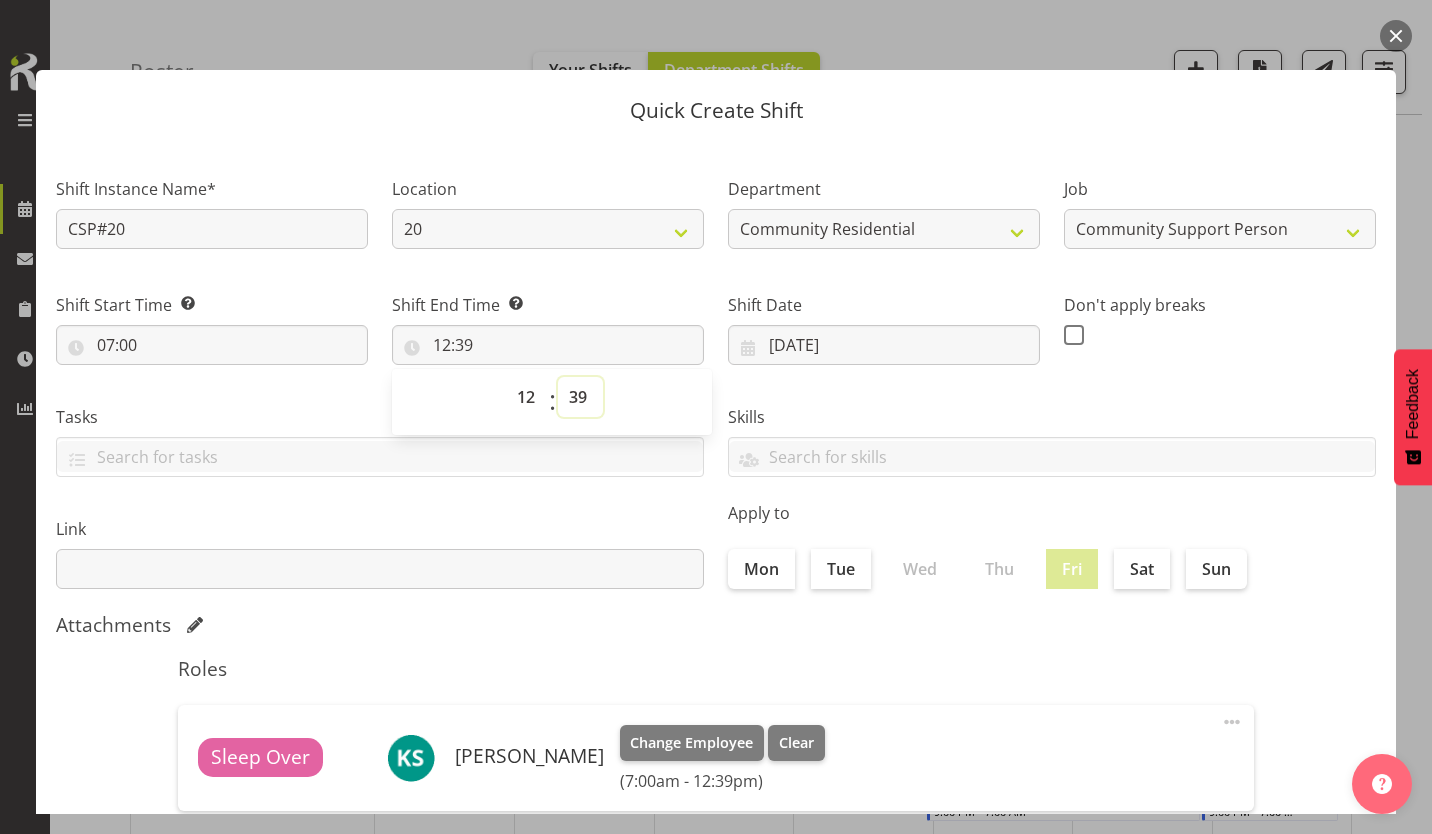 click on "00   01   02   03   04   05   06   07   08   09   10   11   12   13   14   15   16   17   18   19   20   21   22   23   24   25   26   27   28   29   30   31   32   33   34   35   36   37   38   39   40   41   42   43   44   45   46   47   48   49   50   51   52   53   54   55   56   57   58   59" at bounding box center [580, 397] 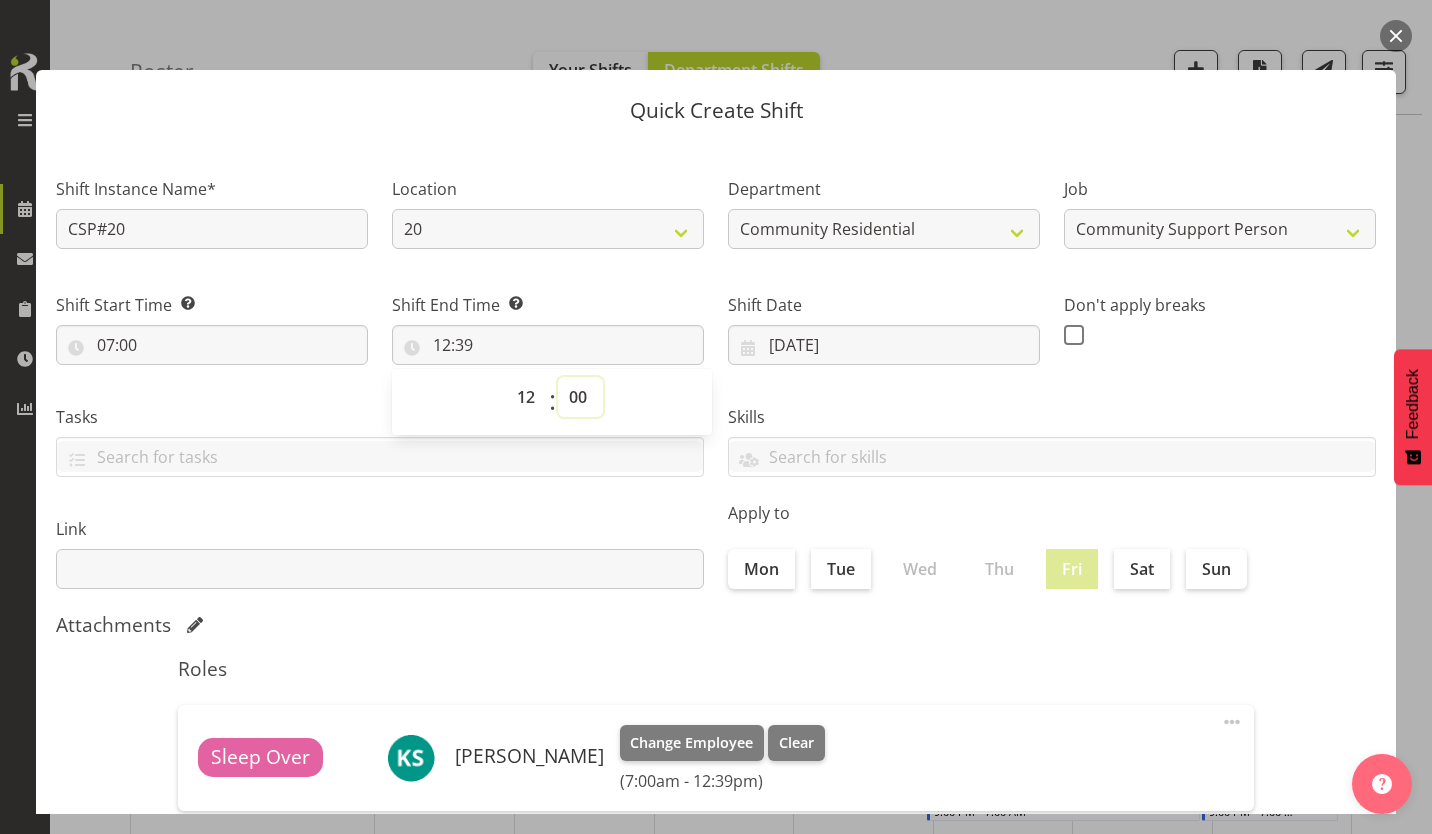 click on "00   01   02   03   04   05   06   07   08   09   10   11   12   13   14   15   16   17   18   19   20   21   22   23   24   25   26   27   28   29   30   31   32   33   34   35   36   37   38   39   40   41   42   43   44   45   46   47   48   49   50   51   52   53   54   55   56   57   58   59" at bounding box center (580, 397) 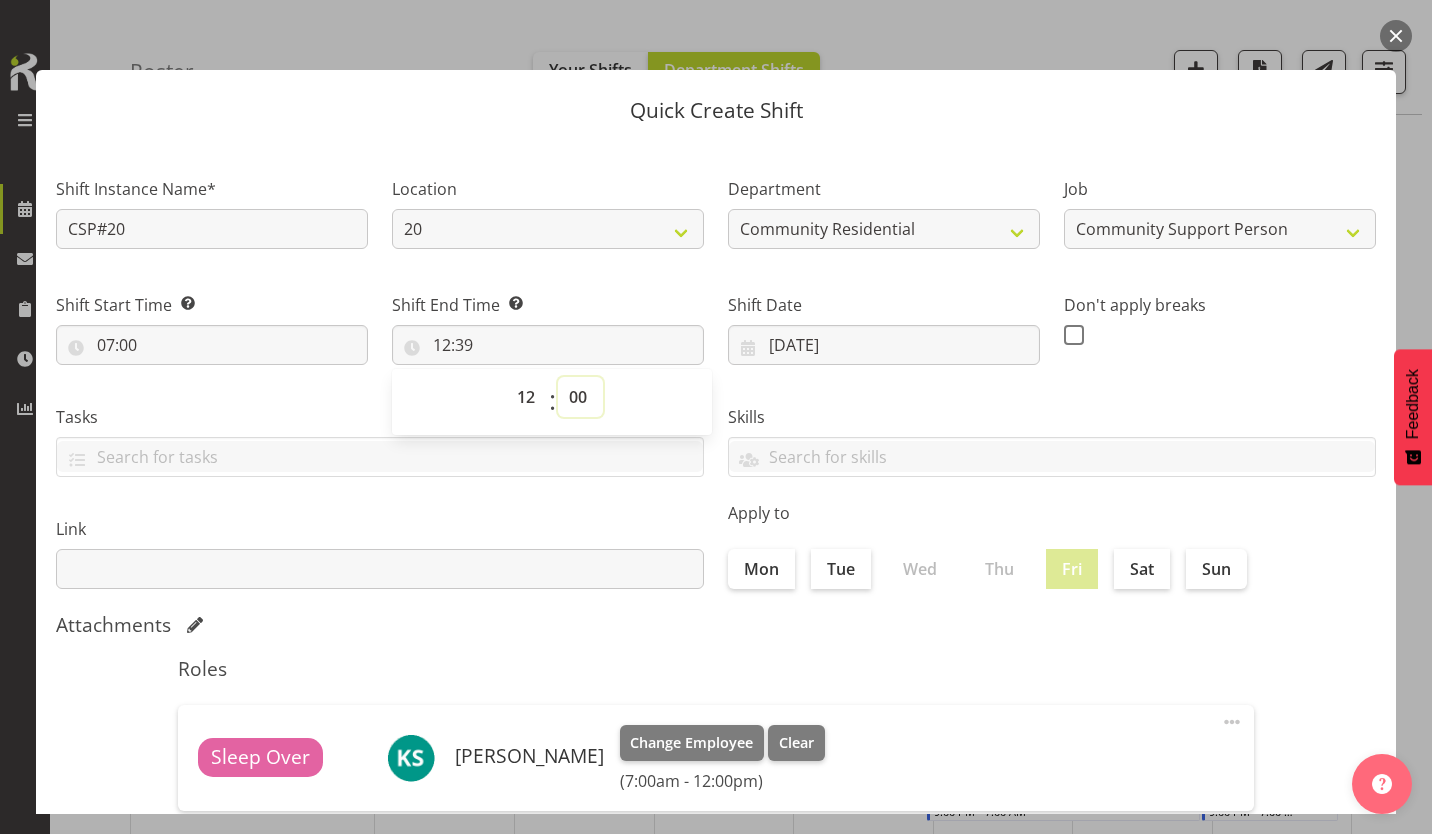 type on "12:00" 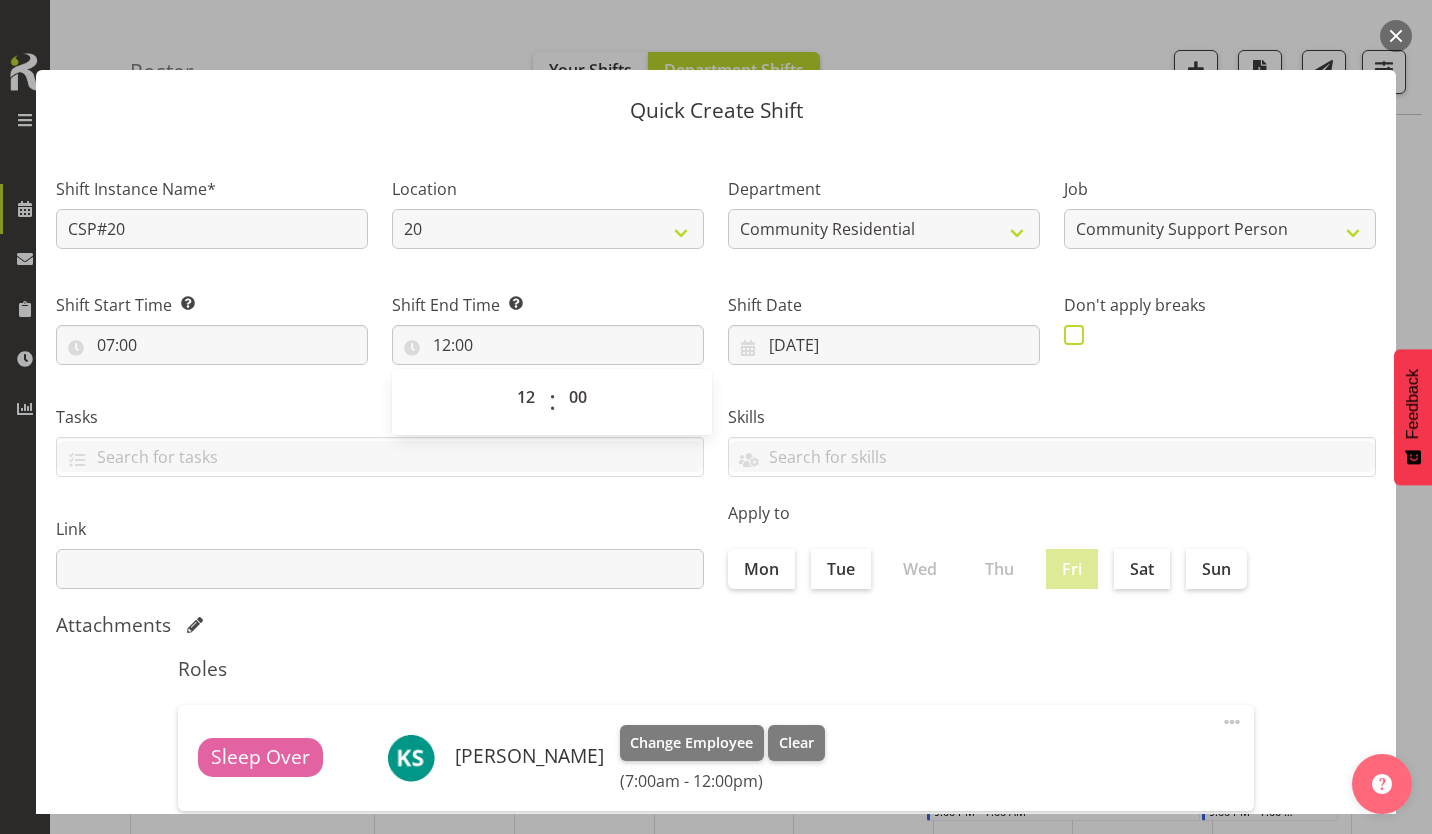 click at bounding box center (1074, 335) 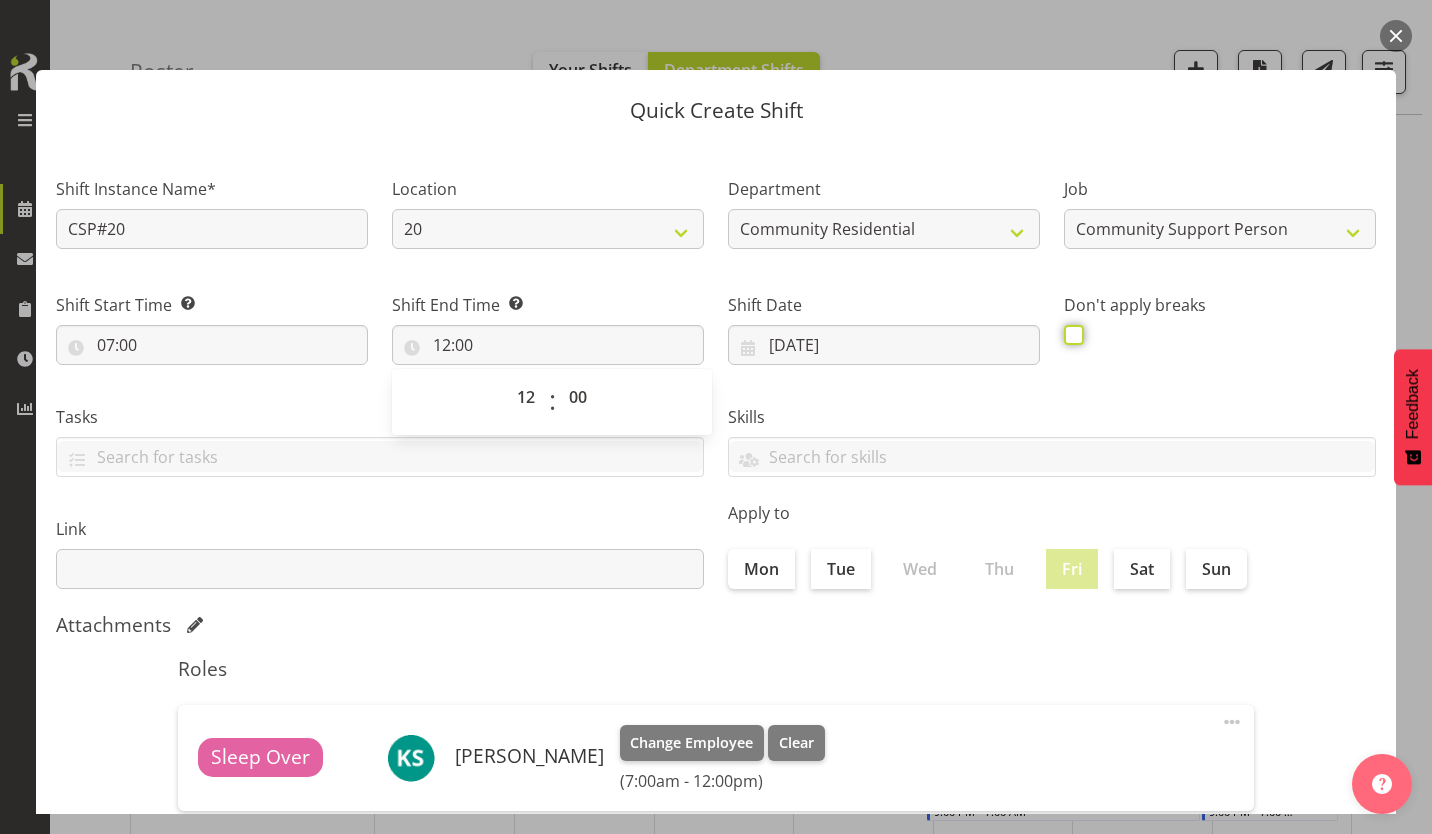 click at bounding box center [1070, 334] 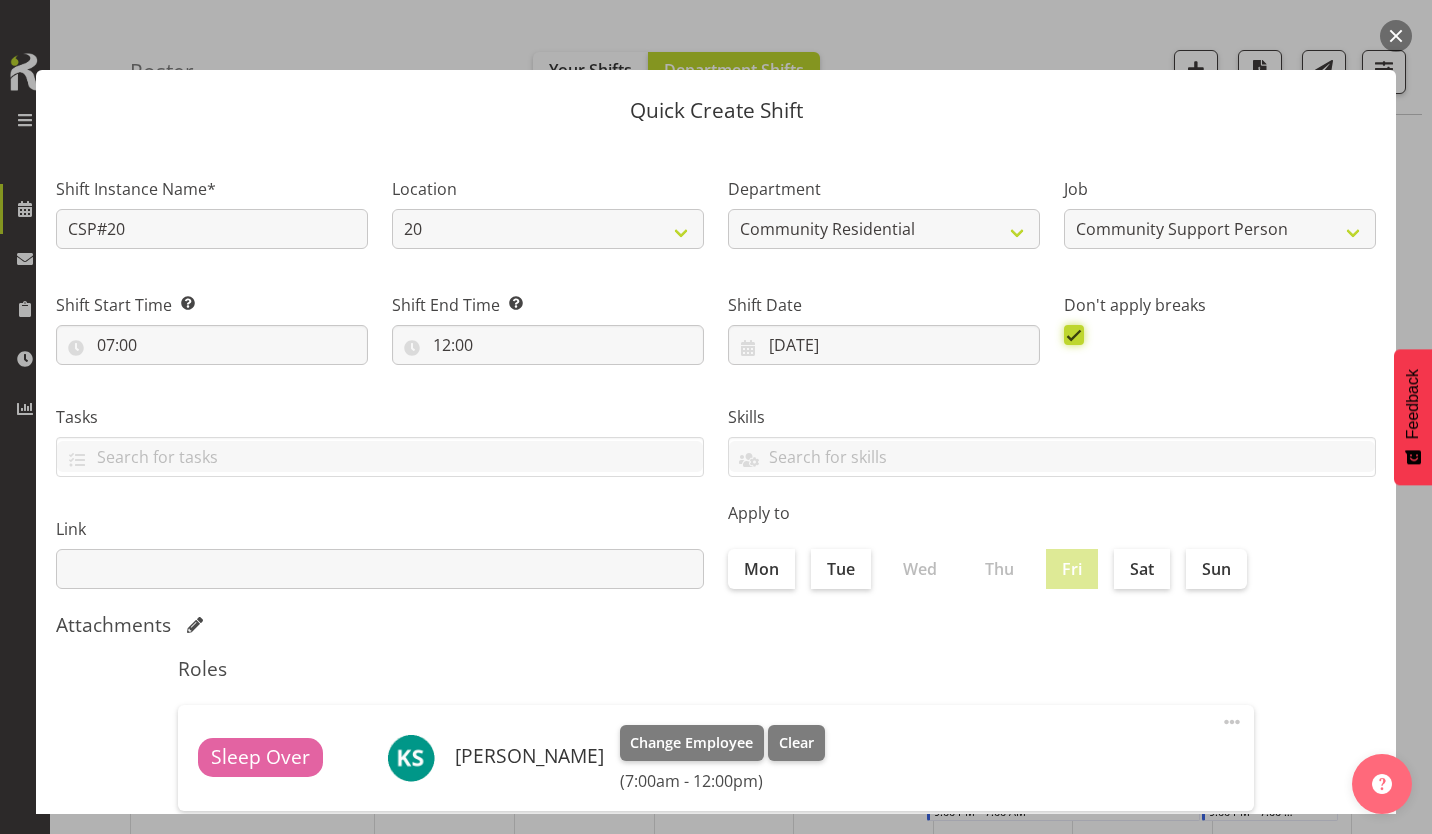 scroll, scrollTop: 86, scrollLeft: 0, axis: vertical 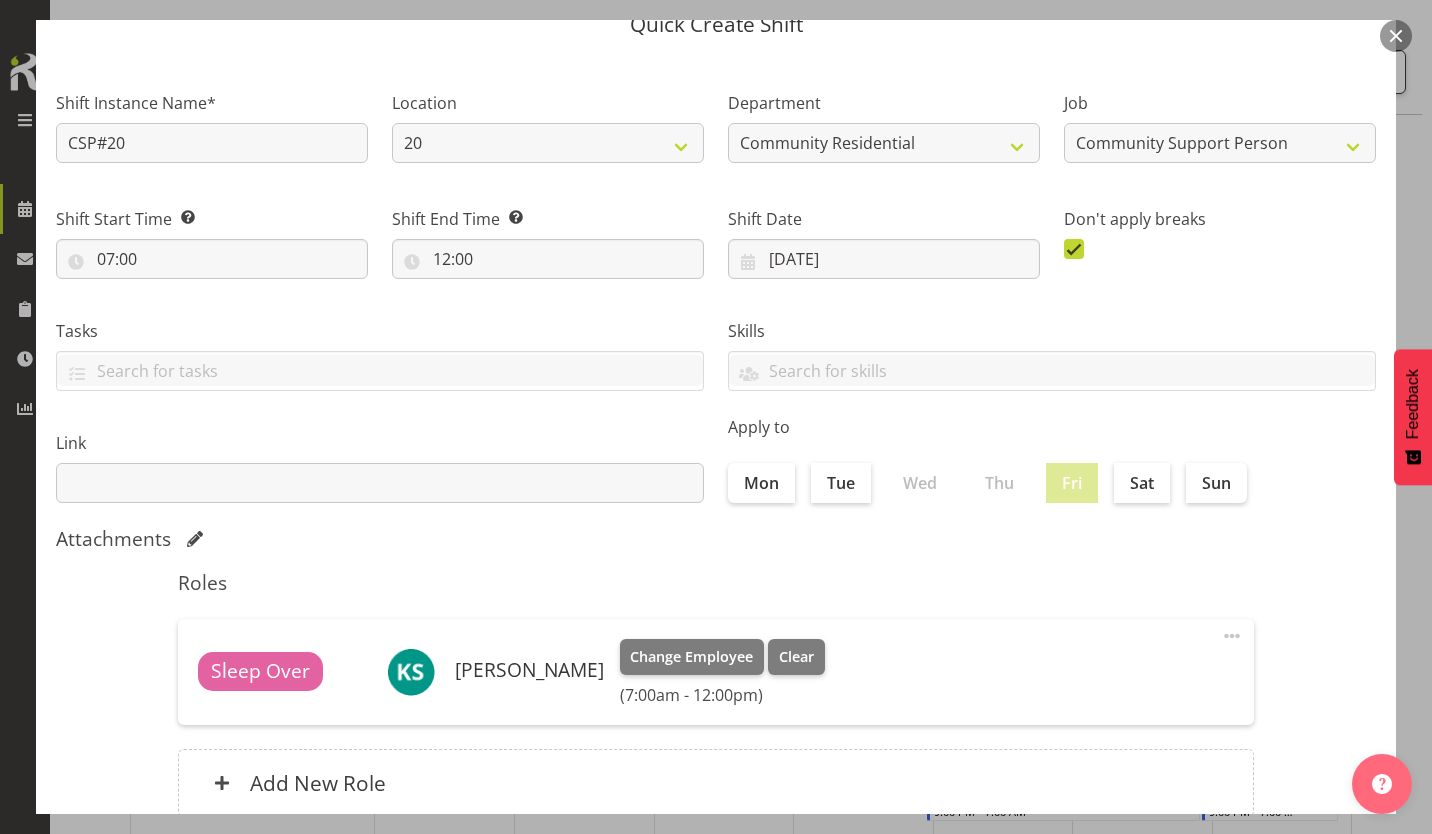 click on "Create Shift Instance" at bounding box center [1274, 902] 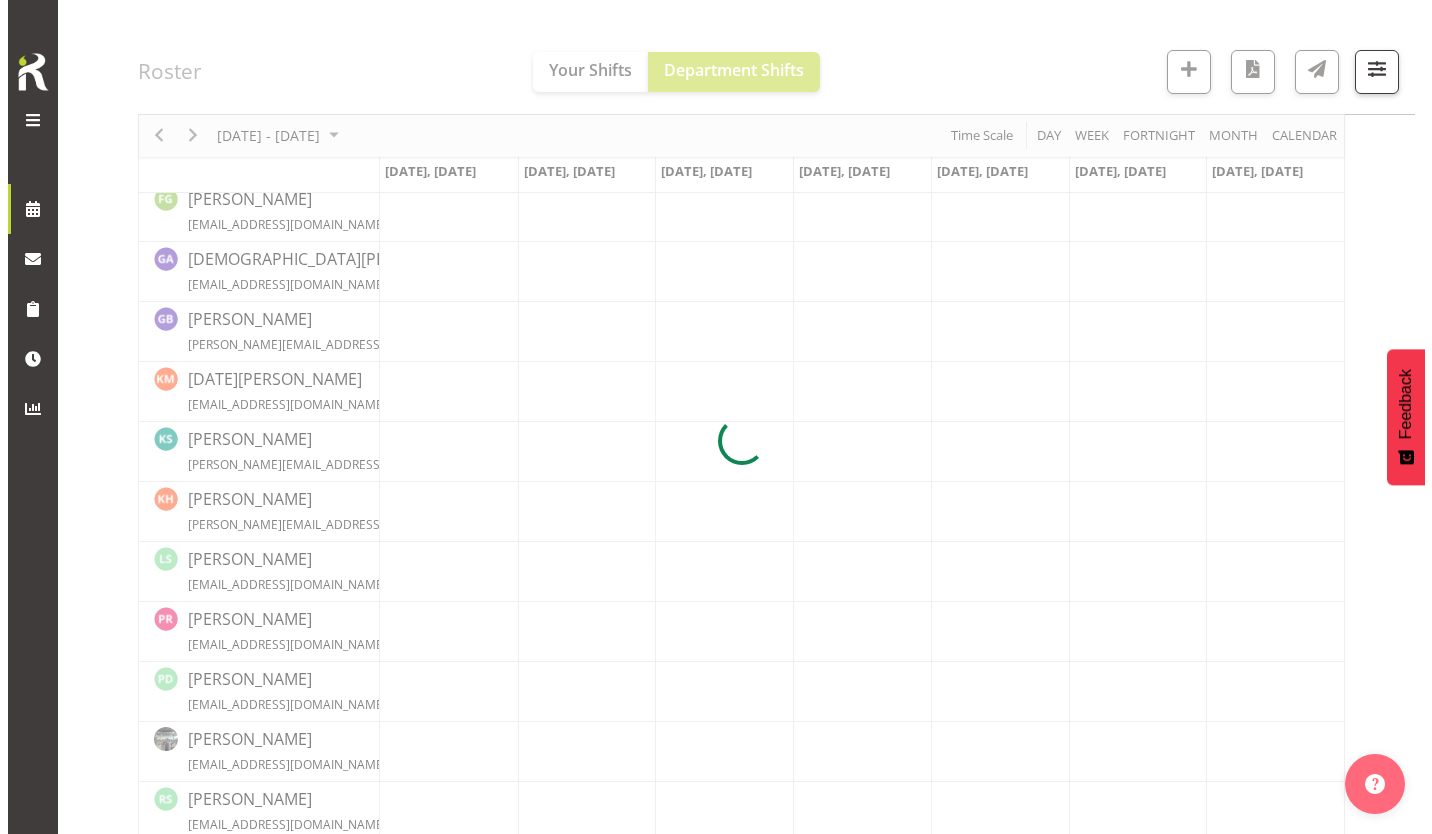scroll, scrollTop: 678, scrollLeft: 0, axis: vertical 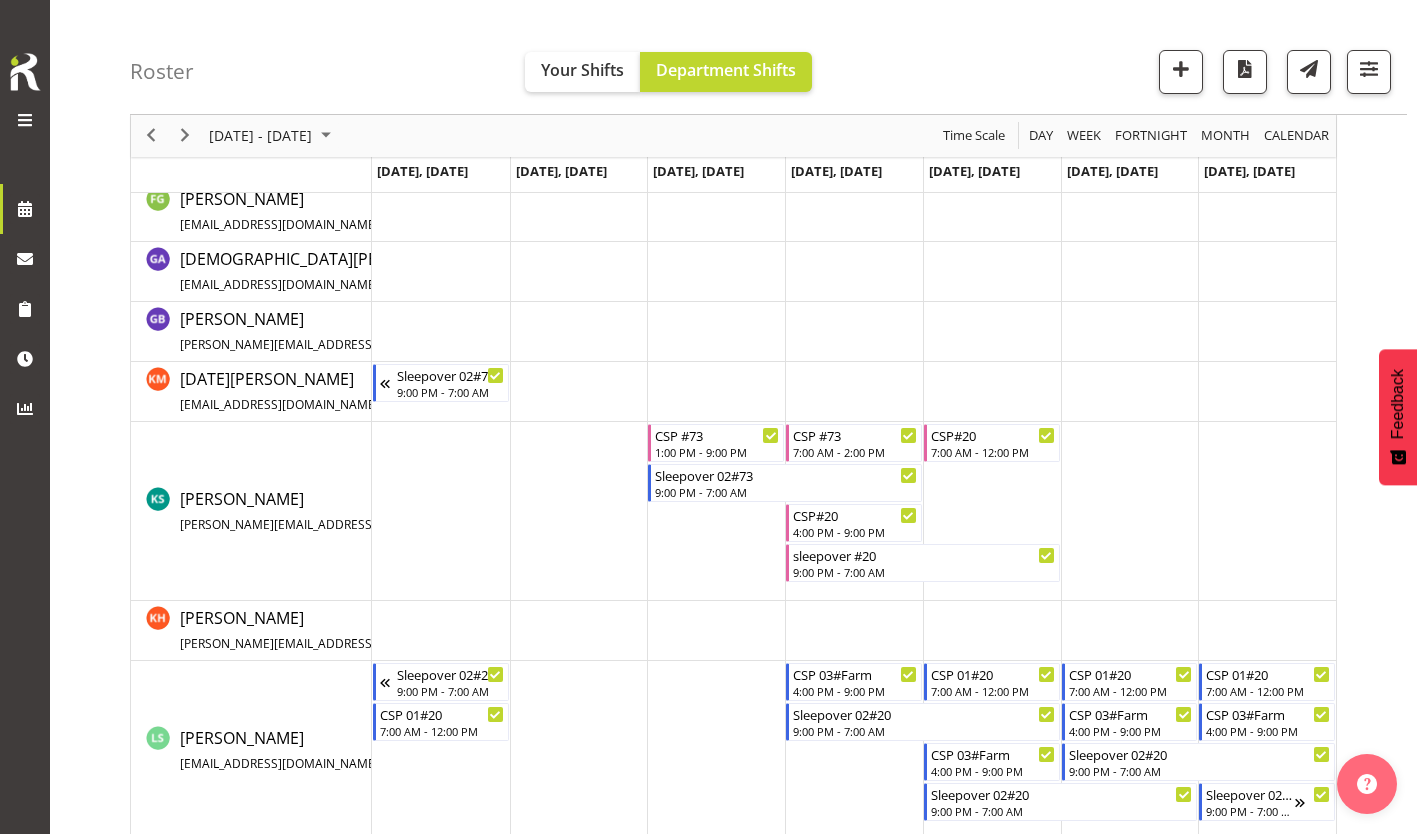 click on "[DATE] - [DATE] [DATE] Day Week Fortnight Month calendar Month Agenda Time Scale [DATE], [DATE], [DATE], [DATE], [DATE], [DATE], [DATE], [DATE] No Staff Member [PERSON_NAME] [EMAIL_ADDRESS][DOMAIN_NAME]  /  0274 357 888 [PERSON_NAME] [EMAIL_ADDRESS][DOMAIN_NAME]  /  022 361 2940 [PERSON_NAME] [PERSON_NAME][EMAIL_ADDRESS][DOMAIN_NAME][PERSON_NAME]  /  0274 416 062 [PERSON_NAME] [PERSON_NAME][EMAIL_ADDRESS][DOMAIN_NAME]  /  020 4034 0884 [PERSON_NAME] [EMAIL_ADDRESS][DOMAIN_NAME]  /  0210 298 2818 [DEMOGRAPHIC_DATA] [PERSON_NAME] [EMAIL_ADDRESS][DOMAIN_NAME]  /  022 032 5884 [PERSON_NAME] [PERSON_NAME][EMAIL_ADDRESS][DOMAIN_NAME][PERSON_NAME]  /  027 271 8833 [DATE][PERSON_NAME] [EMAIL_ADDRESS][DOMAIN_NAME]  /  020 4067 5564 [PERSON_NAME] [PERSON_NAME][EMAIL_ADDRESS][DOMAIN_NAME]  /  022 407 4898 [PERSON_NAME] [PERSON_NAME][EMAIL_ADDRESS][DOMAIN_NAME]  /  020 483 2559 [PERSON_NAME] [EMAIL_ADDRESS][DOMAIN_NAME]  /  027 311 1478 [PERSON_NAME] [EMAIL_ADDRESS][DOMAIN_NAME]  /  022 526 1409 [PERSON_NAME] [EMAIL_ADDRESS][DOMAIN_NAME]  /  0210 738 372 [PERSON_NAME] [EMAIL_ADDRESS][DOMAIN_NAME]  /  022 375 6134  /   /" at bounding box center (733, 421) 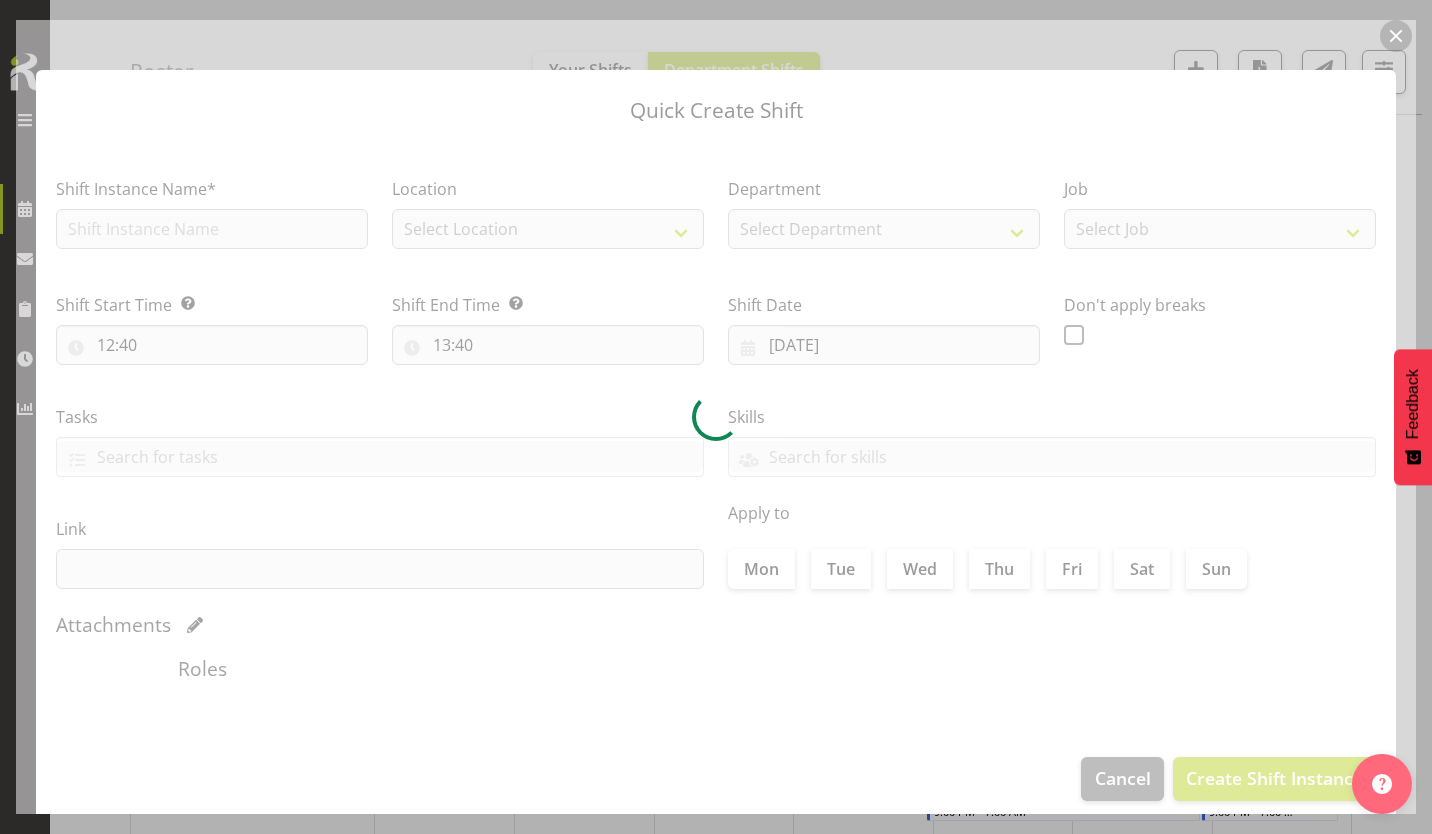 type on "[DATE]" 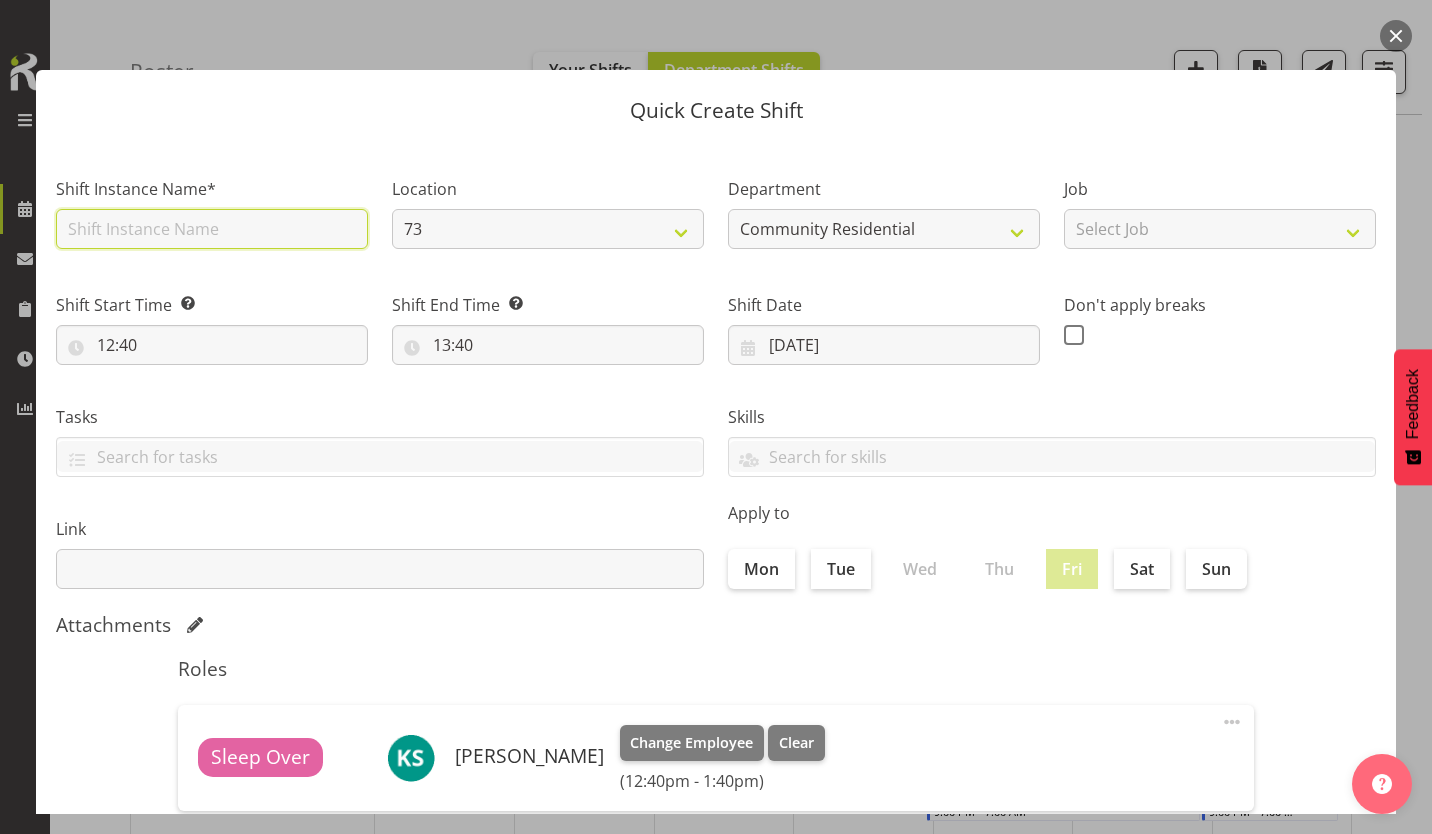 click at bounding box center (212, 229) 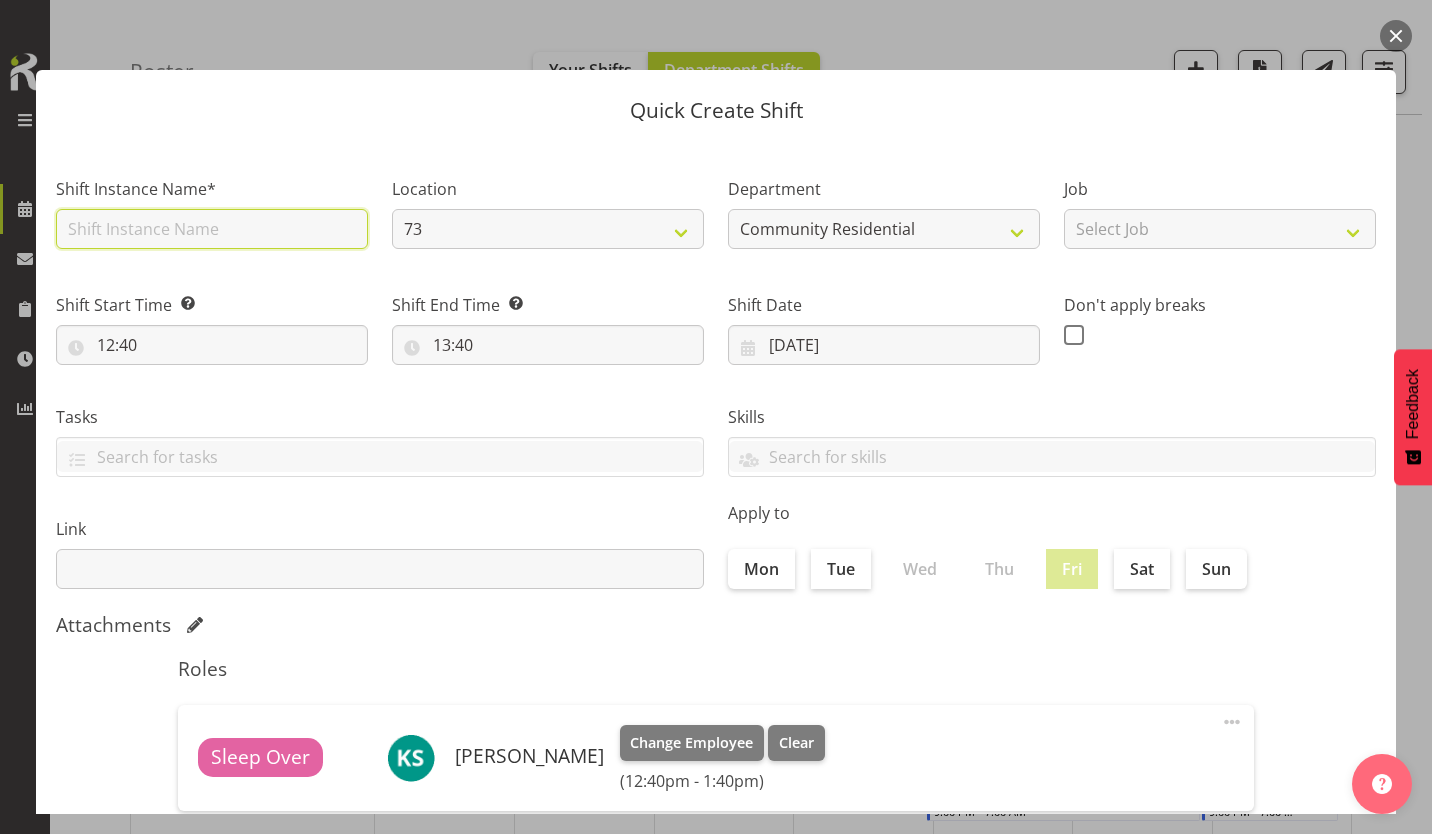 type on "CSP #73" 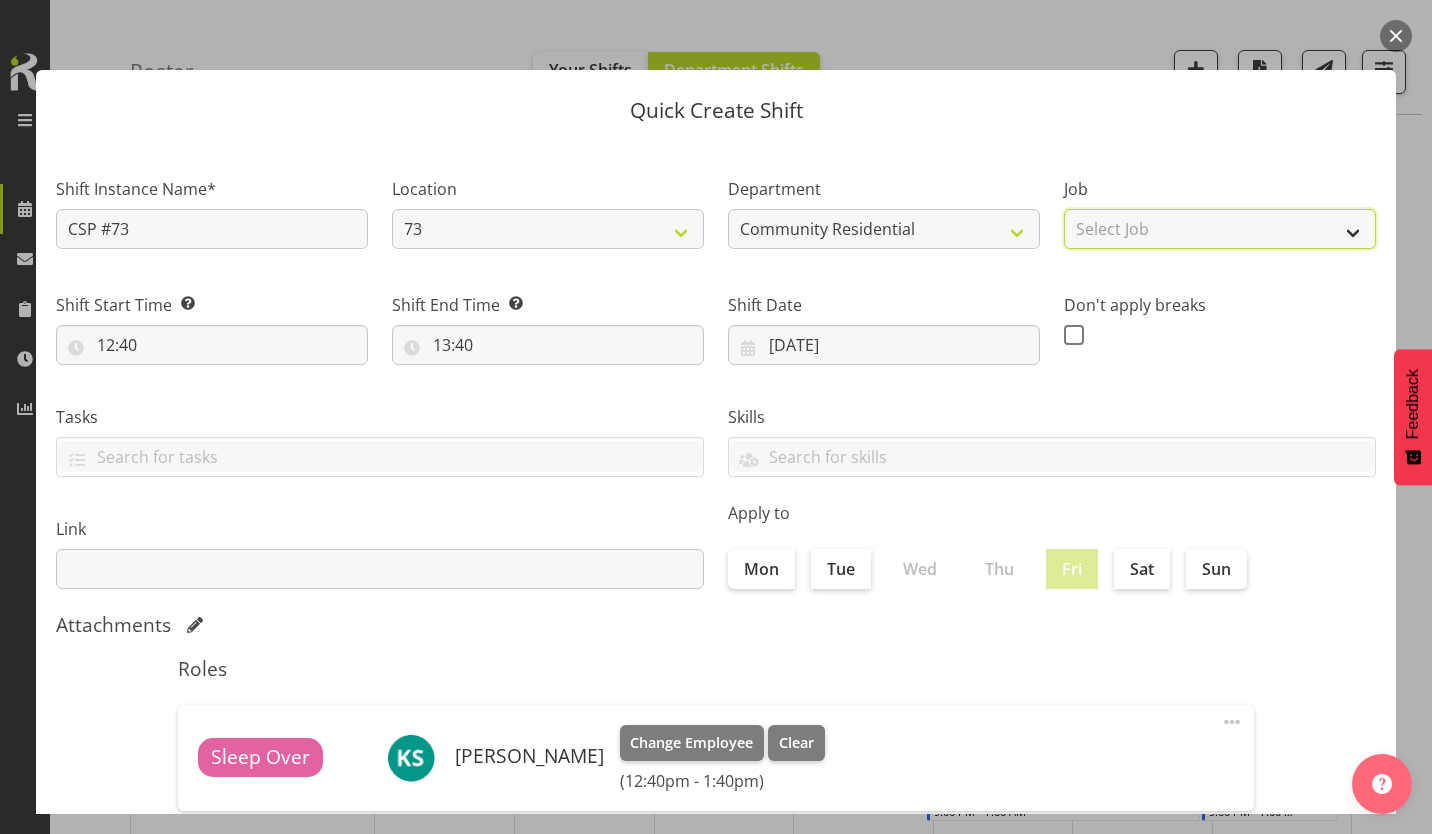 click on "Select Job  Accounts Admin Art Coordinator Community Leader Community Support Person Community Support Person-Casual House Leader Office Admin Senior Coordinator Service Manager Volunteer" at bounding box center (1220, 229) 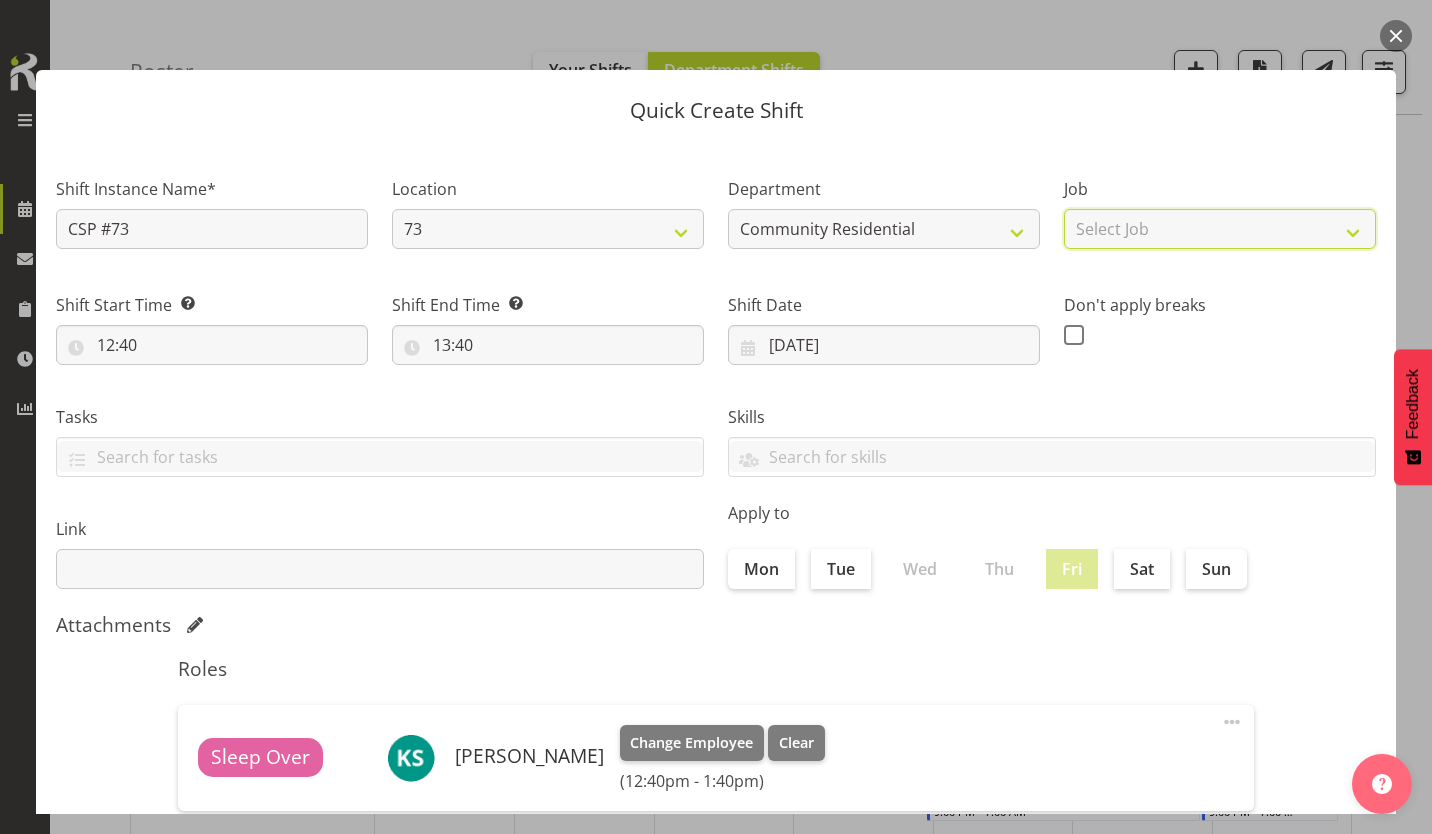 select on "2" 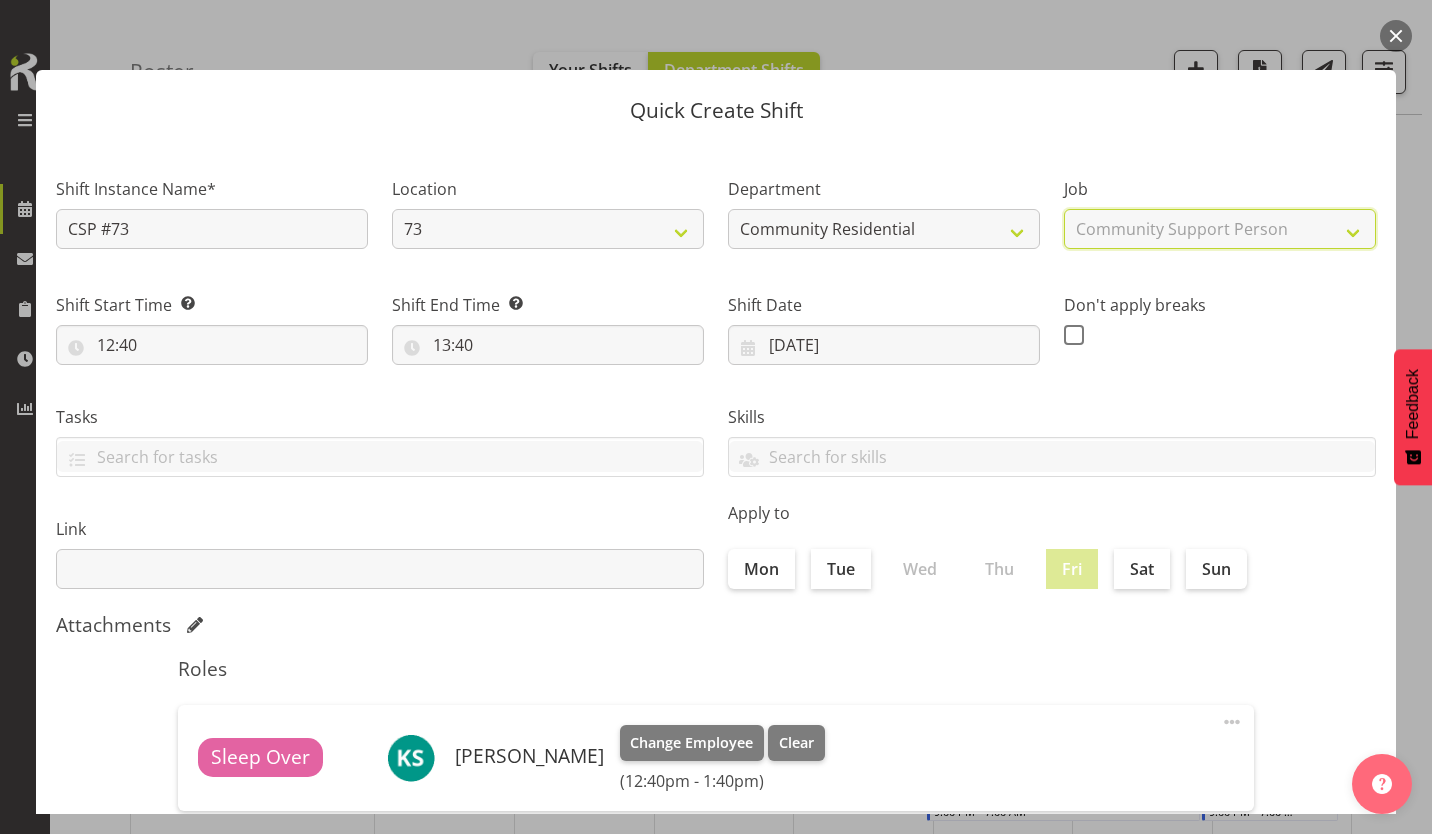 click on "Select Job  Accounts Admin Art Coordinator Community Leader Community Support Person Community Support Person-Casual House Leader Office Admin Senior Coordinator Service Manager Volunteer" at bounding box center [1220, 229] 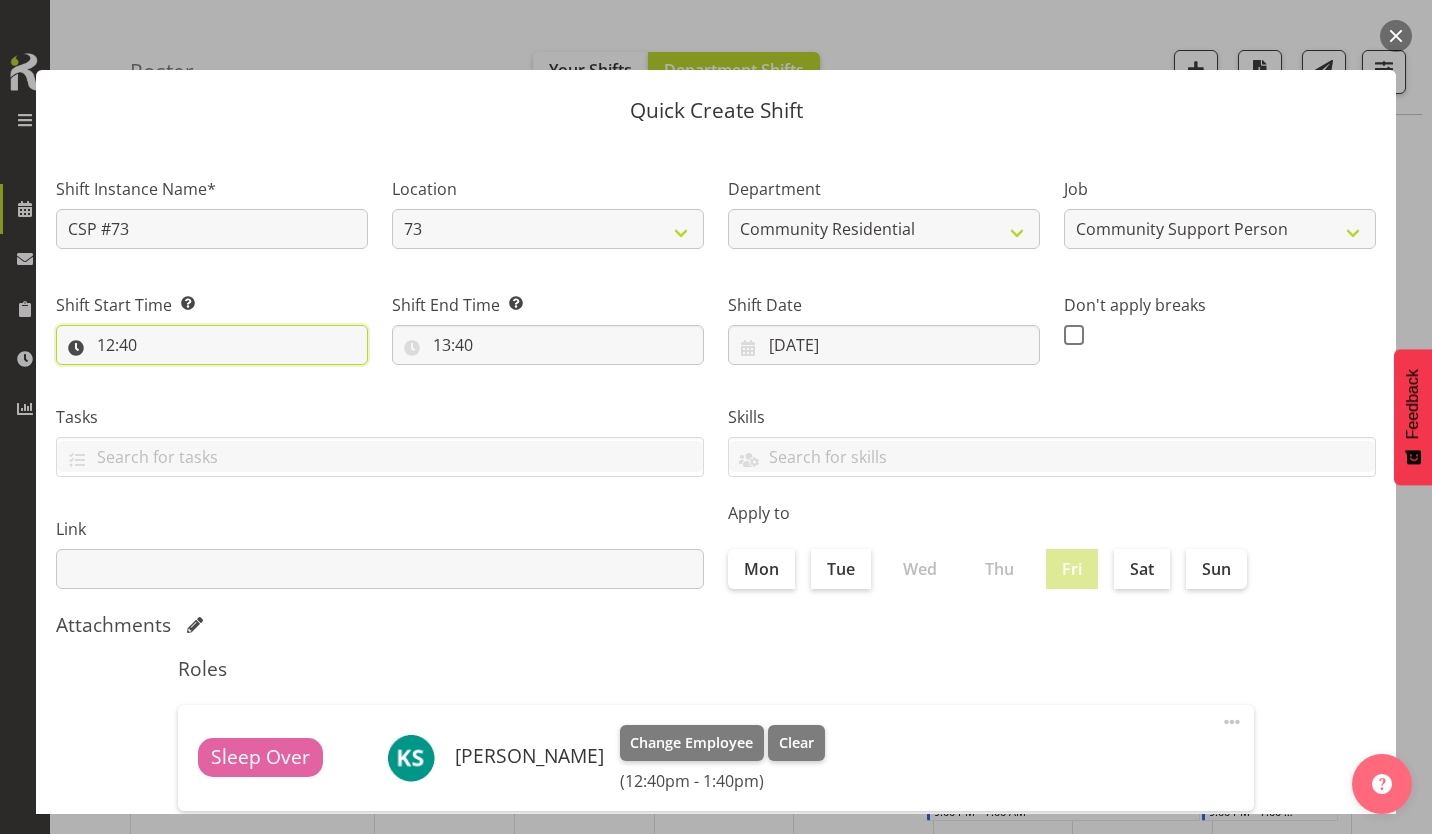 click on "12:40" at bounding box center [212, 345] 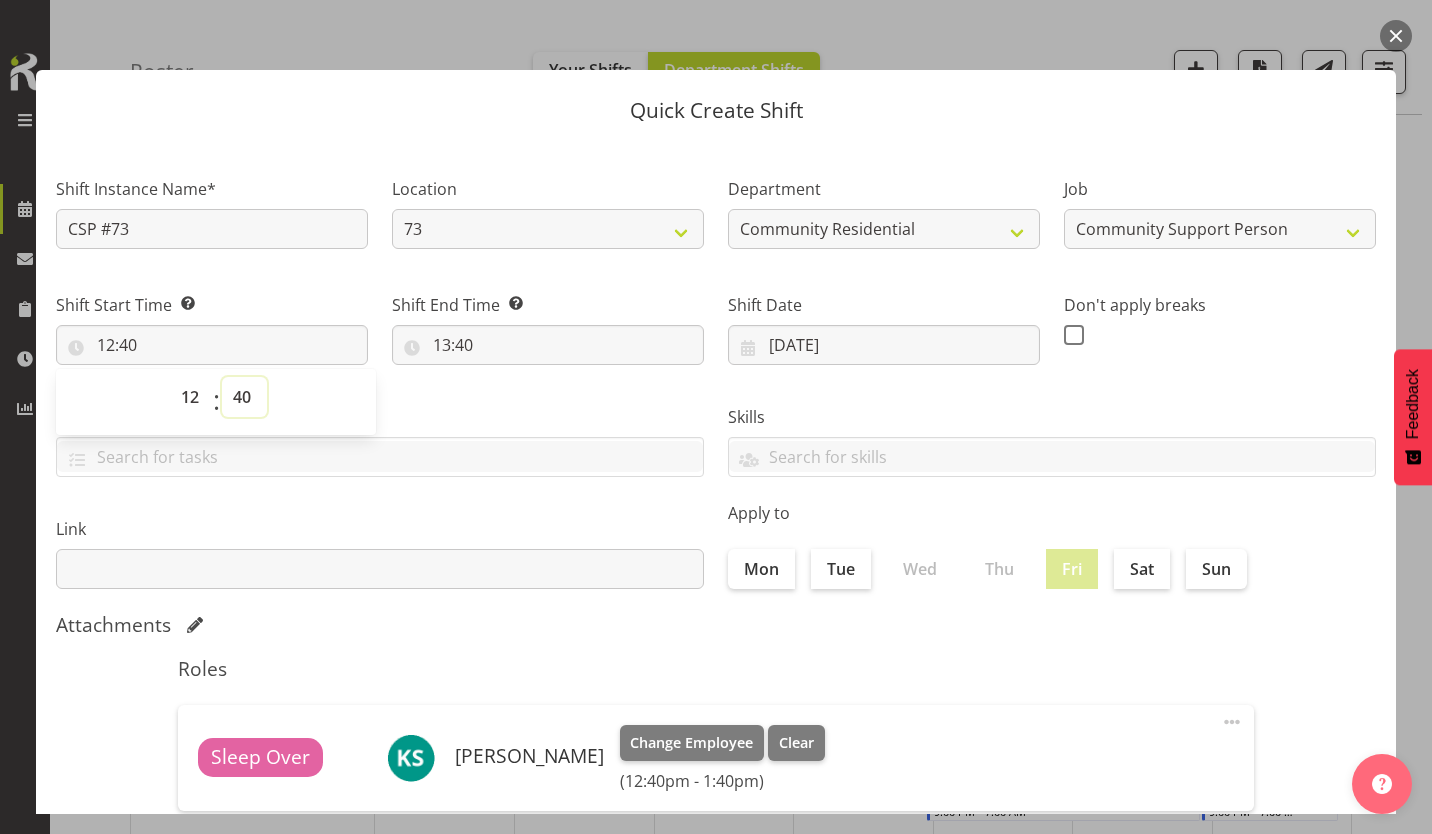 click on "00   01   02   03   04   05   06   07   08   09   10   11   12   13   14   15   16   17   18   19   20   21   22   23   24   25   26   27   28   29   30   31   32   33   34   35   36   37   38   39   40   41   42   43   44   45   46   47   48   49   50   51   52   53   54   55   56   57   58   59" at bounding box center (244, 397) 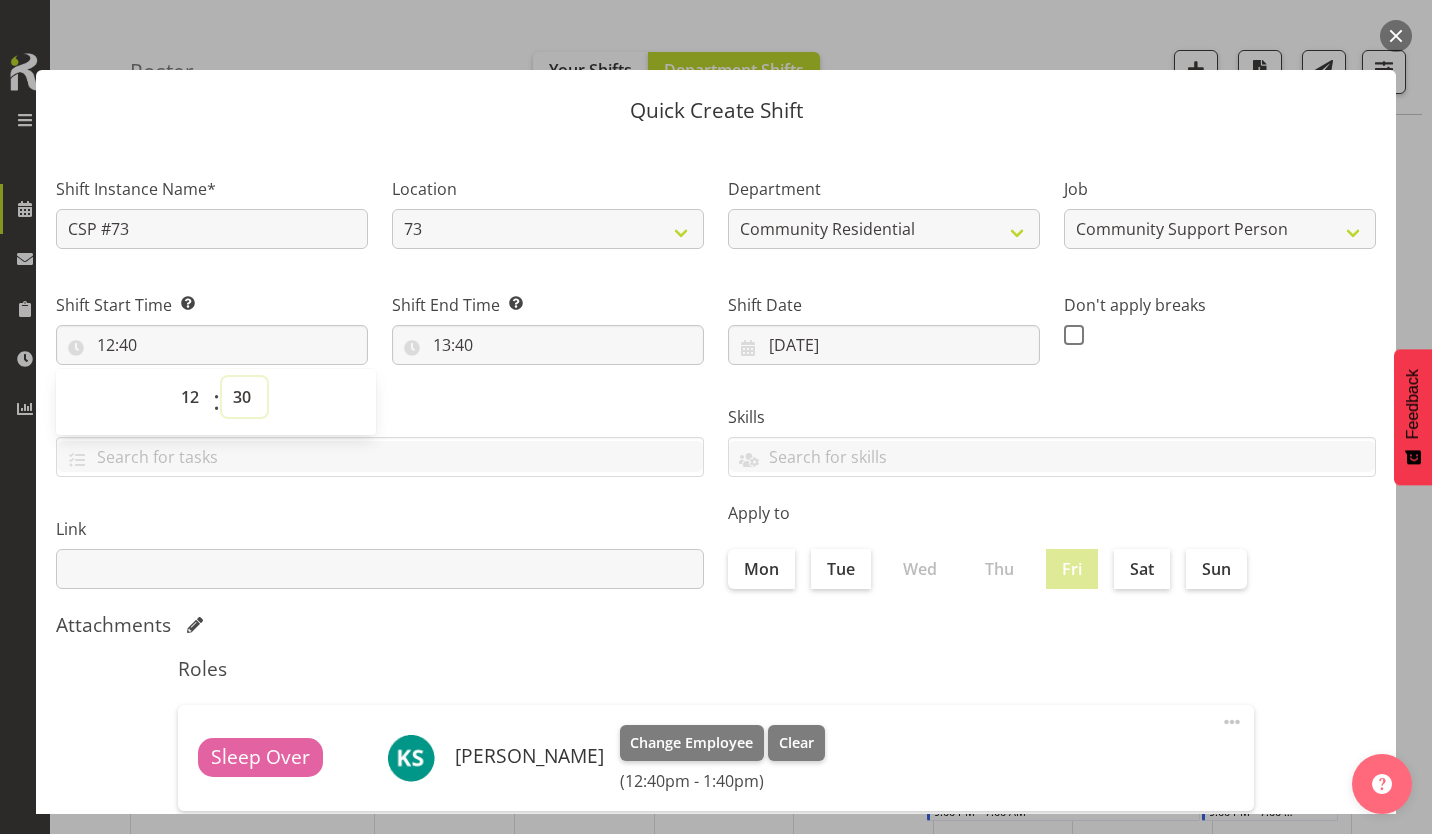 click on "00   01   02   03   04   05   06   07   08   09   10   11   12   13   14   15   16   17   18   19   20   21   22   23   24   25   26   27   28   29   30   31   32   33   34   35   36   37   38   39   40   41   42   43   44   45   46   47   48   49   50   51   52   53   54   55   56   57   58   59" at bounding box center [244, 397] 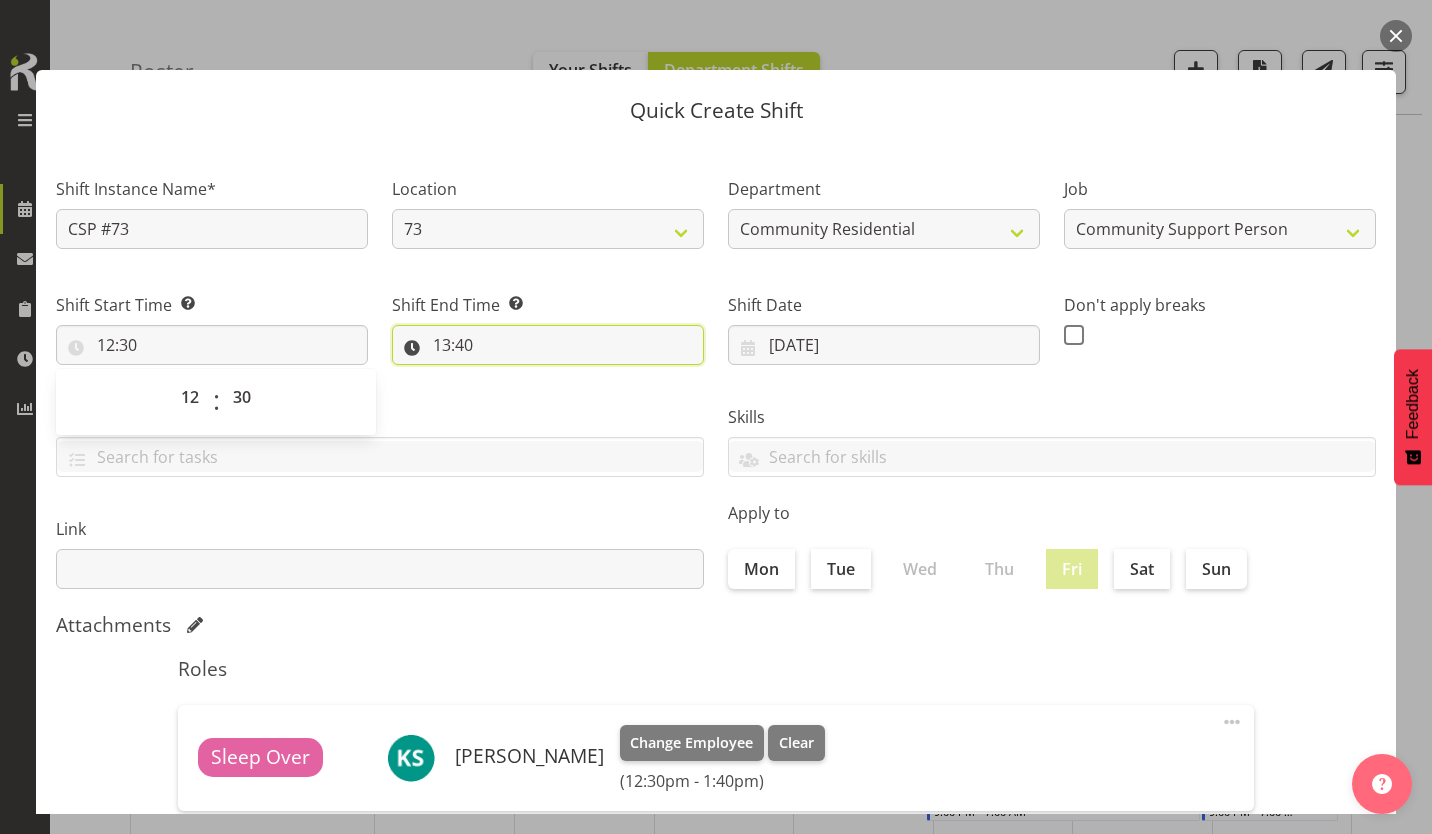 click on "13:40" at bounding box center (548, 345) 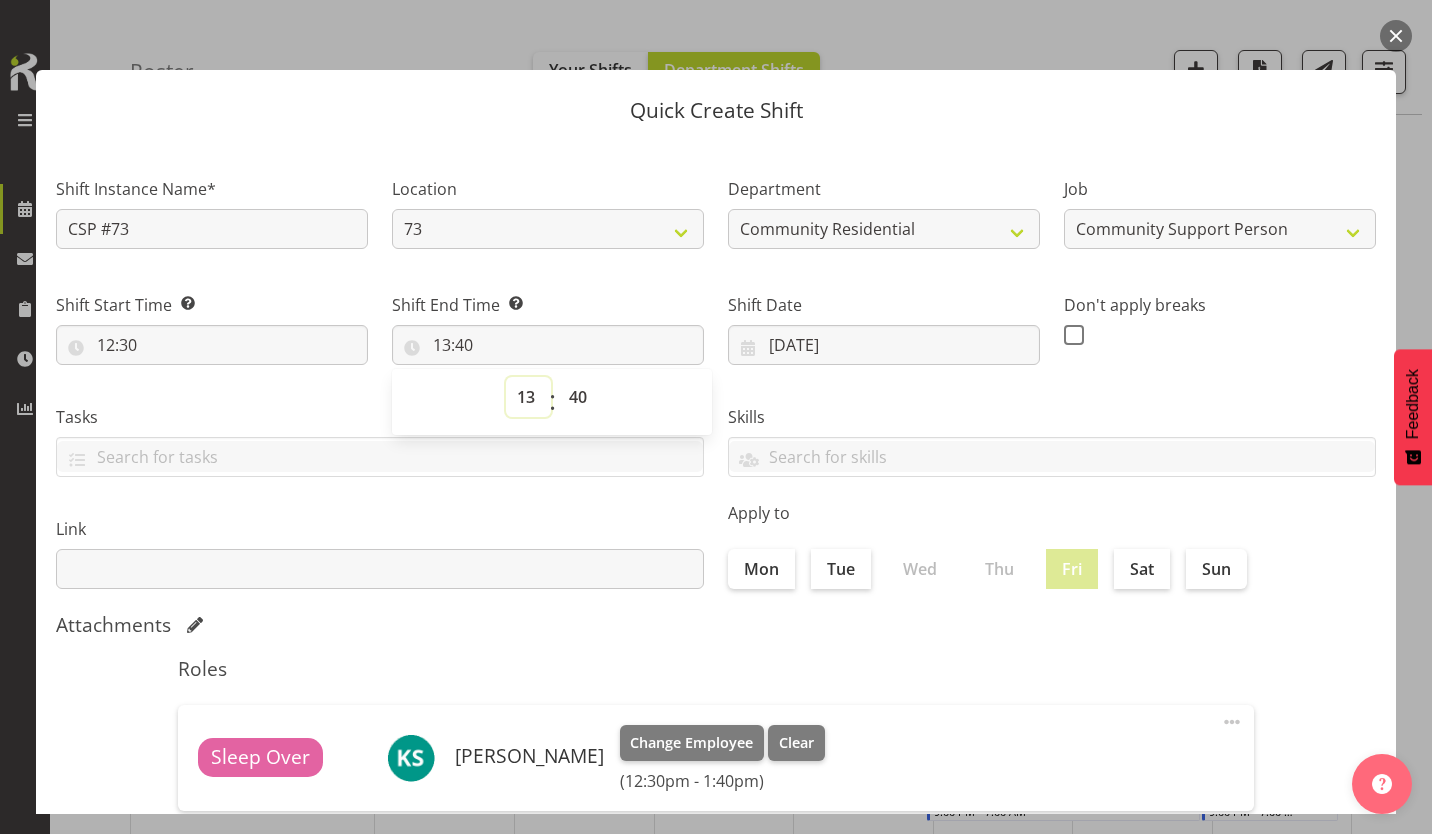 click on "00   01   02   03   04   05   06   07   08   09   10   11   12   13   14   15   16   17   18   19   20   21   22   23" at bounding box center (528, 397) 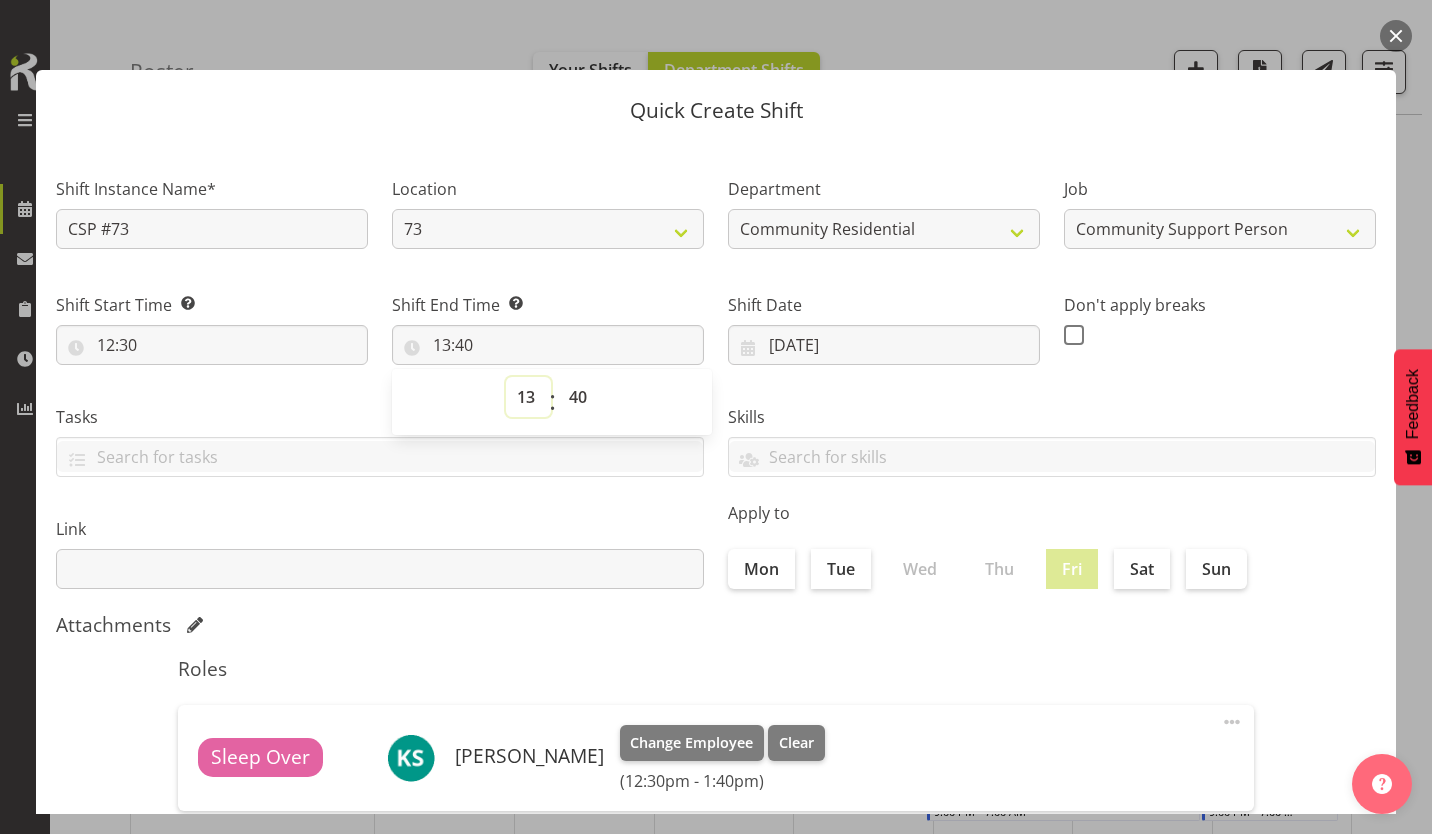 select on "16" 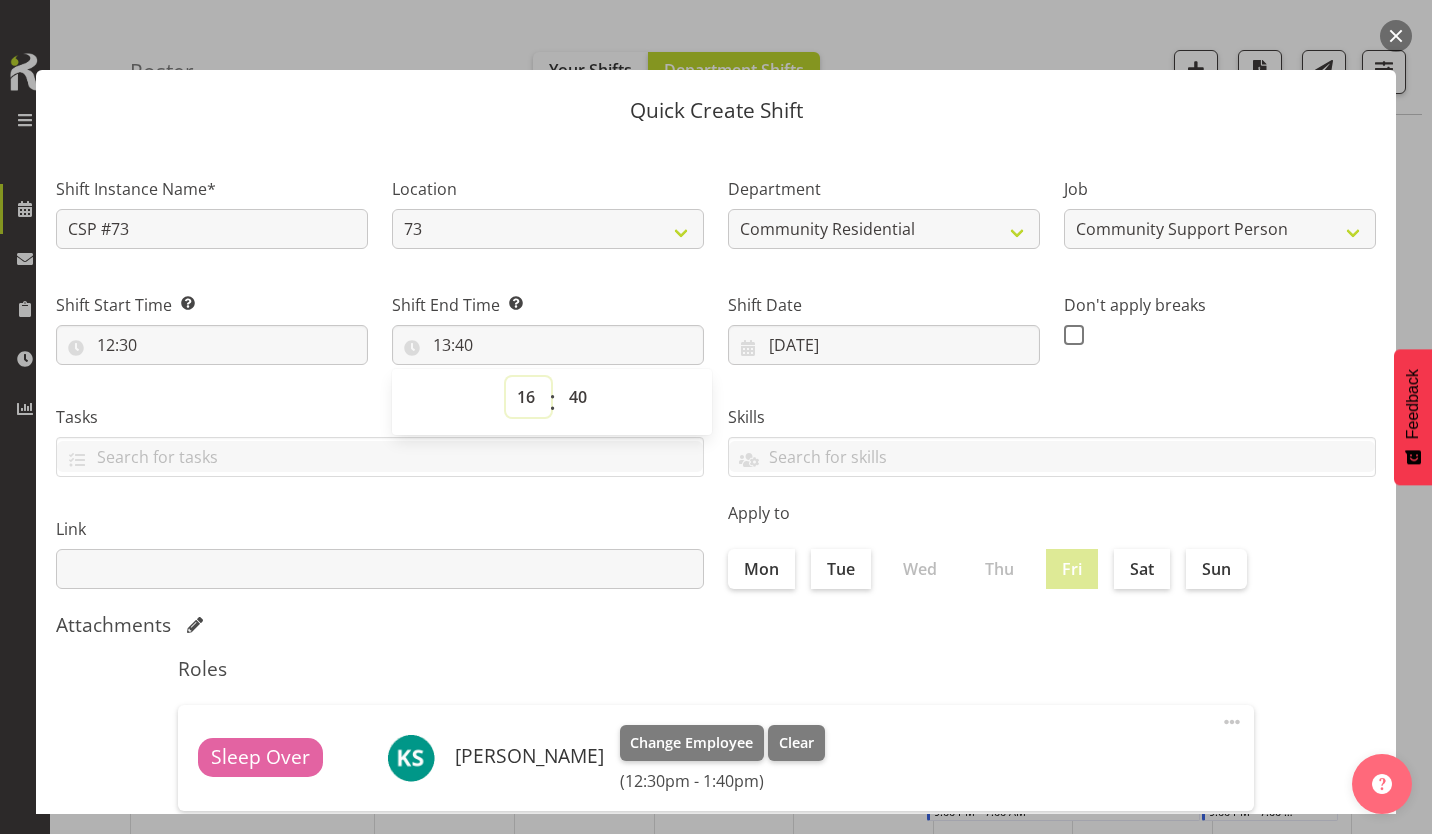 click on "00   01   02   03   04   05   06   07   08   09   10   11   12   13   14   15   16   17   18   19   20   21   22   23" at bounding box center (528, 397) 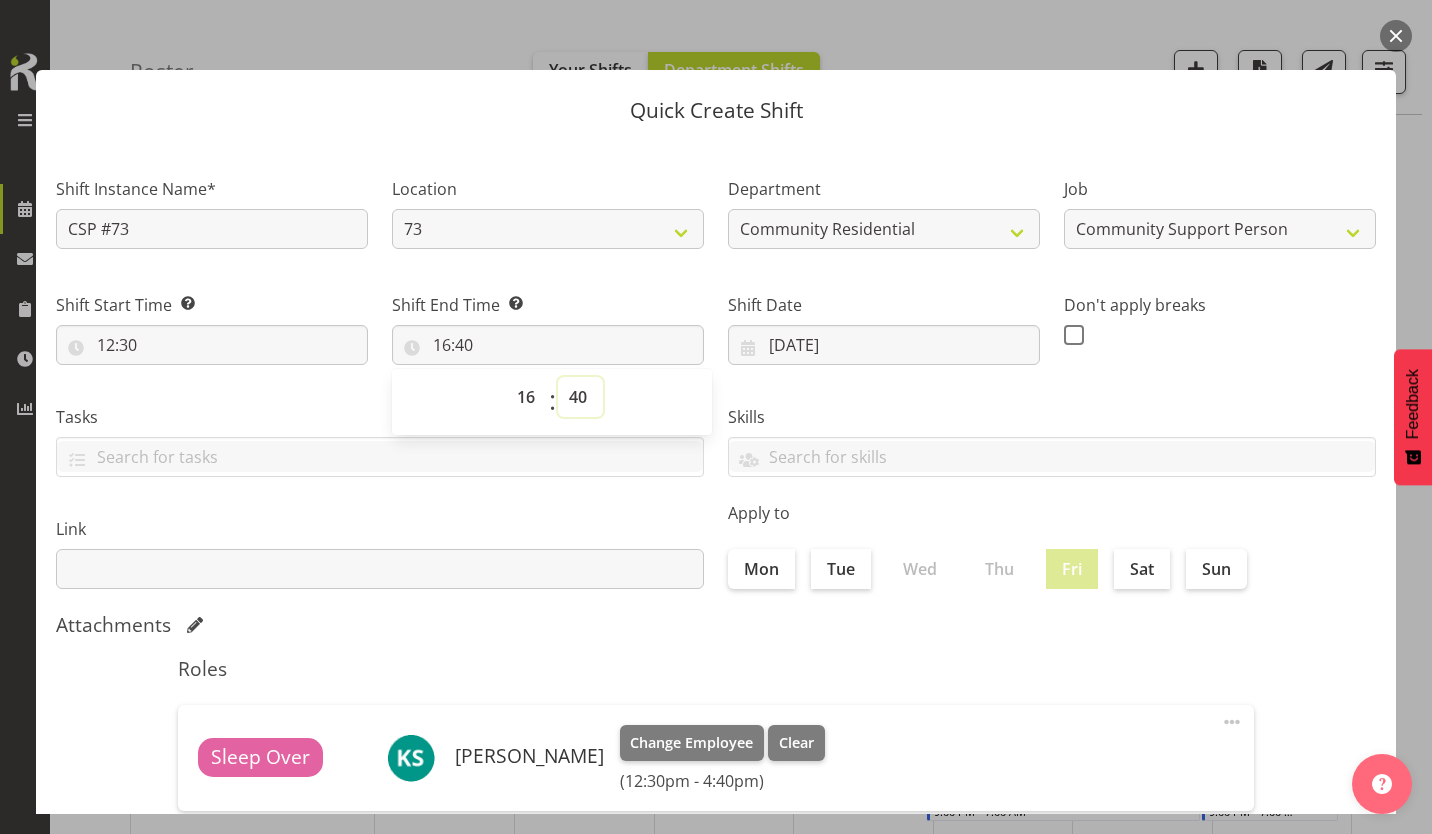 click on "00   01   02   03   04   05   06   07   08   09   10   11   12   13   14   15   16   17   18   19   20   21   22   23   24   25   26   27   28   29   30   31   32   33   34   35   36   37   38   39   40   41   42   43   44   45   46   47   48   49   50   51   52   53   54   55   56   57   58   59" at bounding box center [580, 397] 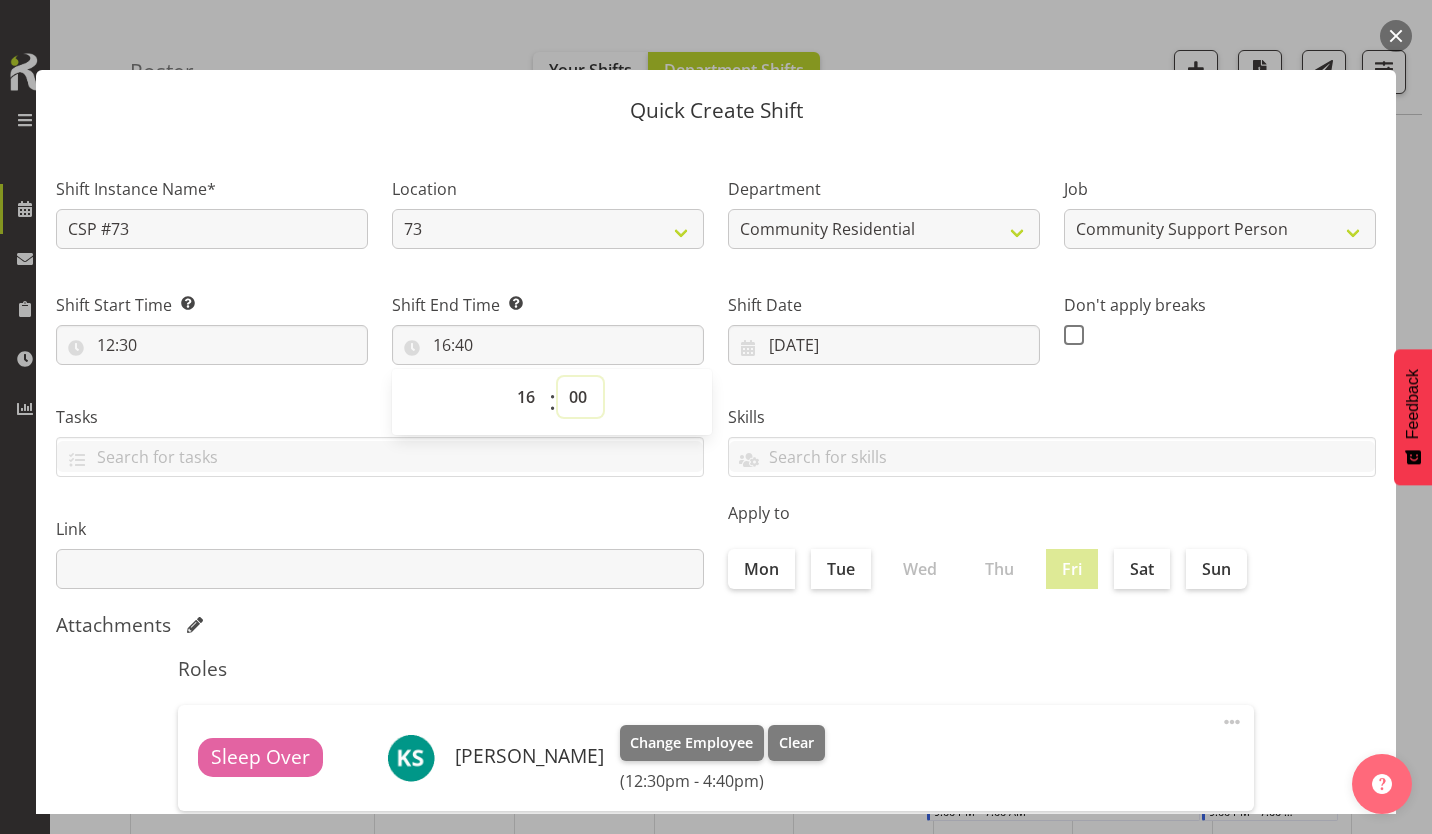 click on "00   01   02   03   04   05   06   07   08   09   10   11   12   13   14   15   16   17   18   19   20   21   22   23   24   25   26   27   28   29   30   31   32   33   34   35   36   37   38   39   40   41   42   43   44   45   46   47   48   49   50   51   52   53   54   55   56   57   58   59" at bounding box center (580, 397) 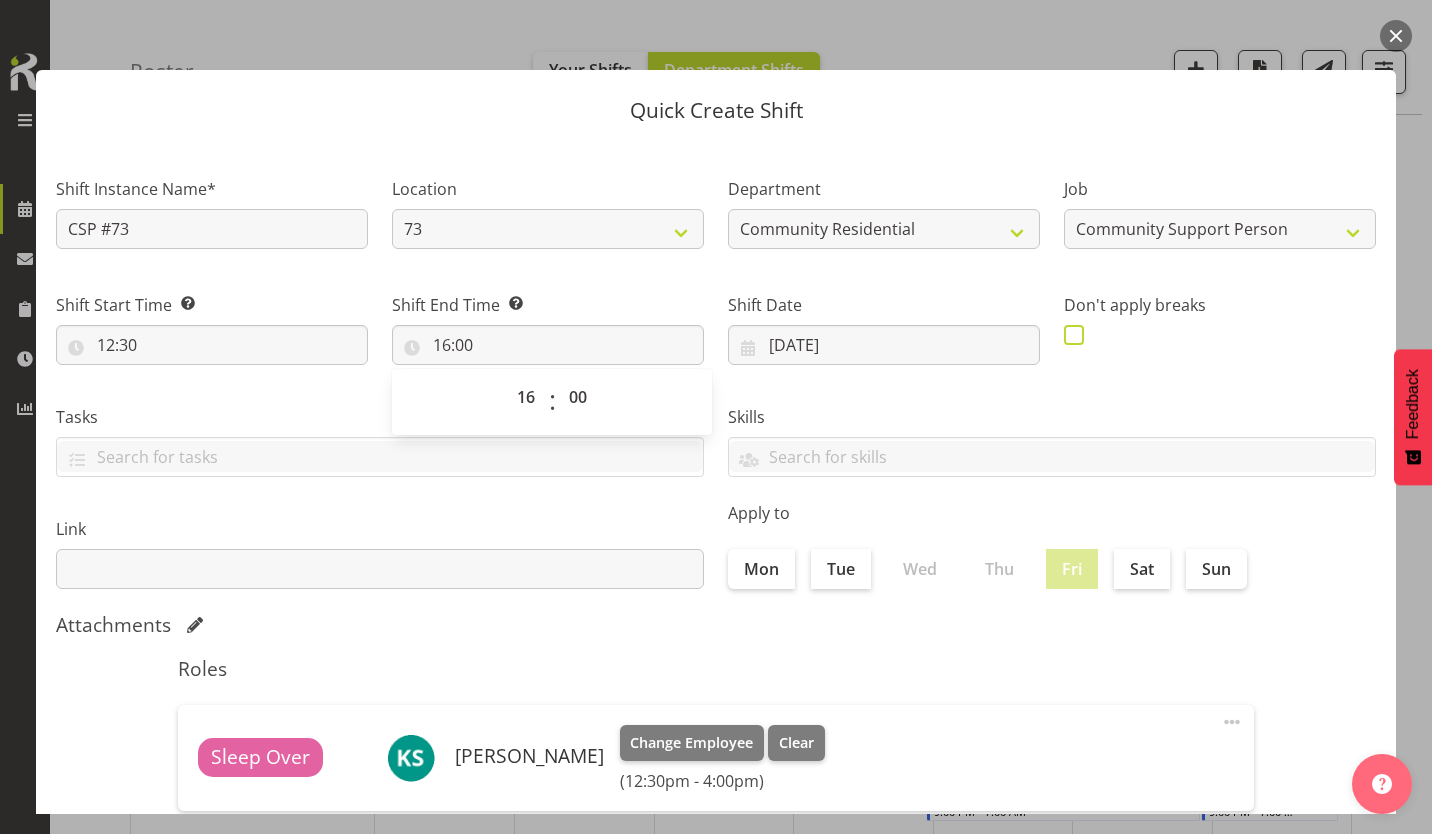 click at bounding box center (1074, 335) 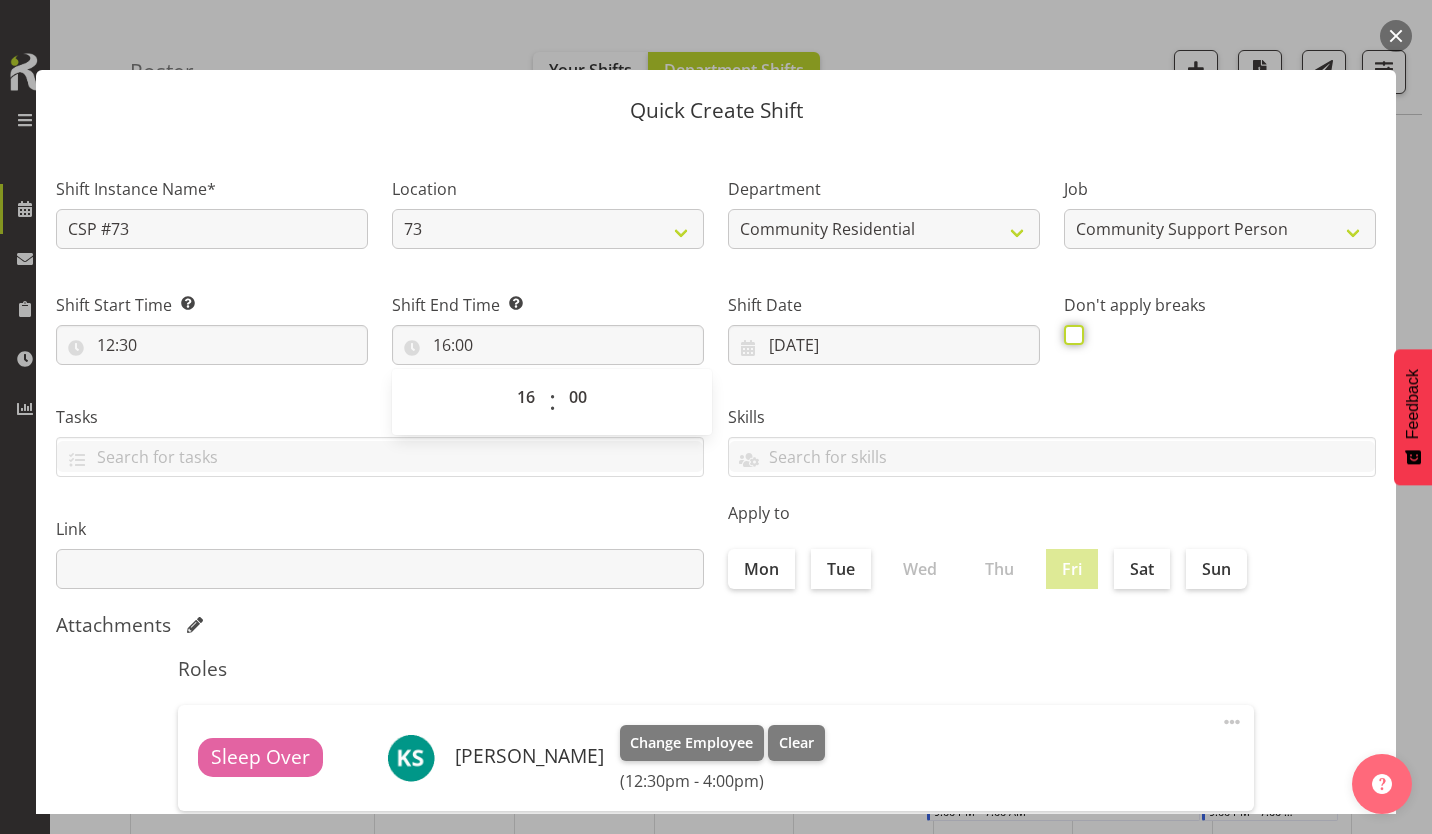 click at bounding box center [1070, 334] 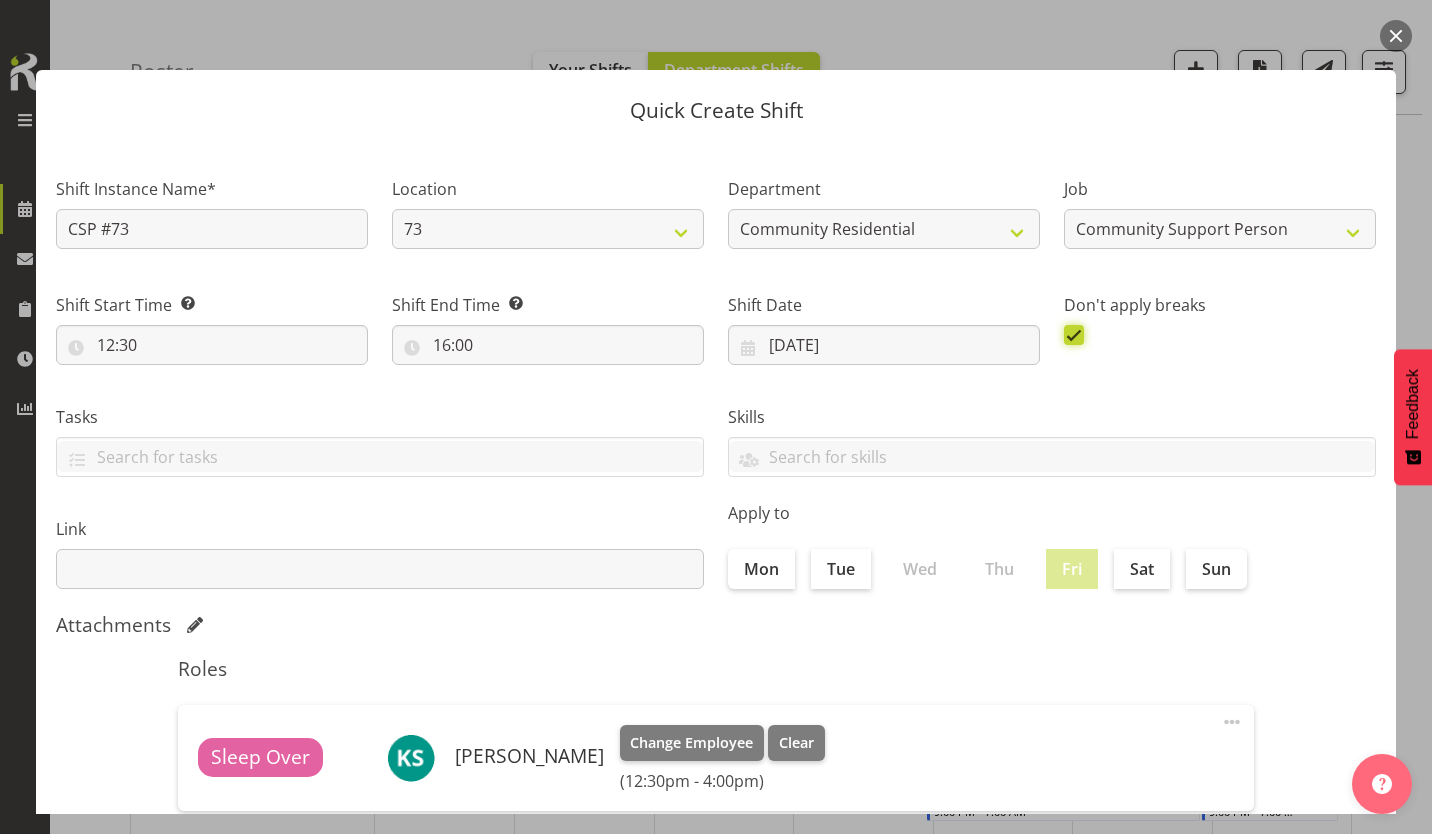 scroll, scrollTop: 86, scrollLeft: 0, axis: vertical 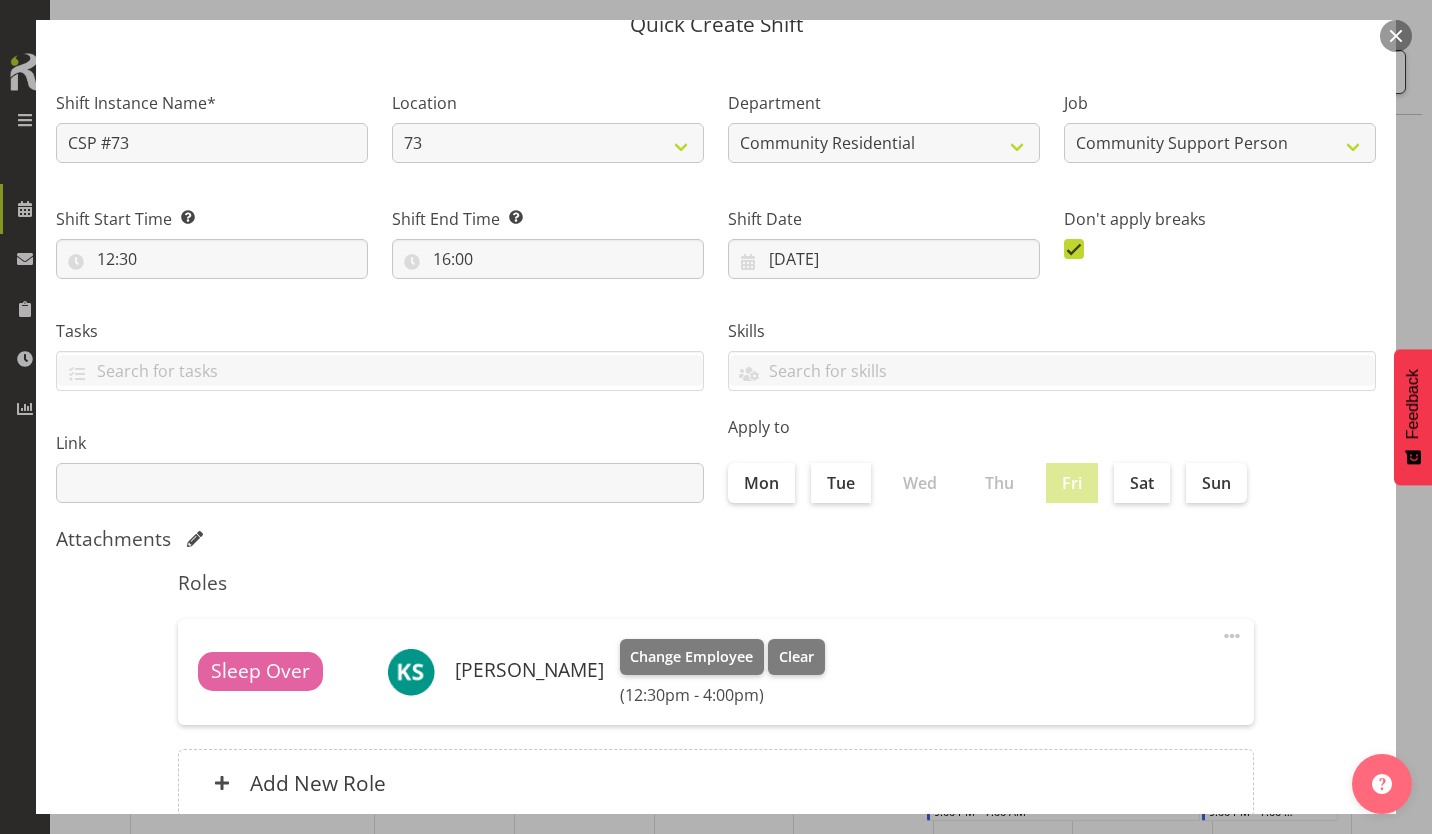 click on "Create Shift Instance" at bounding box center [1274, 902] 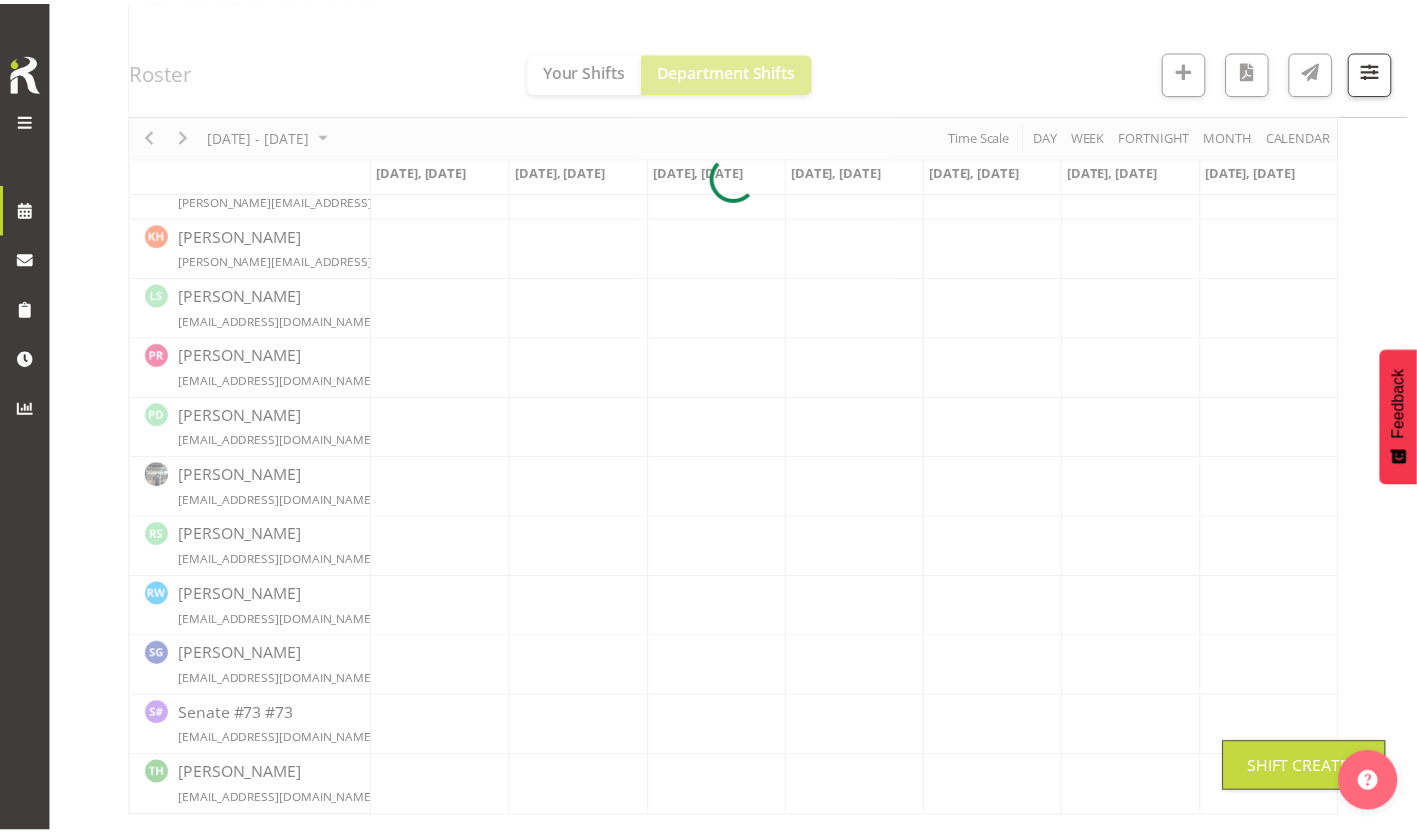 scroll, scrollTop: 399, scrollLeft: 0, axis: vertical 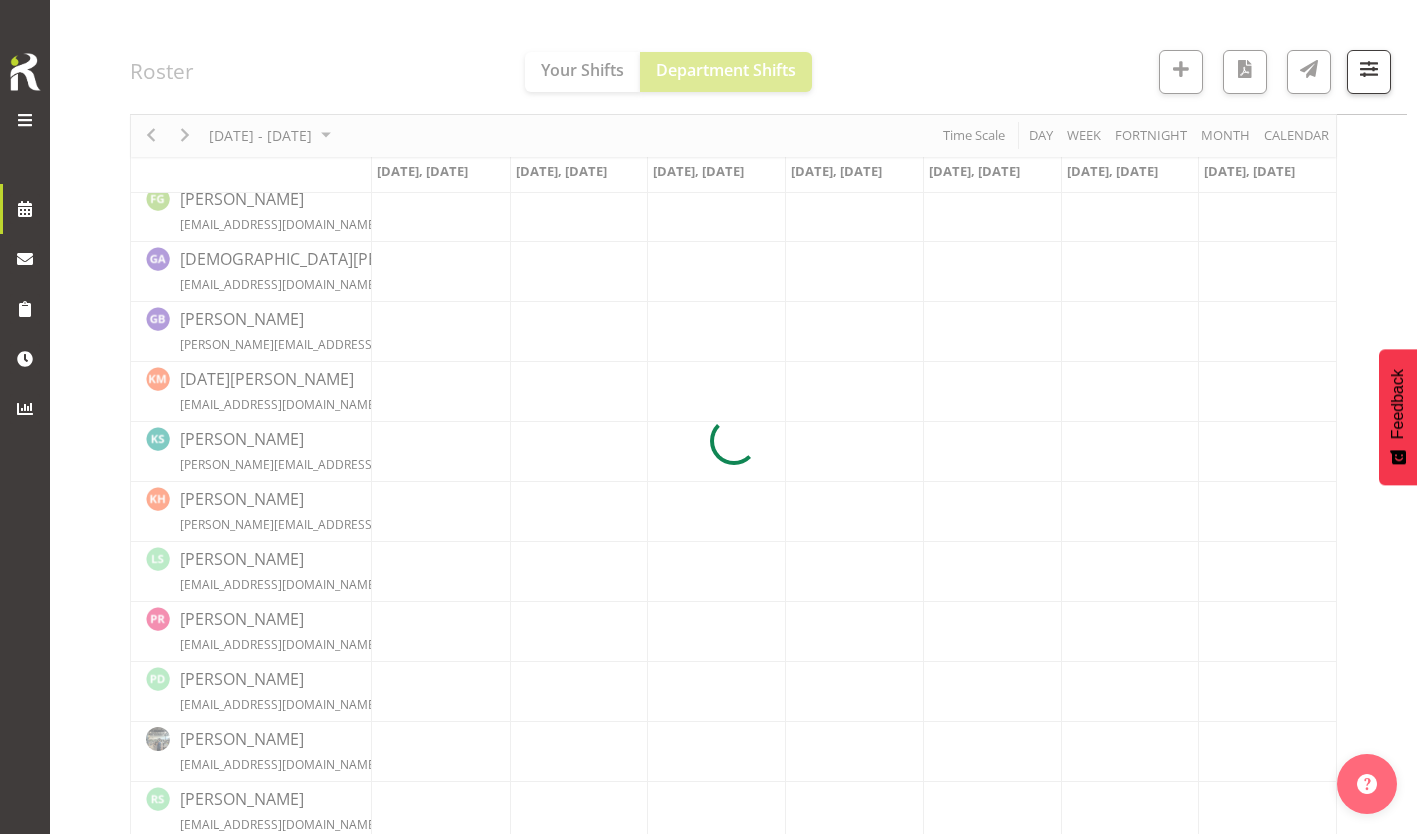 click at bounding box center [733, 441] 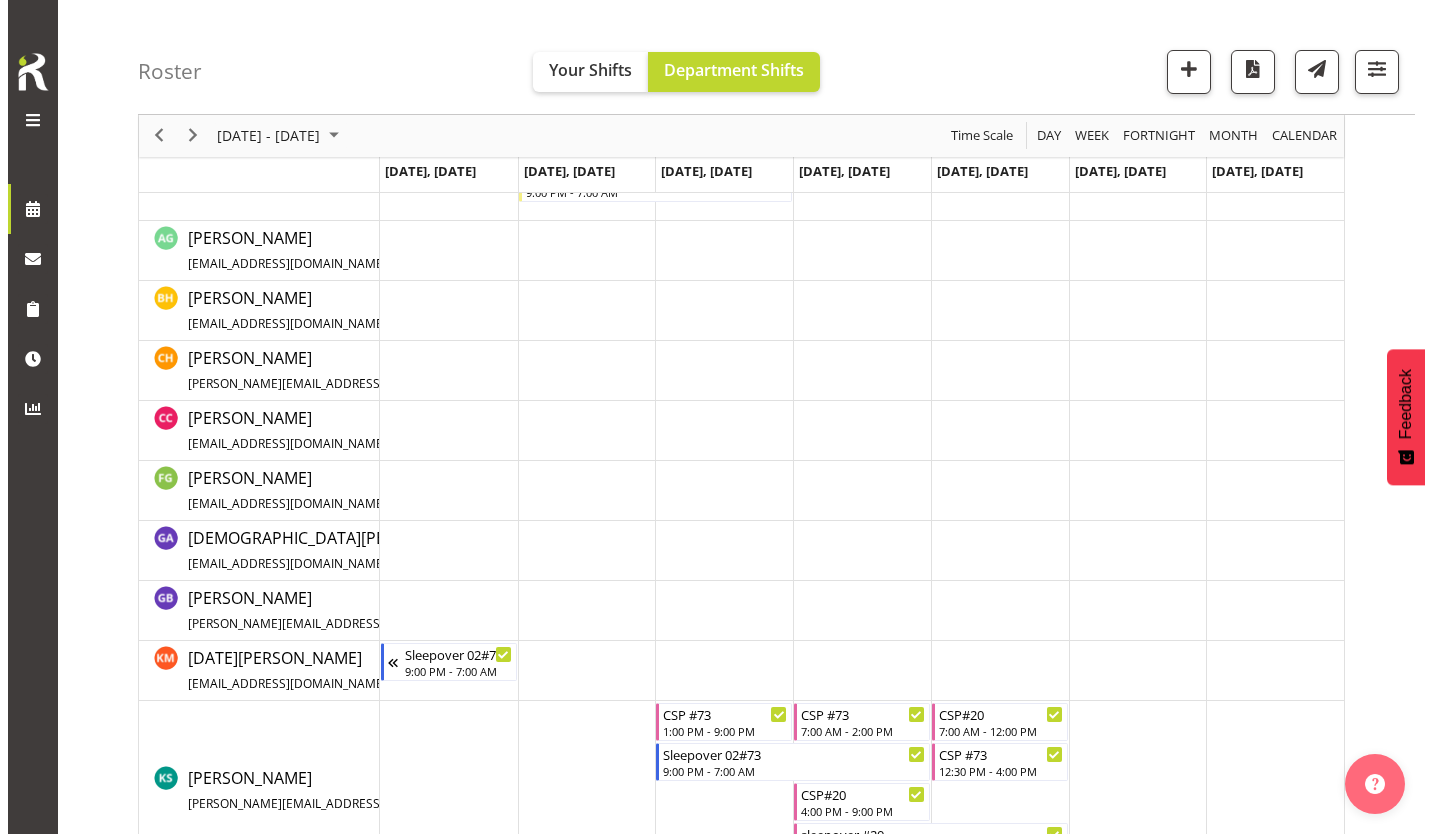scroll, scrollTop: 678, scrollLeft: 0, axis: vertical 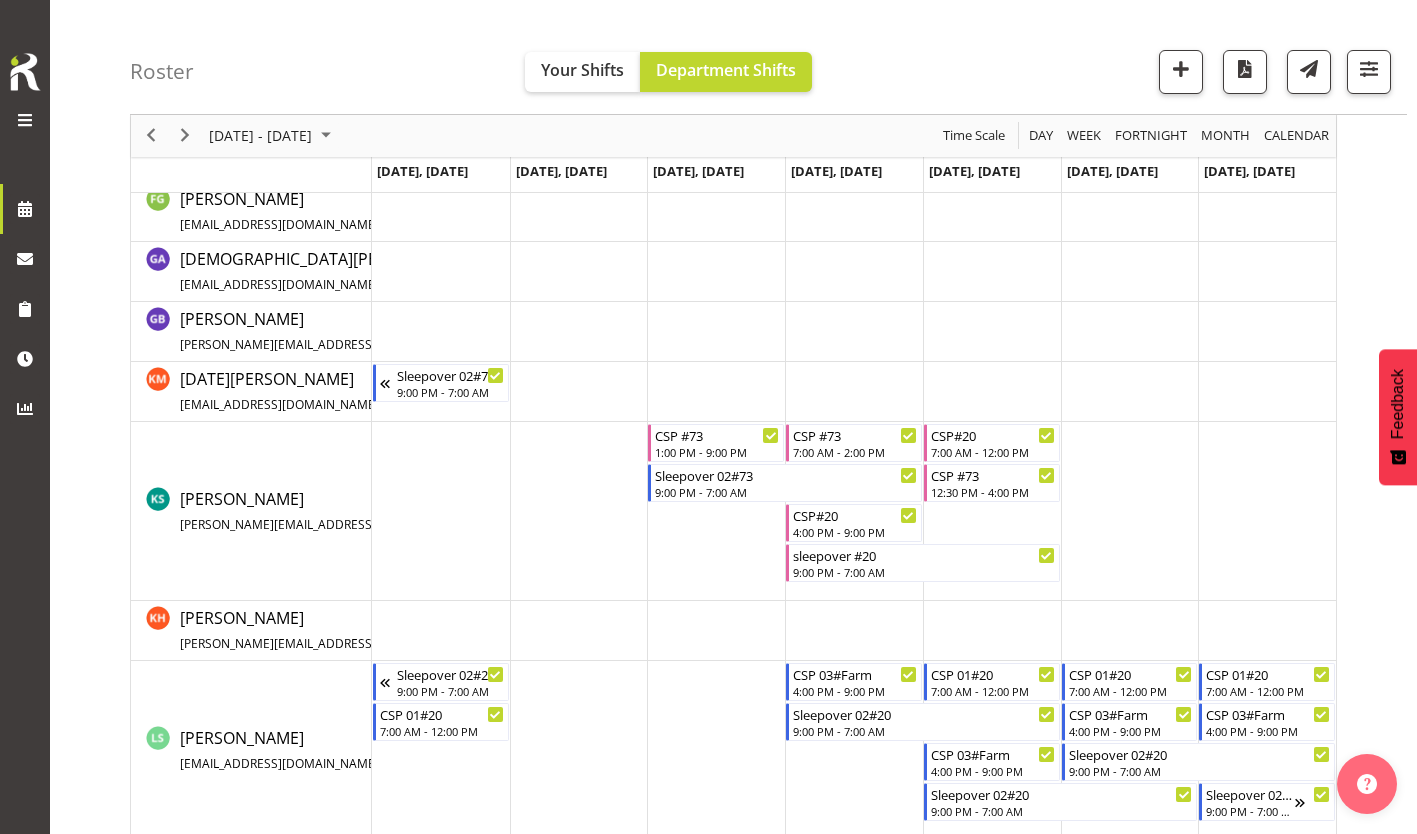 click at bounding box center (1267, 511) 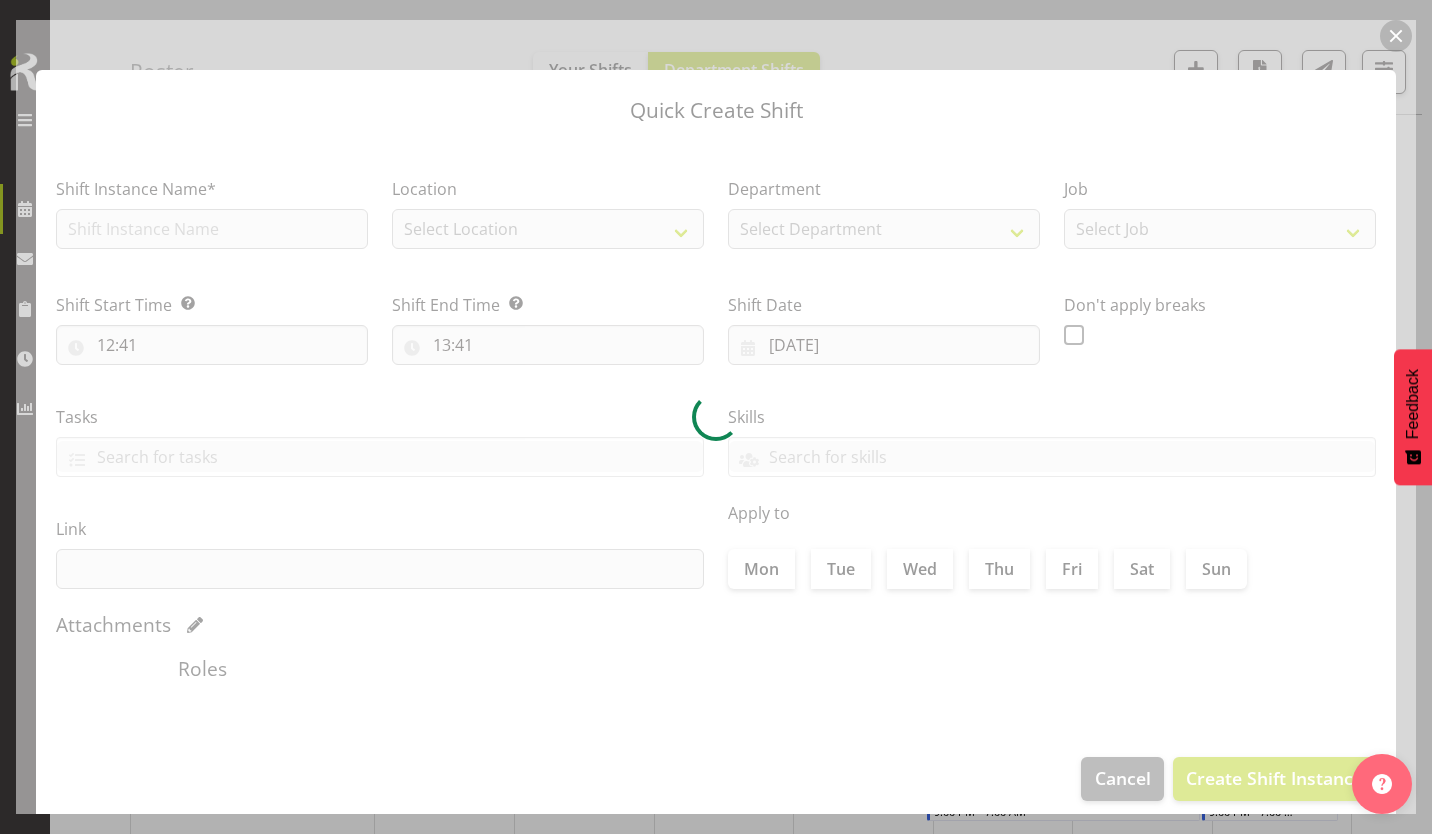 type on "[DATE]" 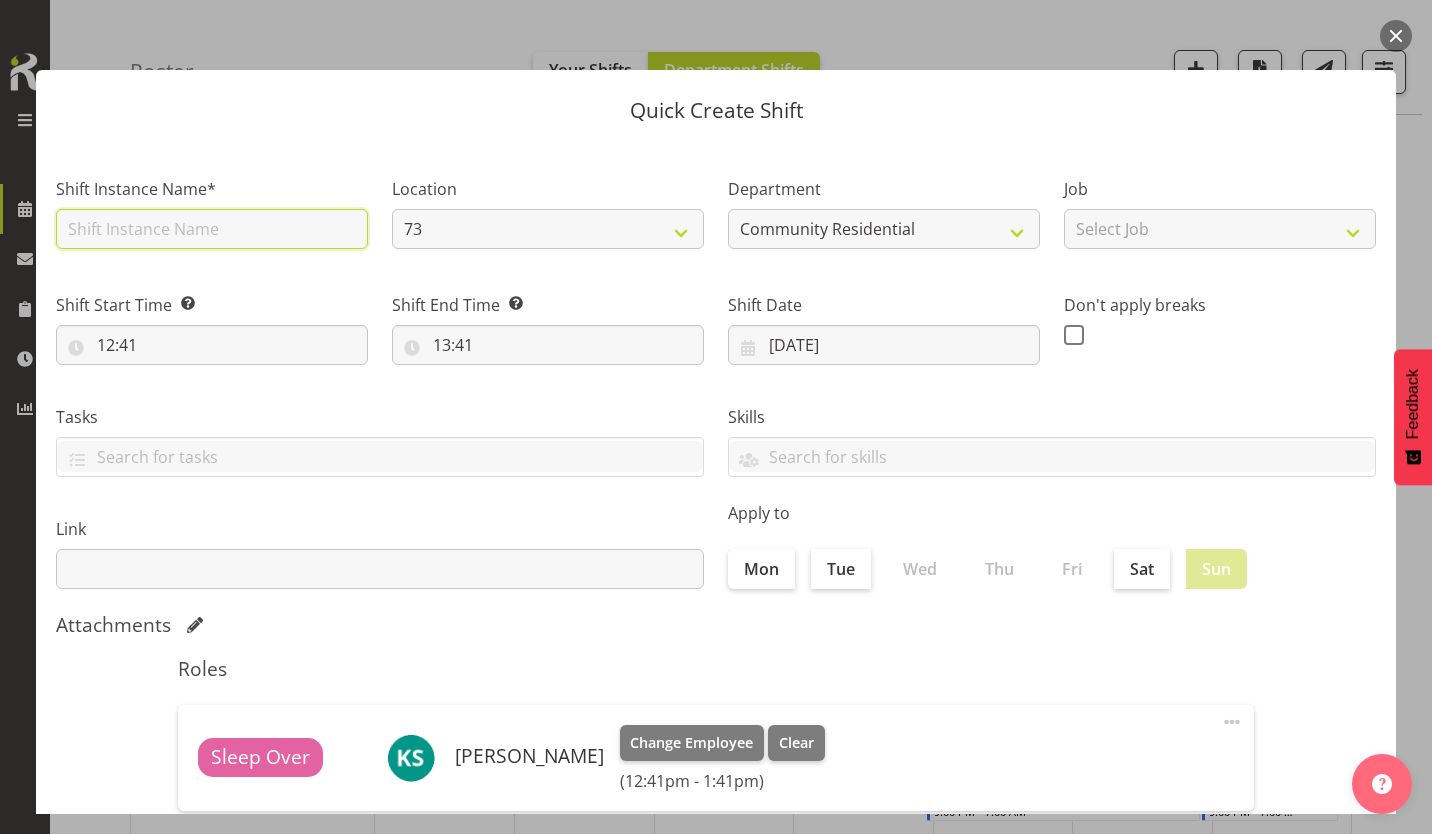 click at bounding box center [212, 229] 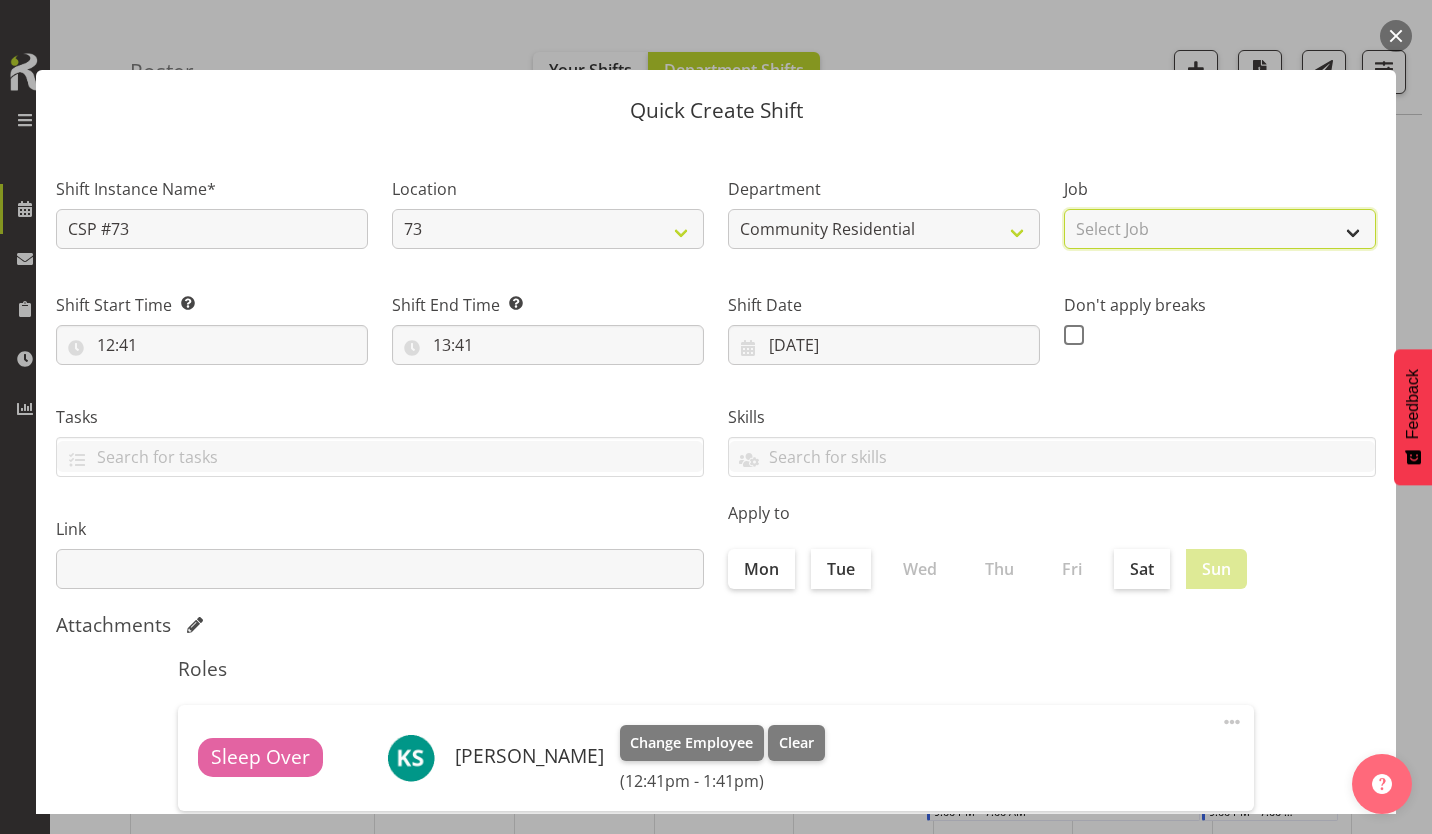 click on "Select Job  Accounts Admin Art Coordinator Community Leader Community Support Person Community Support Person-Casual House Leader Office Admin Senior Coordinator Service Manager Volunteer" at bounding box center (1220, 229) 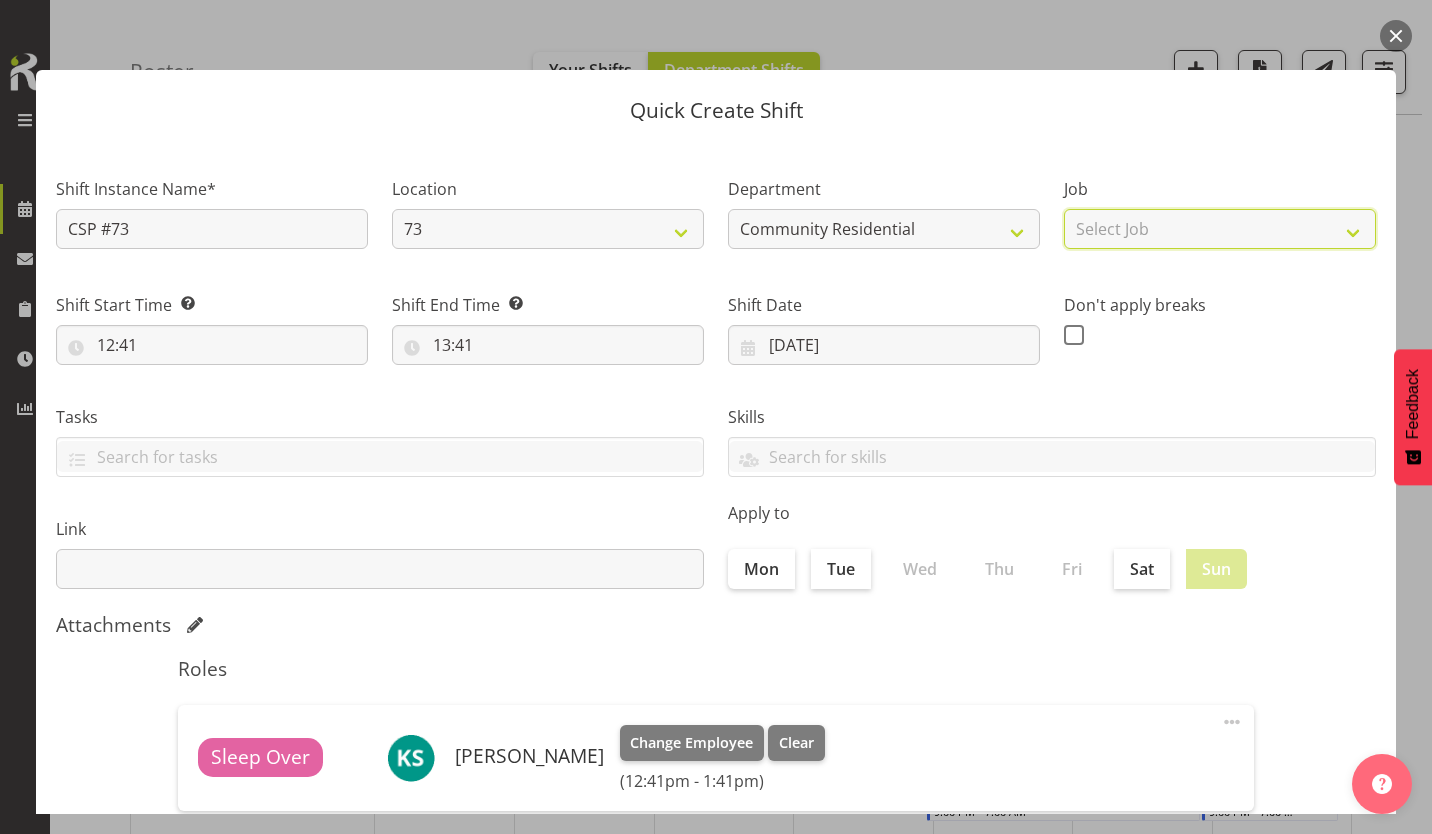 select on "2" 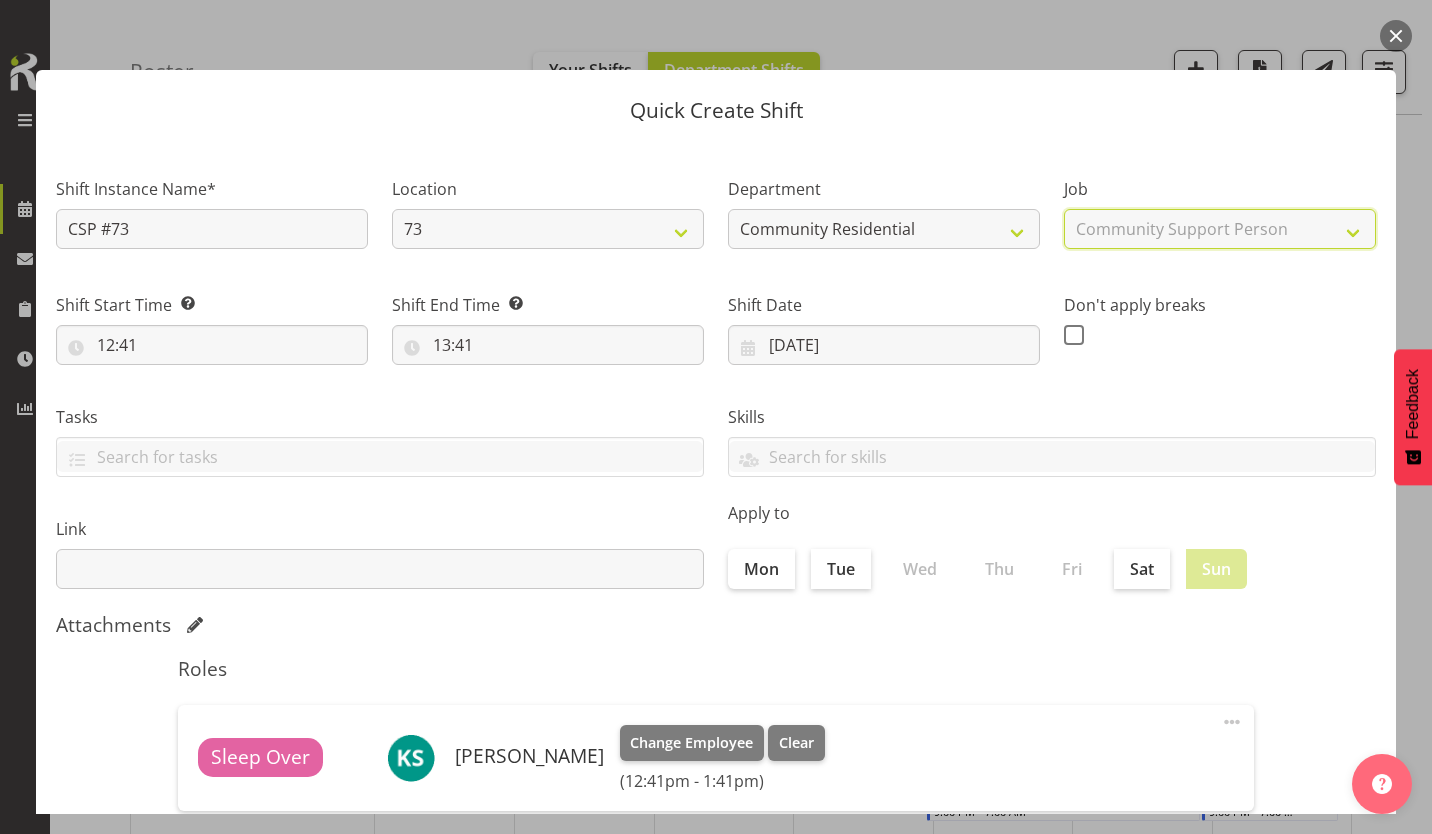 click on "Select Job  Accounts Admin Art Coordinator Community Leader Community Support Person Community Support Person-Casual House Leader Office Admin Senior Coordinator Service Manager Volunteer" at bounding box center [1220, 229] 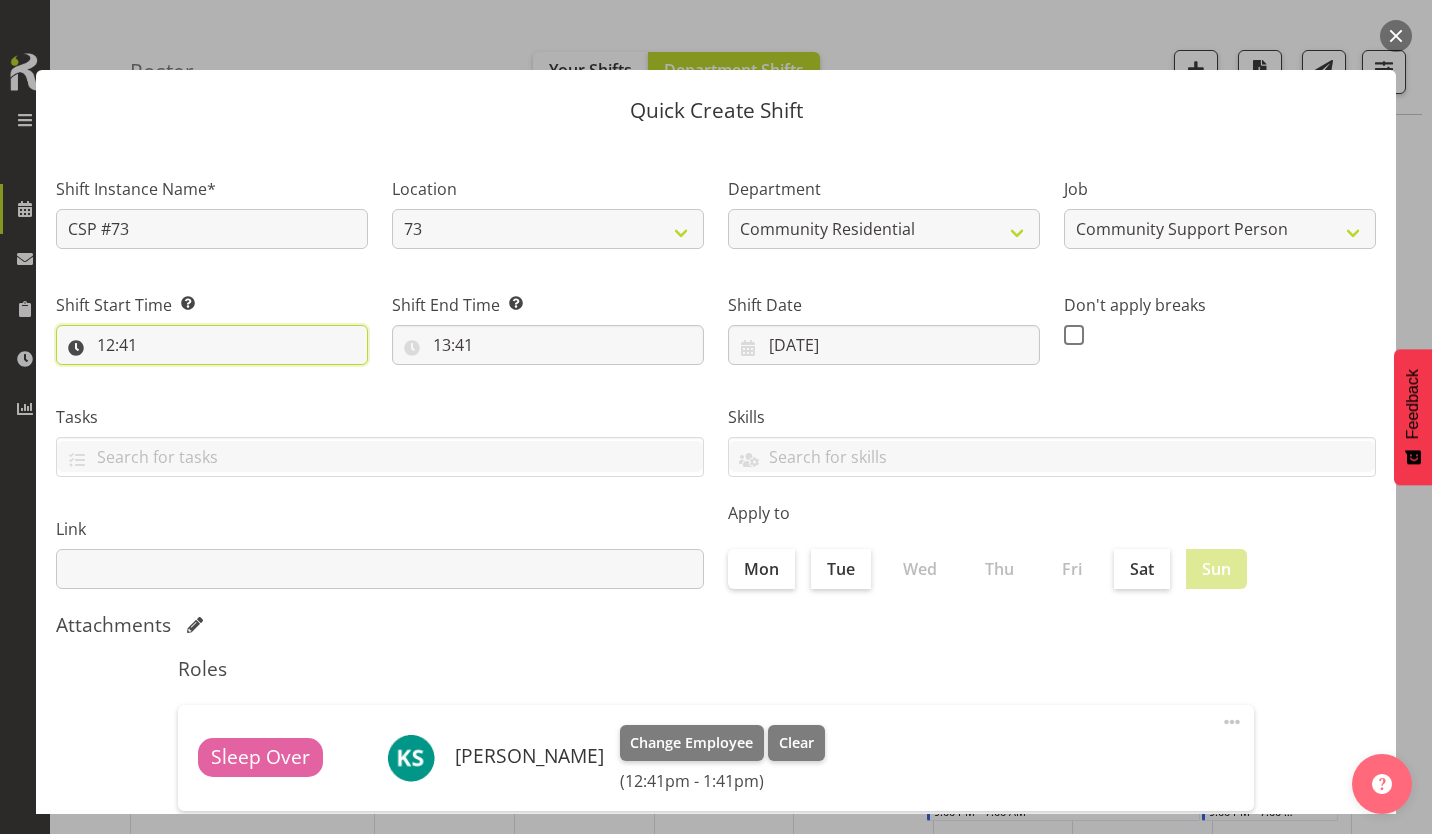 click on "12:41" at bounding box center (212, 345) 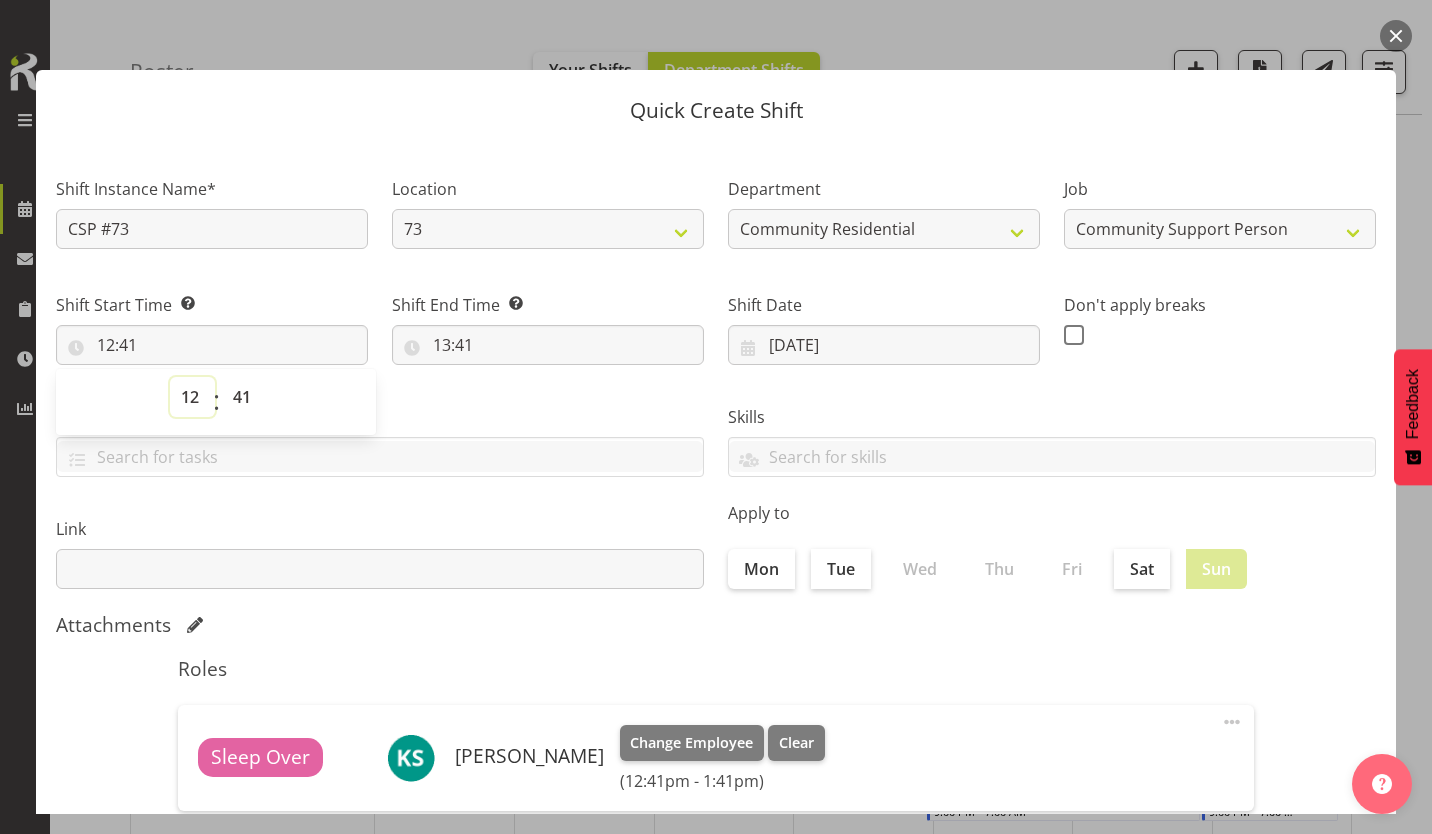 click on "00   01   02   03   04   05   06   07   08   09   10   11   12   13   14   15   16   17   18   19   20   21   22   23" at bounding box center [192, 397] 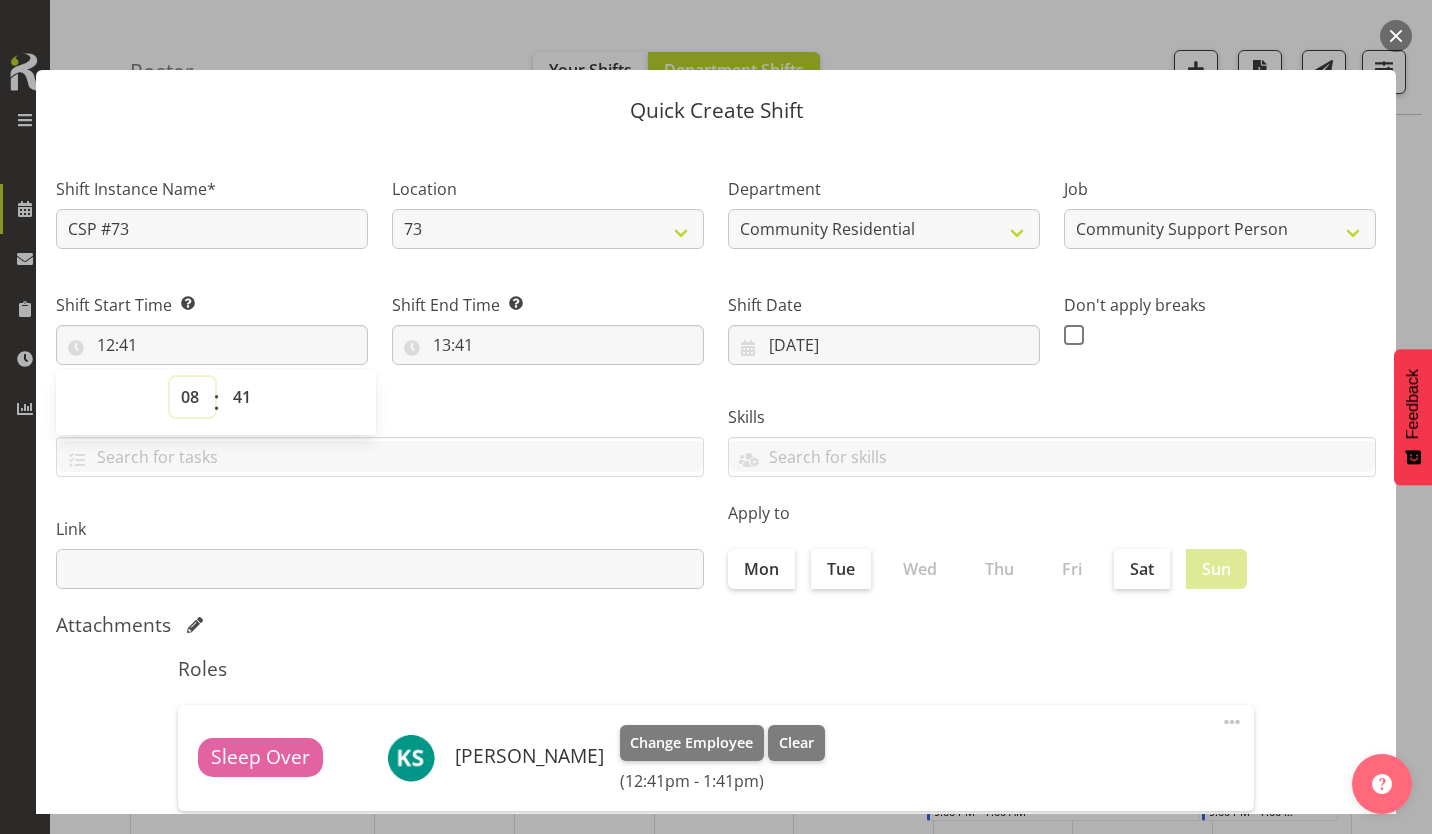 click on "00   01   02   03   04   05   06   07   08   09   10   11   12   13   14   15   16   17   18   19   20   21   22   23" at bounding box center (192, 397) 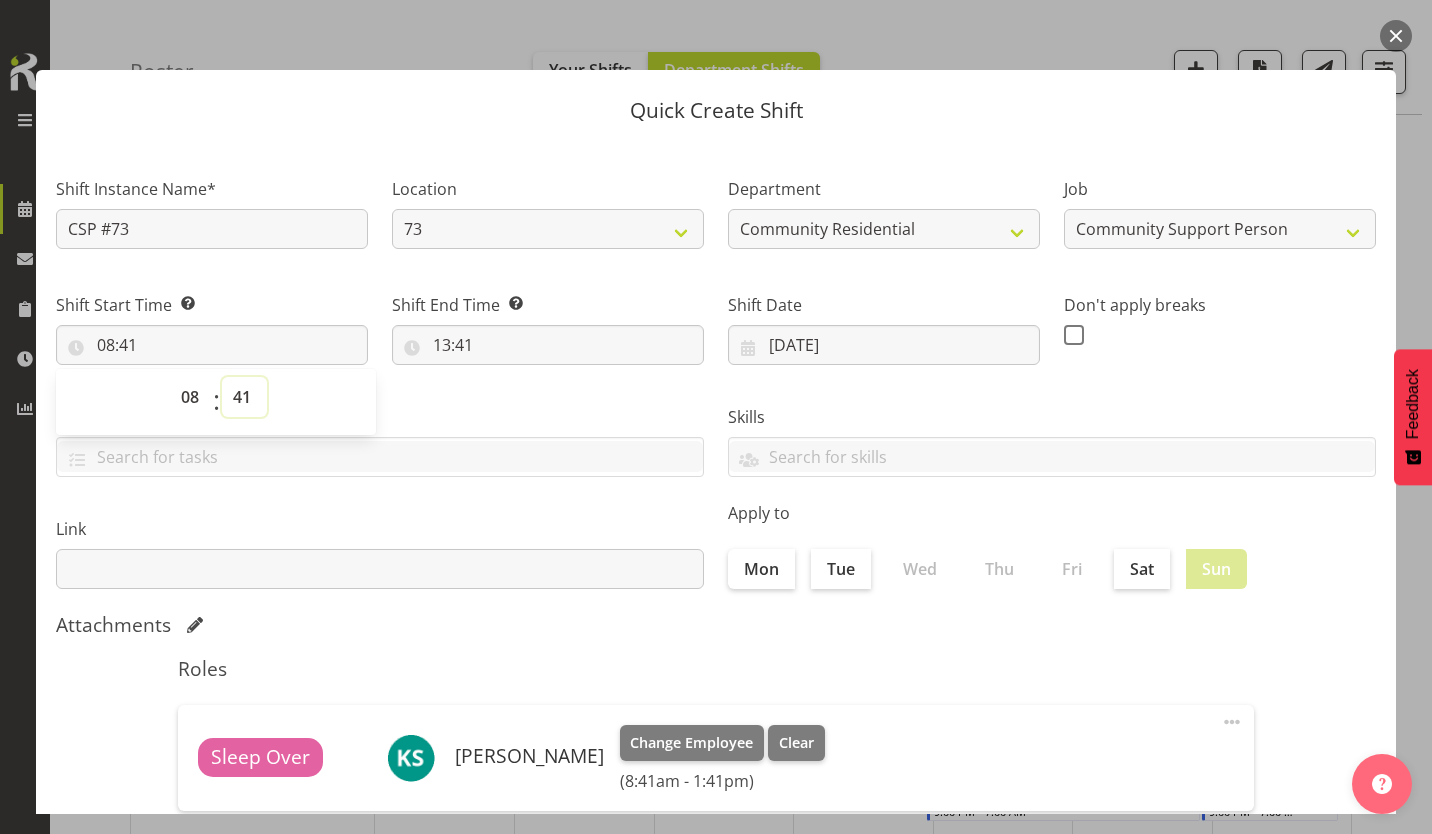 click on "00   01   02   03   04   05   06   07   08   09   10   11   12   13   14   15   16   17   18   19   20   21   22   23   24   25   26   27   28   29   30   31   32   33   34   35   36   37   38   39   40   41   42   43   44   45   46   47   48   49   50   51   52   53   54   55   56   57   58   59" at bounding box center (244, 397) 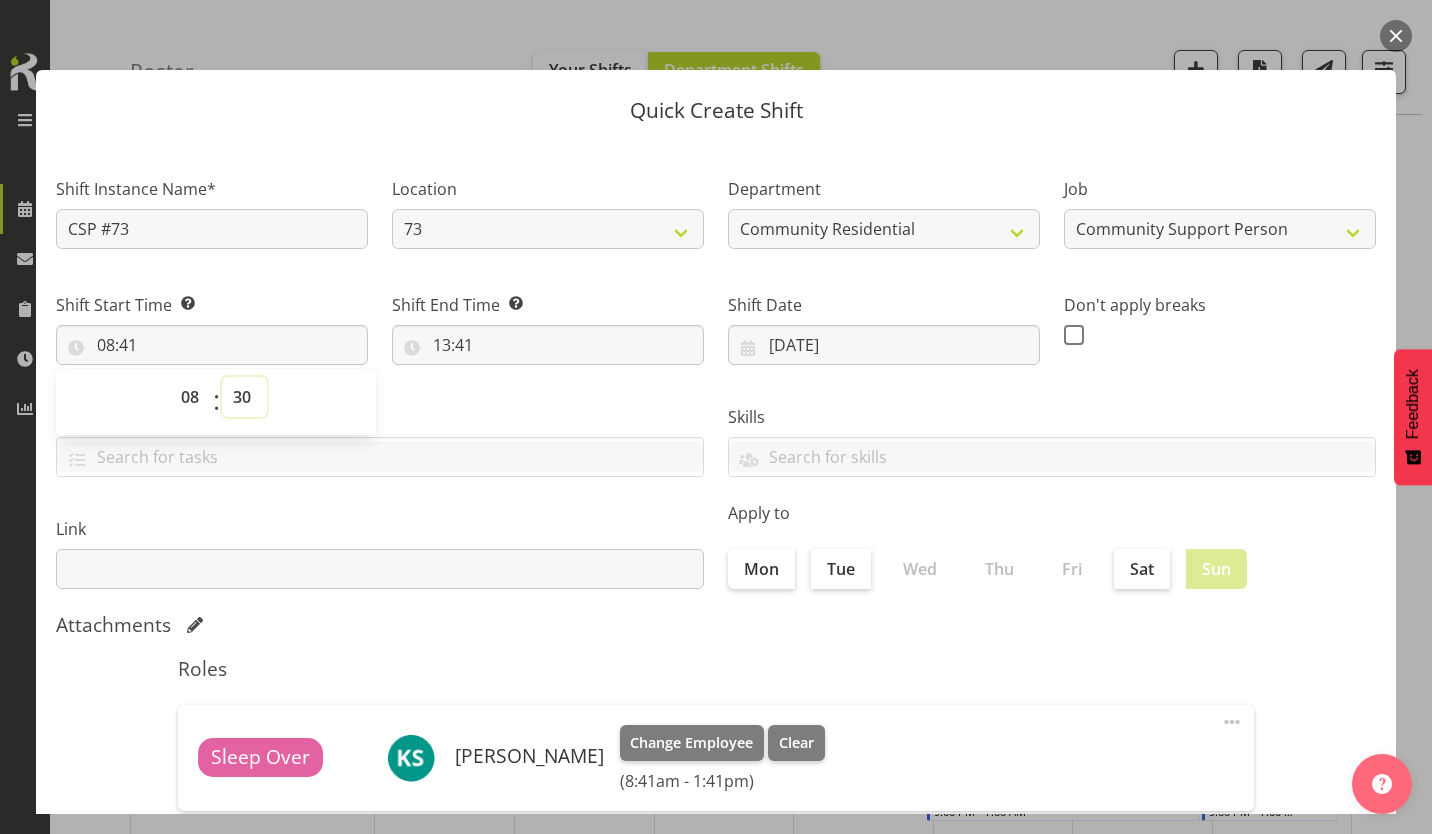 click on "00   01   02   03   04   05   06   07   08   09   10   11   12   13   14   15   16   17   18   19   20   21   22   23   24   25   26   27   28   29   30   31   32   33   34   35   36   37   38   39   40   41   42   43   44   45   46   47   48   49   50   51   52   53   54   55   56   57   58   59" at bounding box center [244, 397] 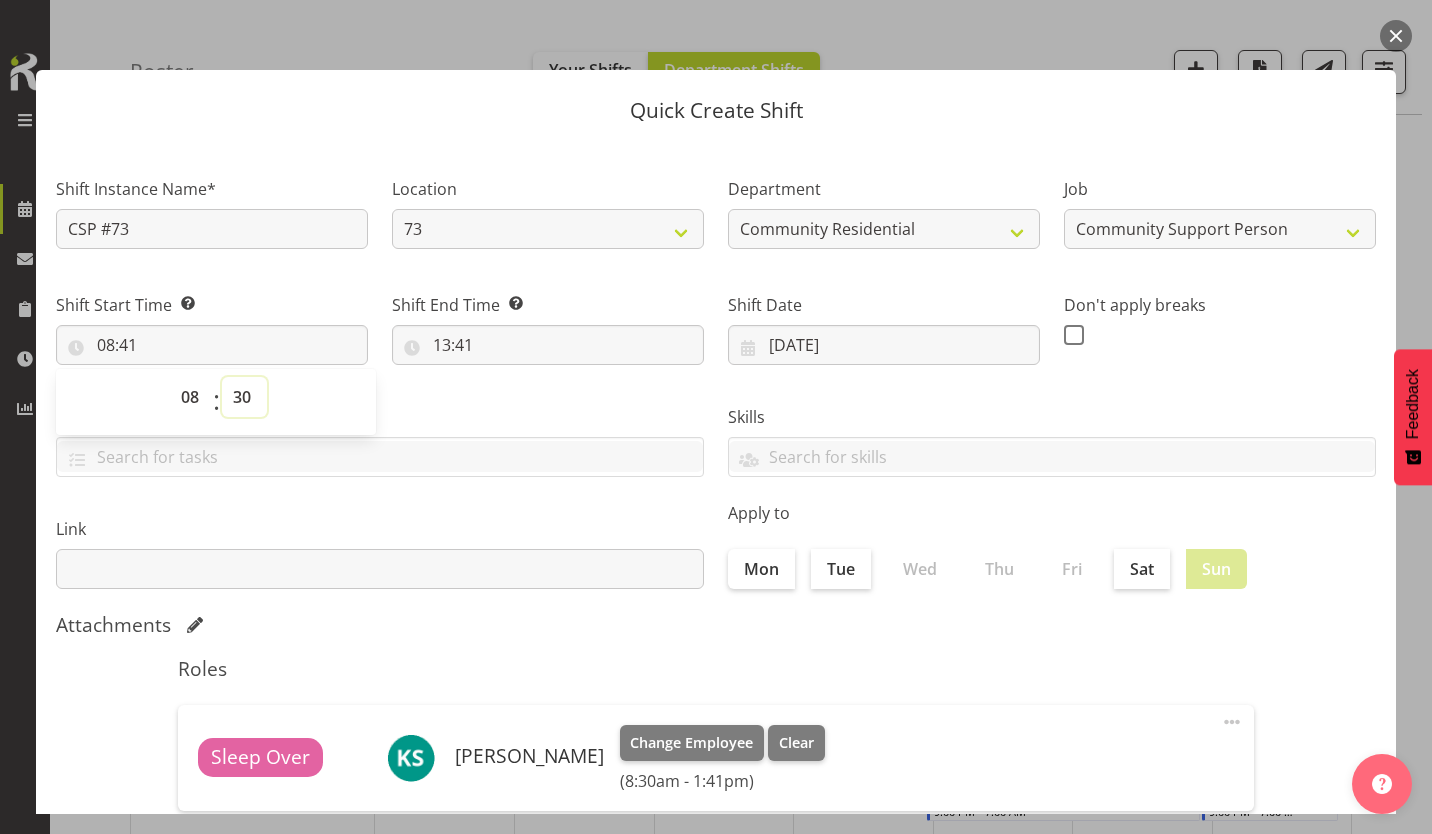 type on "08:30" 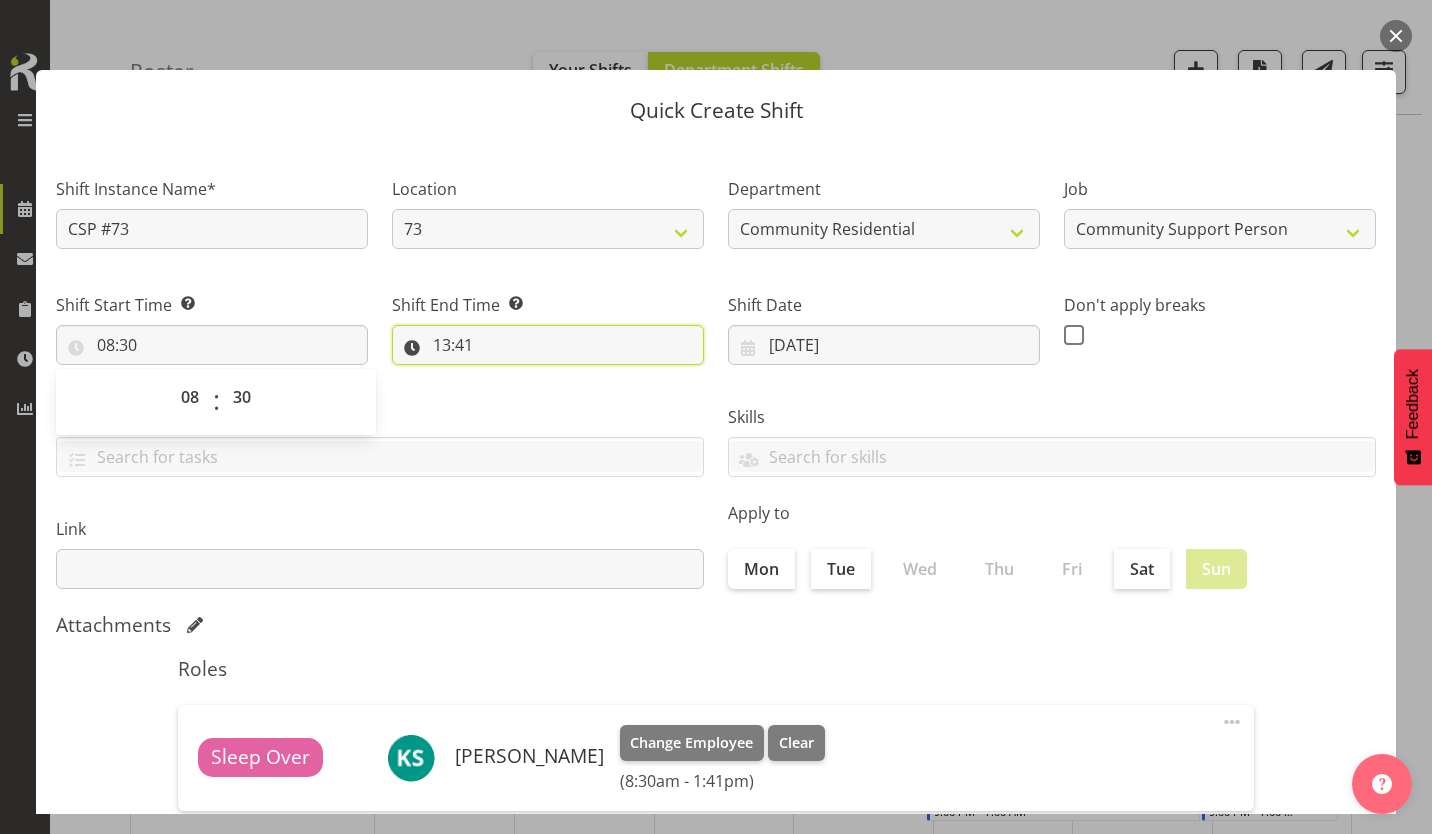click on "13:41" at bounding box center [548, 345] 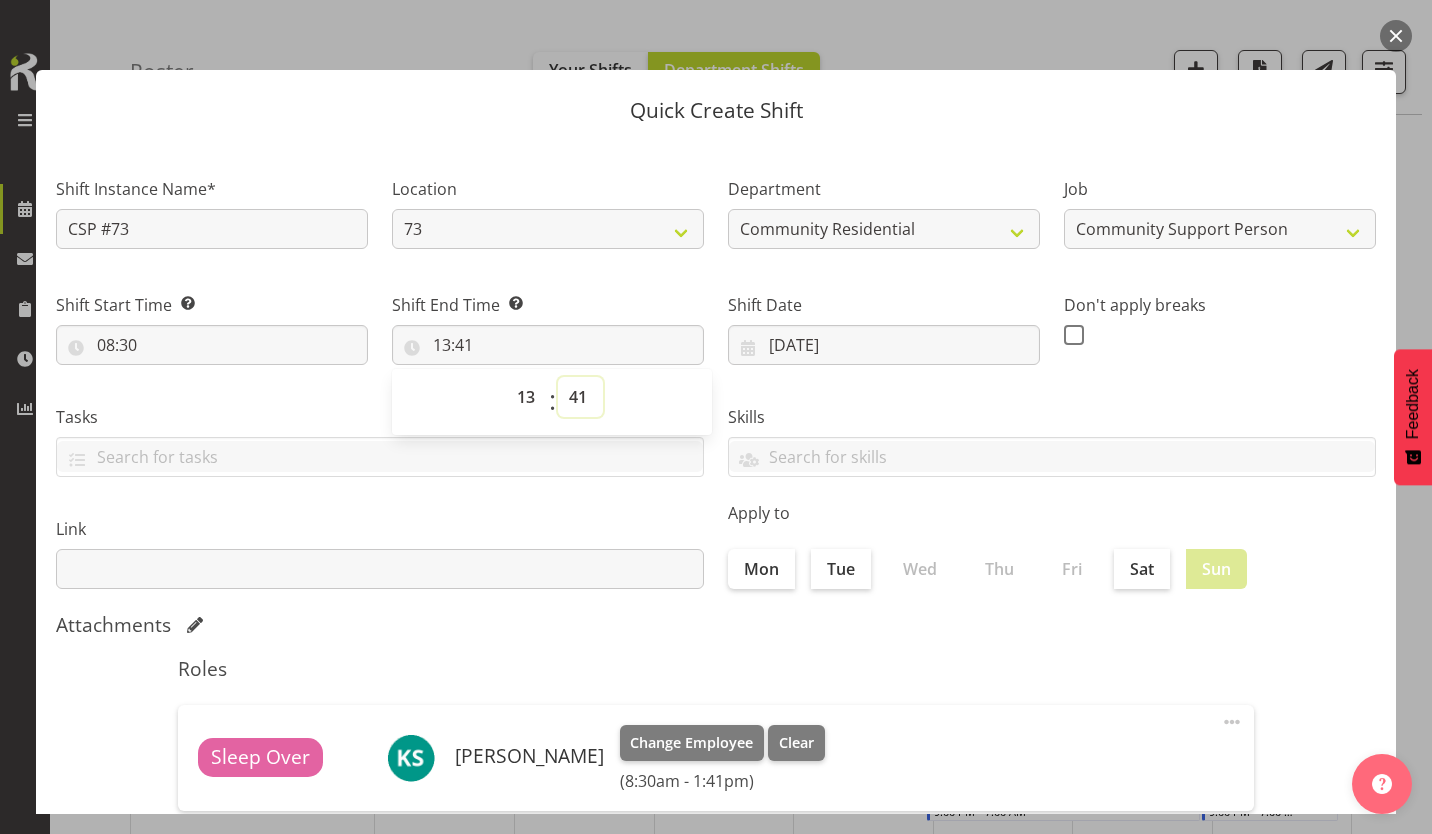 click on "00   01   02   03   04   05   06   07   08   09   10   11   12   13   14   15   16   17   18   19   20   21   22   23   24   25   26   27   28   29   30   31   32   33   34   35   36   37   38   39   40   41   42   43   44   45   46   47   48   49   50   51   52   53   54   55   56   57   58   59" at bounding box center (580, 397) 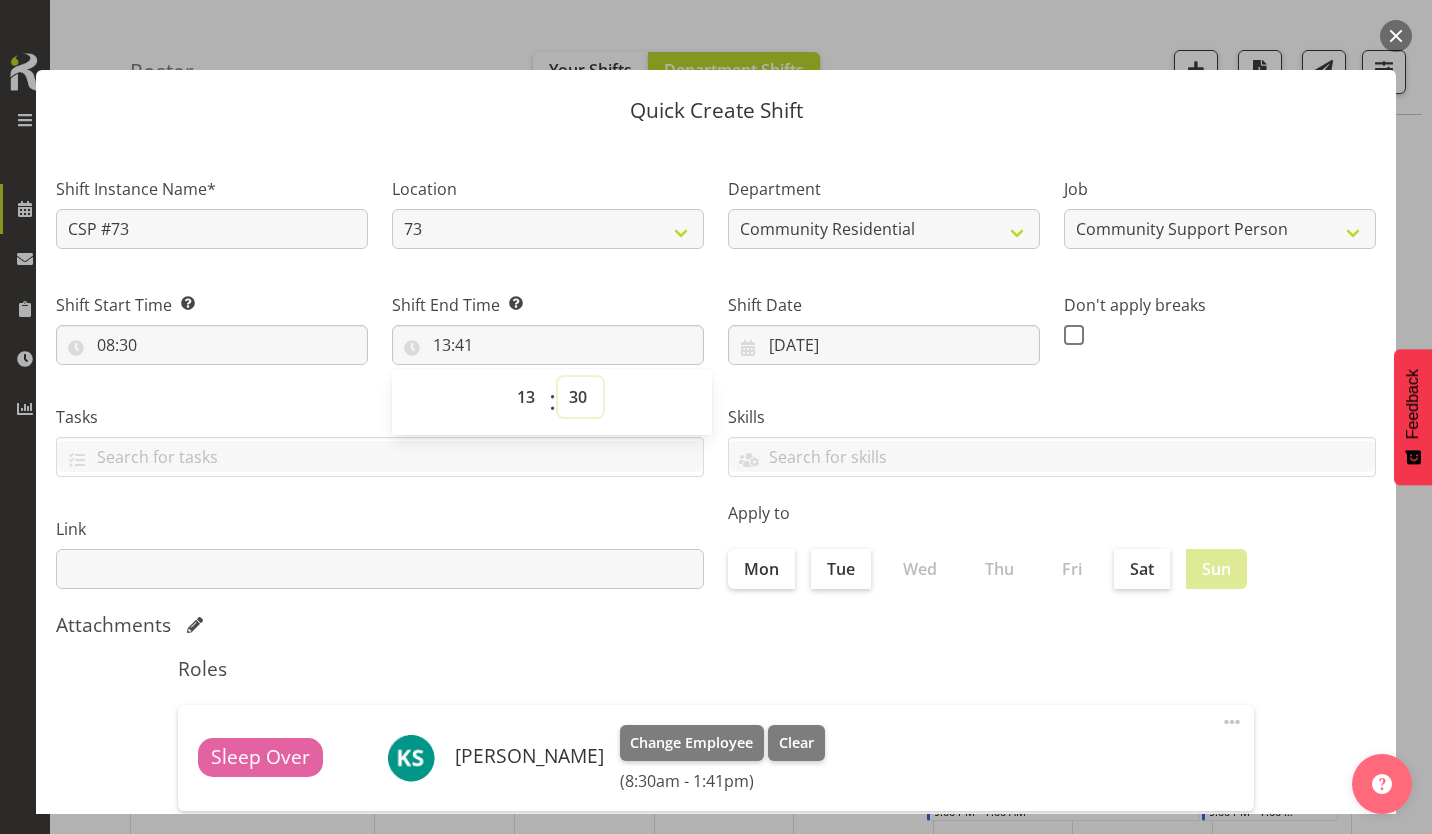 click on "00   01   02   03   04   05   06   07   08   09   10   11   12   13   14   15   16   17   18   19   20   21   22   23   24   25   26   27   28   29   30   31   32   33   34   35   36   37   38   39   40   41   42   43   44   45   46   47   48   49   50   51   52   53   54   55   56   57   58   59" at bounding box center [580, 397] 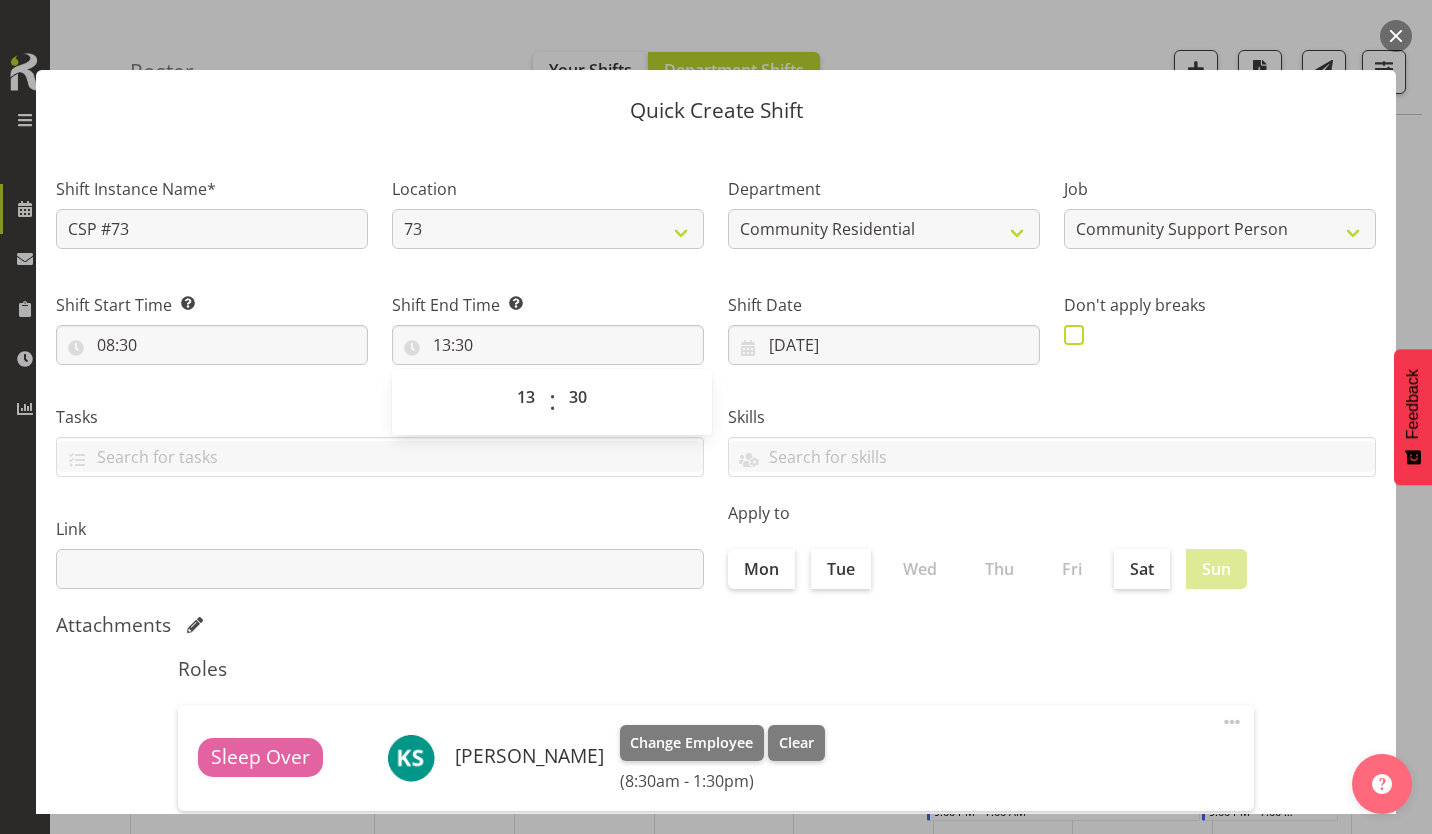 click at bounding box center (1074, 335) 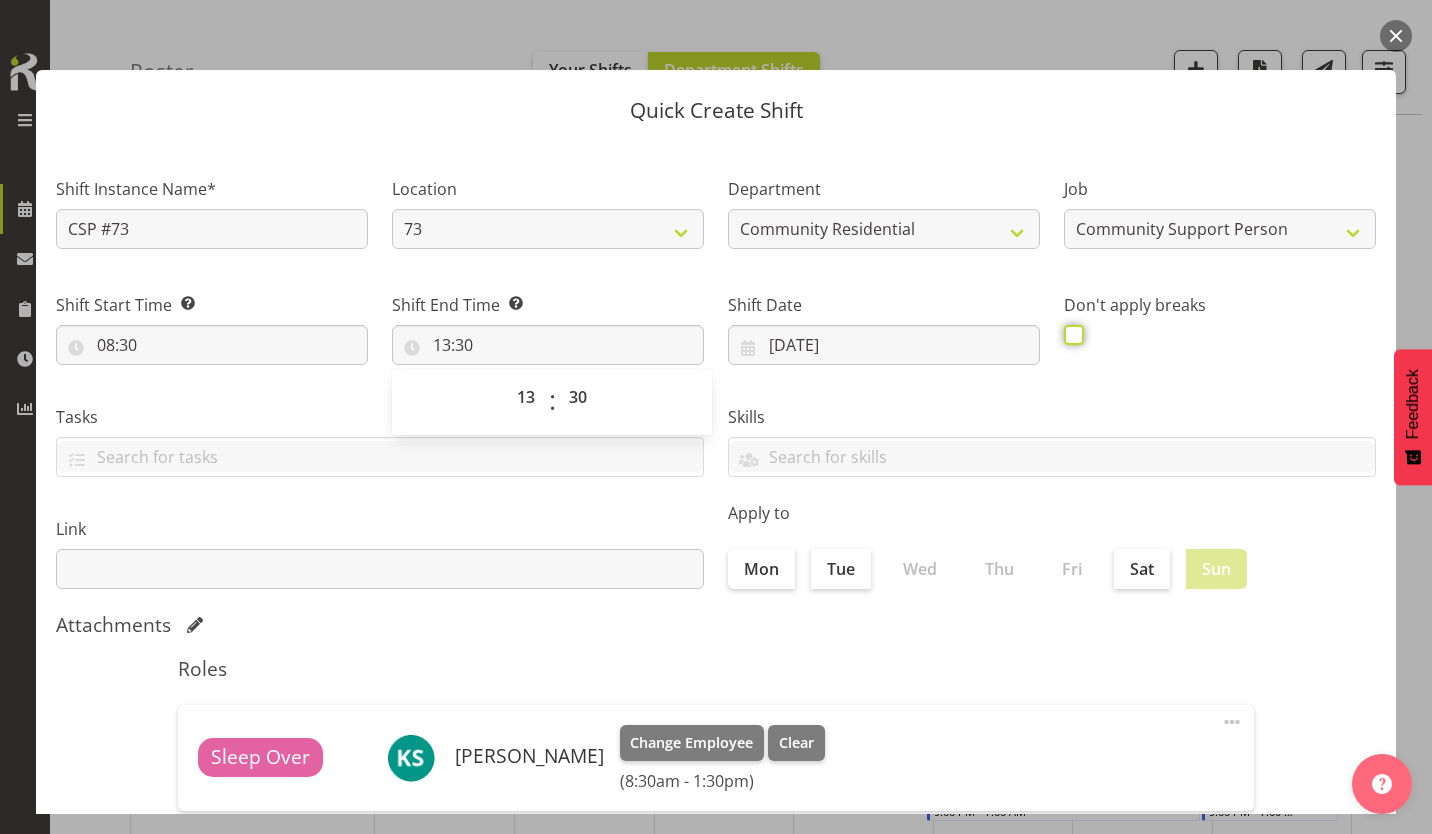 click at bounding box center [1070, 334] 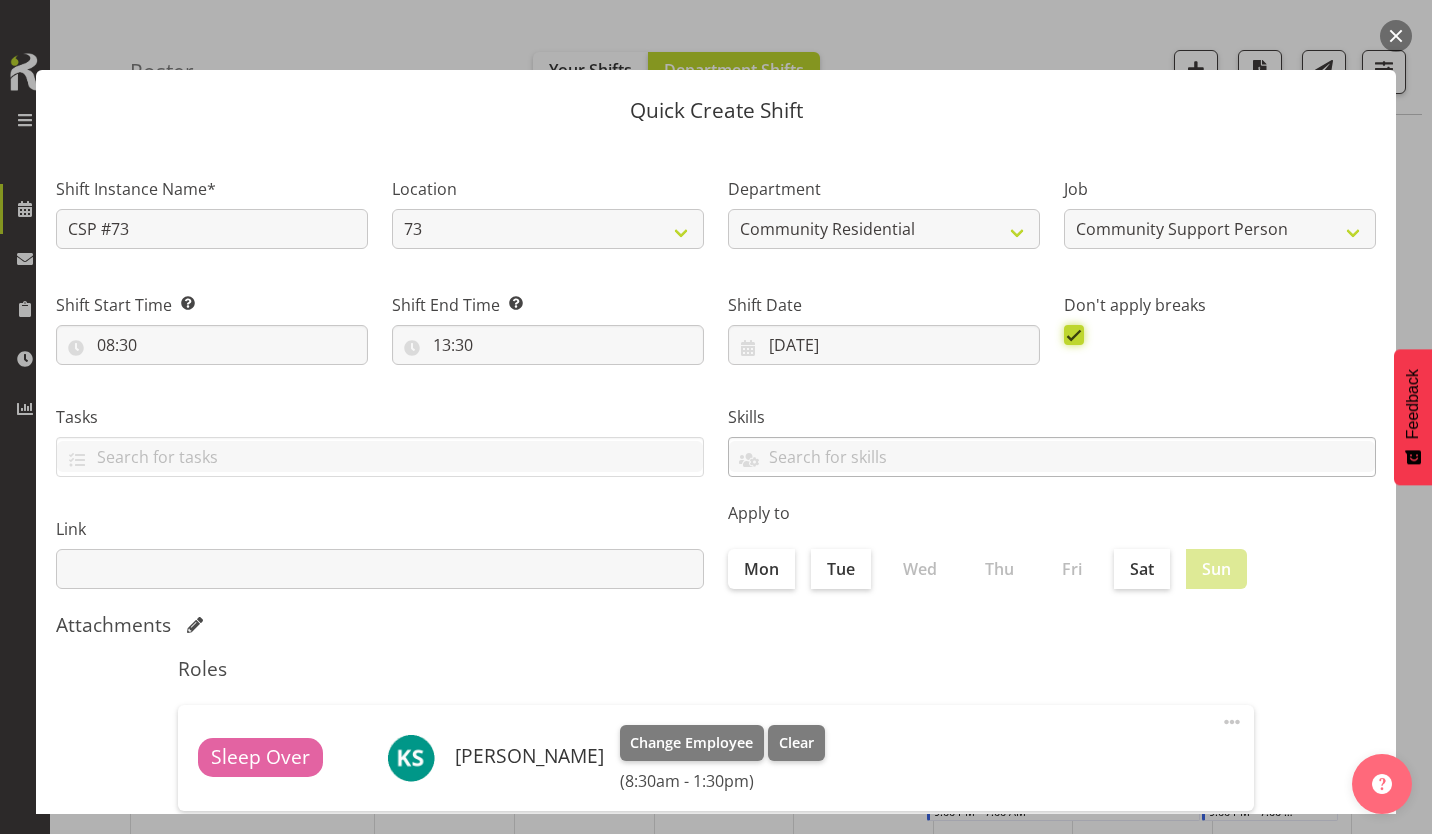 scroll, scrollTop: 86, scrollLeft: 0, axis: vertical 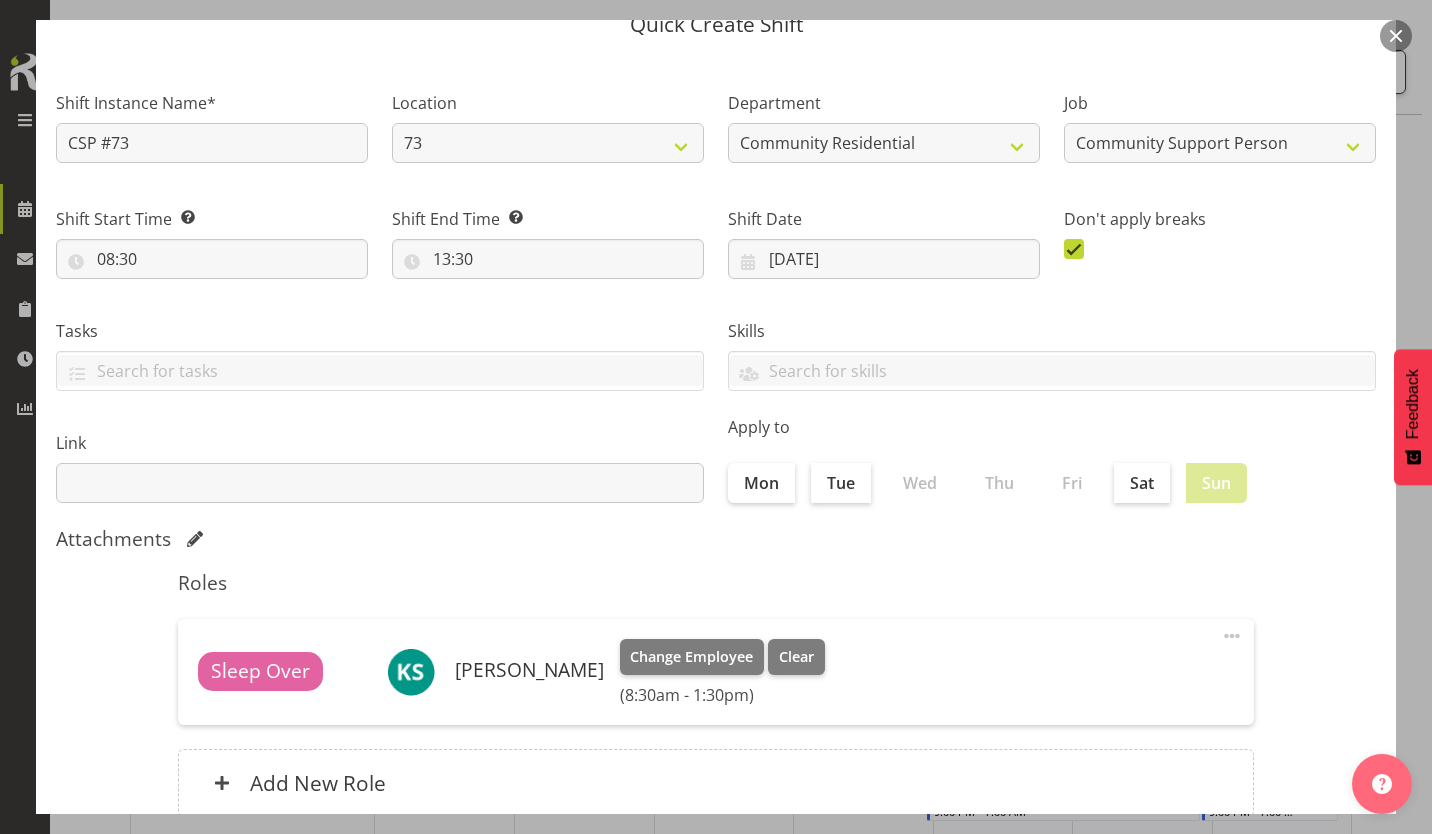 click on "Create Shift Instance" at bounding box center [1274, 902] 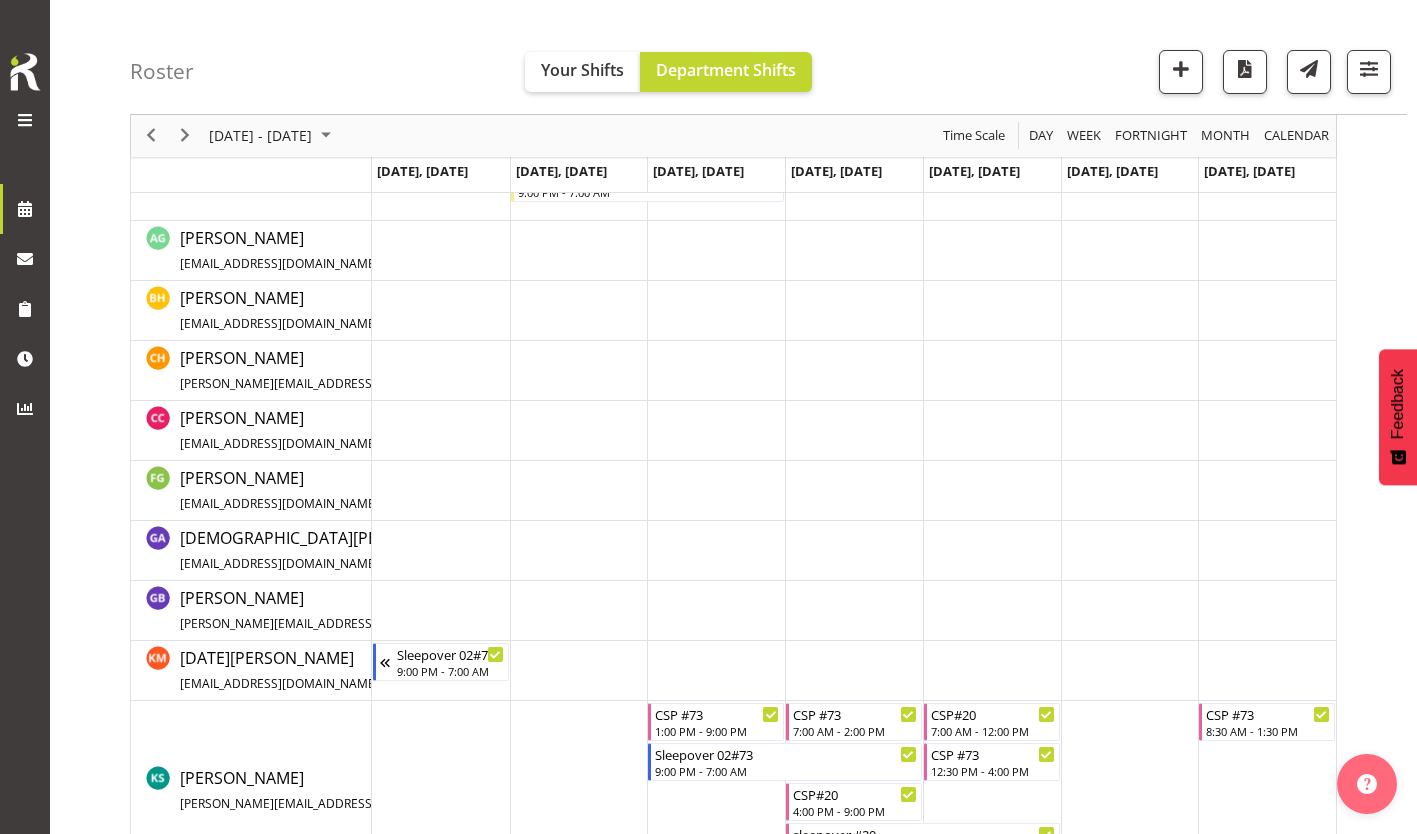 scroll, scrollTop: 678, scrollLeft: 0, axis: vertical 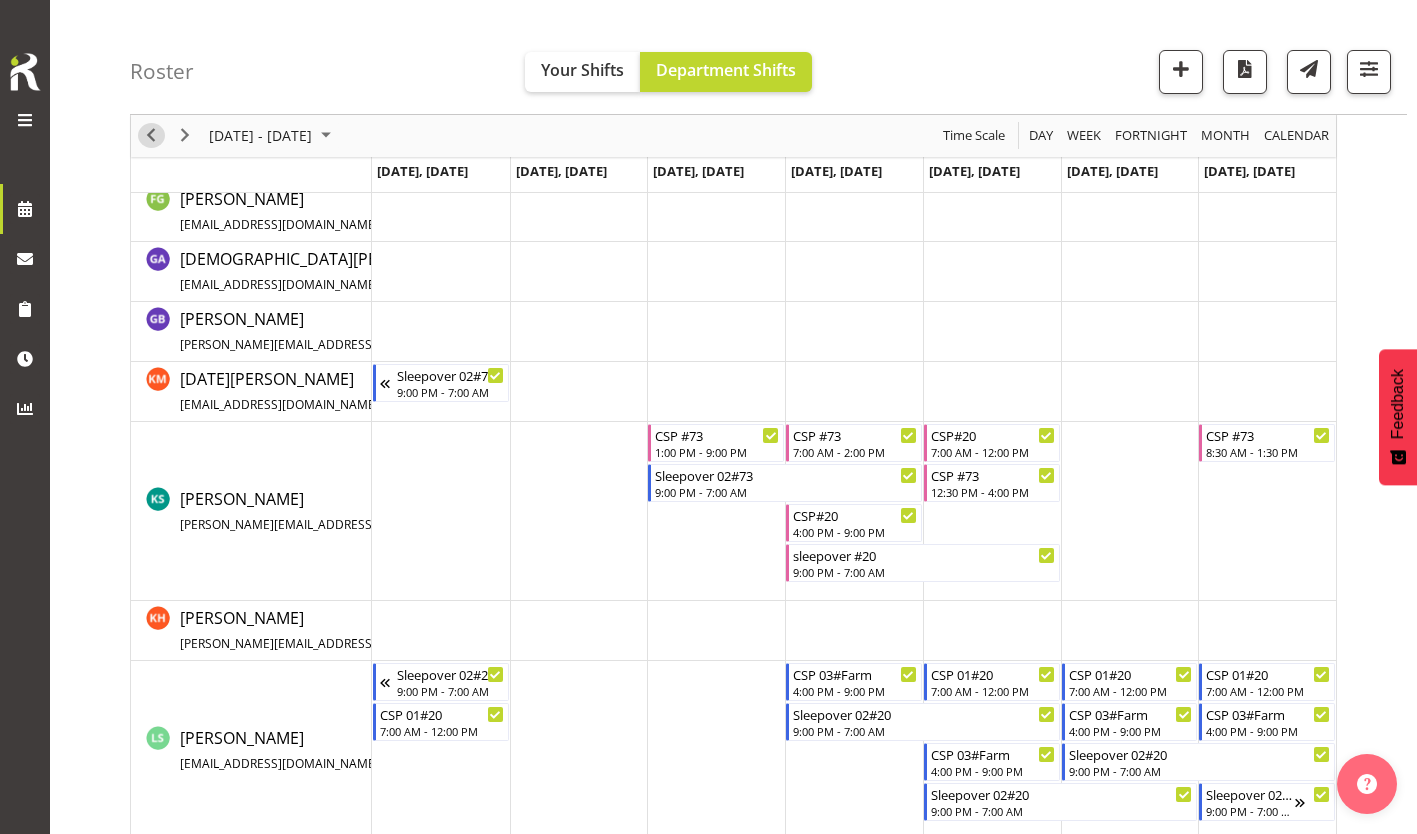click at bounding box center (151, 136) 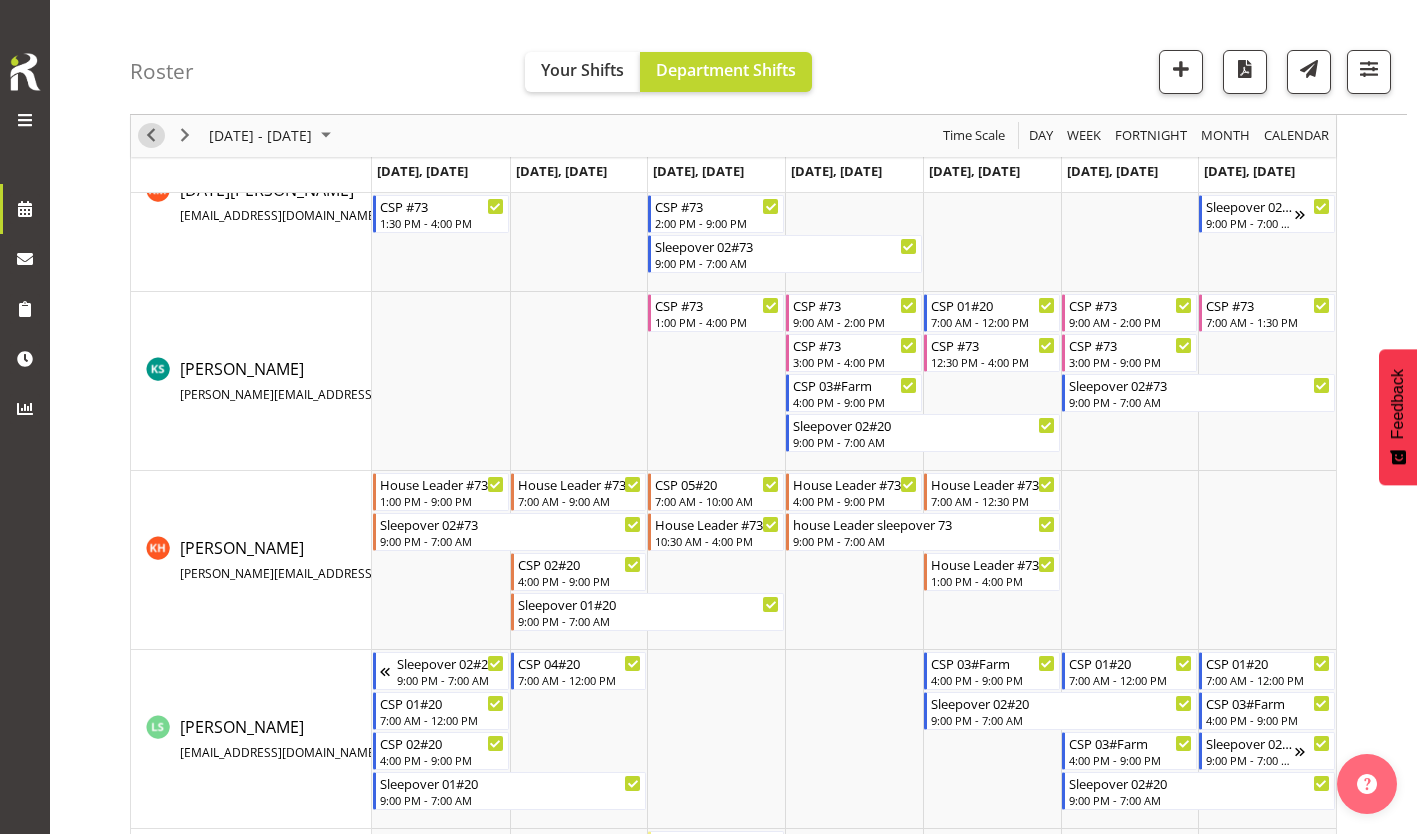 click at bounding box center [151, 136] 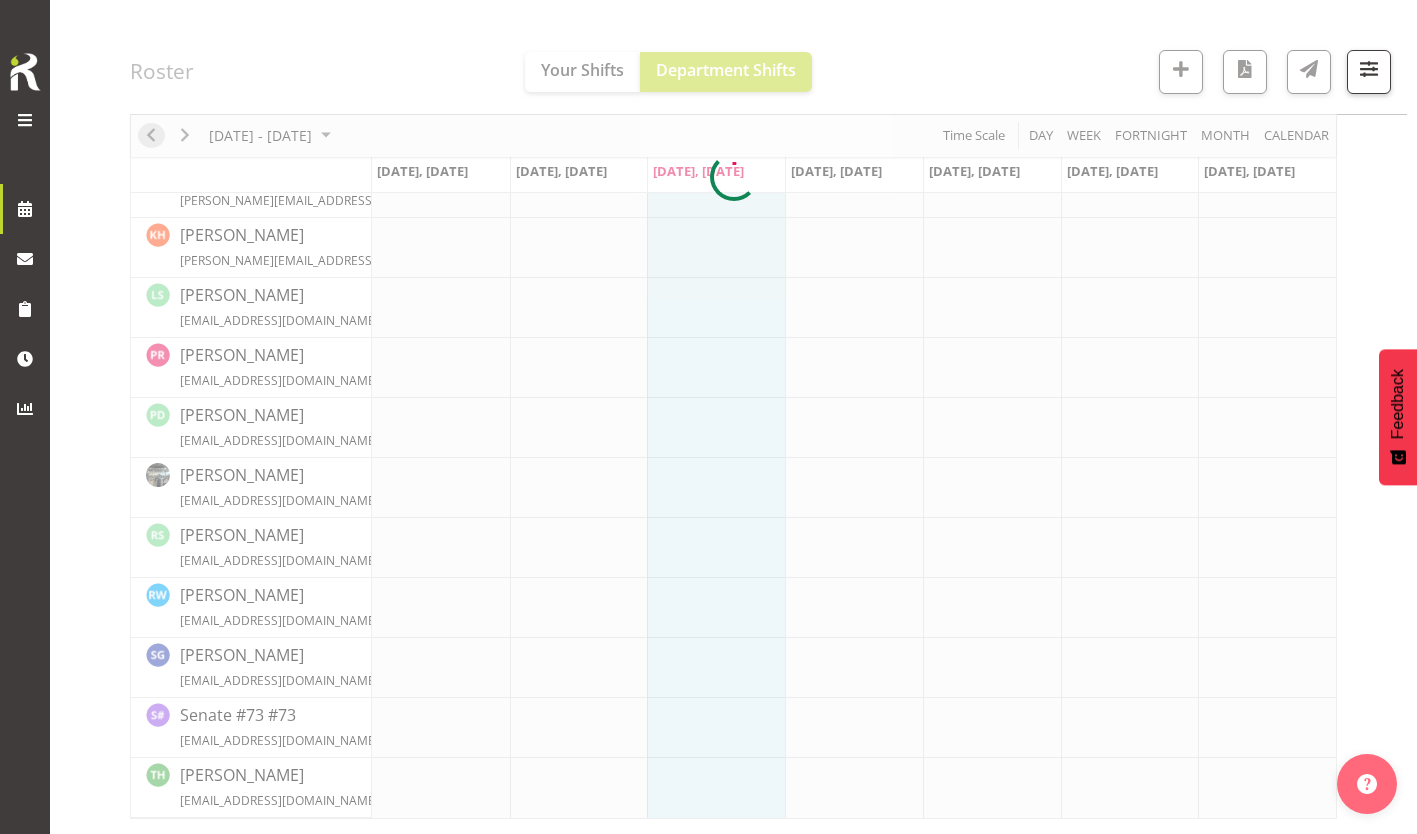 scroll, scrollTop: 648, scrollLeft: 0, axis: vertical 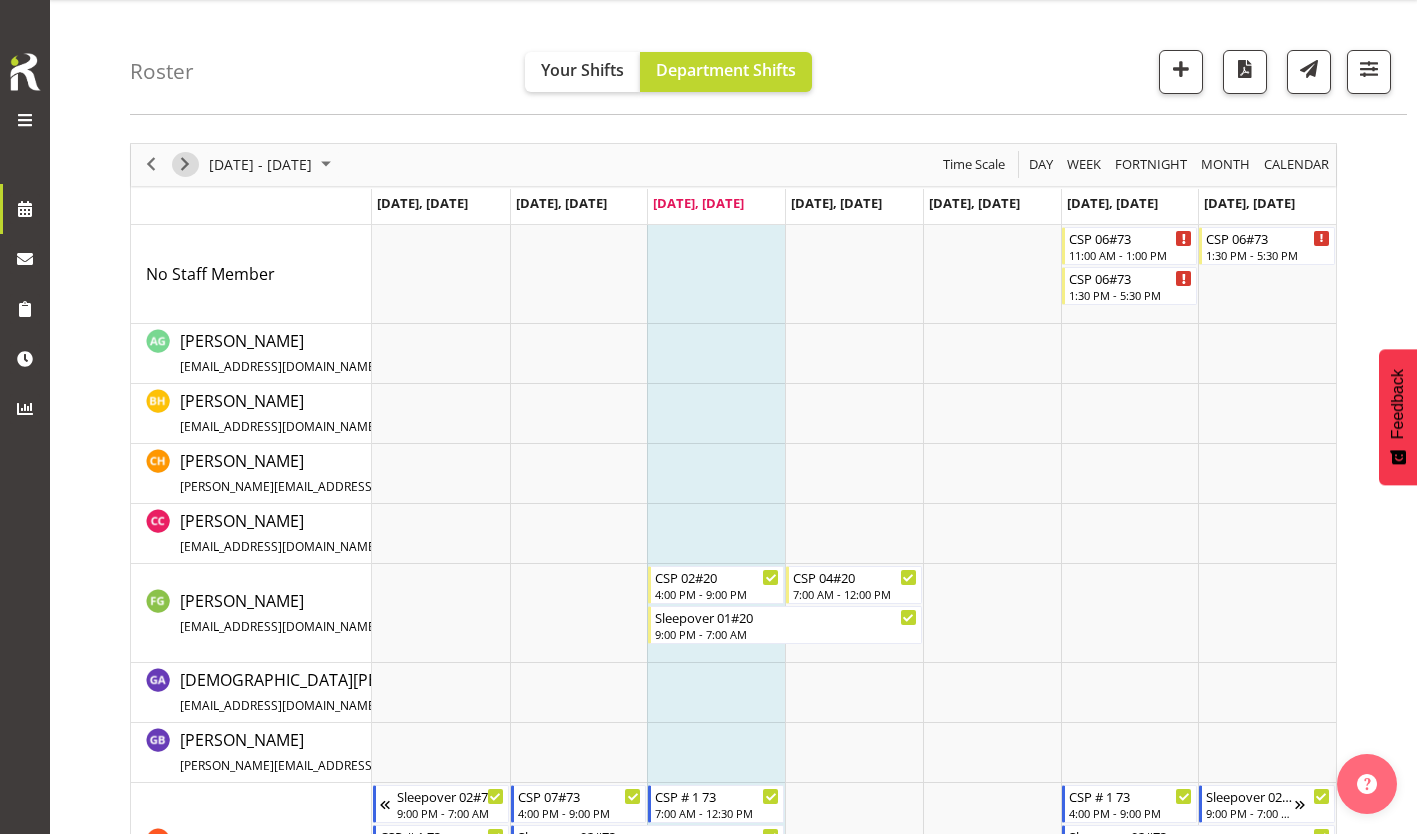 click at bounding box center (185, 164) 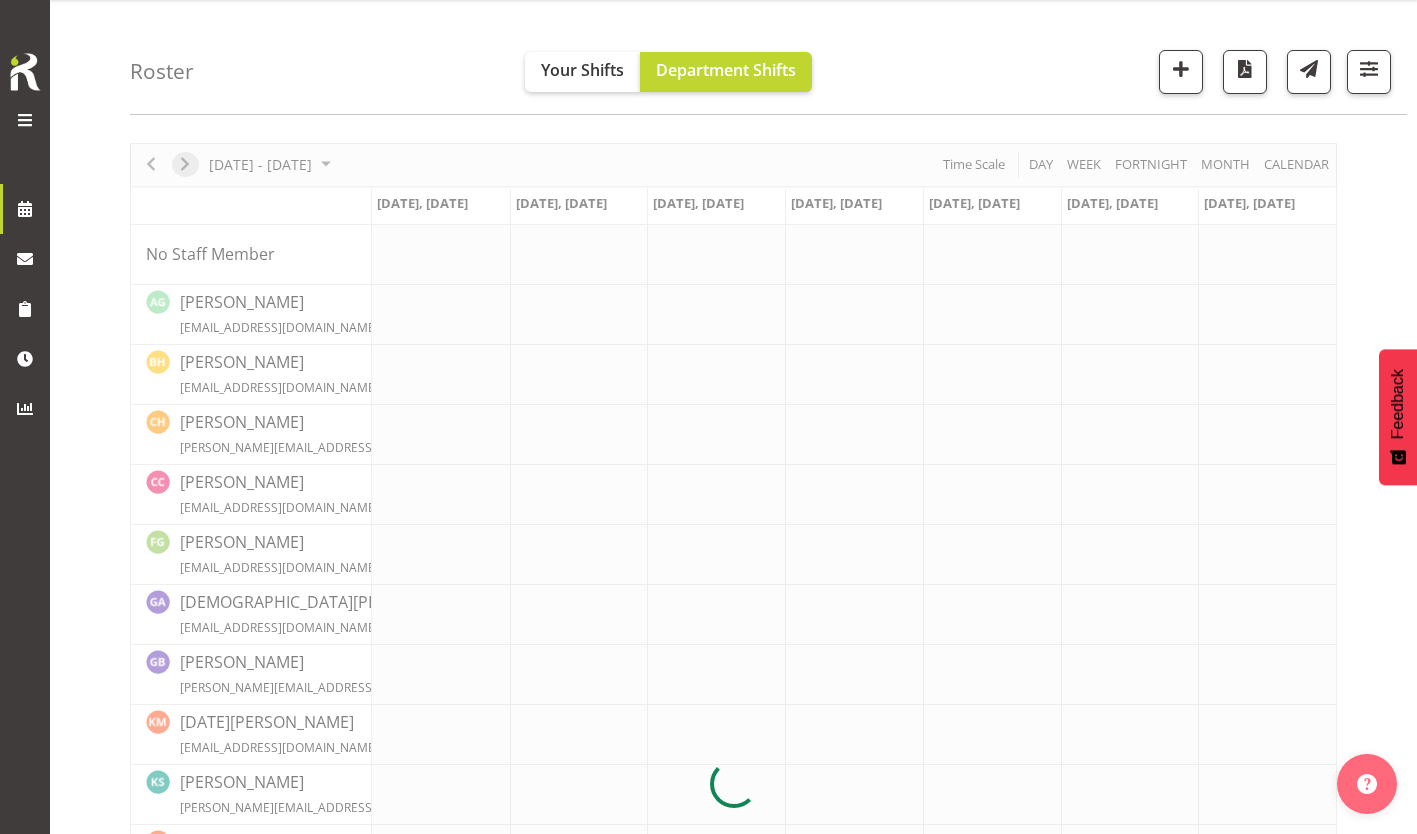 scroll, scrollTop: 0, scrollLeft: 0, axis: both 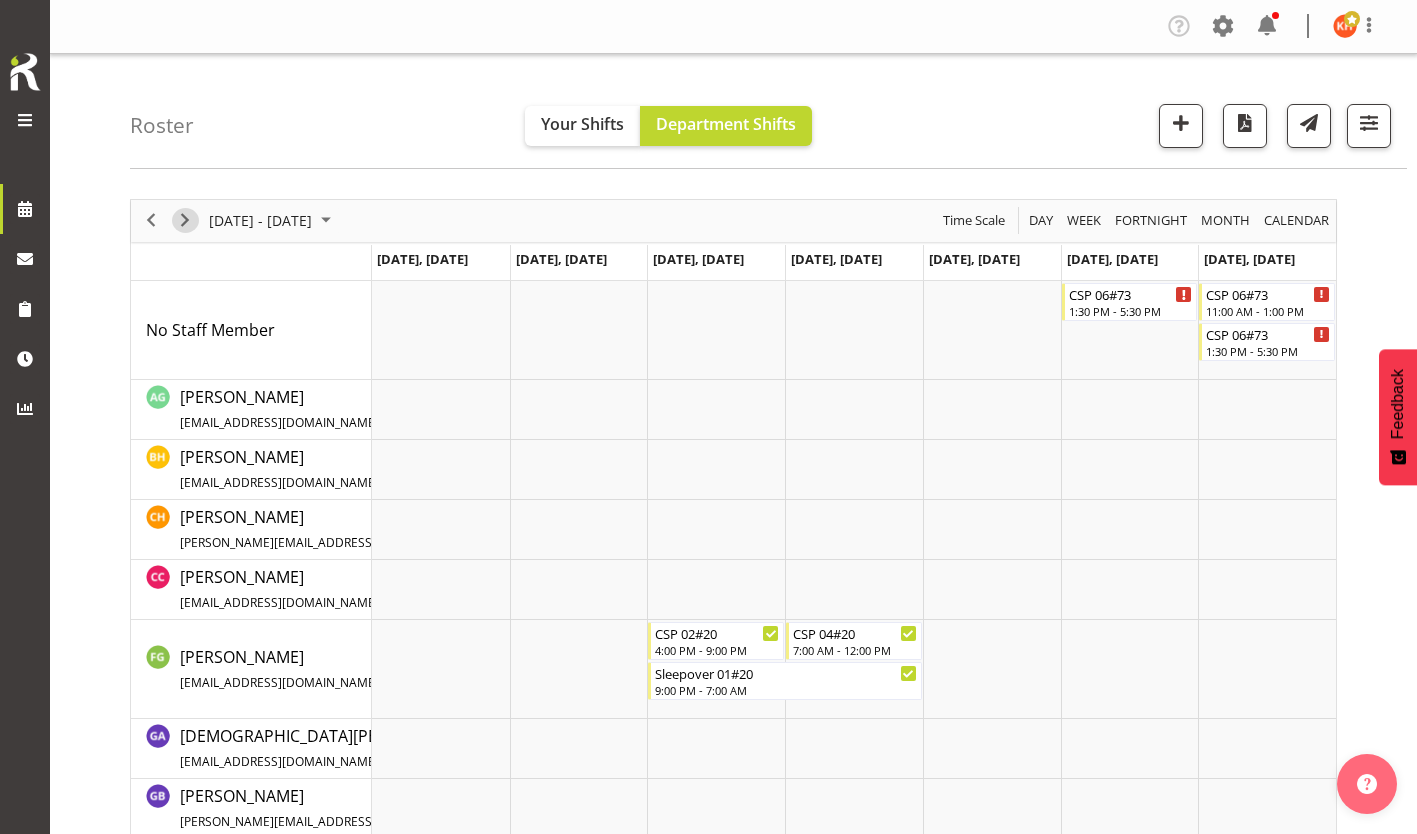 click at bounding box center [185, 220] 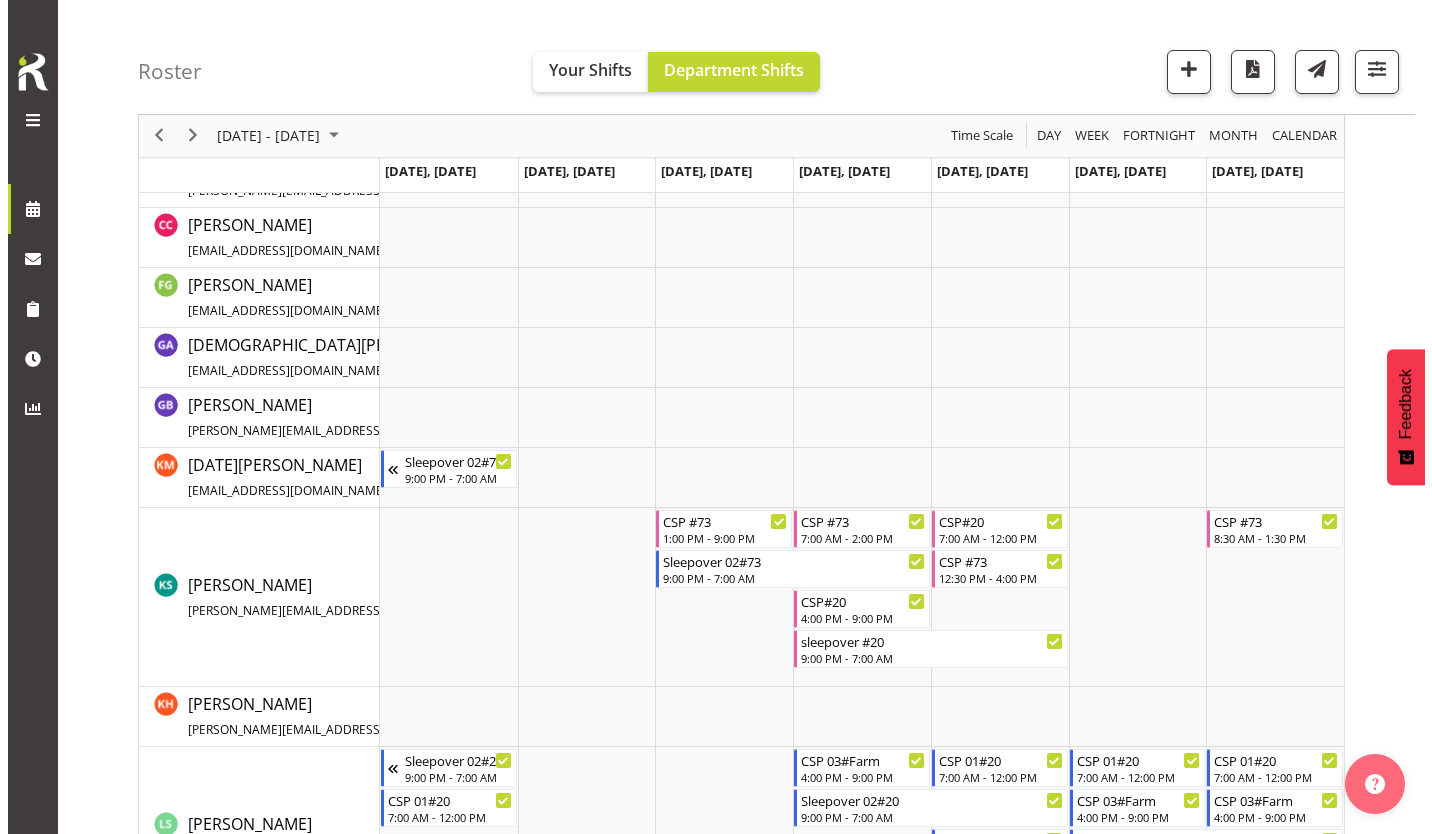 scroll, scrollTop: 643, scrollLeft: 0, axis: vertical 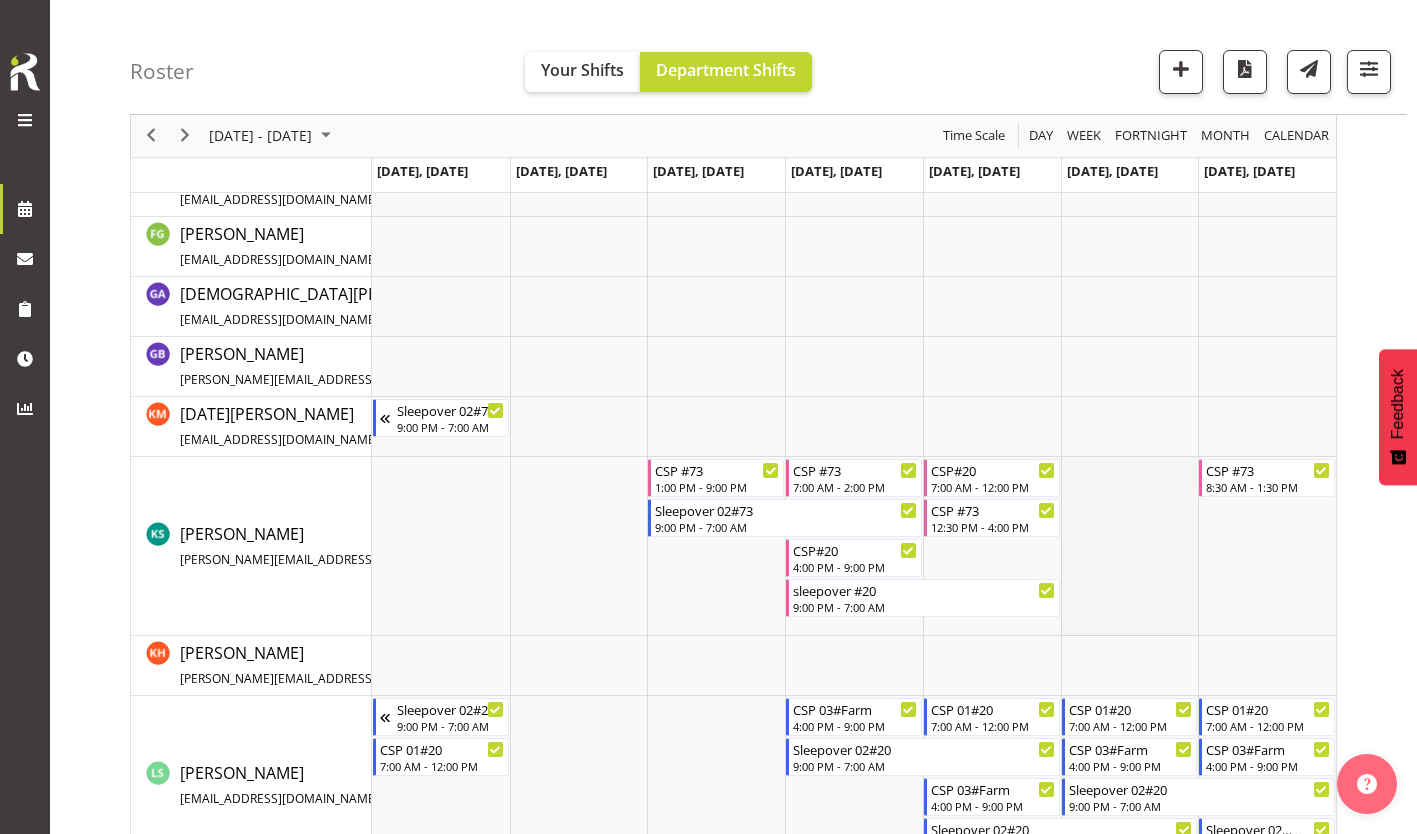 click at bounding box center (1130, 546) 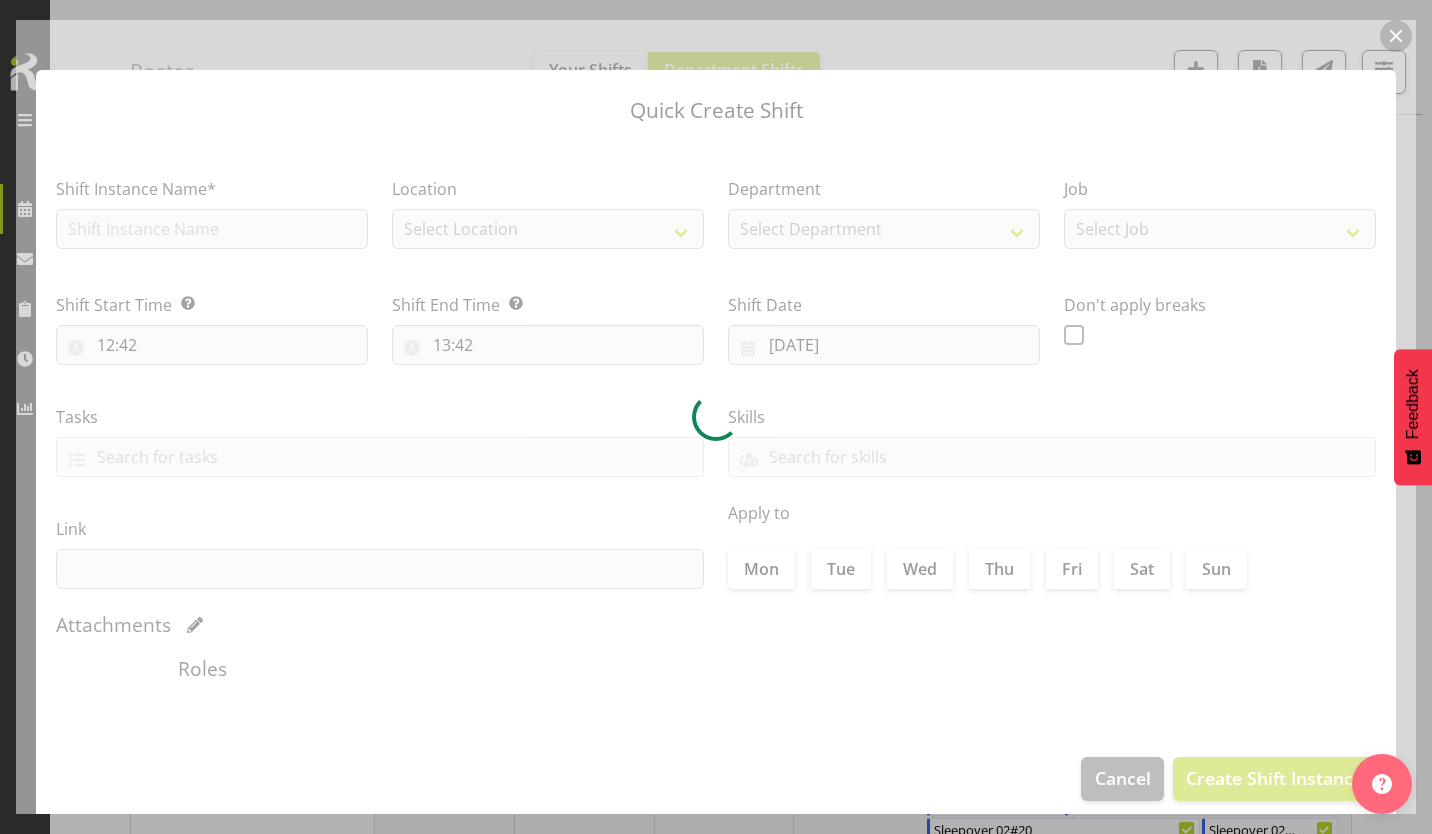type on "[DATE]" 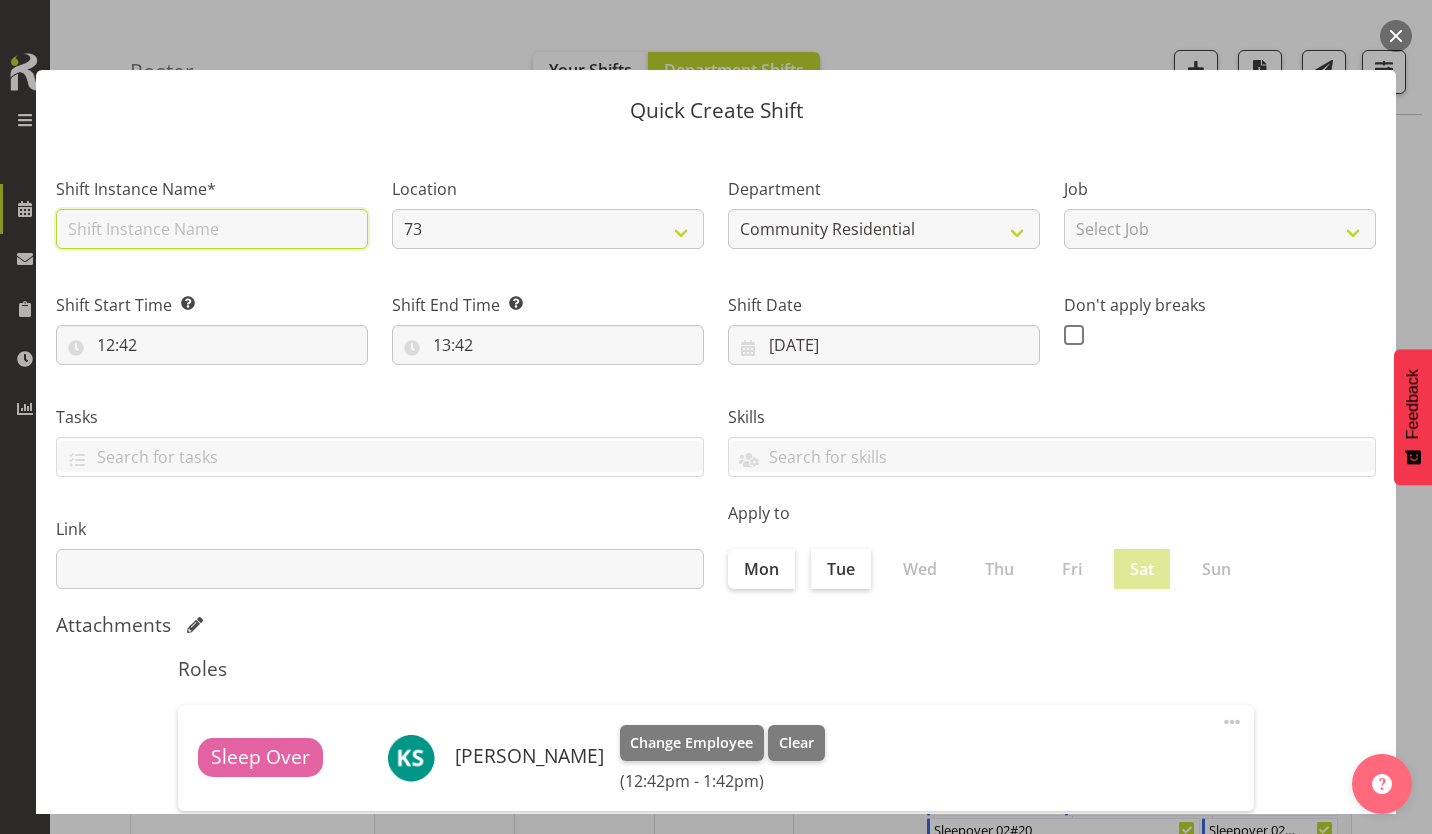 click at bounding box center (212, 229) 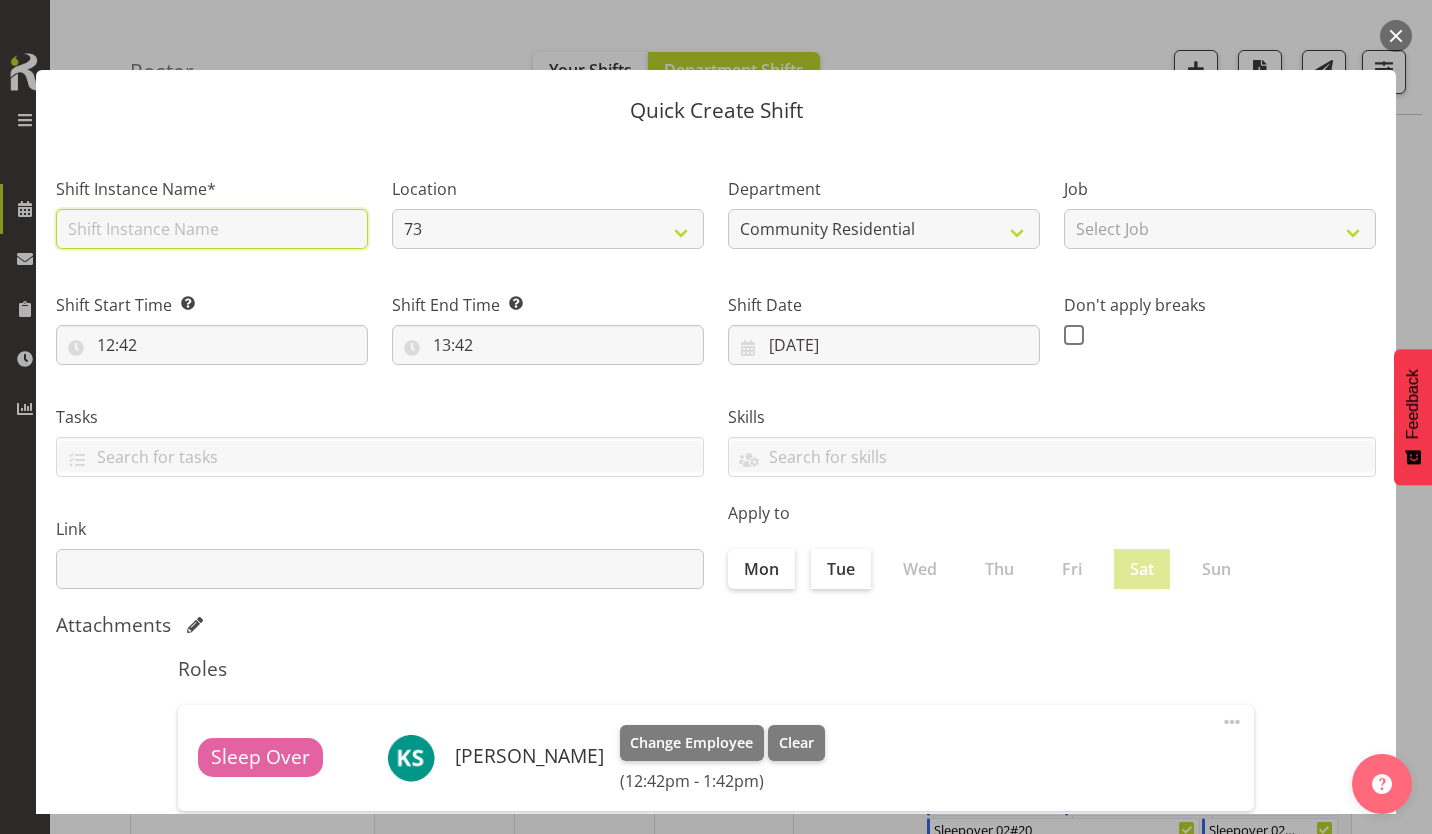 type on "CSP #73" 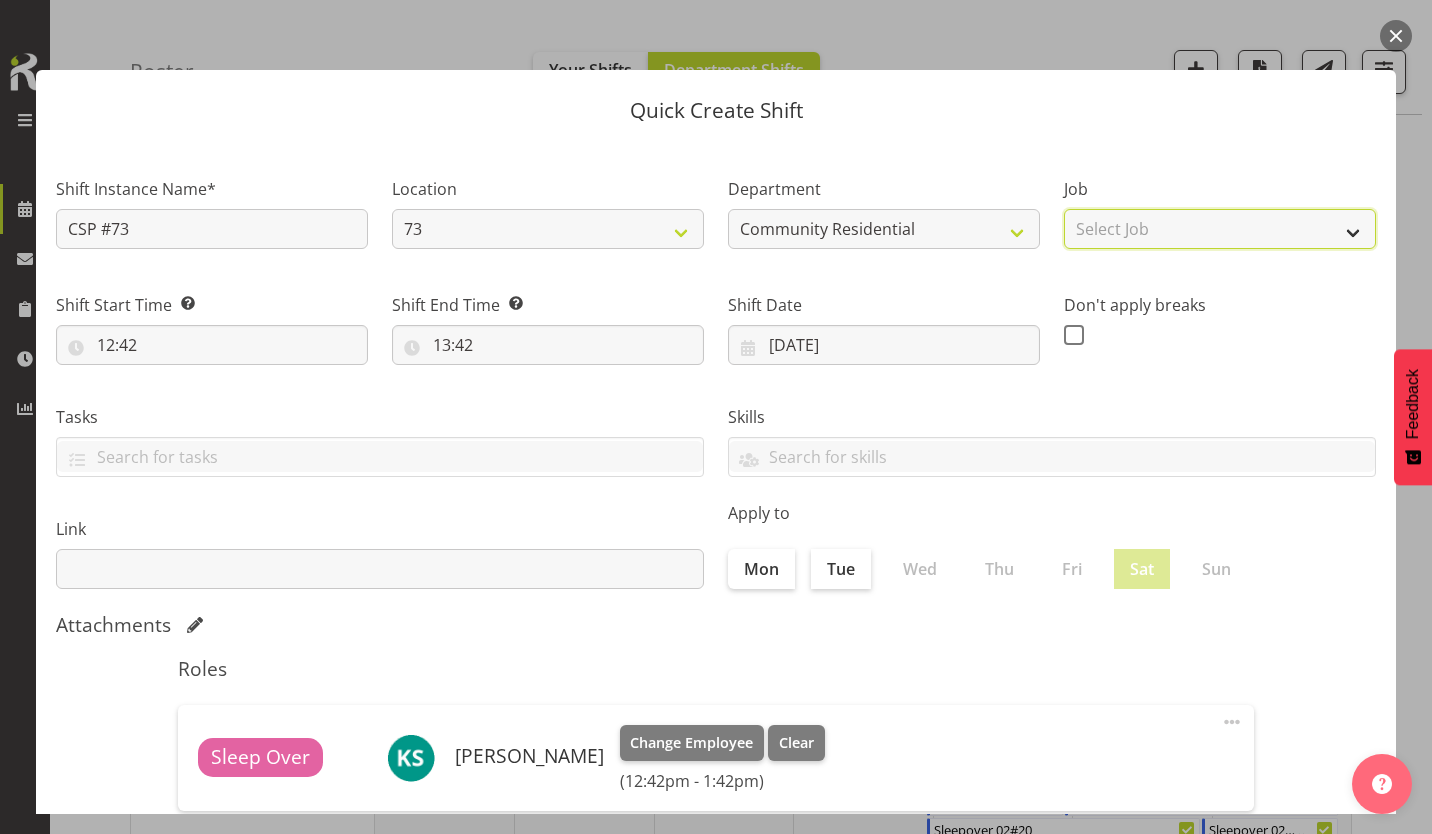 click on "Select Job  Accounts Admin Art Coordinator Community Leader Community Support Person Community Support Person-Casual House Leader Office Admin Senior Coordinator Service Manager Volunteer" at bounding box center [1220, 229] 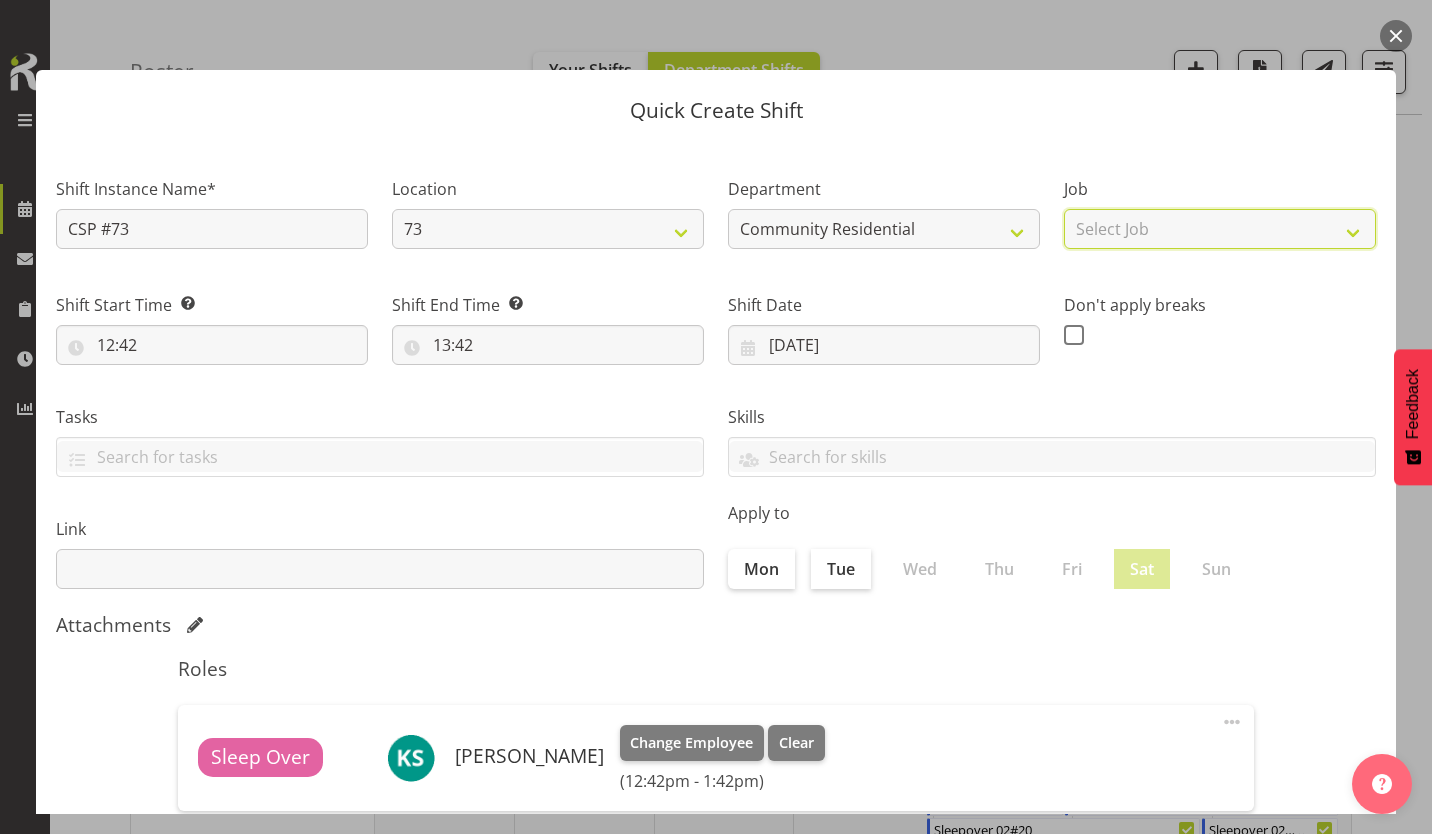 select on "2" 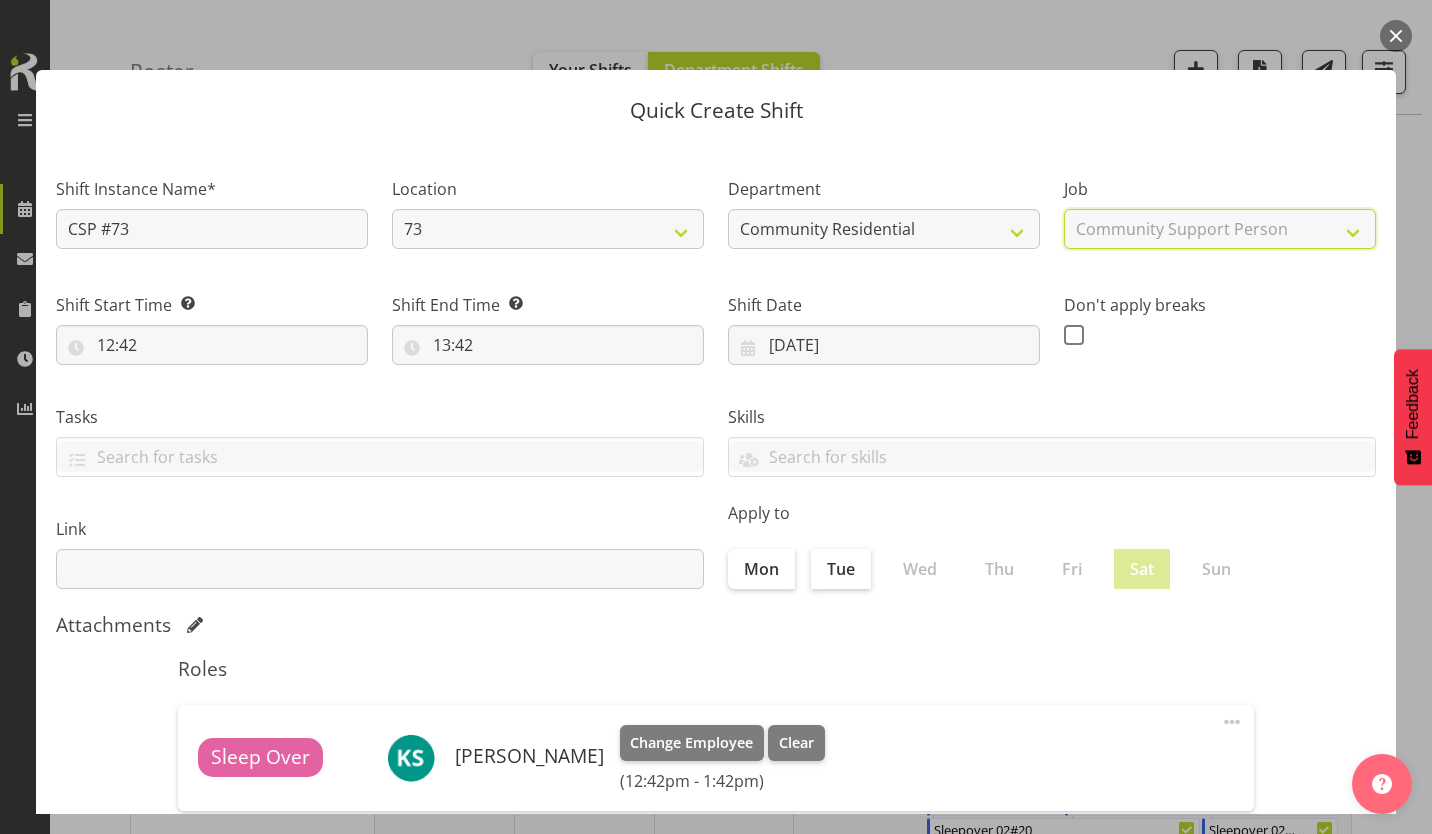 click on "Select Job  Accounts Admin Art Coordinator Community Leader Community Support Person Community Support Person-Casual House Leader Office Admin Senior Coordinator Service Manager Volunteer" at bounding box center (1220, 229) 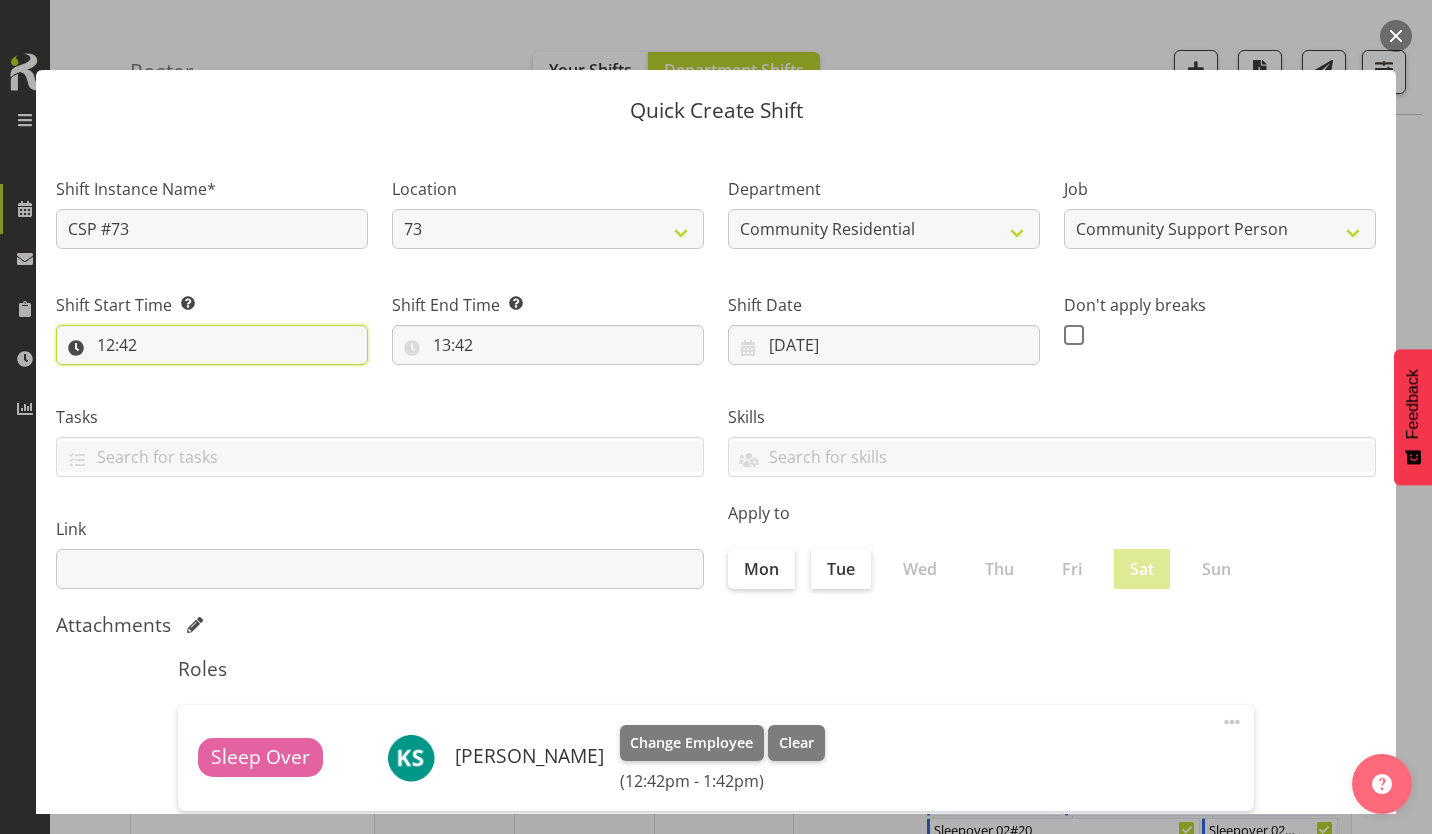 click on "12:42" at bounding box center [212, 345] 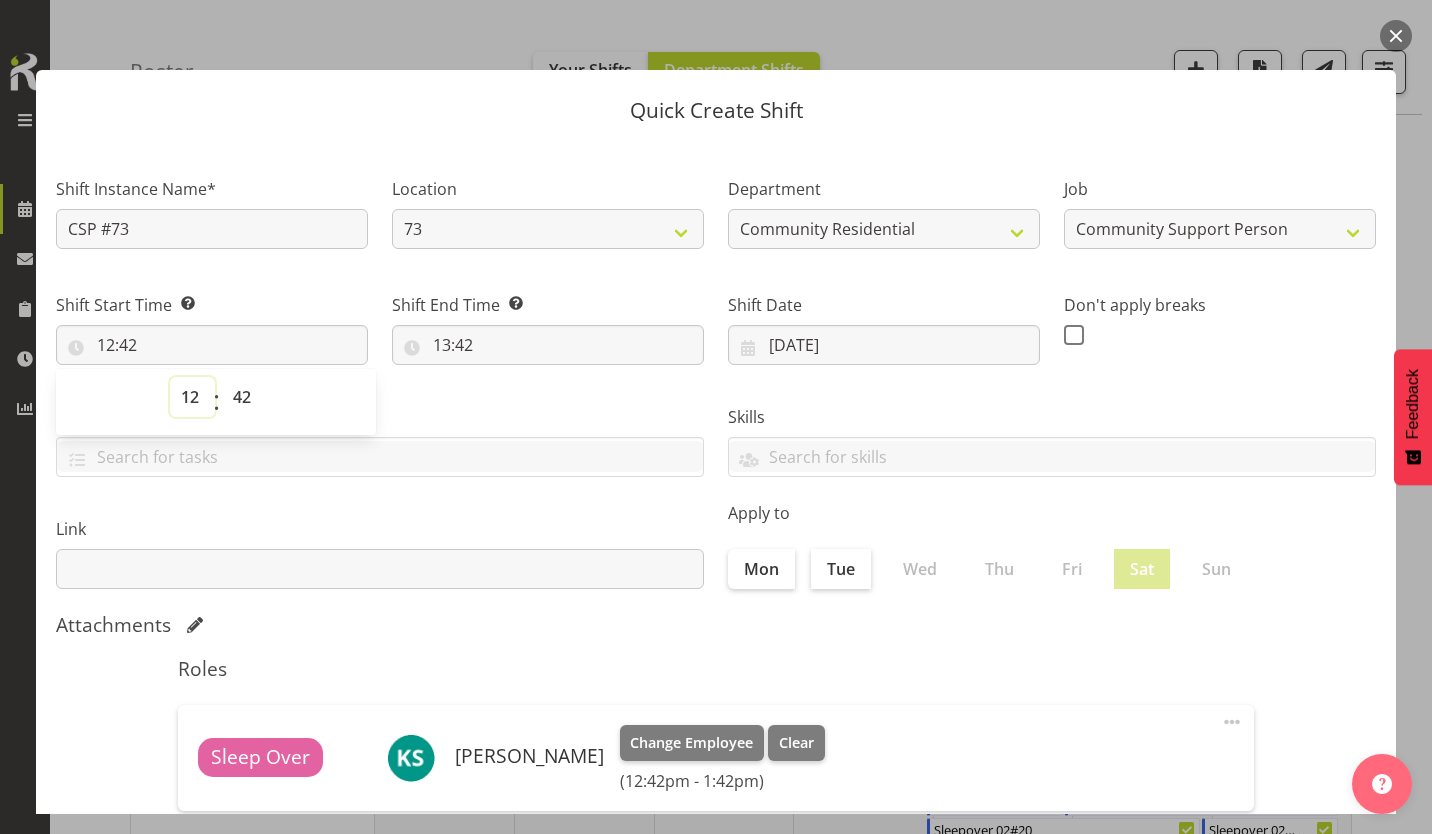 click on "00   01   02   03   04   05   06   07   08   09   10   11   12   13   14   15   16   17   18   19   20   21   22   23" at bounding box center [192, 397] 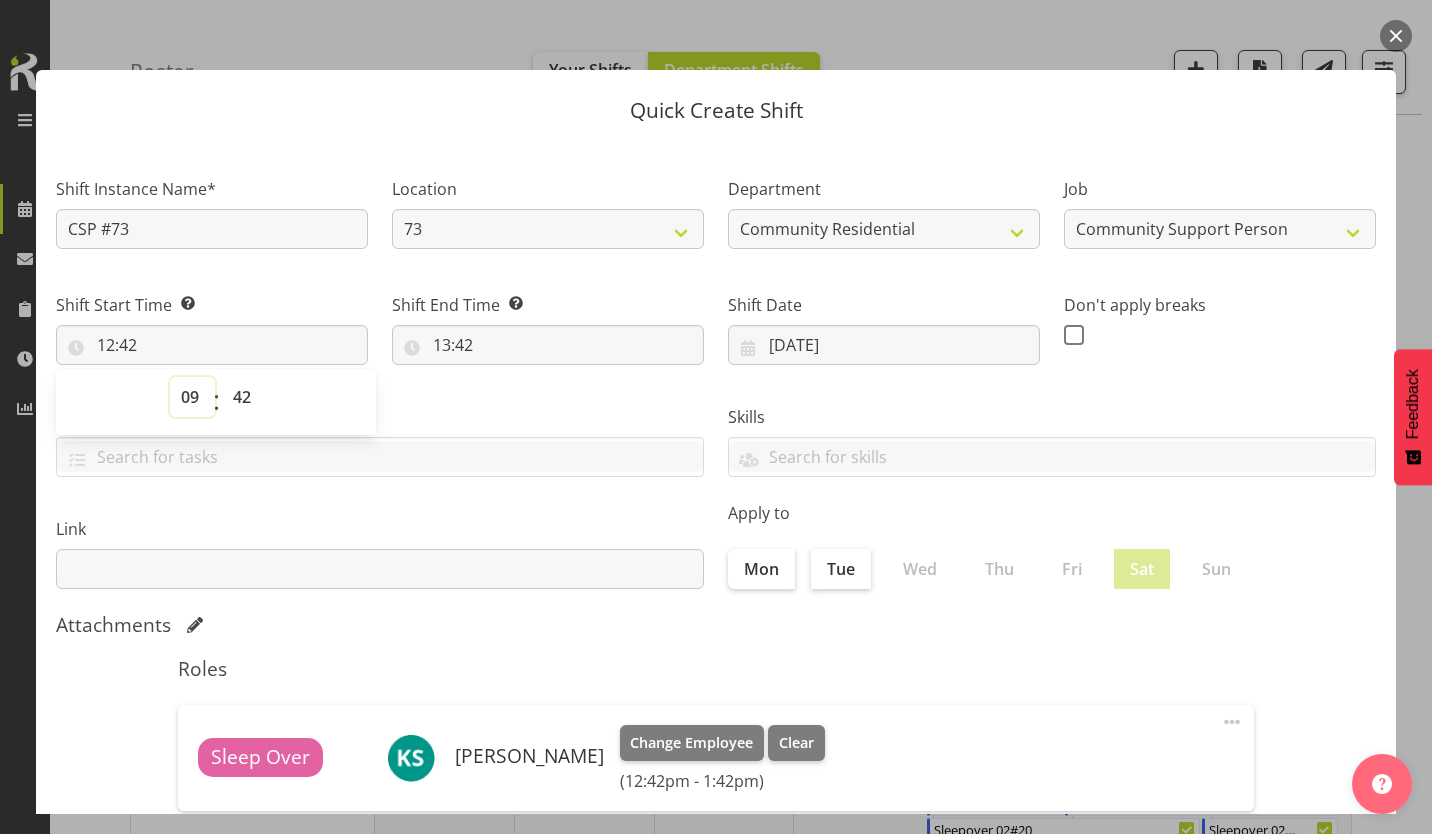 click on "00   01   02   03   04   05   06   07   08   09   10   11   12   13   14   15   16   17   18   19   20   21   22   23" at bounding box center (192, 397) 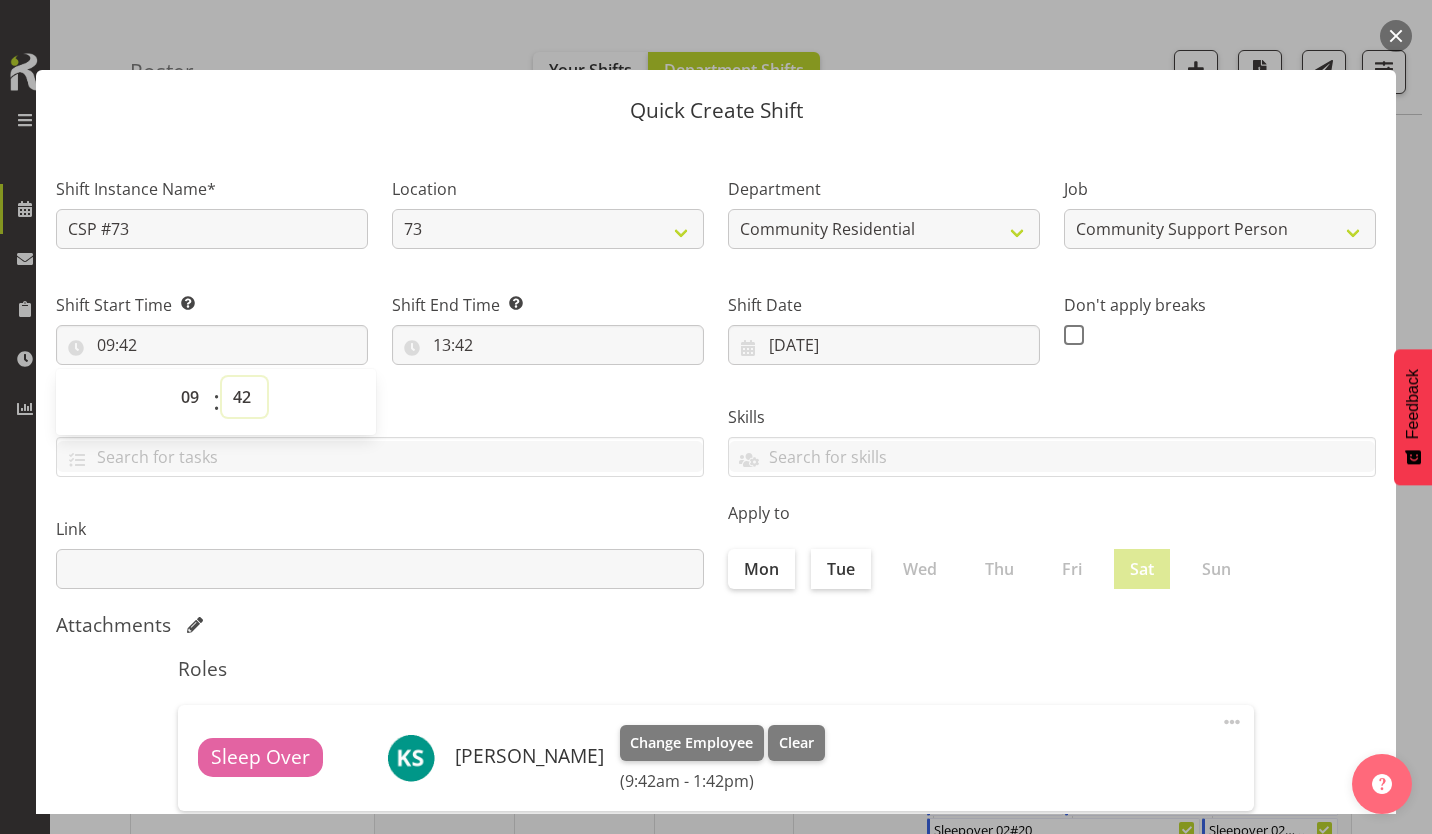 click on "00   01   02   03   04   05   06   07   08   09   10   11   12   13   14   15   16   17   18   19   20   21   22   23   24   25   26   27   28   29   30   31   32   33   34   35   36   37   38   39   40   41   42   43   44   45   46   47   48   49   50   51   52   53   54   55   56   57   58   59" at bounding box center (244, 397) 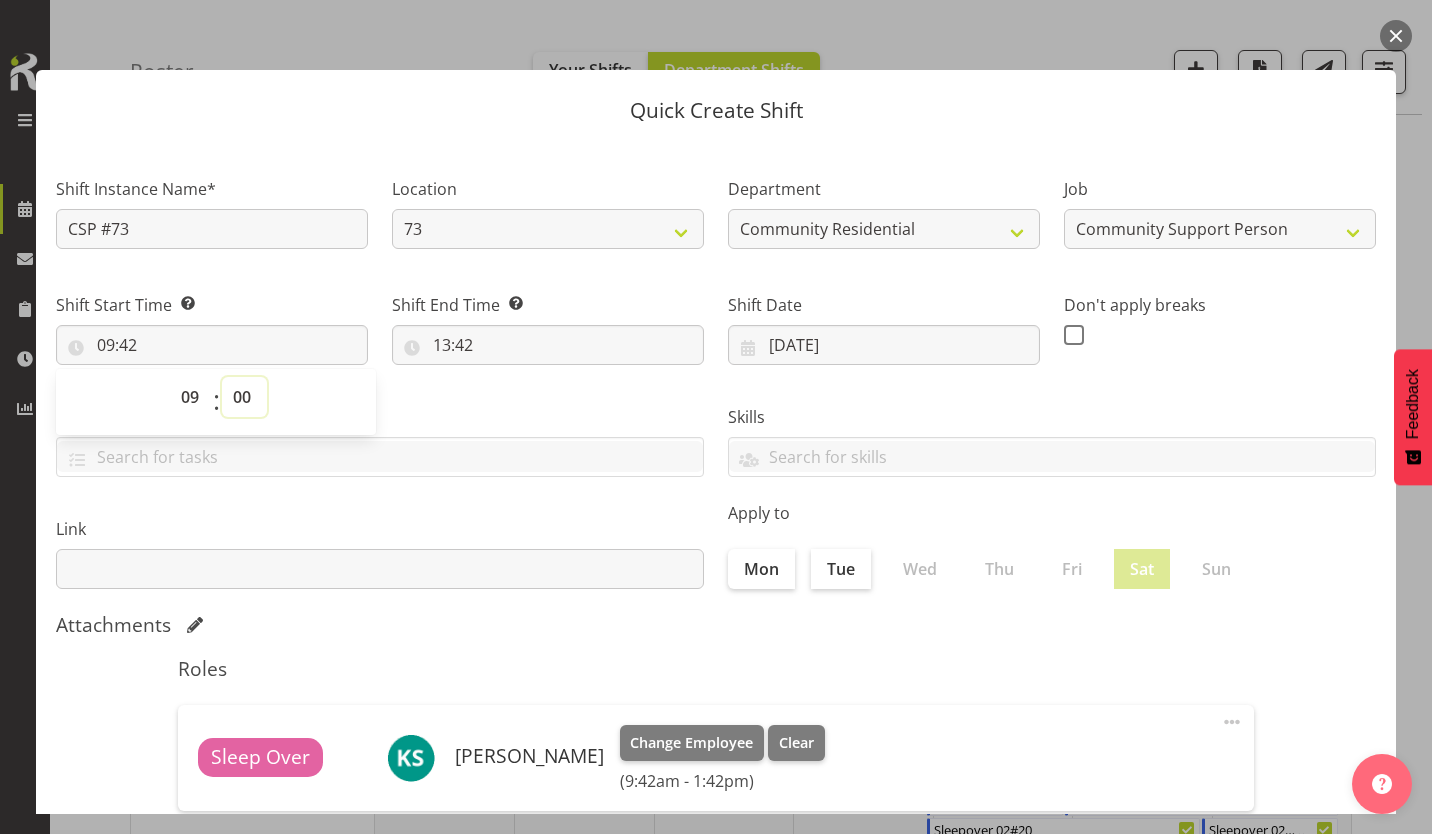 click on "00   01   02   03   04   05   06   07   08   09   10   11   12   13   14   15   16   17   18   19   20   21   22   23   24   25   26   27   28   29   30   31   32   33   34   35   36   37   38   39   40   41   42   43   44   45   46   47   48   49   50   51   52   53   54   55   56   57   58   59" at bounding box center [244, 397] 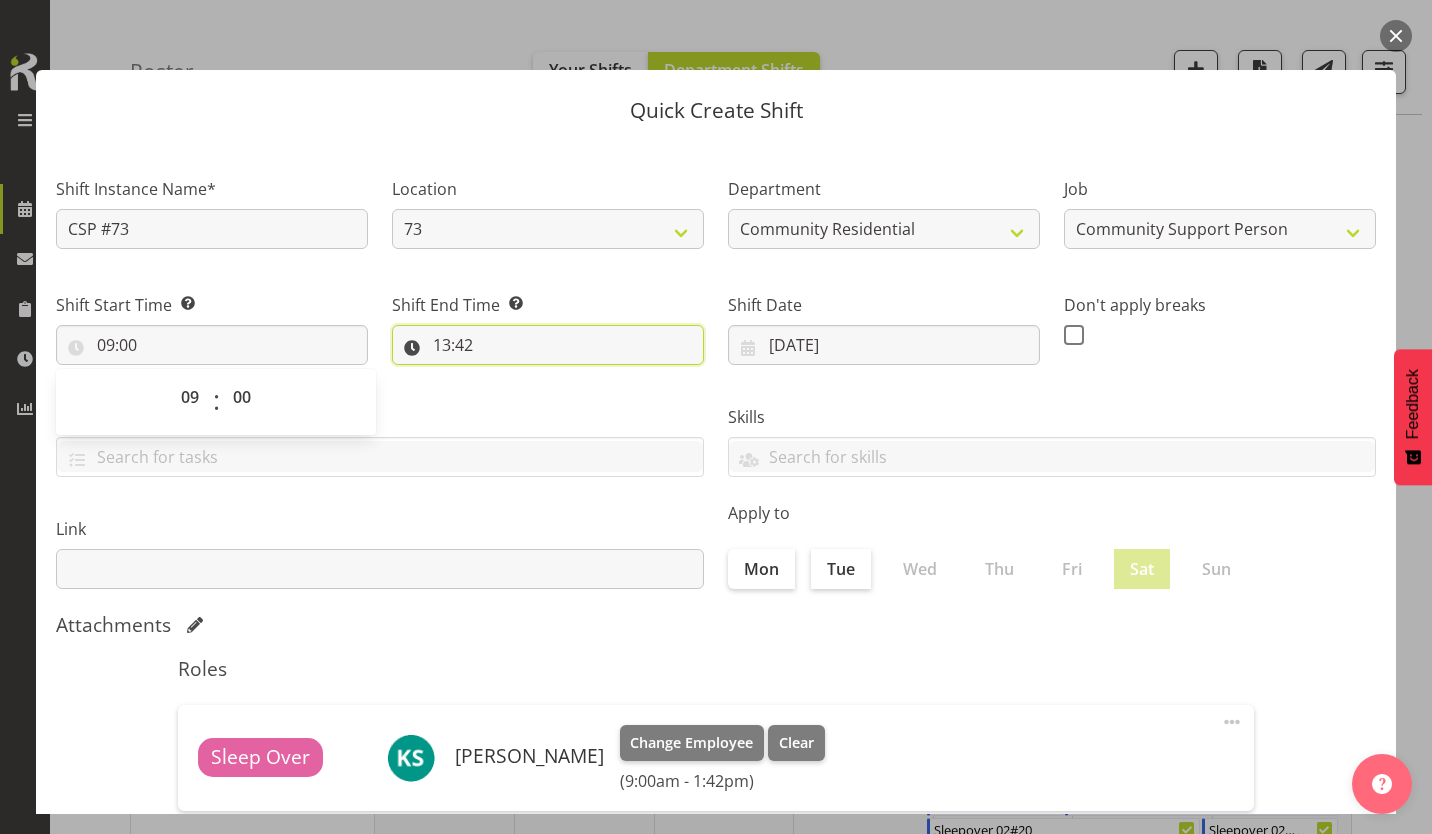 click on "13:42" at bounding box center (548, 345) 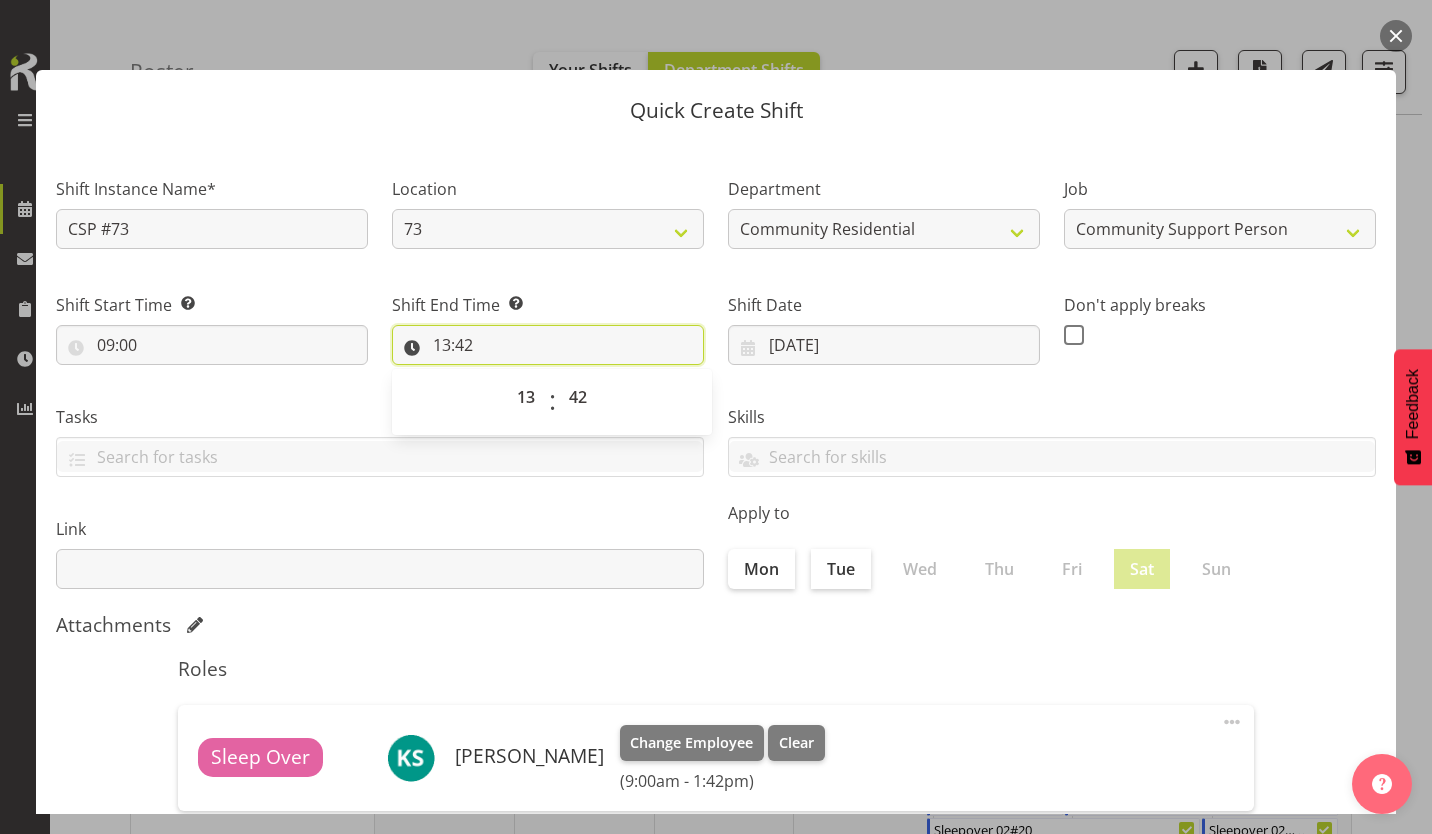 click on "13:42" at bounding box center [548, 345] 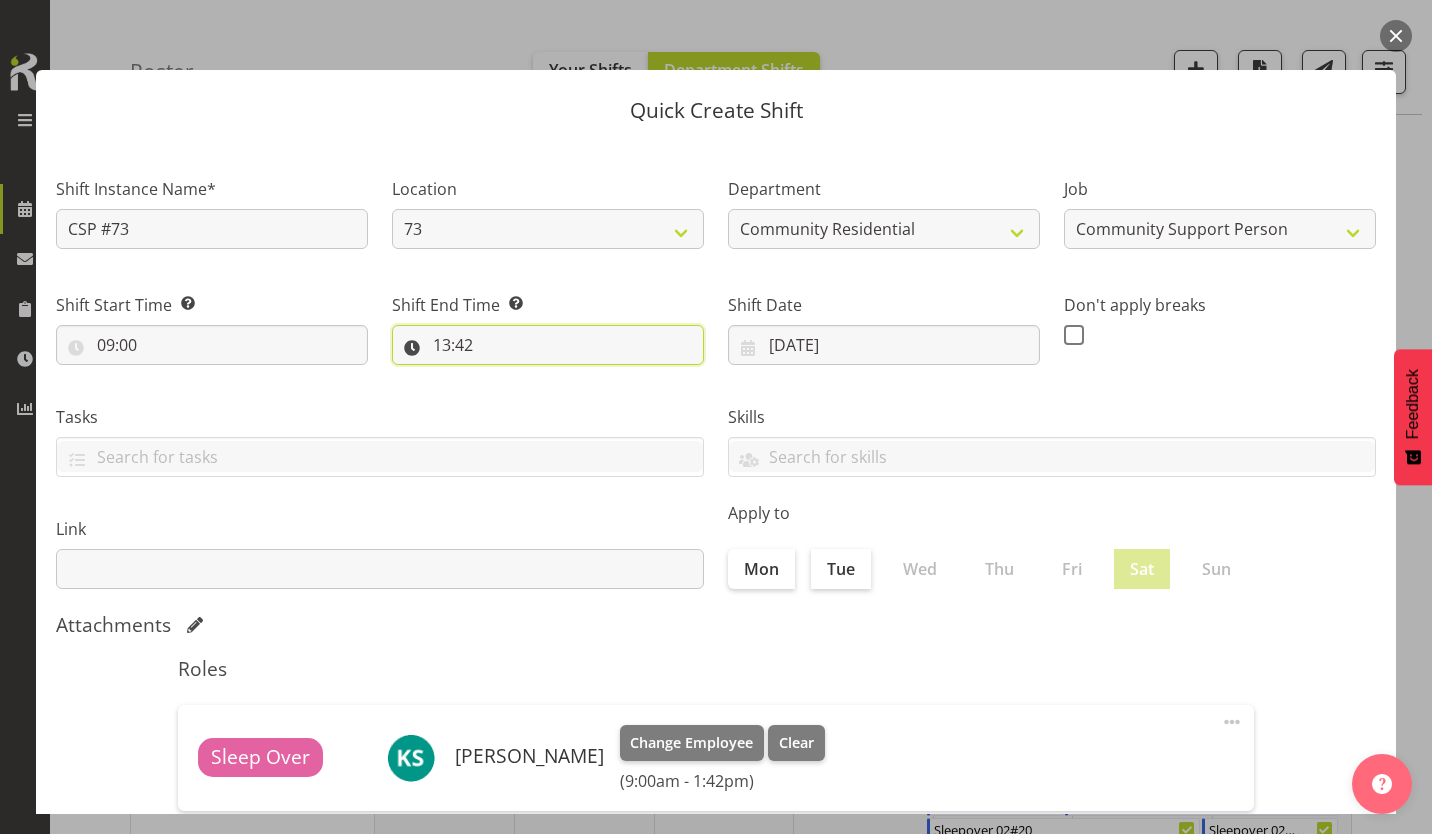 click on "13:42" at bounding box center (548, 345) 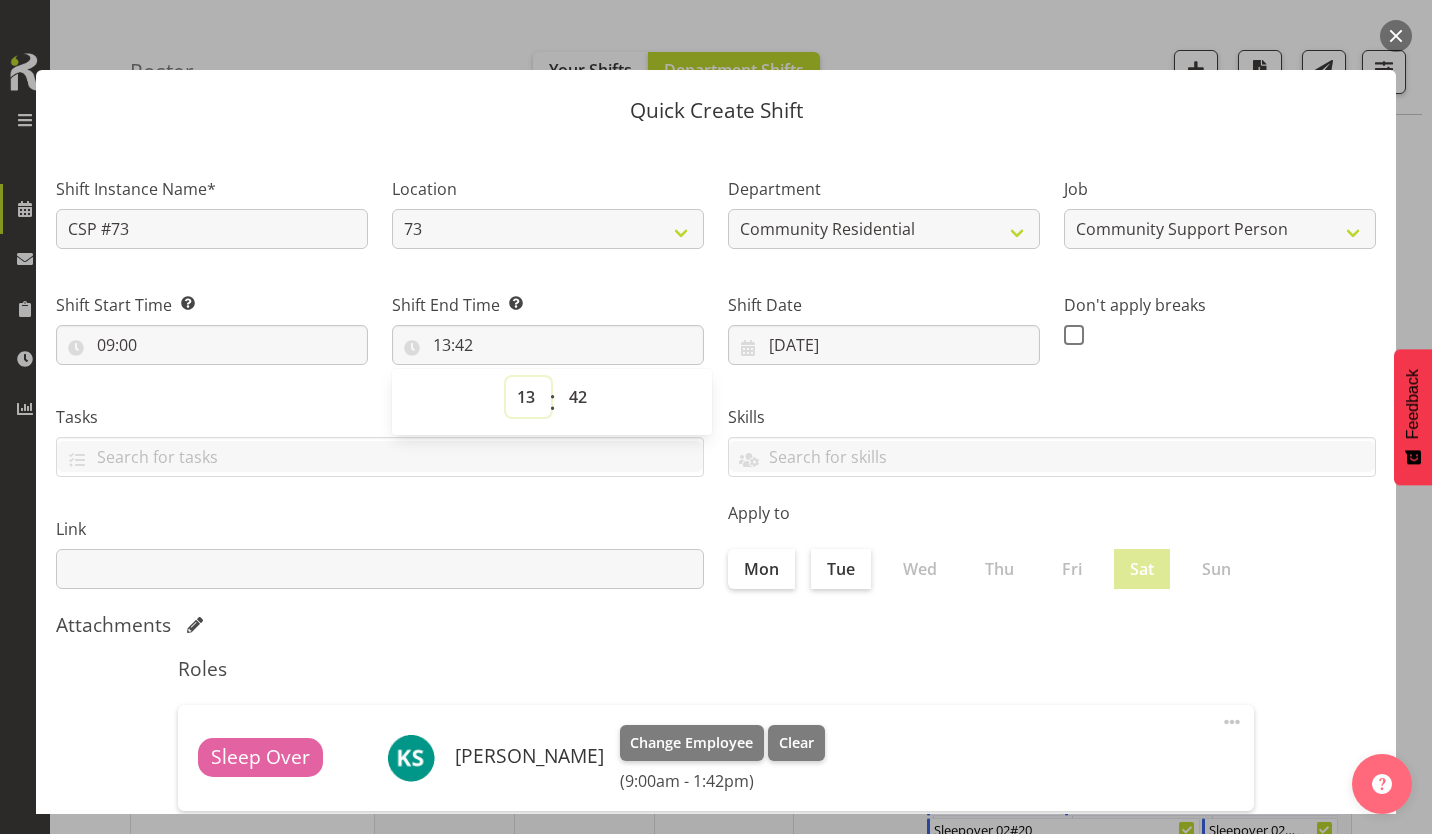 click on "00   01   02   03   04   05   06   07   08   09   10   11   12   13   14   15   16   17   18   19   20   21   22   23" at bounding box center (528, 397) 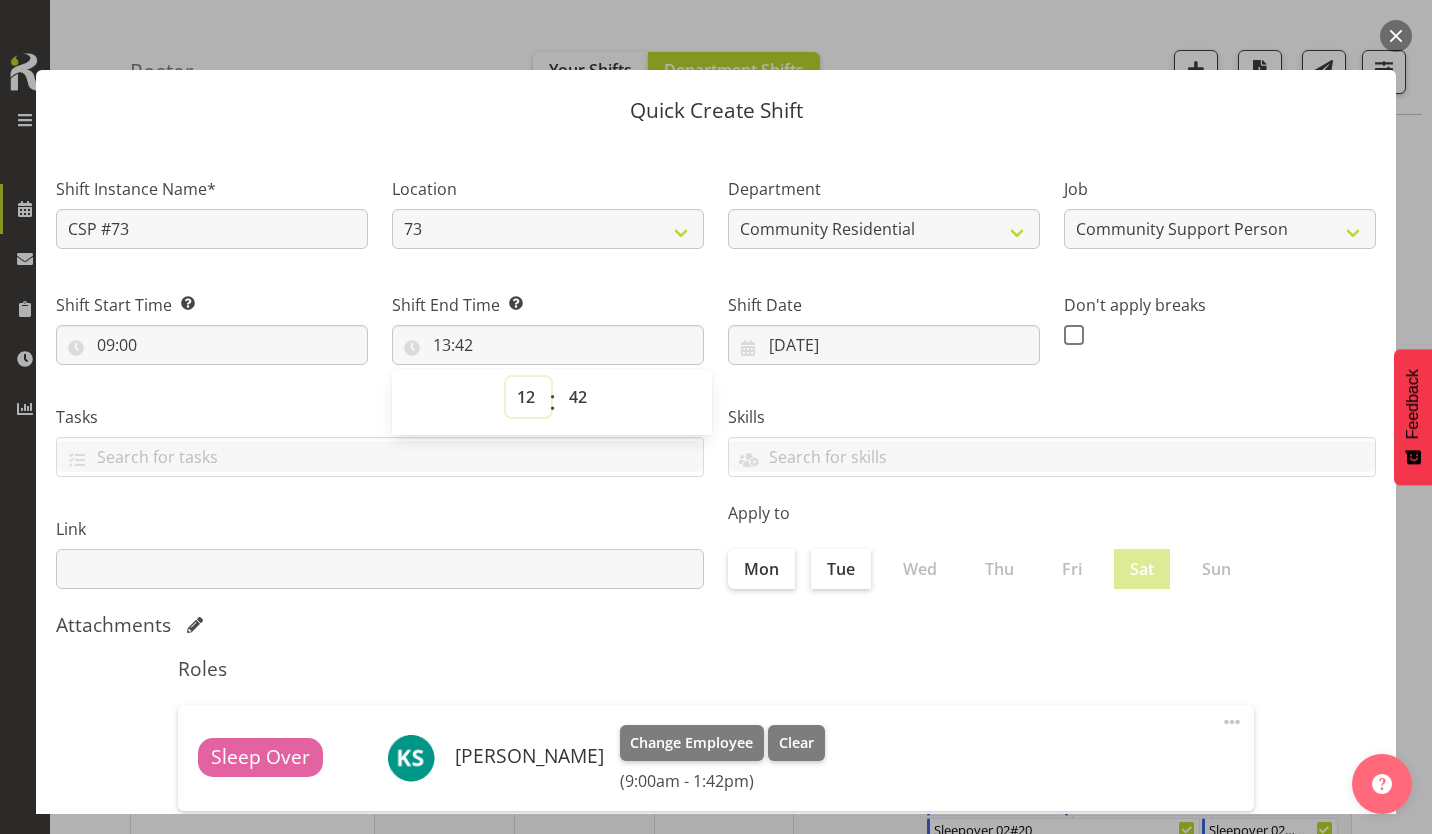 click on "00   01   02   03   04   05   06   07   08   09   10   11   12   13   14   15   16   17   18   19   20   21   22   23" at bounding box center (528, 397) 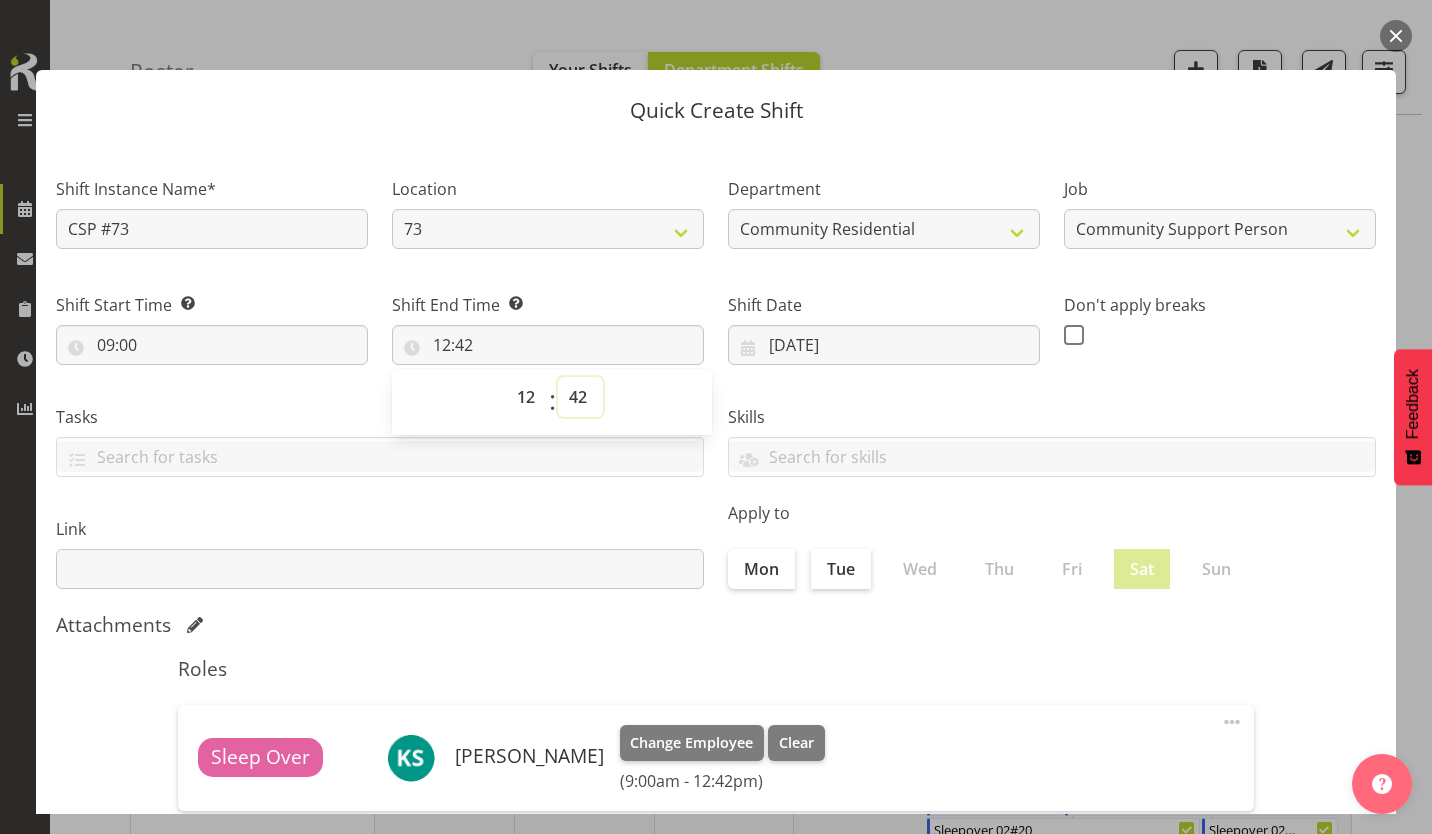 click on "00   01   02   03   04   05   06   07   08   09   10   11   12   13   14   15   16   17   18   19   20   21   22   23   24   25   26   27   28   29   30   31   32   33   34   35   36   37   38   39   40   41   42   43   44   45   46   47   48   49   50   51   52   53   54   55   56   57   58   59" at bounding box center (580, 397) 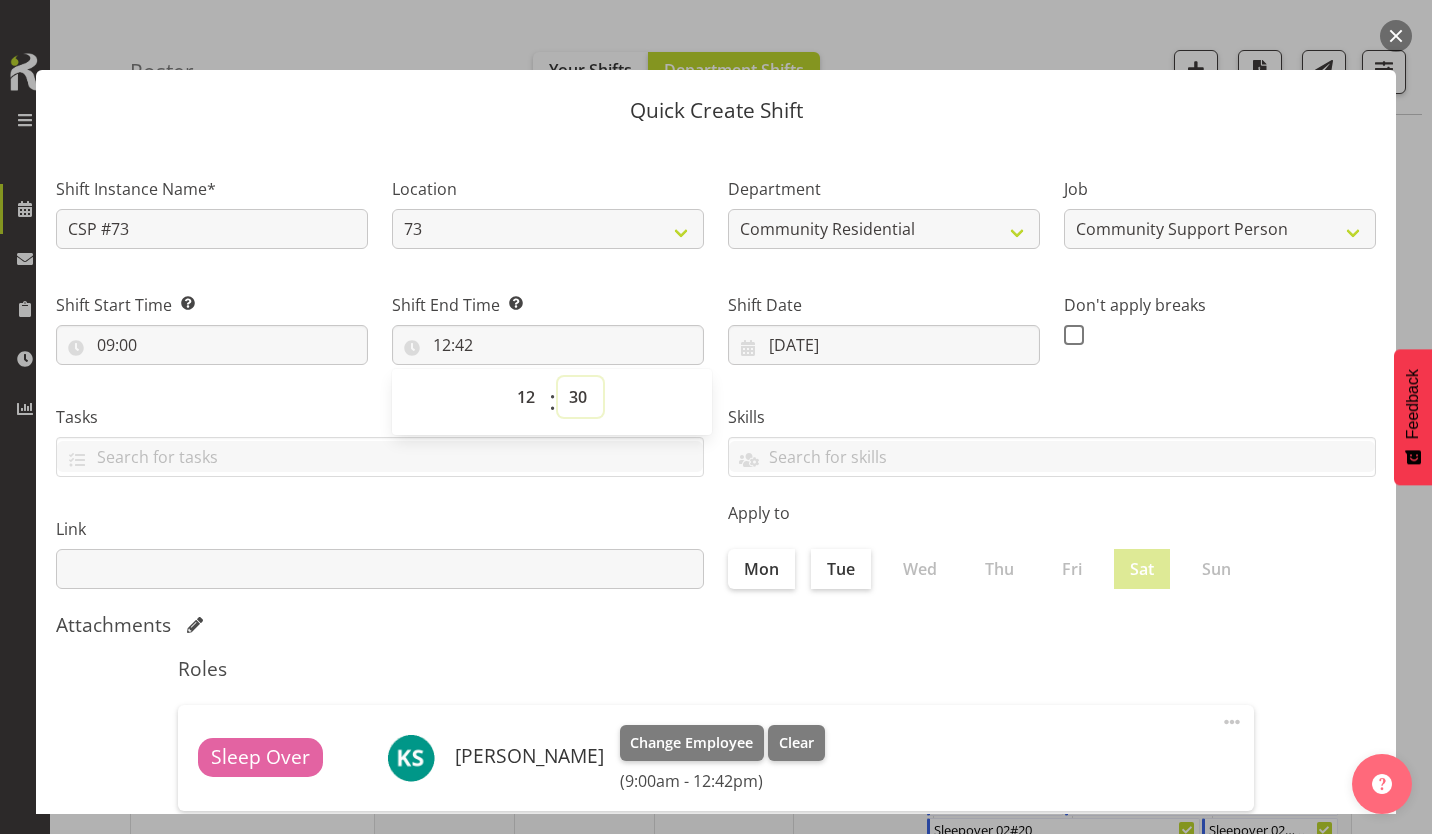 click on "00   01   02   03   04   05   06   07   08   09   10   11   12   13   14   15   16   17   18   19   20   21   22   23   24   25   26   27   28   29   30   31   32   33   34   35   36   37   38   39   40   41   42   43   44   45   46   47   48   49   50   51   52   53   54   55   56   57   58   59" at bounding box center (580, 397) 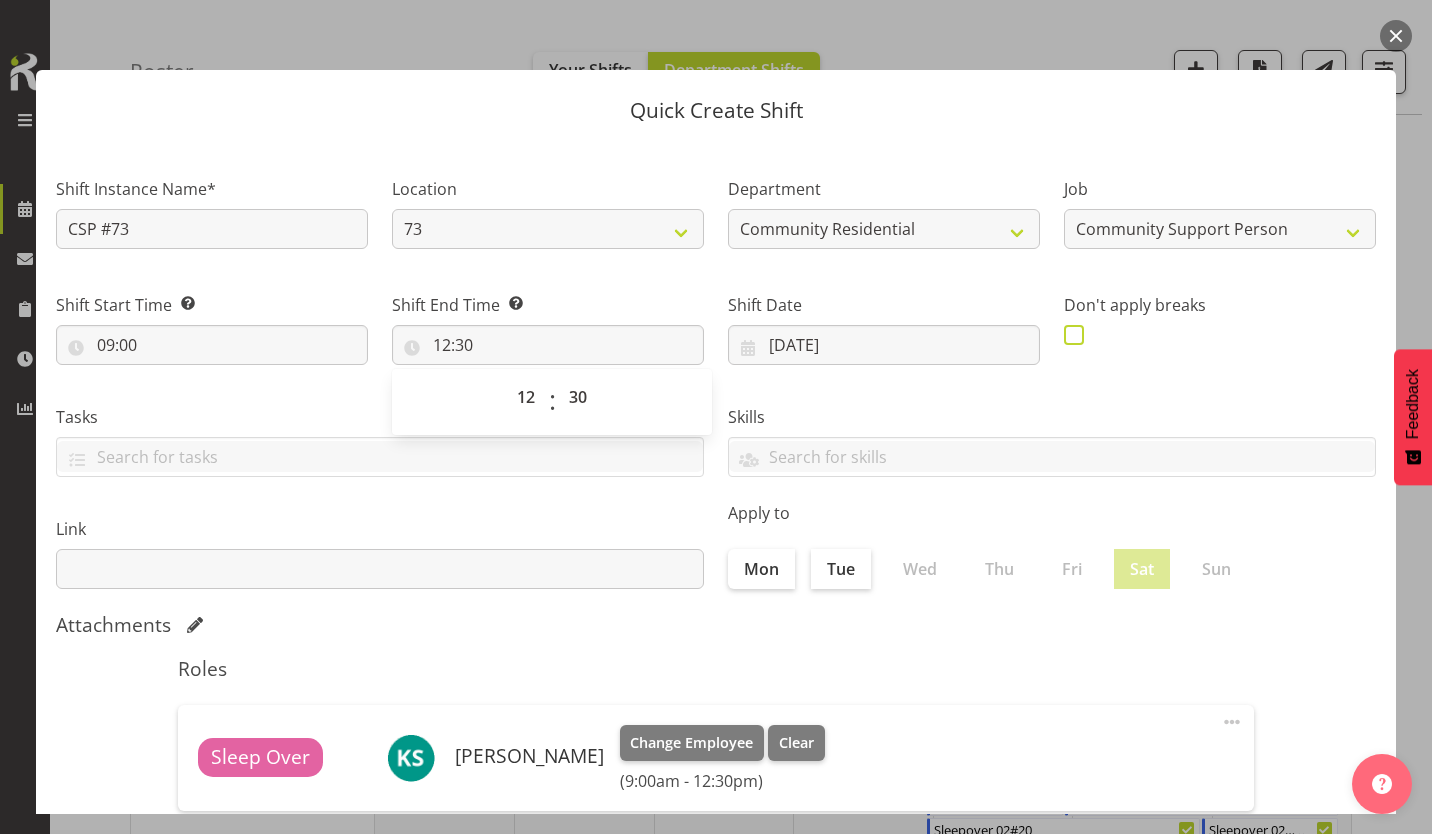 click at bounding box center [1074, 335] 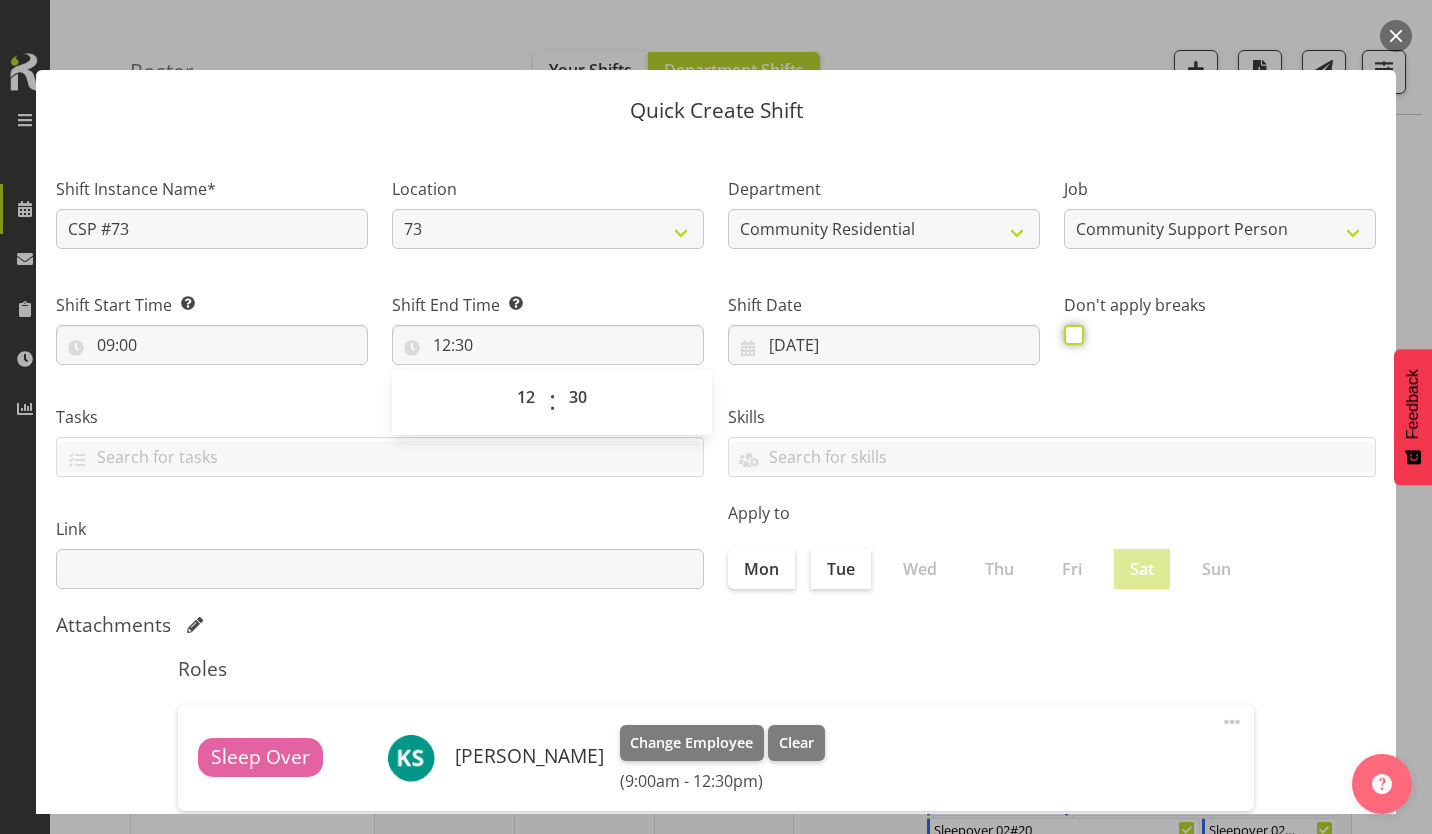 click at bounding box center (1070, 334) 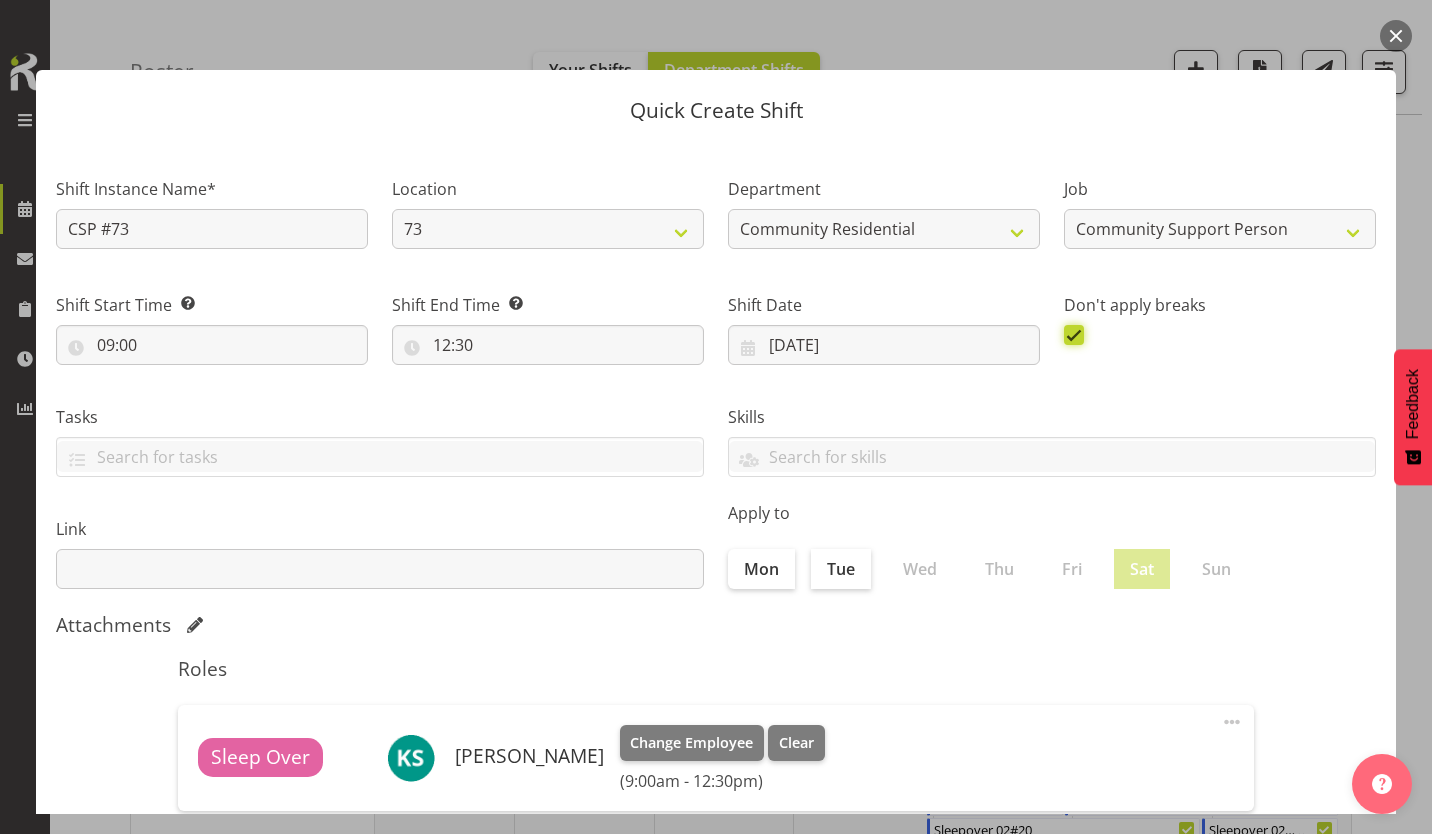 scroll, scrollTop: 86, scrollLeft: 0, axis: vertical 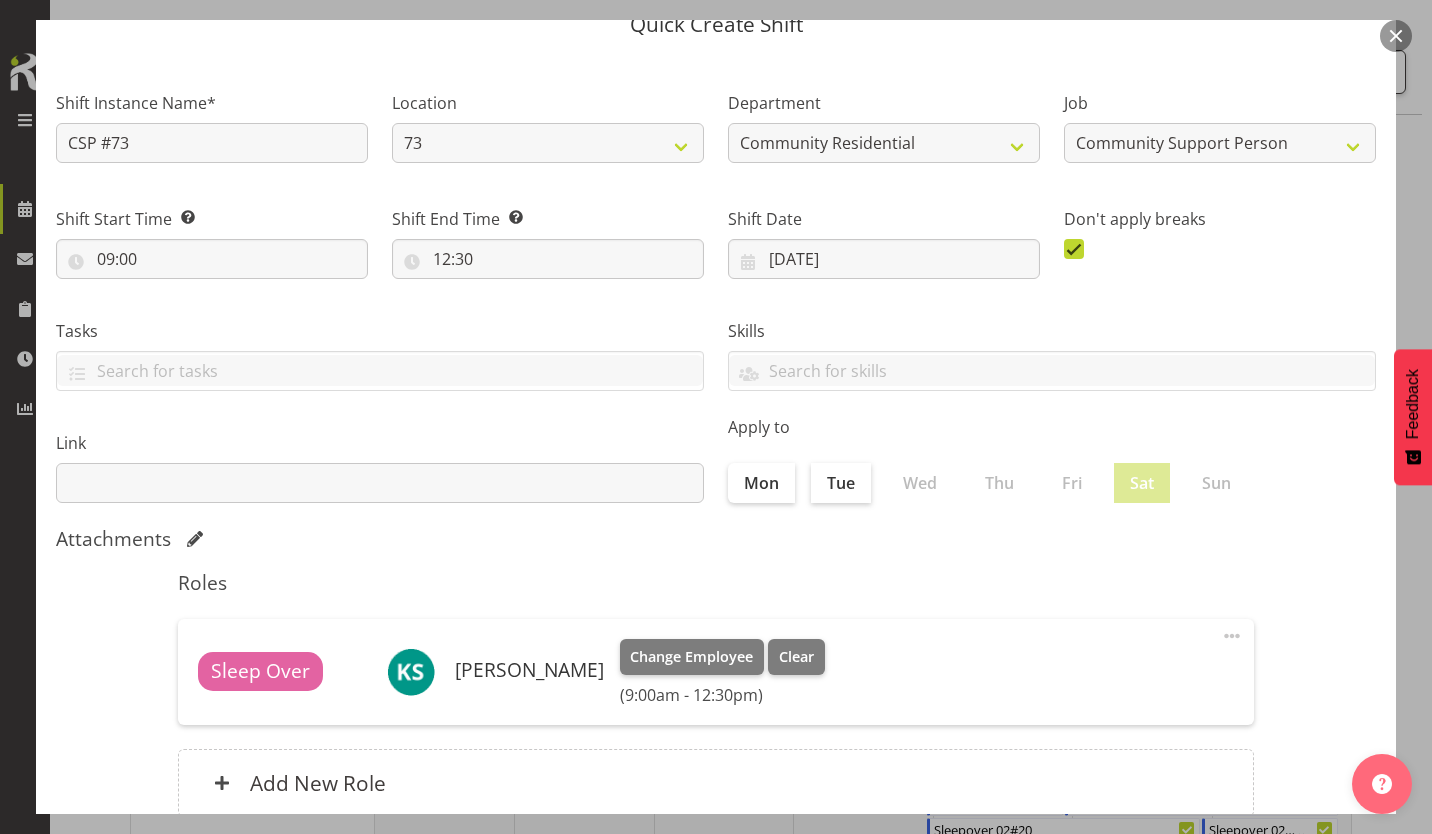 click on "Create Shift Instance" at bounding box center [1274, 902] 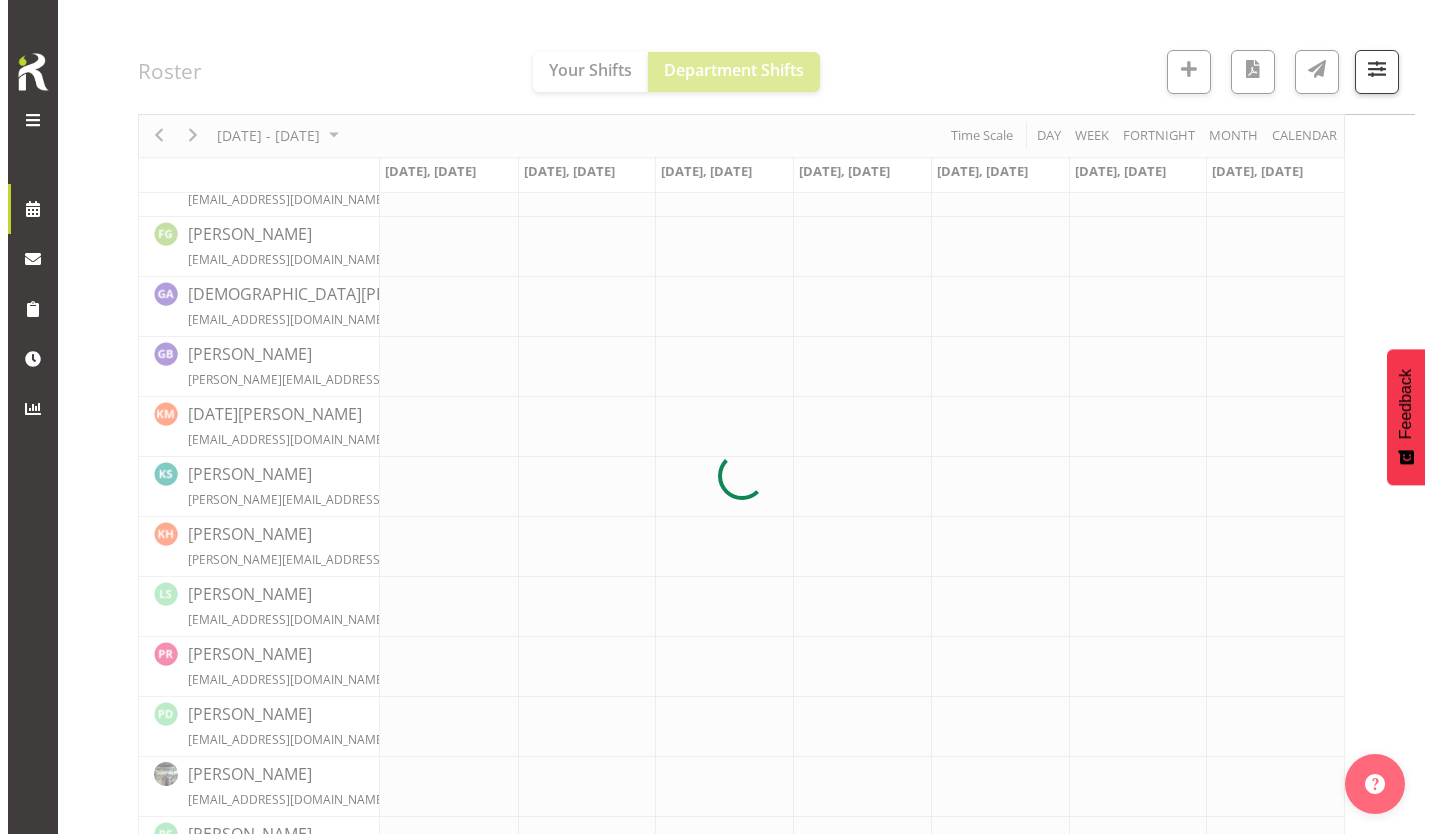 scroll, scrollTop: 643, scrollLeft: 0, axis: vertical 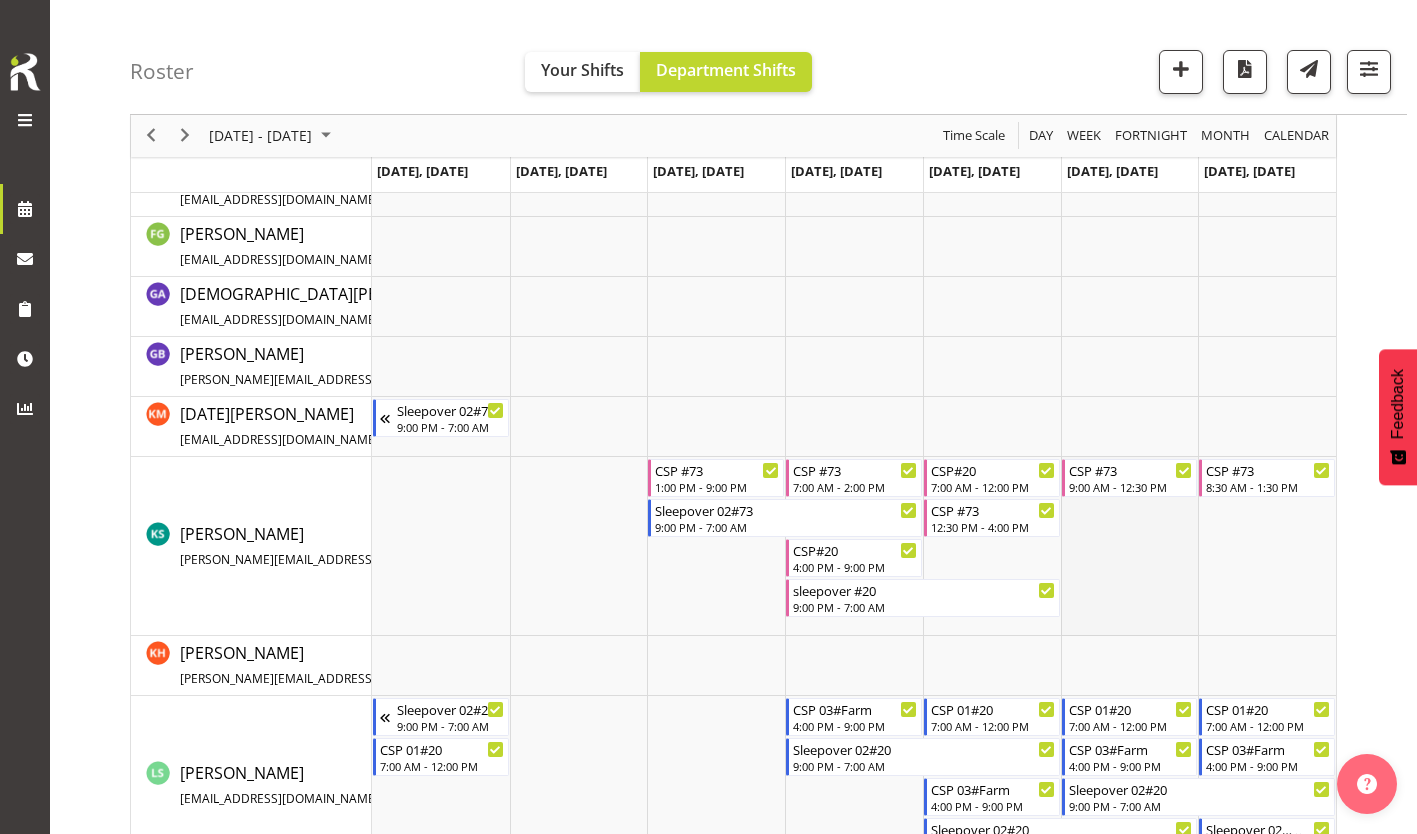 click at bounding box center [1130, 546] 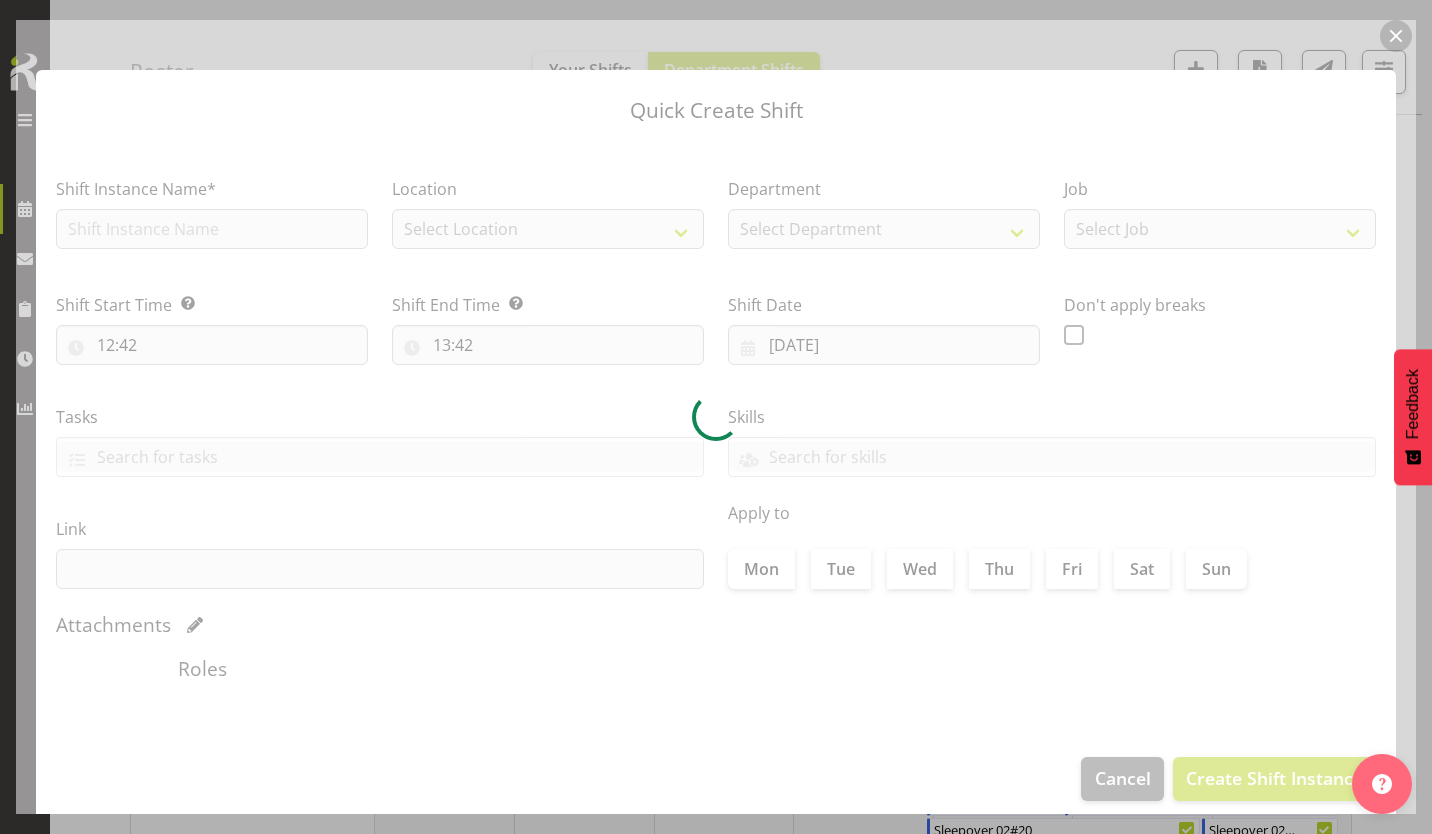 type on "[DATE]" 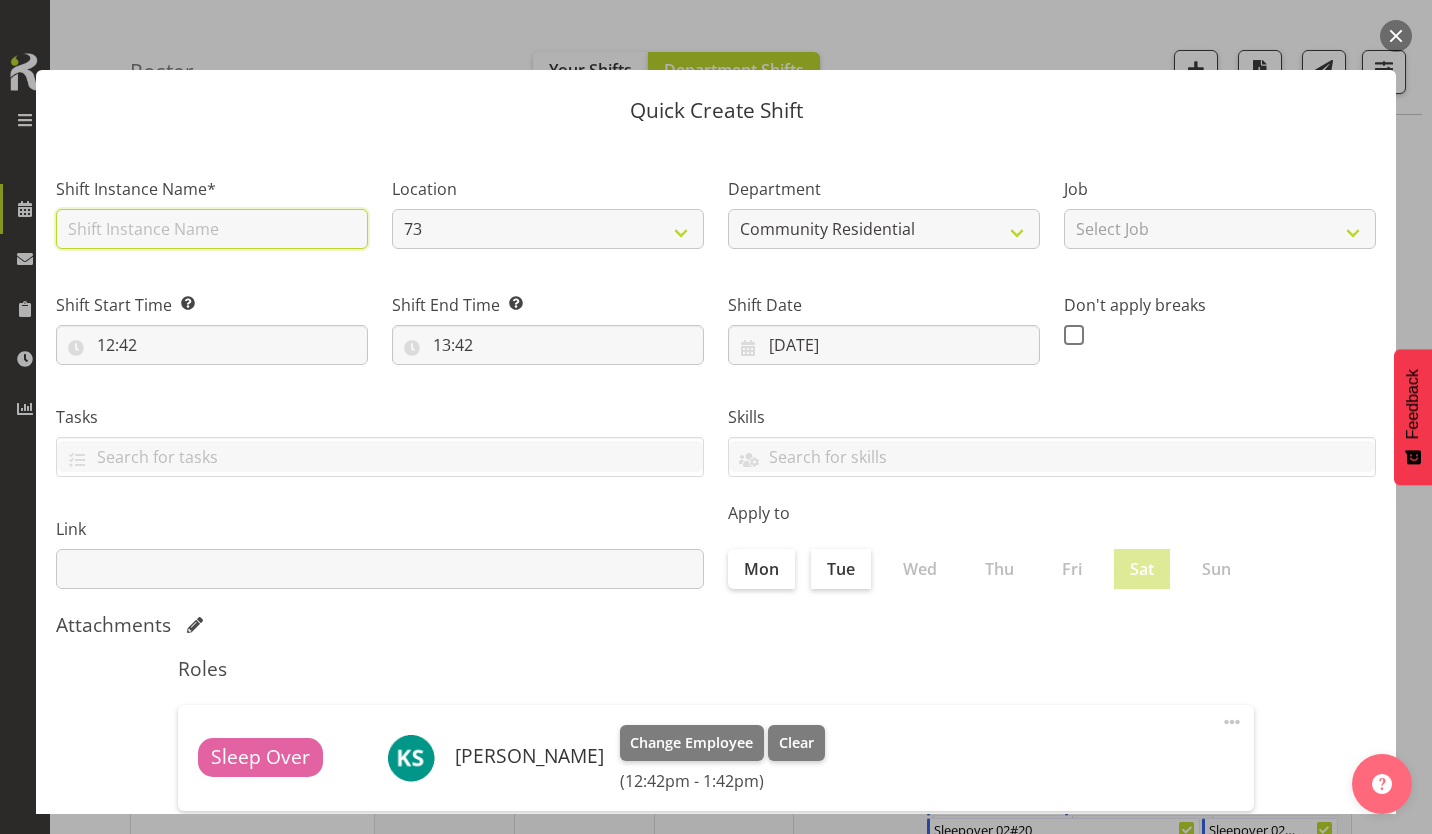 click at bounding box center (212, 229) 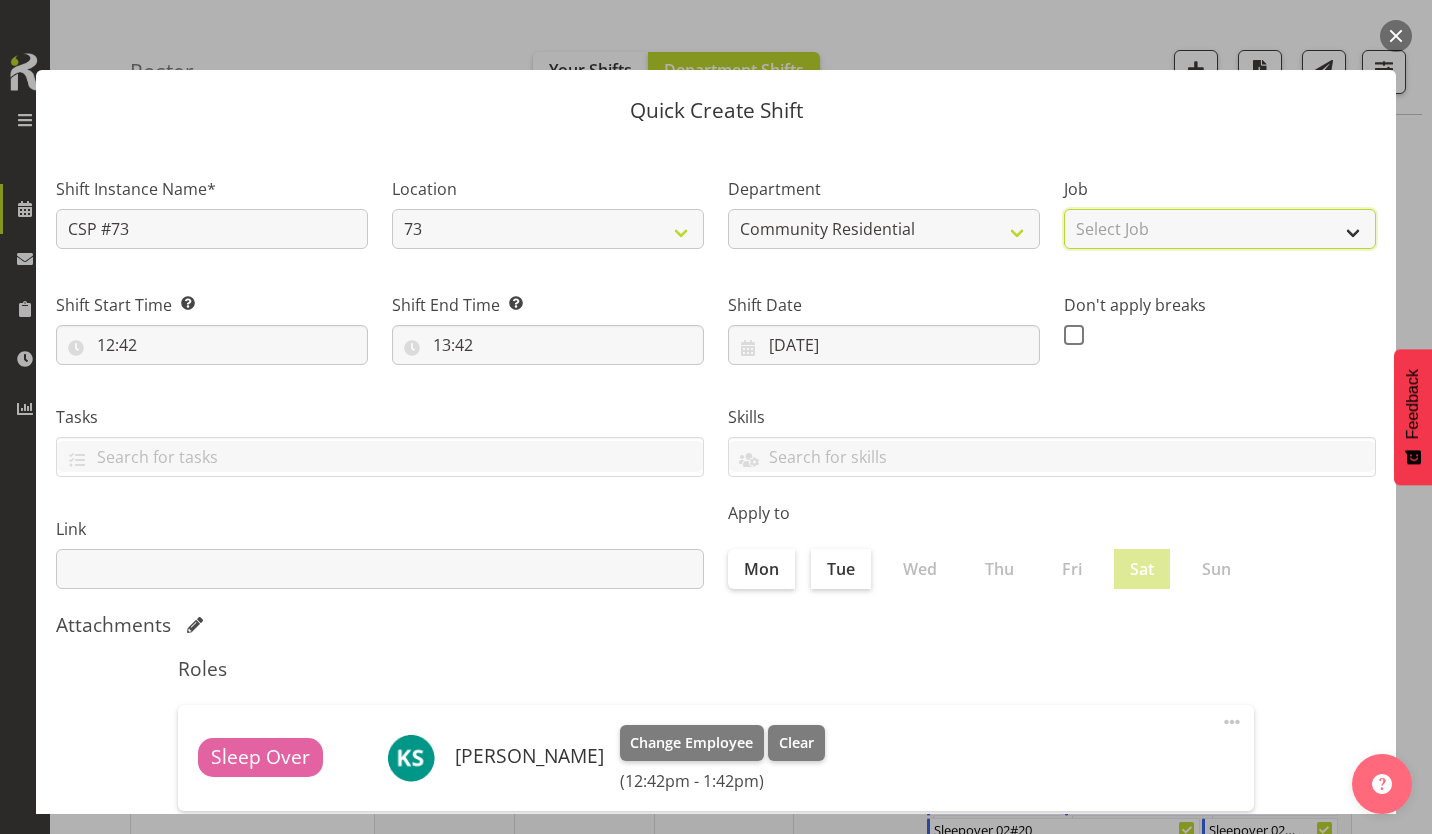 click on "Select Job  Accounts Admin Art Coordinator Community Leader Community Support Person Community Support Person-Casual House Leader Office Admin Senior Coordinator Service Manager Volunteer" at bounding box center (1220, 229) 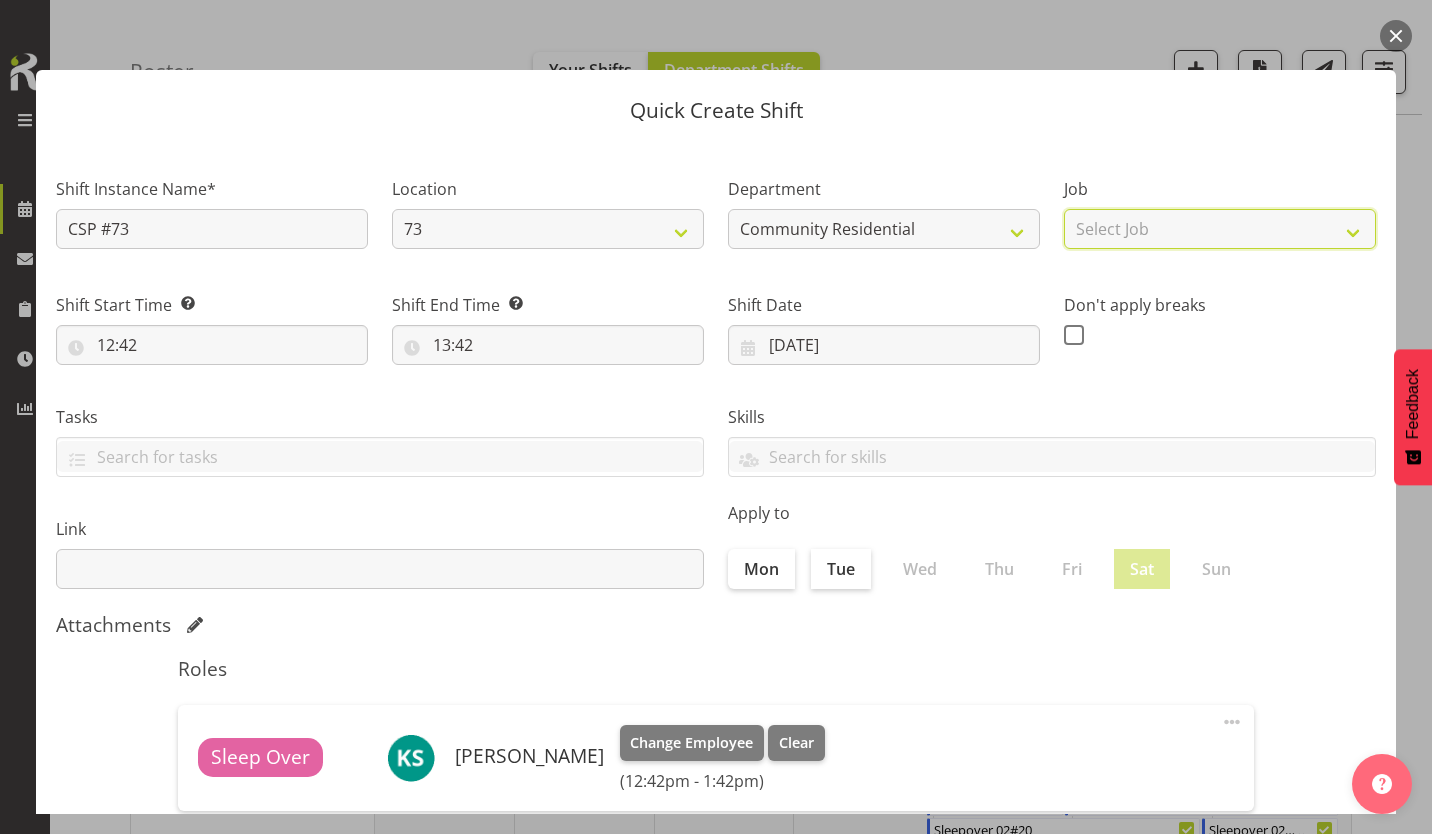 select on "2" 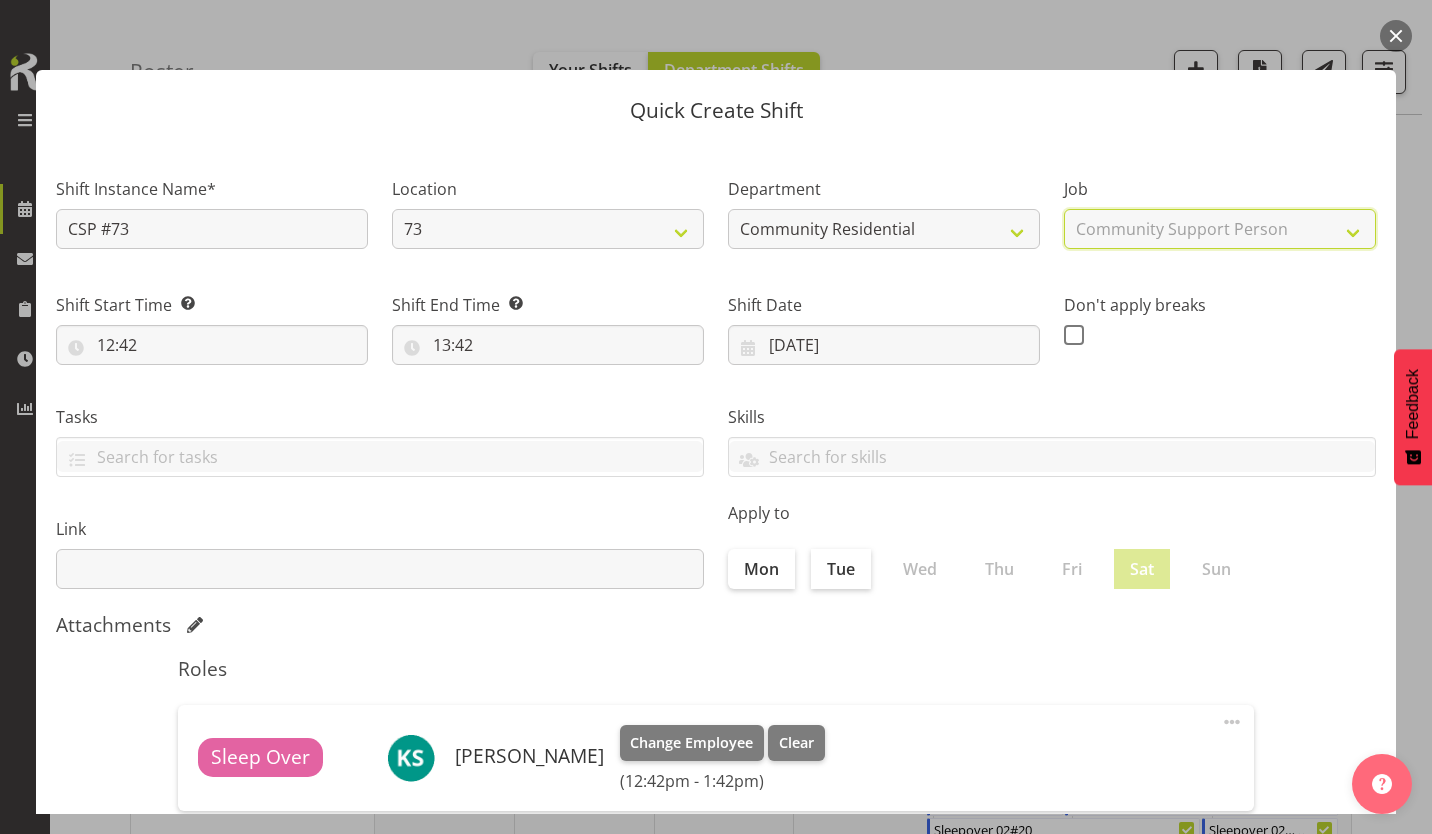 click on "Select Job  Accounts Admin Art Coordinator Community Leader Community Support Person Community Support Person-Casual House Leader Office Admin Senior Coordinator Service Manager Volunteer" at bounding box center (1220, 229) 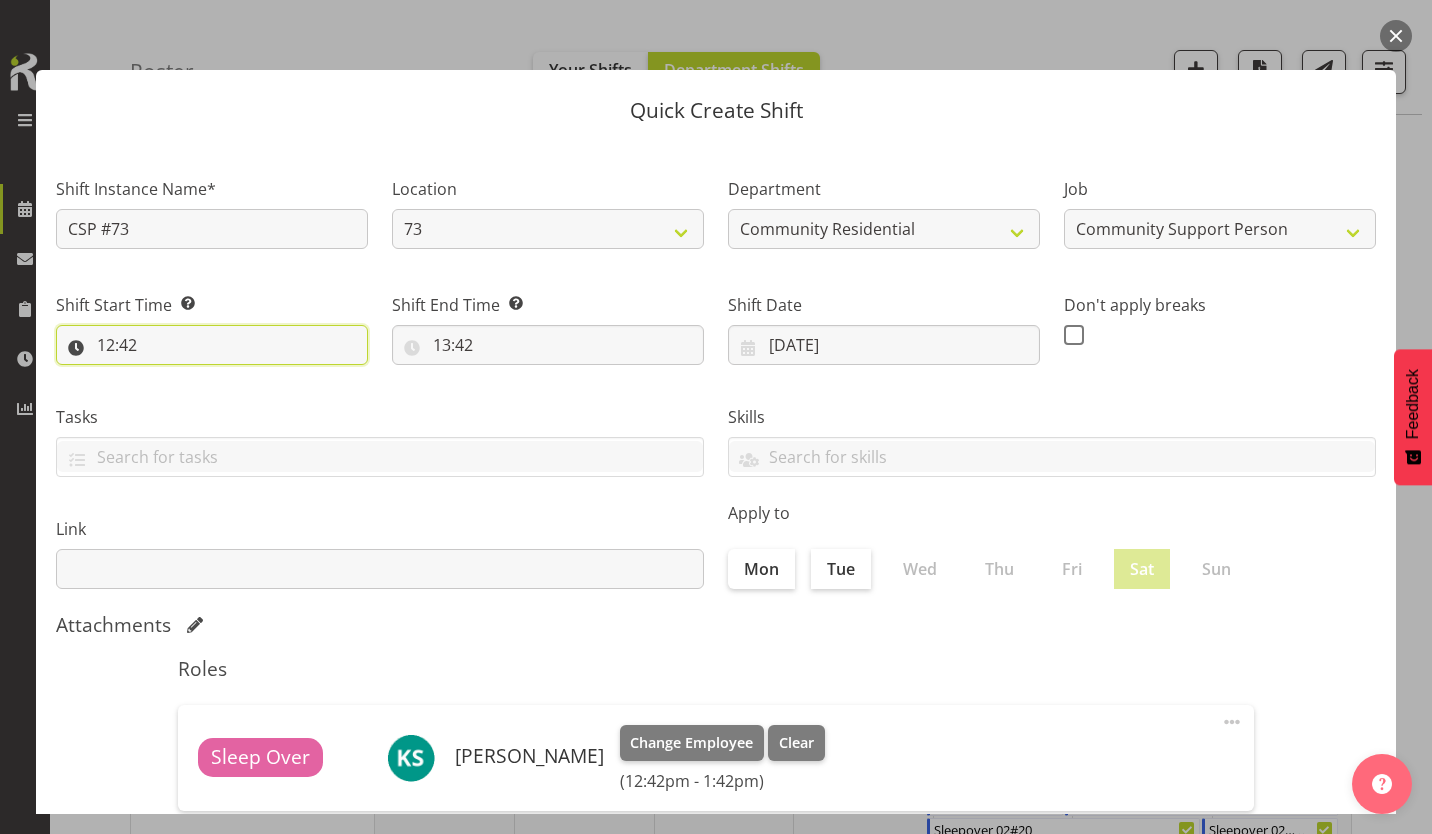 click on "12:42" at bounding box center [212, 345] 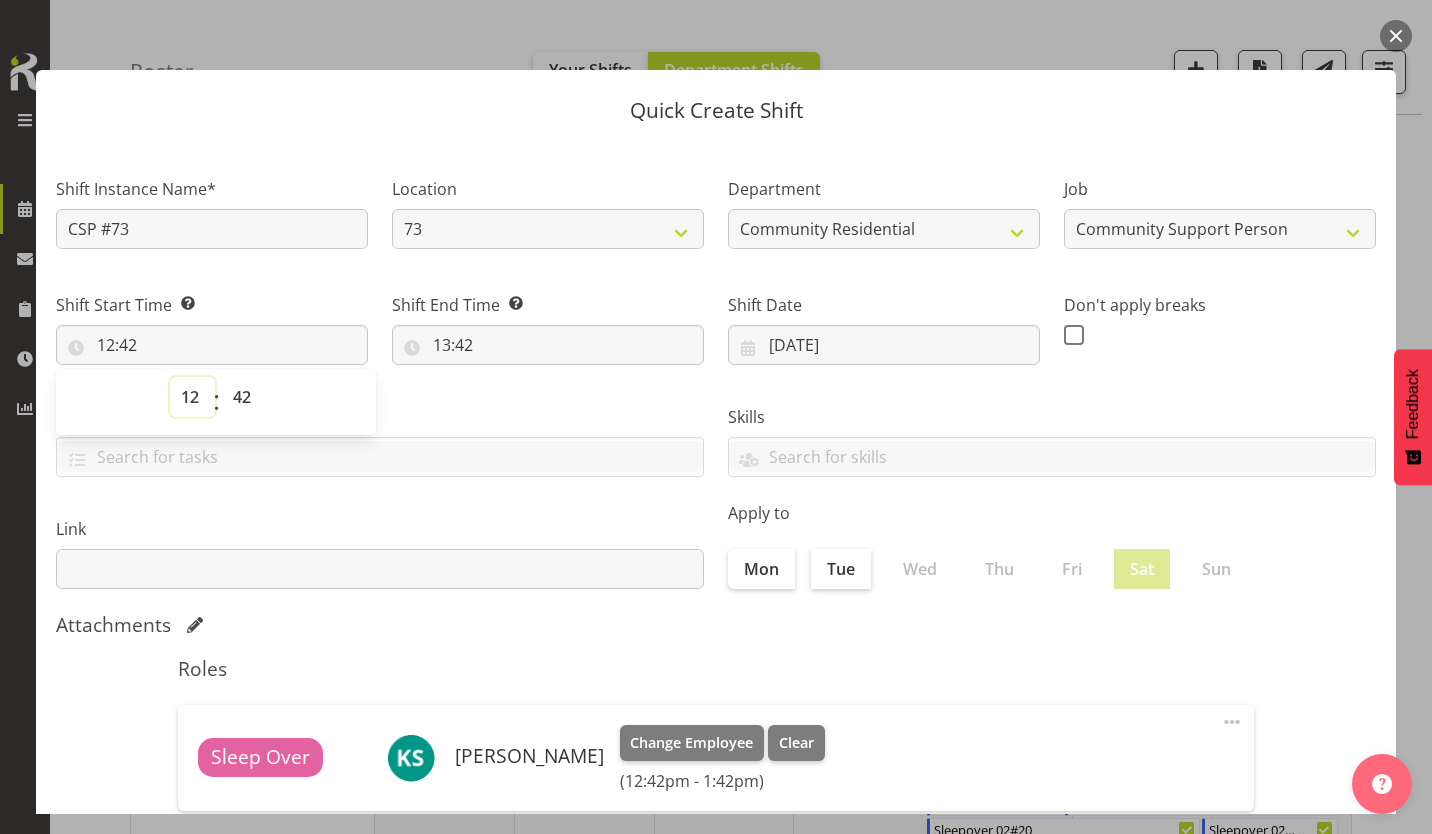 click on "00   01   02   03   04   05   06   07   08   09   10   11   12   13   14   15   16   17   18   19   20   21   22   23" at bounding box center (192, 397) 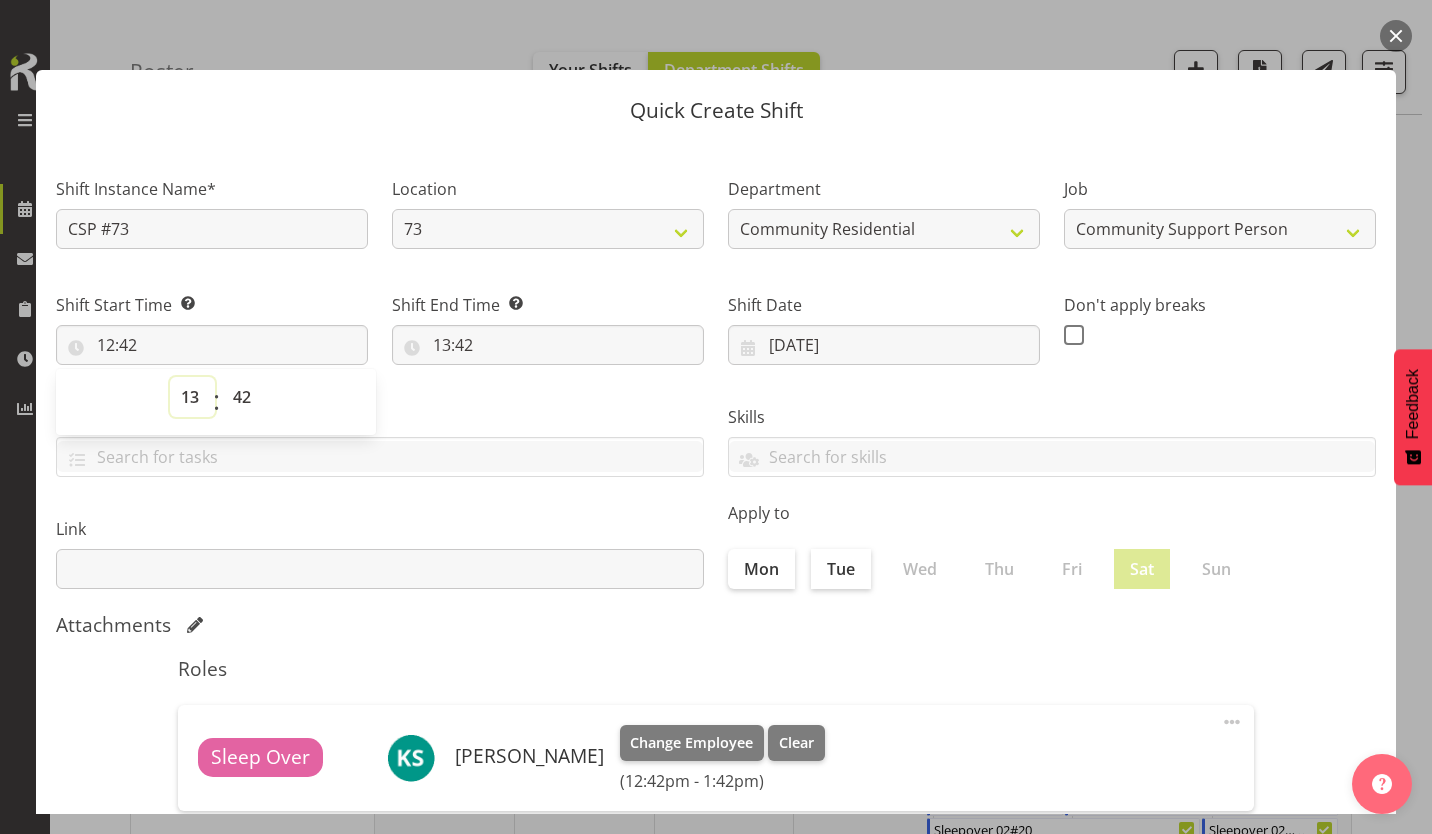 click on "00   01   02   03   04   05   06   07   08   09   10   11   12   13   14   15   16   17   18   19   20   21   22   23" at bounding box center (192, 397) 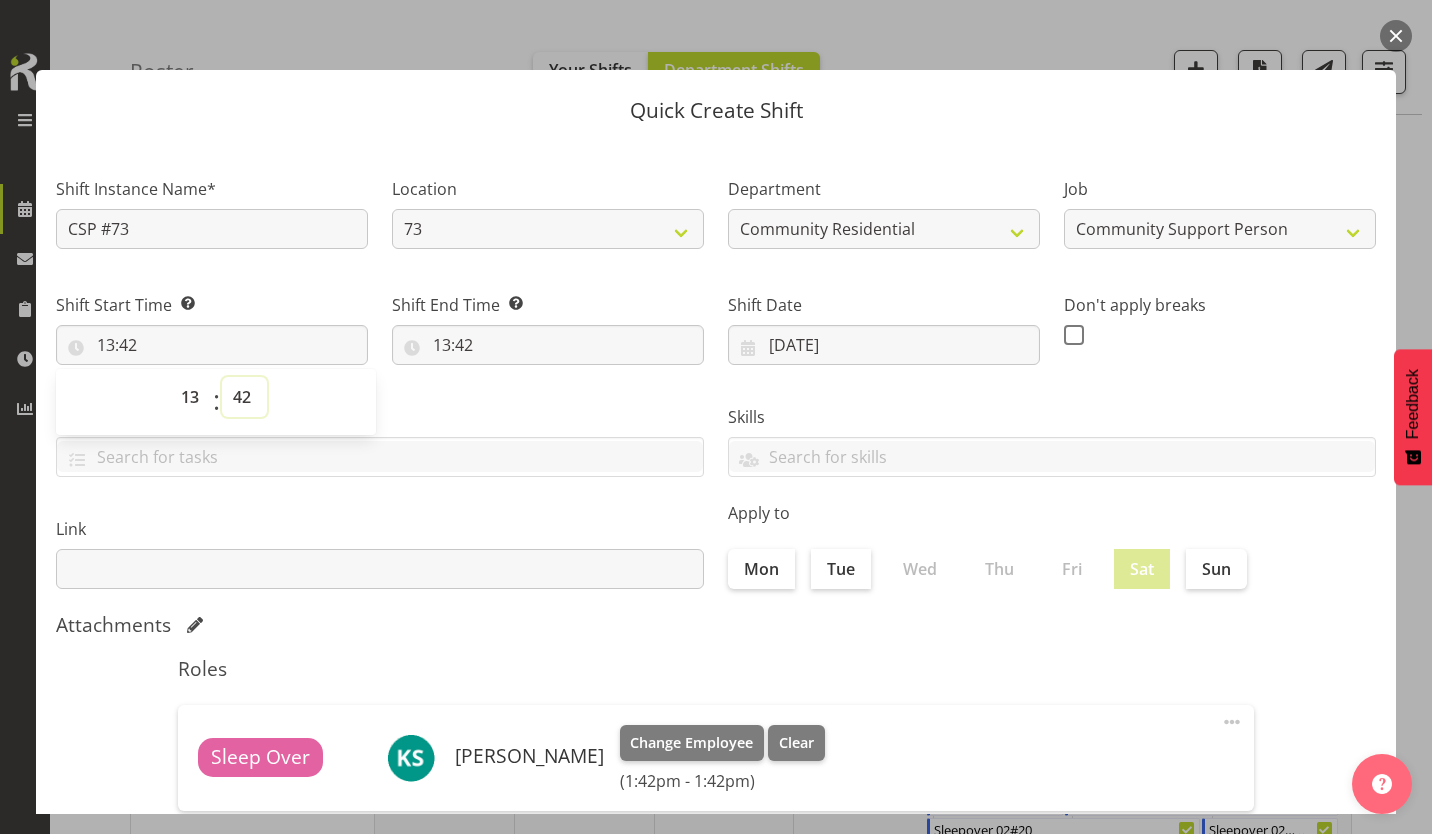 click on "00   01   02   03   04   05   06   07   08   09   10   11   12   13   14   15   16   17   18   19   20   21   22   23   24   25   26   27   28   29   30   31   32   33   34   35   36   37   38   39   40   41   42   43   44   45   46   47   48   49   50   51   52   53   54   55   56   57   58   59" at bounding box center (244, 397) 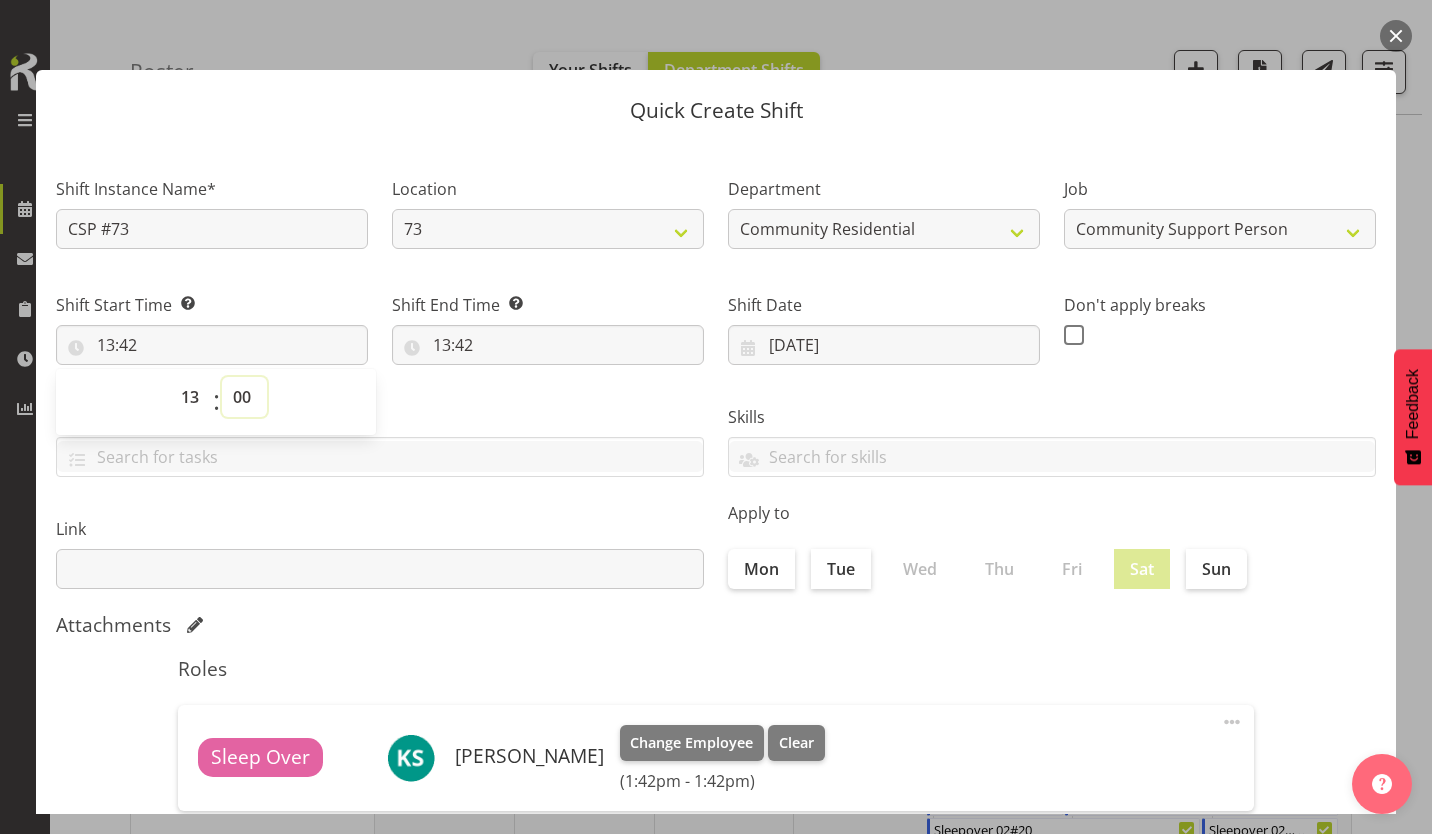 click on "00   01   02   03   04   05   06   07   08   09   10   11   12   13   14   15   16   17   18   19   20   21   22   23   24   25   26   27   28   29   30   31   32   33   34   35   36   37   38   39   40   41   42   43   44   45   46   47   48   49   50   51   52   53   54   55   56   57   58   59" at bounding box center [244, 397] 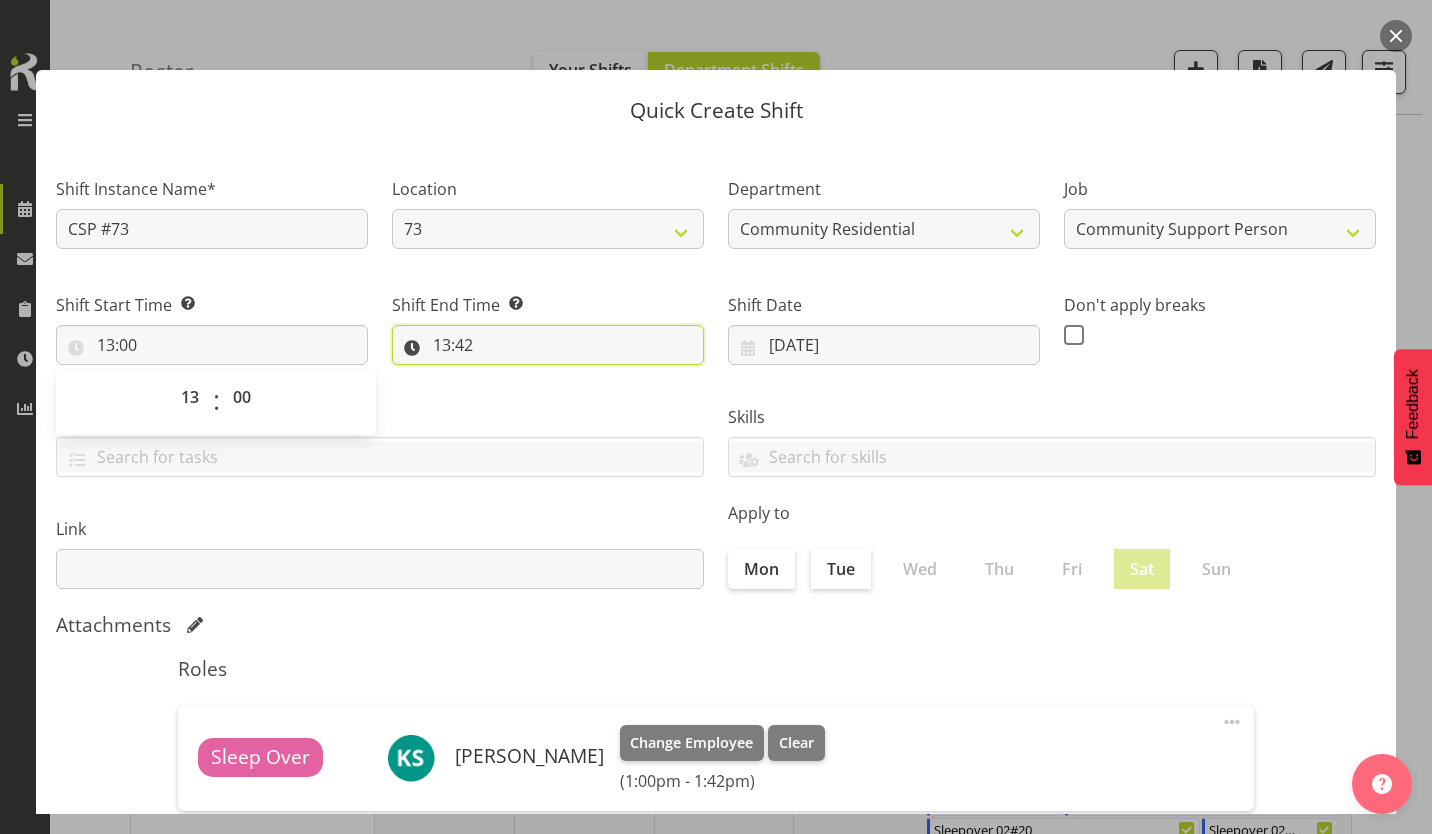 click on "13:42" at bounding box center (548, 345) 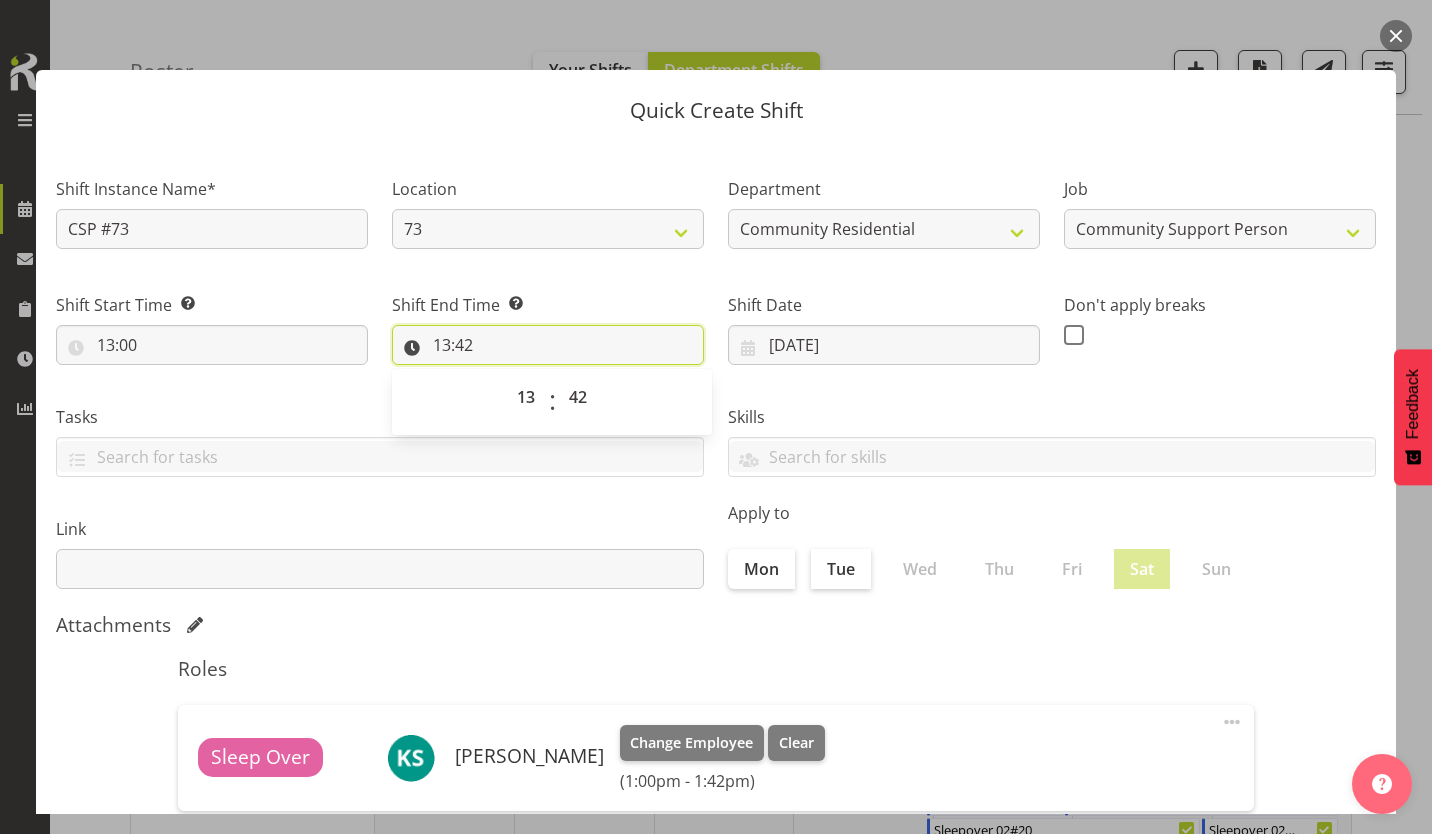 click on "13:42" at bounding box center (548, 345) 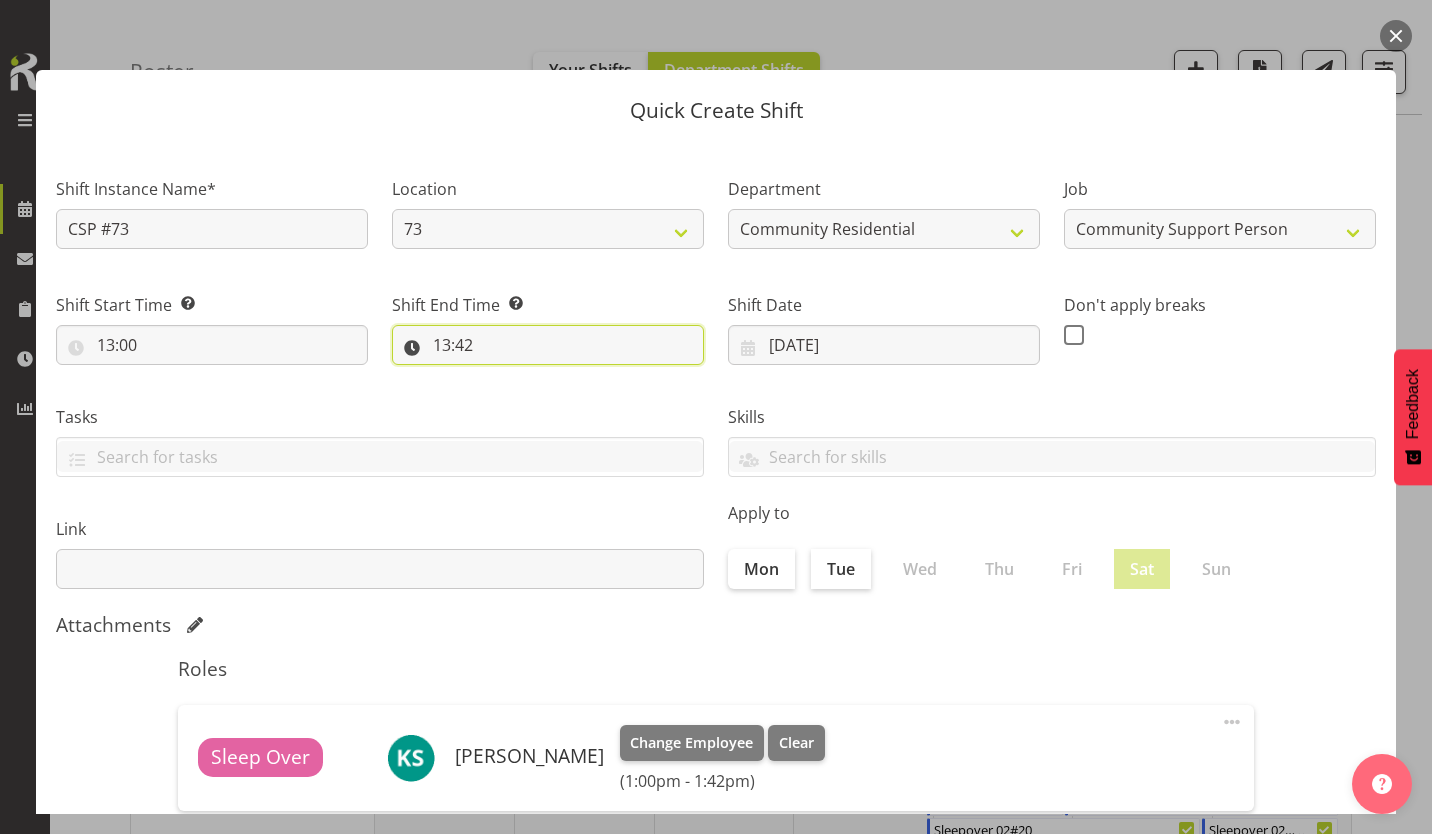 click on "13:42" at bounding box center [548, 345] 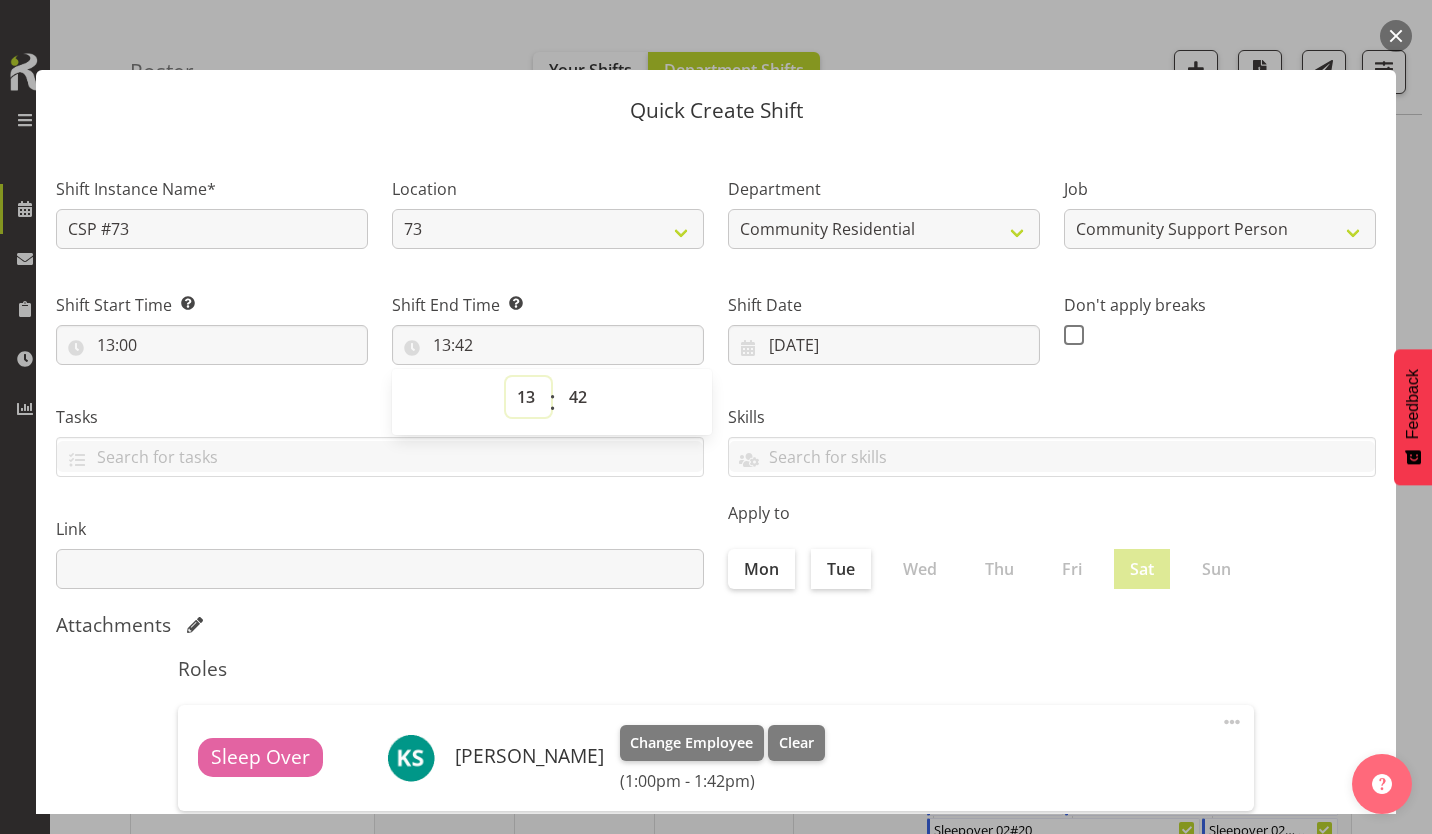 click on "00   01   02   03   04   05   06   07   08   09   10   11   12   13   14   15   16   17   18   19   20   21   22   23" at bounding box center [528, 397] 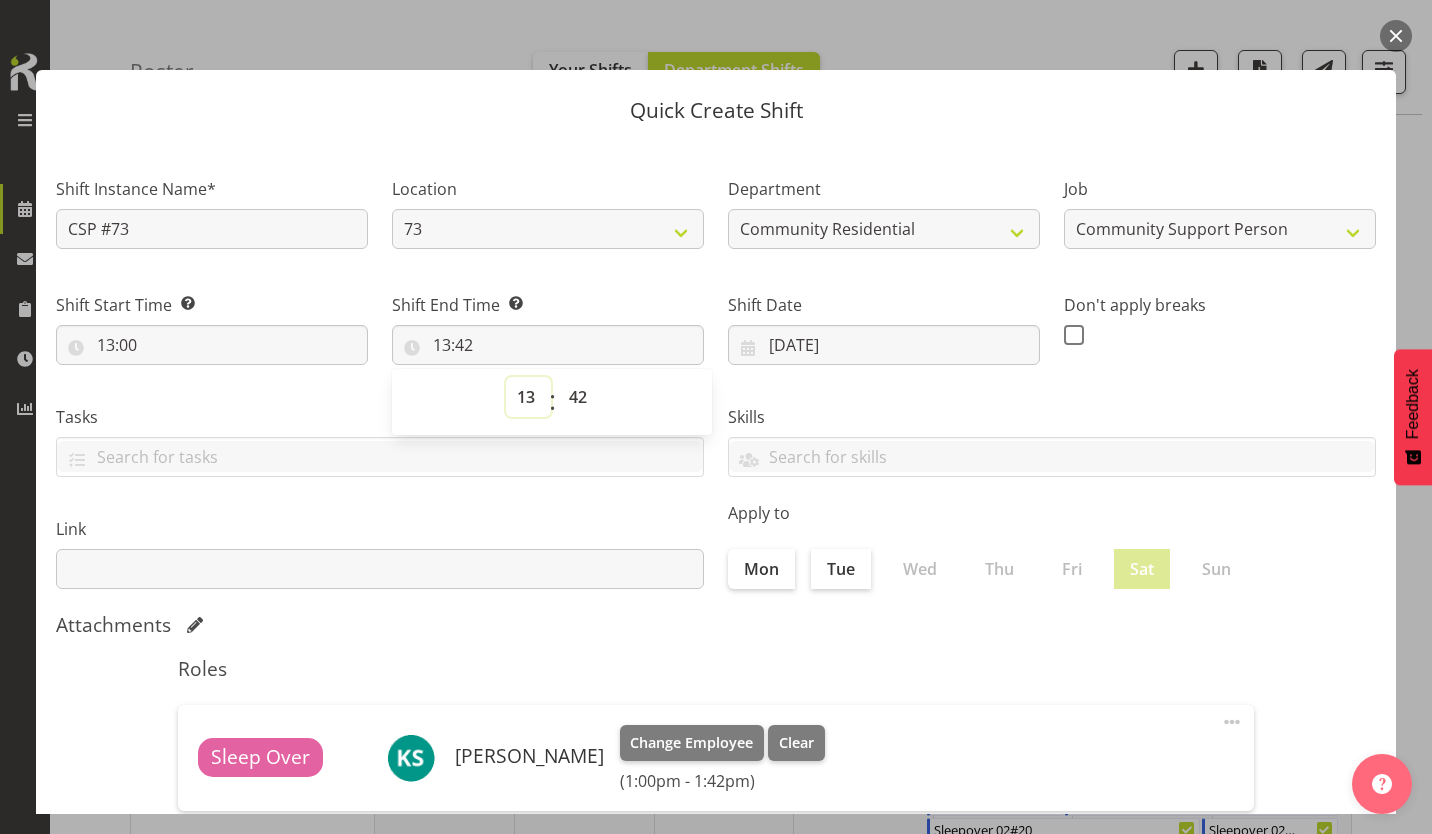 select on "16" 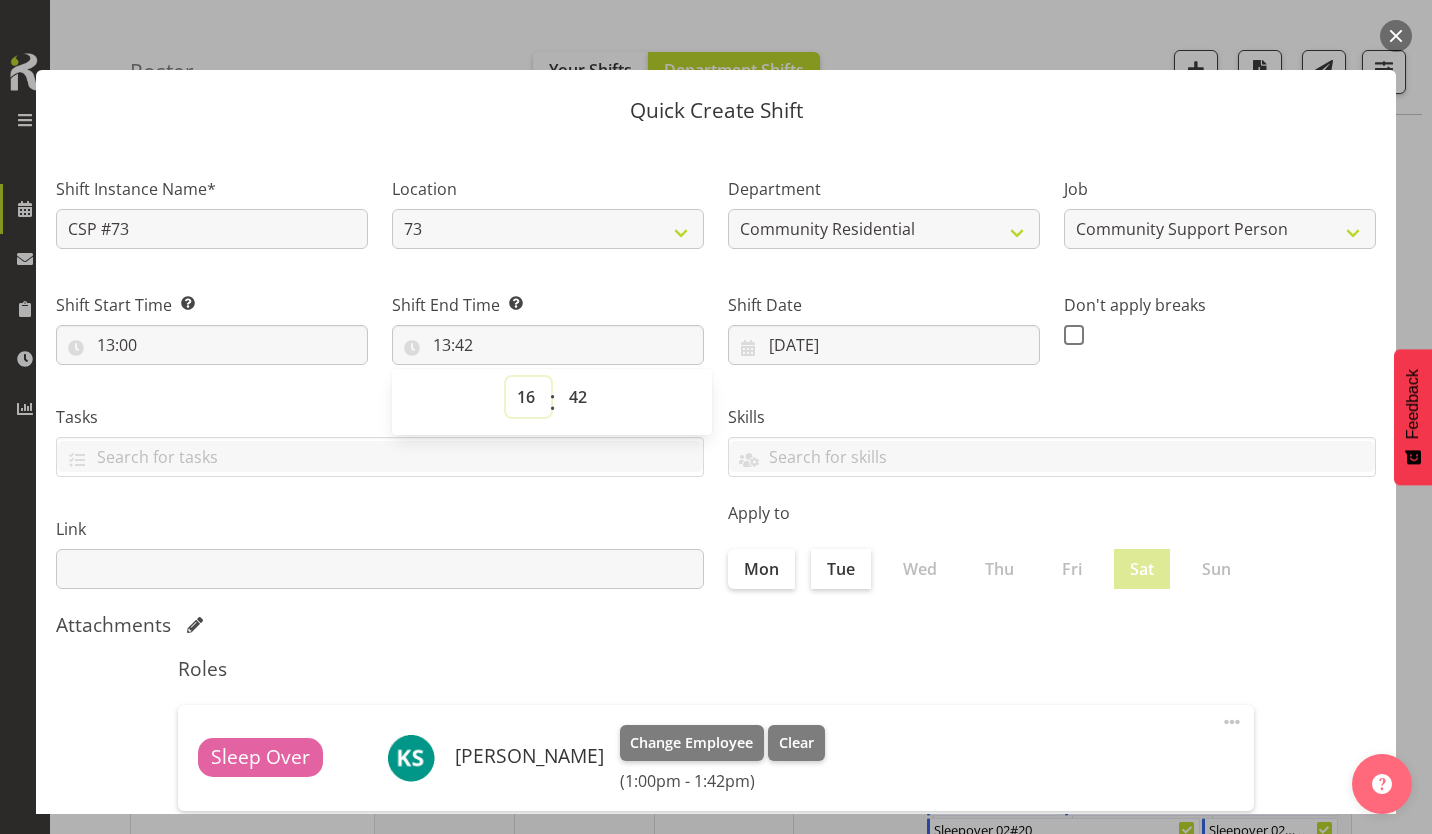click on "00   01   02   03   04   05   06   07   08   09   10   11   12   13   14   15   16   17   18   19   20   21   22   23" at bounding box center (528, 397) 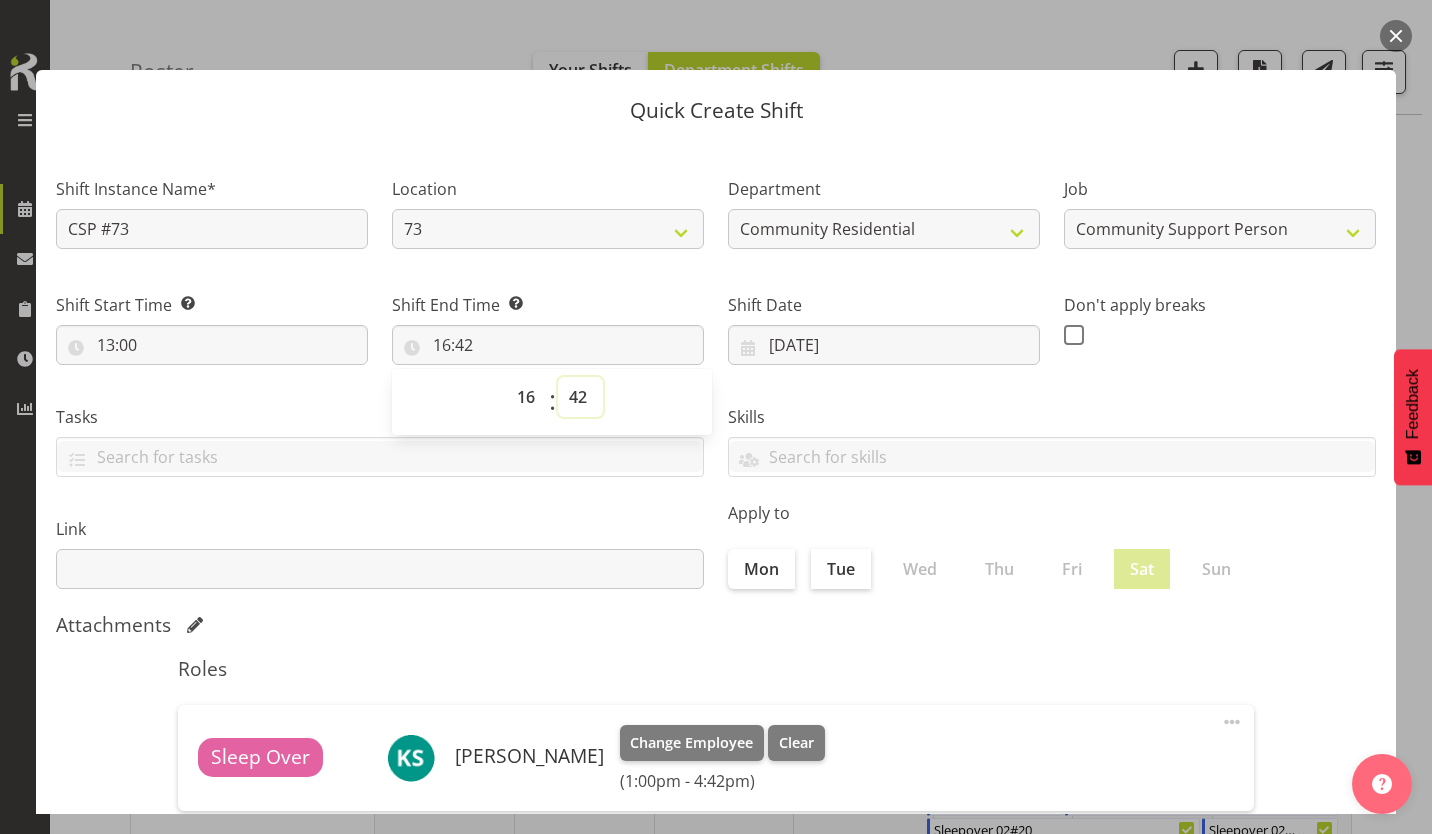click on "00   01   02   03   04   05   06   07   08   09   10   11   12   13   14   15   16   17   18   19   20   21   22   23   24   25   26   27   28   29   30   31   32   33   34   35   36   37   38   39   40   41   42   43   44   45   46   47   48   49   50   51   52   53   54   55   56   57   58   59" at bounding box center [580, 397] 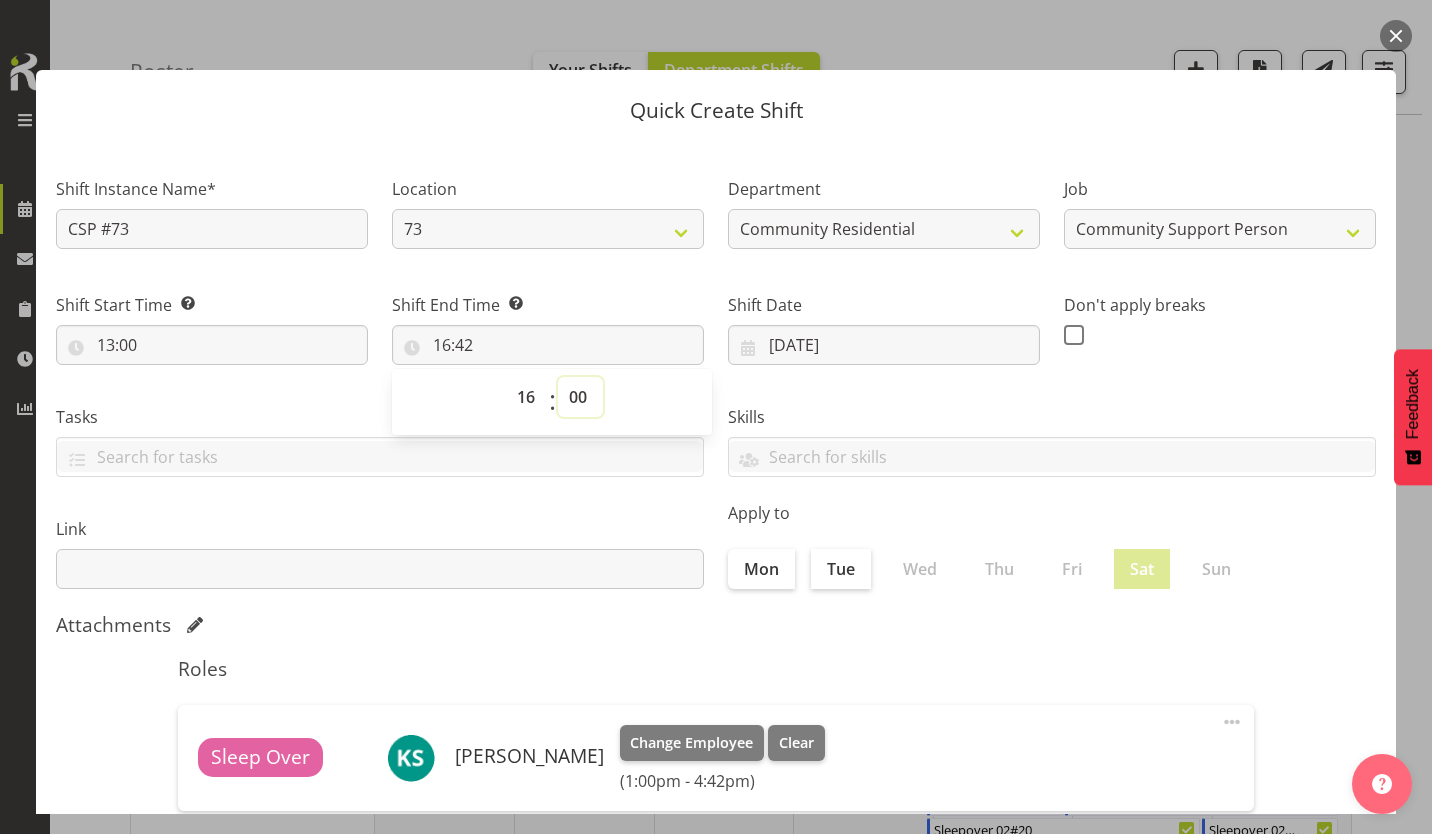 click on "00   01   02   03   04   05   06   07   08   09   10   11   12   13   14   15   16   17   18   19   20   21   22   23   24   25   26   27   28   29   30   31   32   33   34   35   36   37   38   39   40   41   42   43   44   45   46   47   48   49   50   51   52   53   54   55   56   57   58   59" at bounding box center (580, 397) 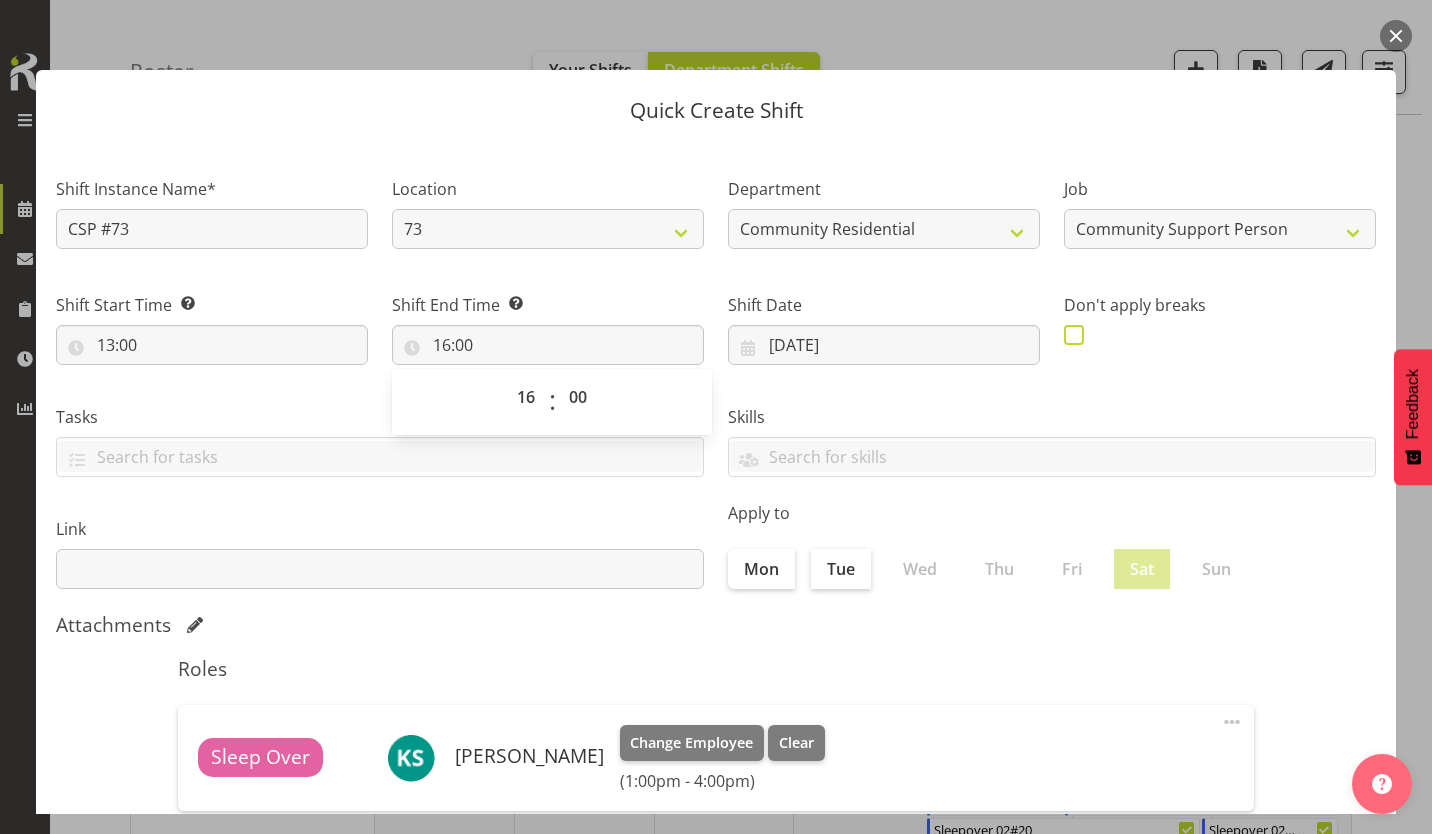 click at bounding box center (1074, 335) 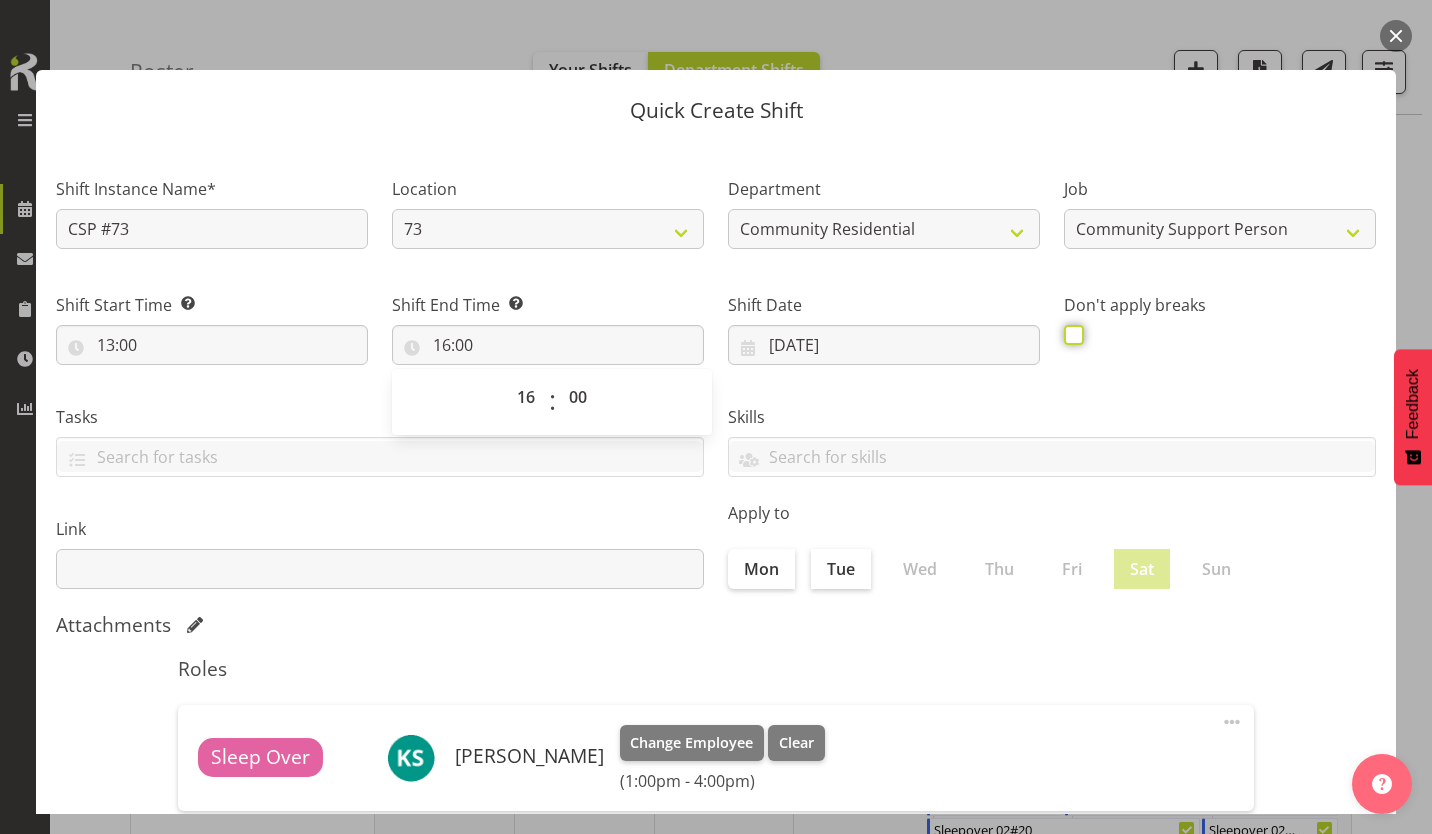 click at bounding box center [1070, 334] 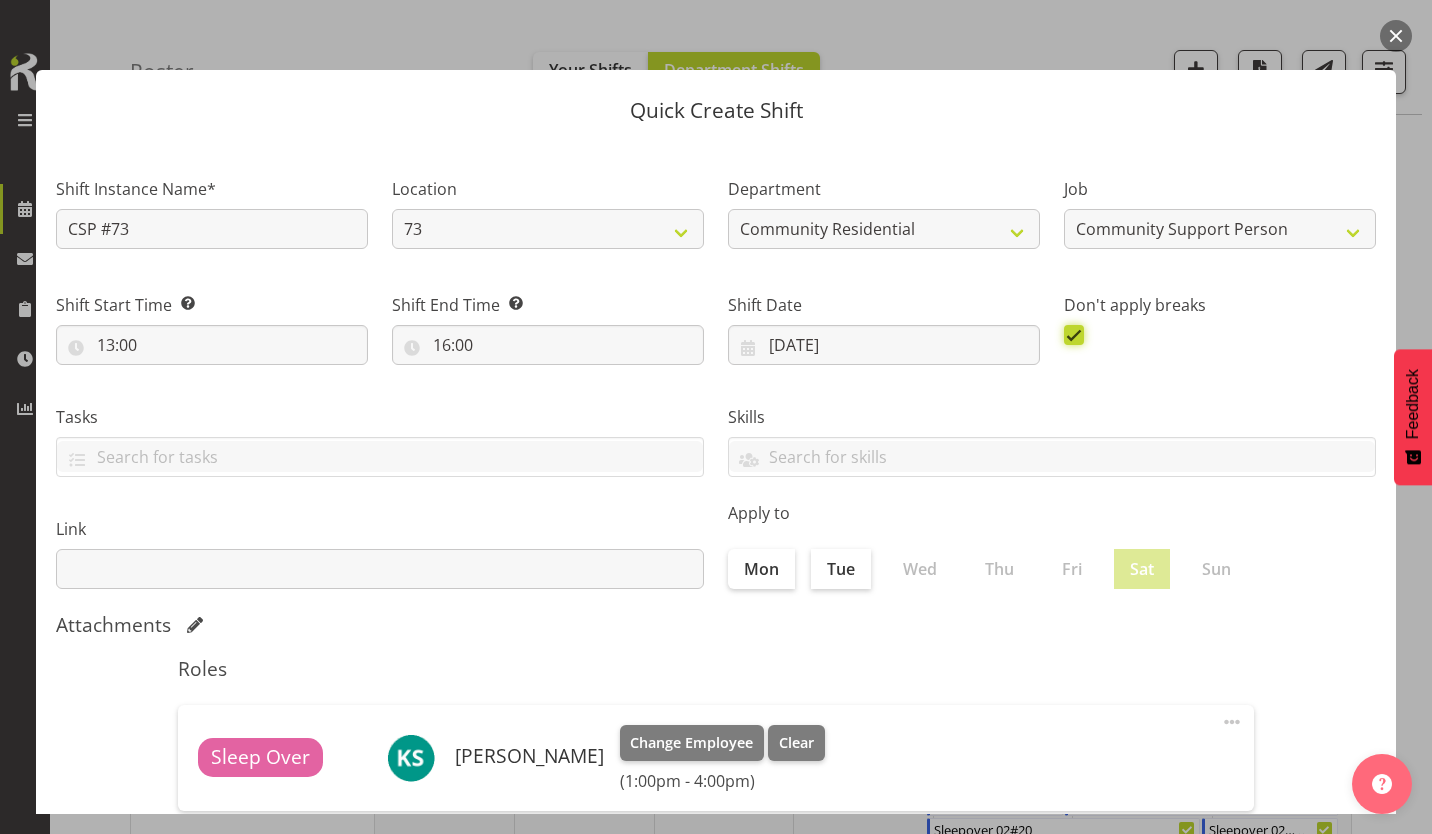 scroll, scrollTop: 86, scrollLeft: 0, axis: vertical 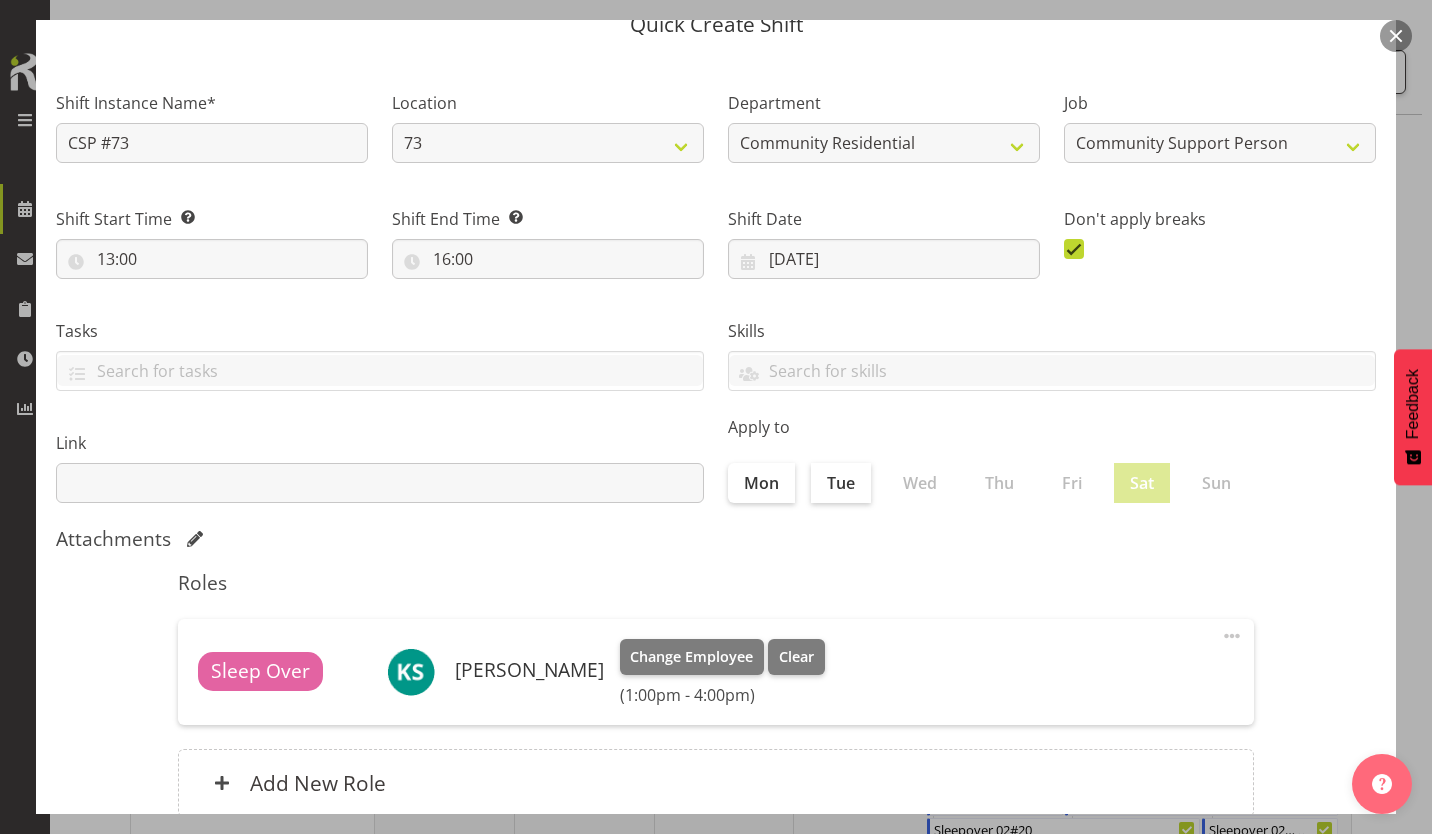 click on "Create Shift Instance" at bounding box center [1274, 902] 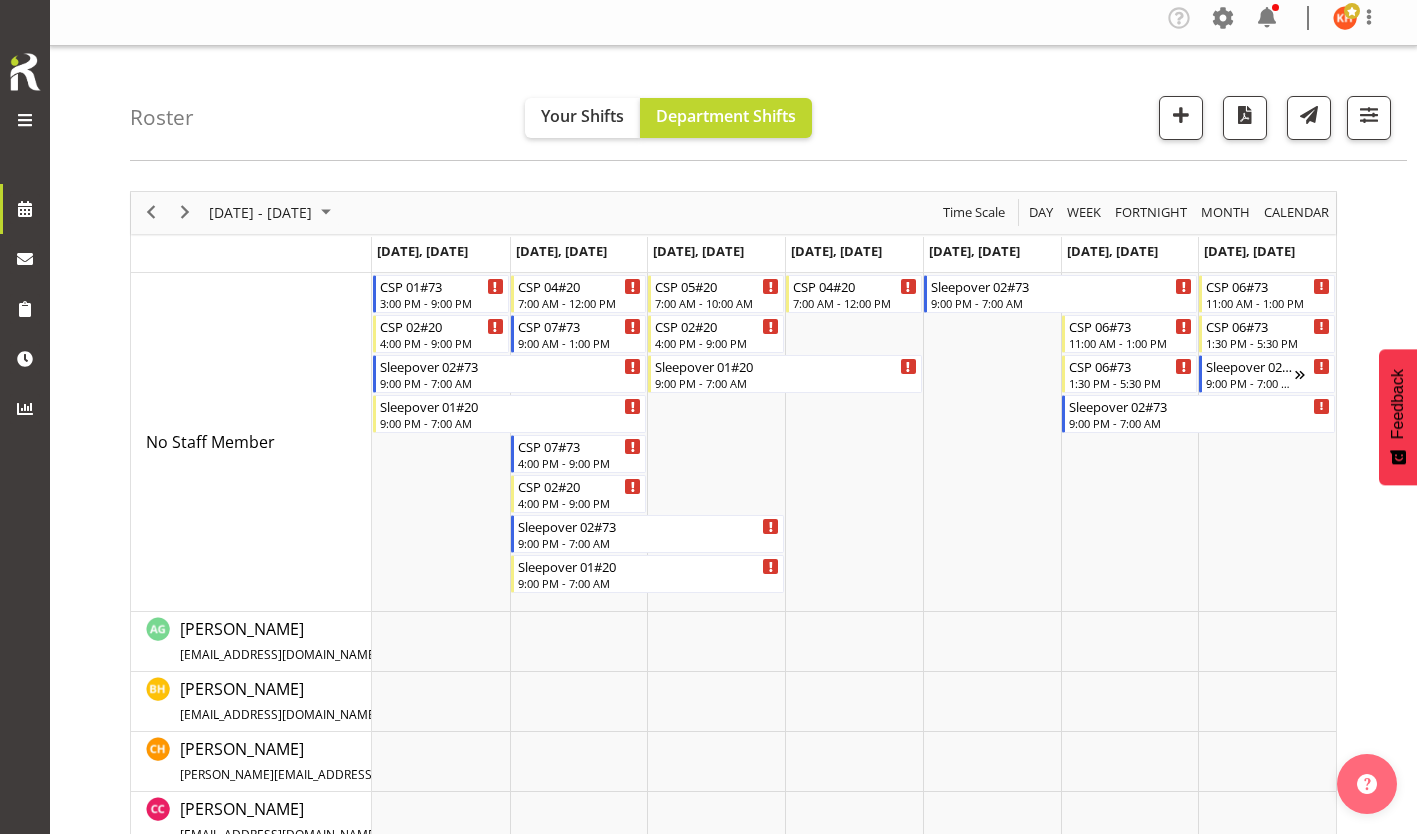 scroll, scrollTop: 0, scrollLeft: 0, axis: both 